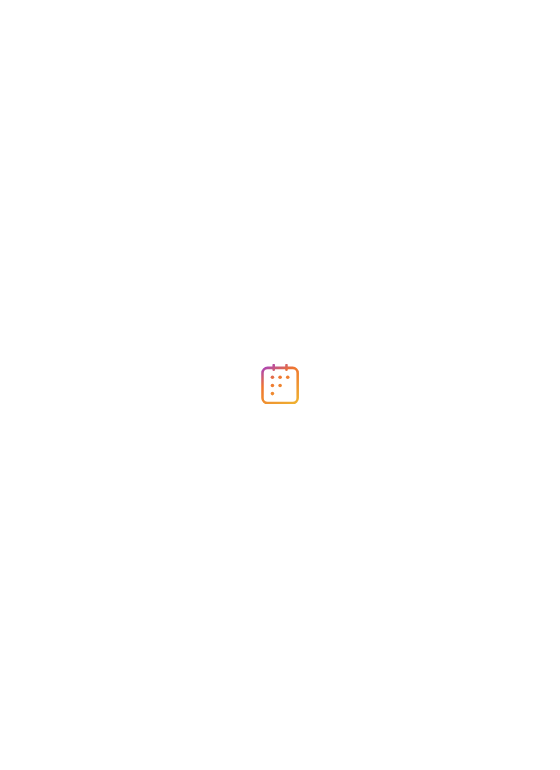 scroll, scrollTop: 0, scrollLeft: 0, axis: both 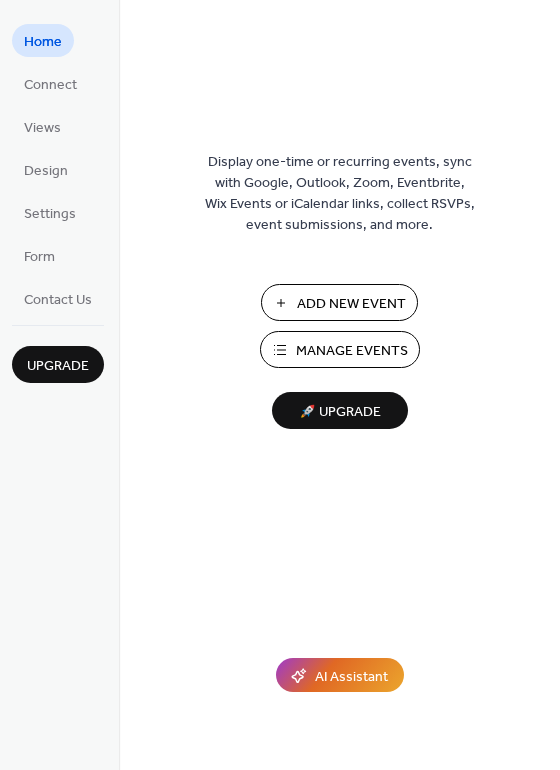 click on "Add New Event" at bounding box center (351, 304) 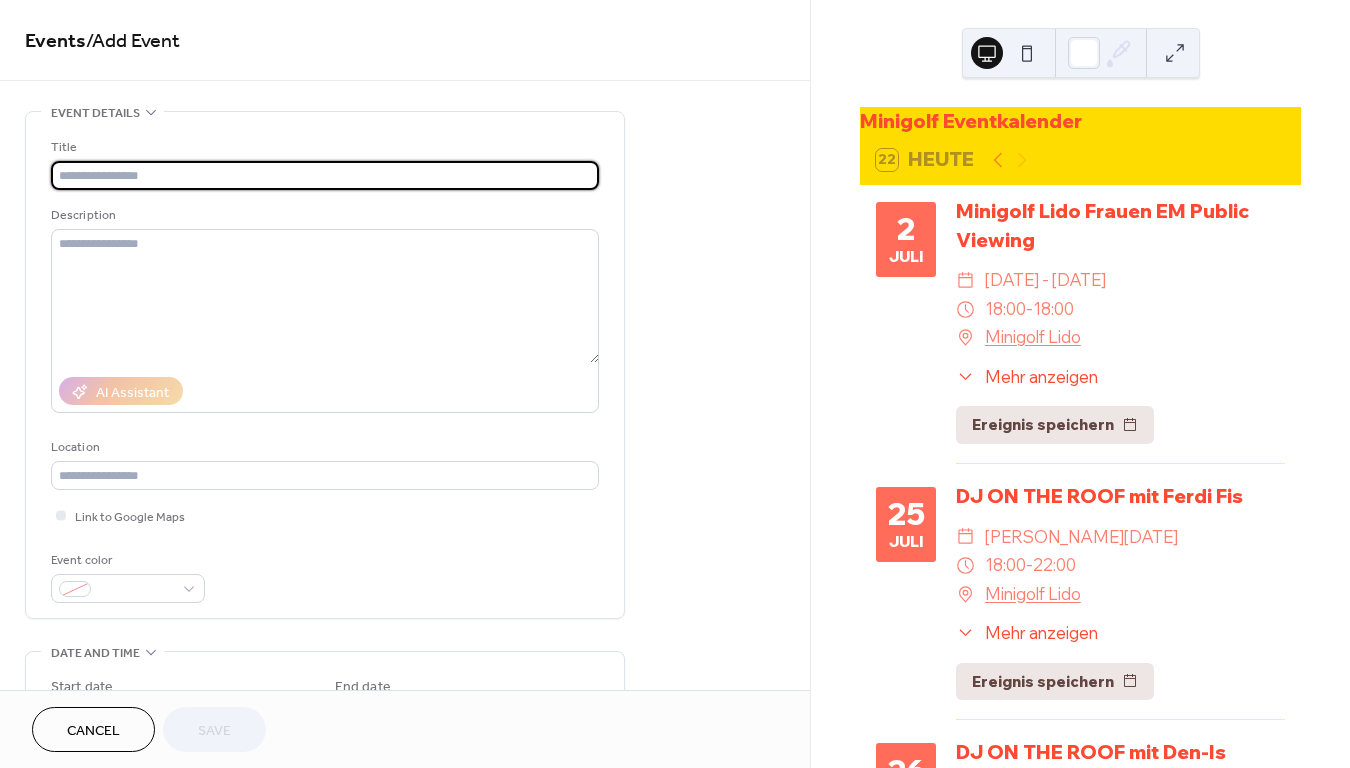 scroll, scrollTop: 0, scrollLeft: 0, axis: both 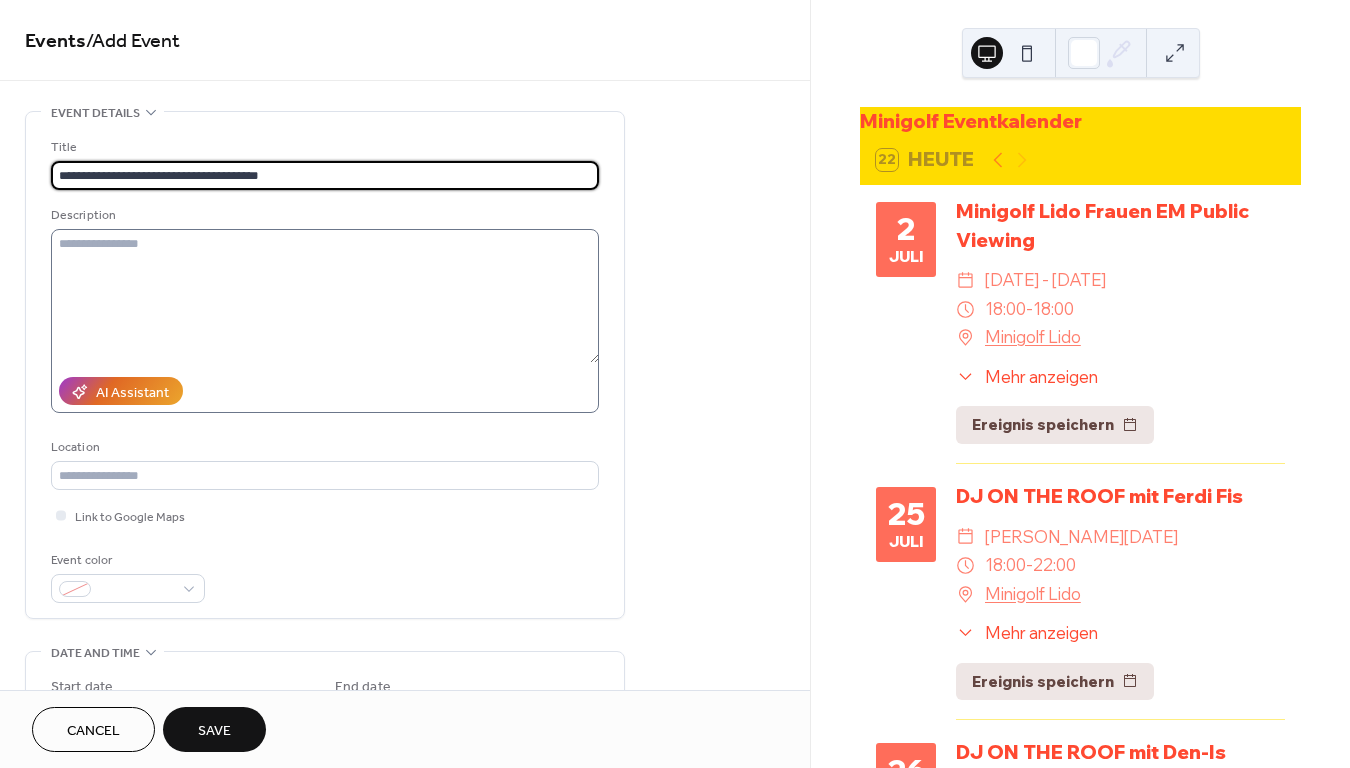 type on "**********" 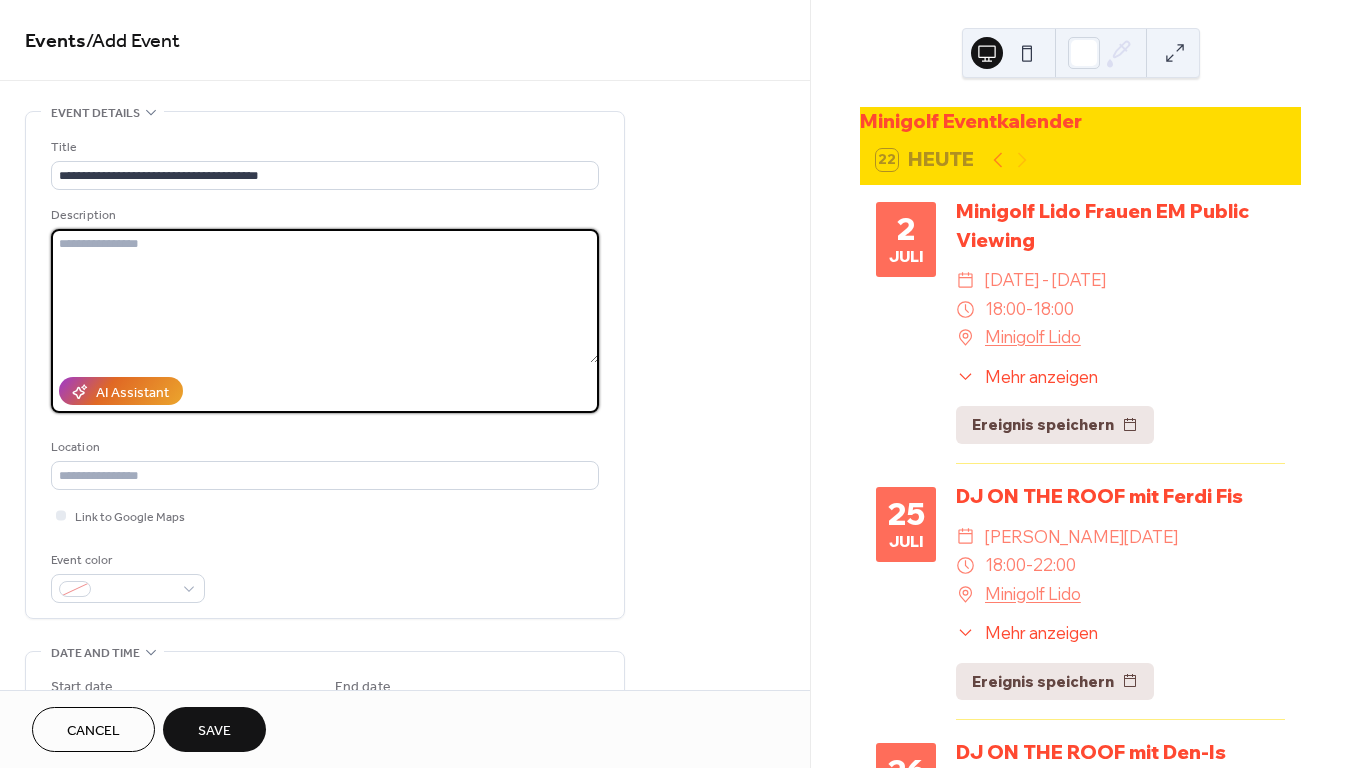 click at bounding box center (325, 296) 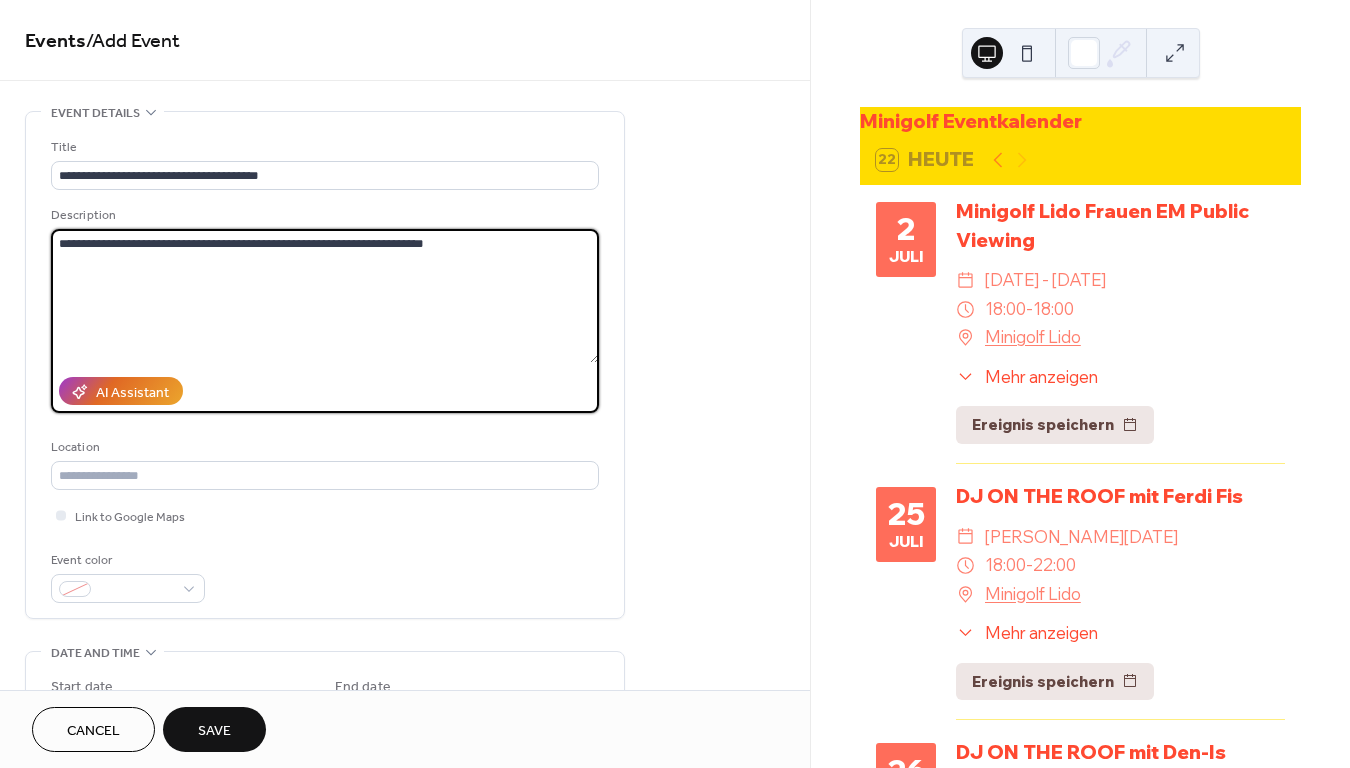 drag, startPoint x: 58, startPoint y: 241, endPoint x: 514, endPoint y: 261, distance: 456.4384 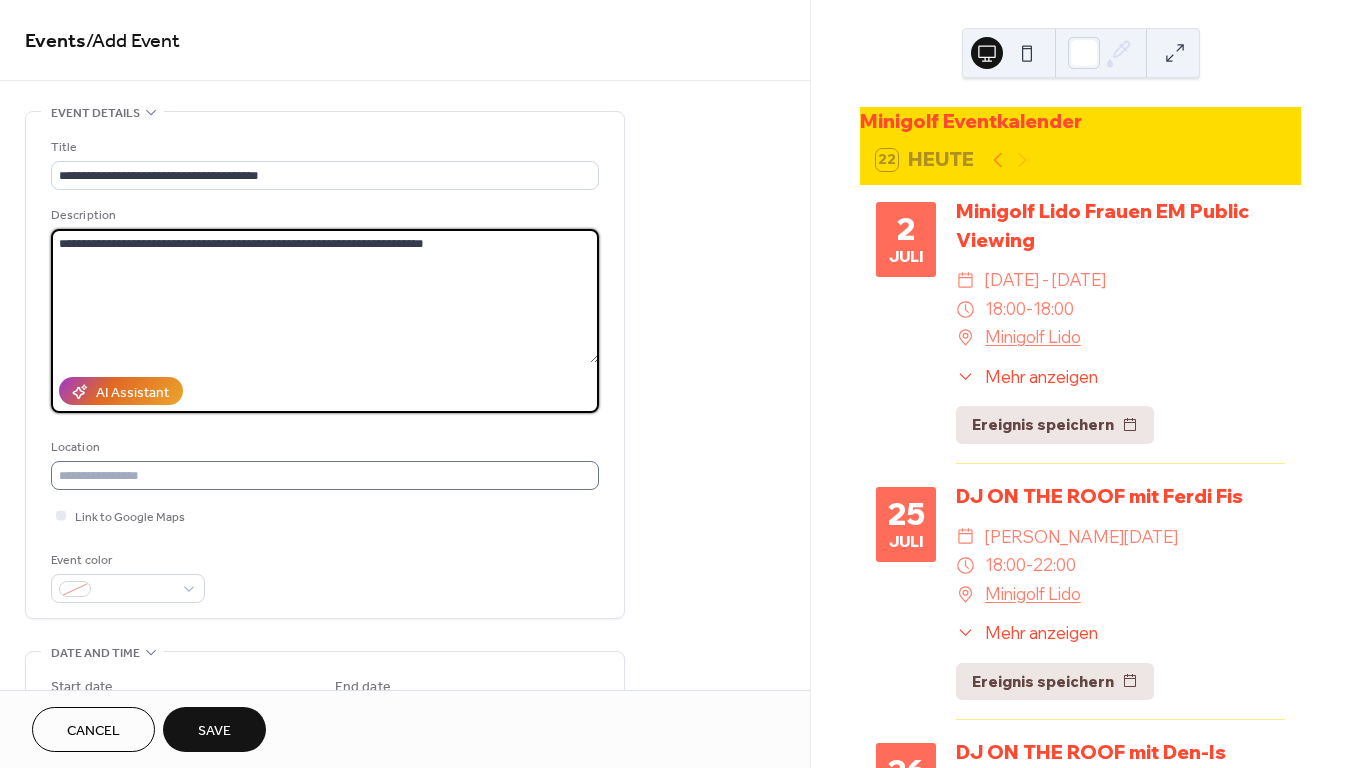 type on "**********" 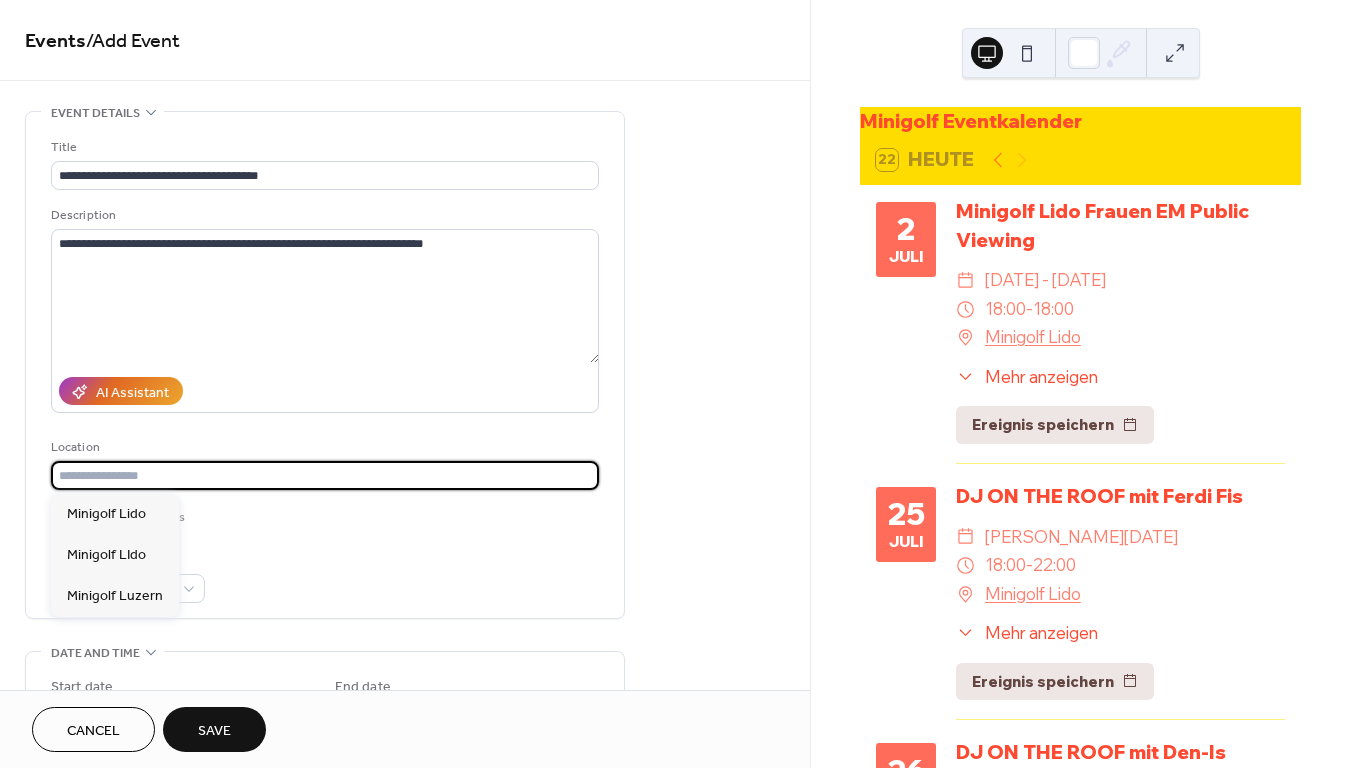 click at bounding box center [325, 475] 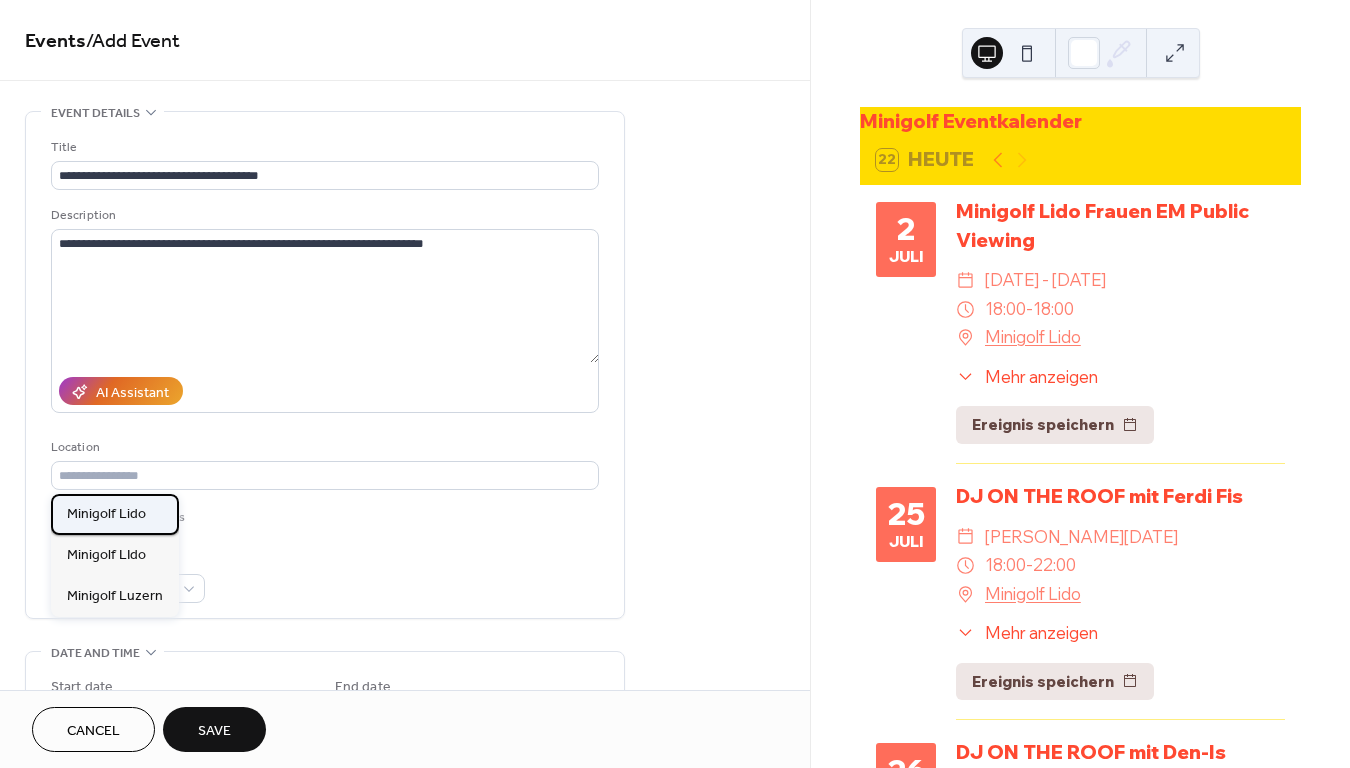 click on "Minigolf Lido" at bounding box center [115, 514] 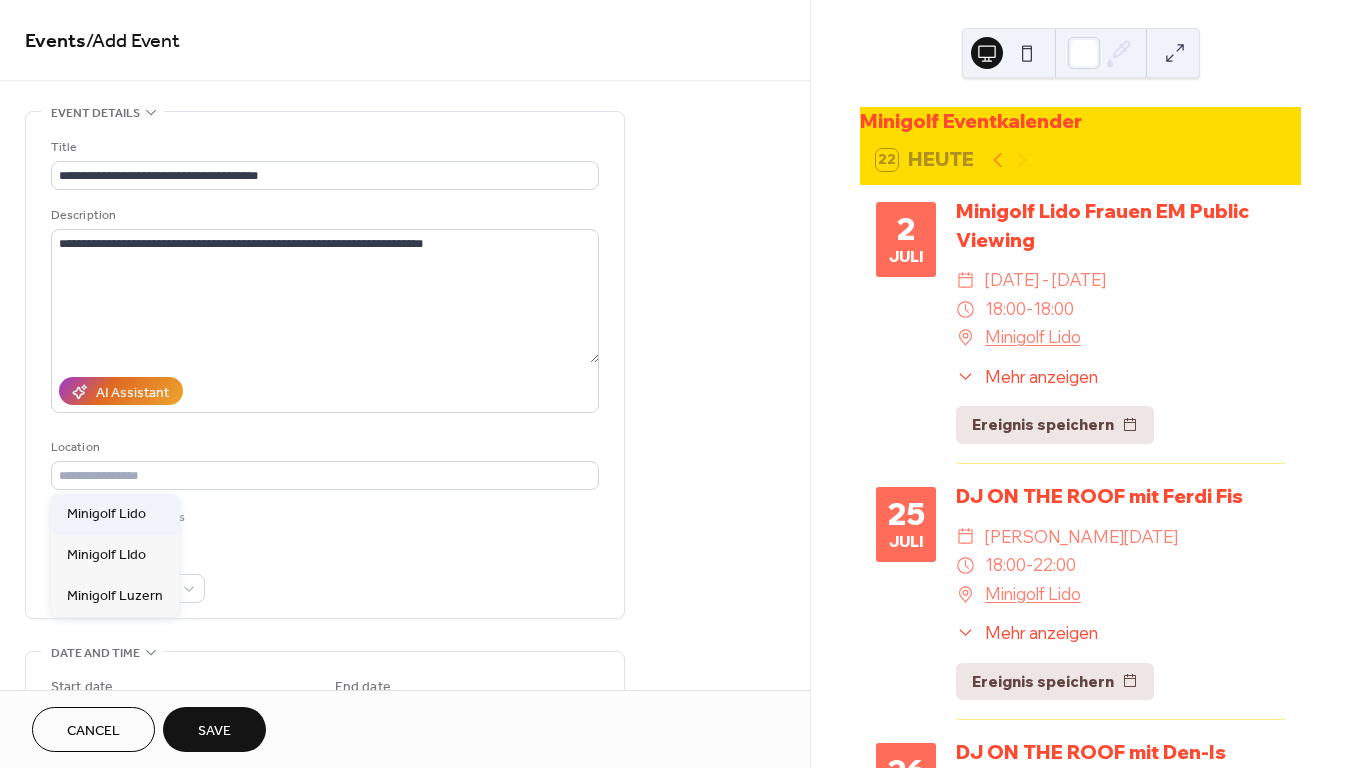 type on "**********" 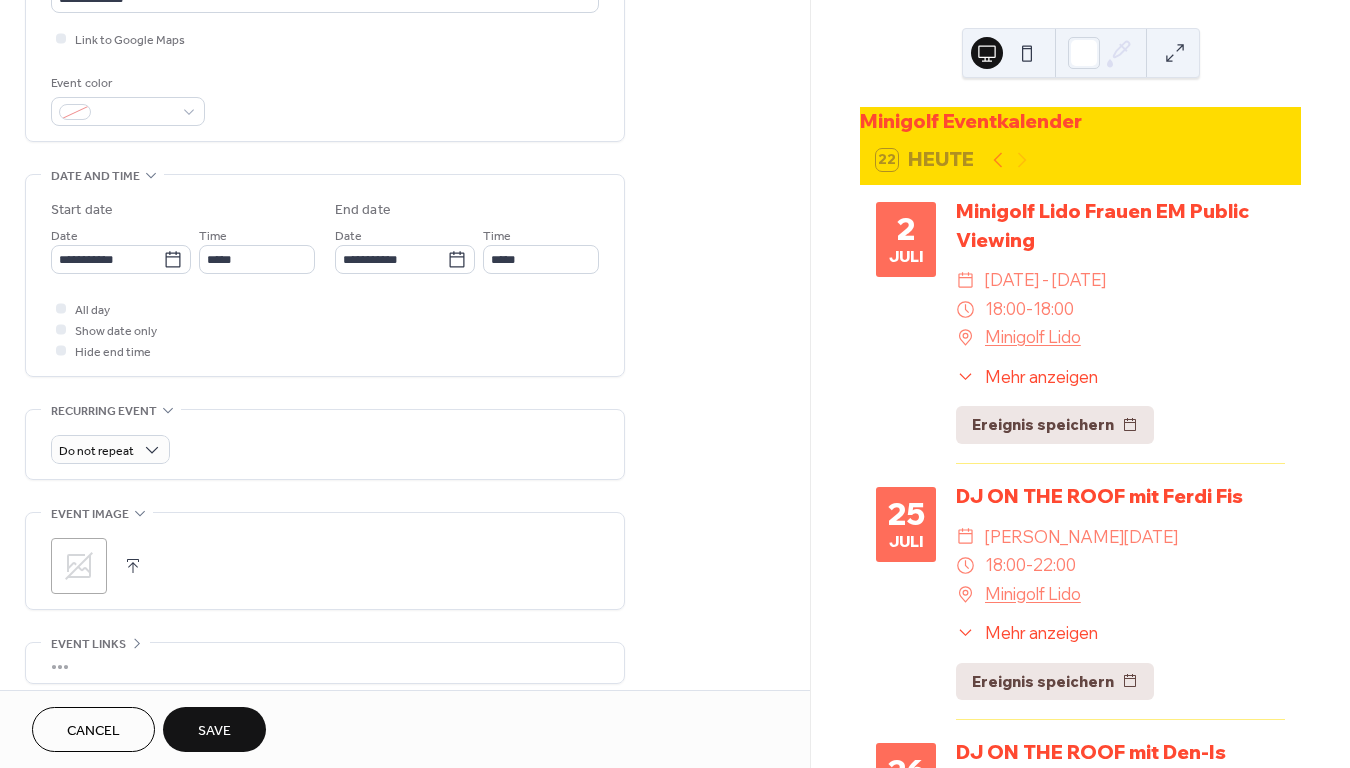 scroll, scrollTop: 478, scrollLeft: 0, axis: vertical 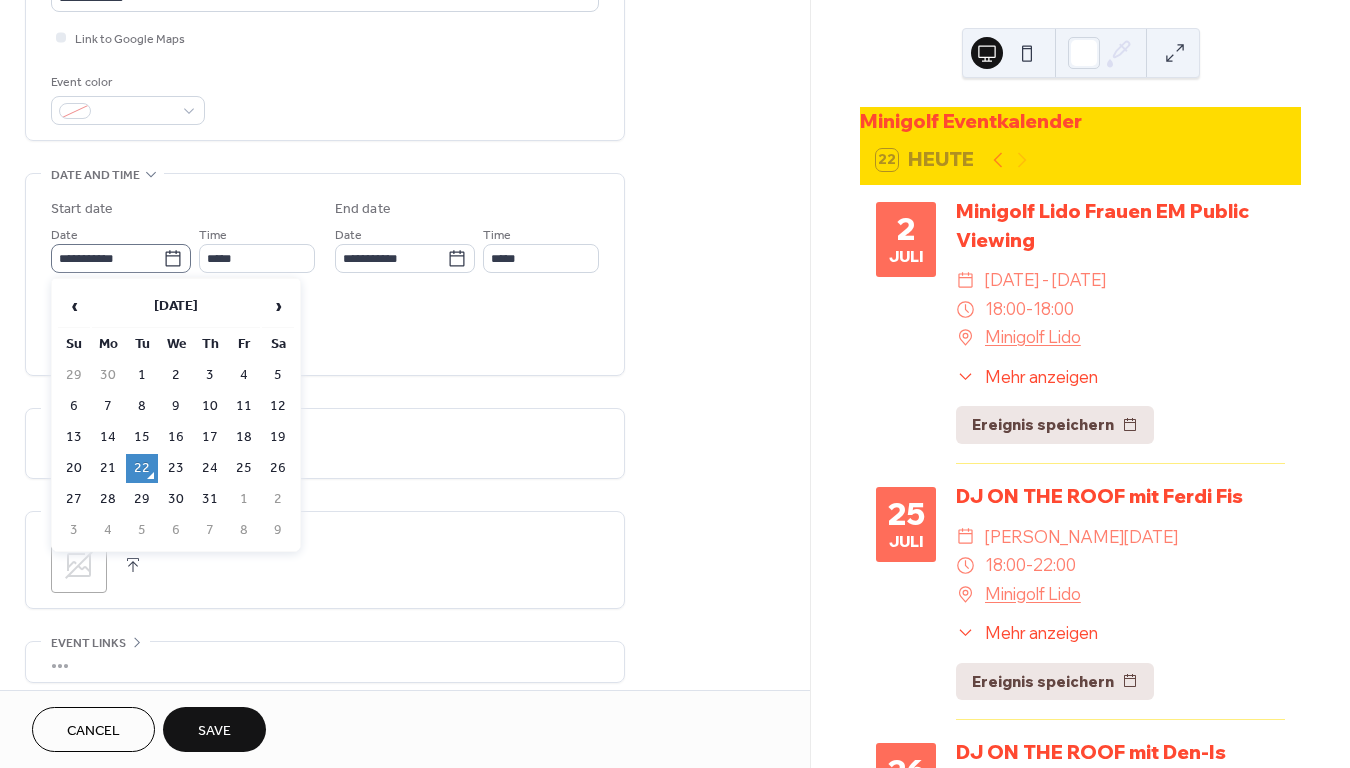 click 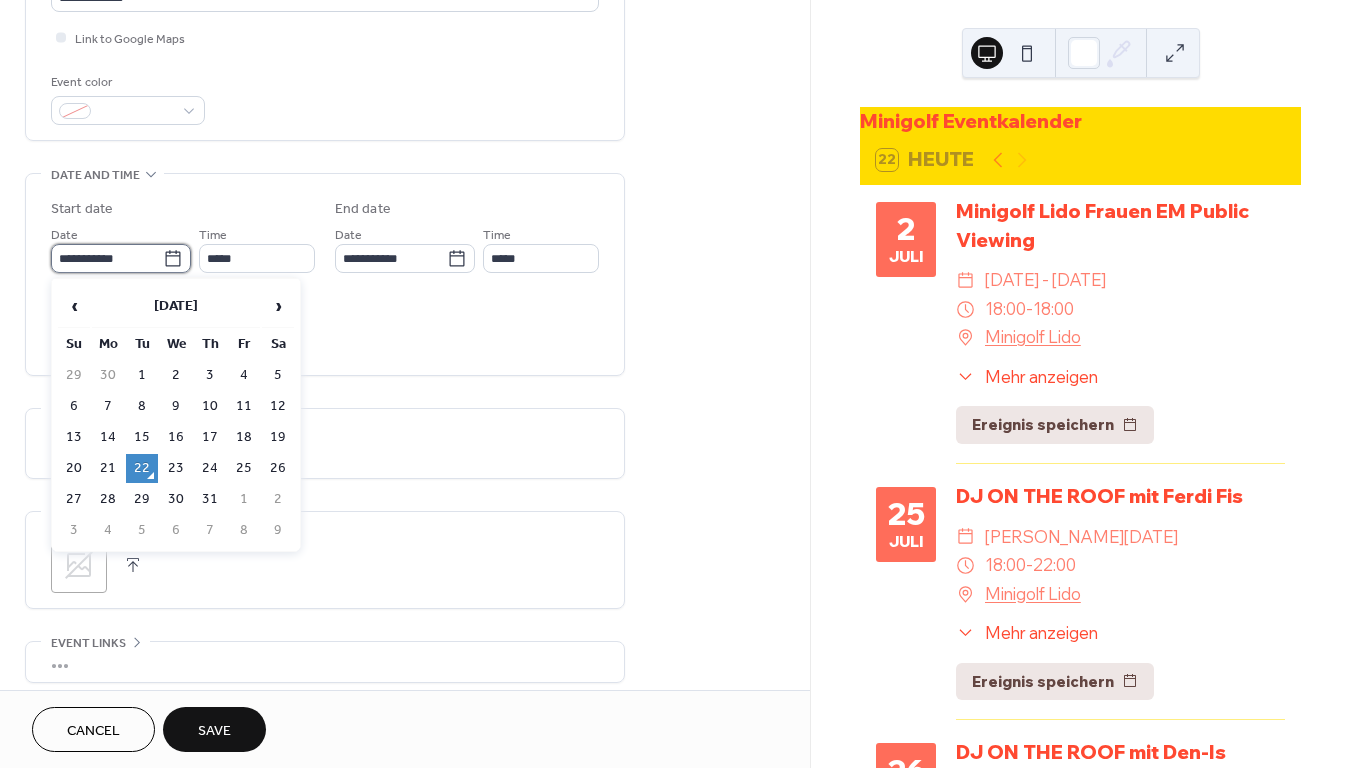 click on "**********" at bounding box center [107, 258] 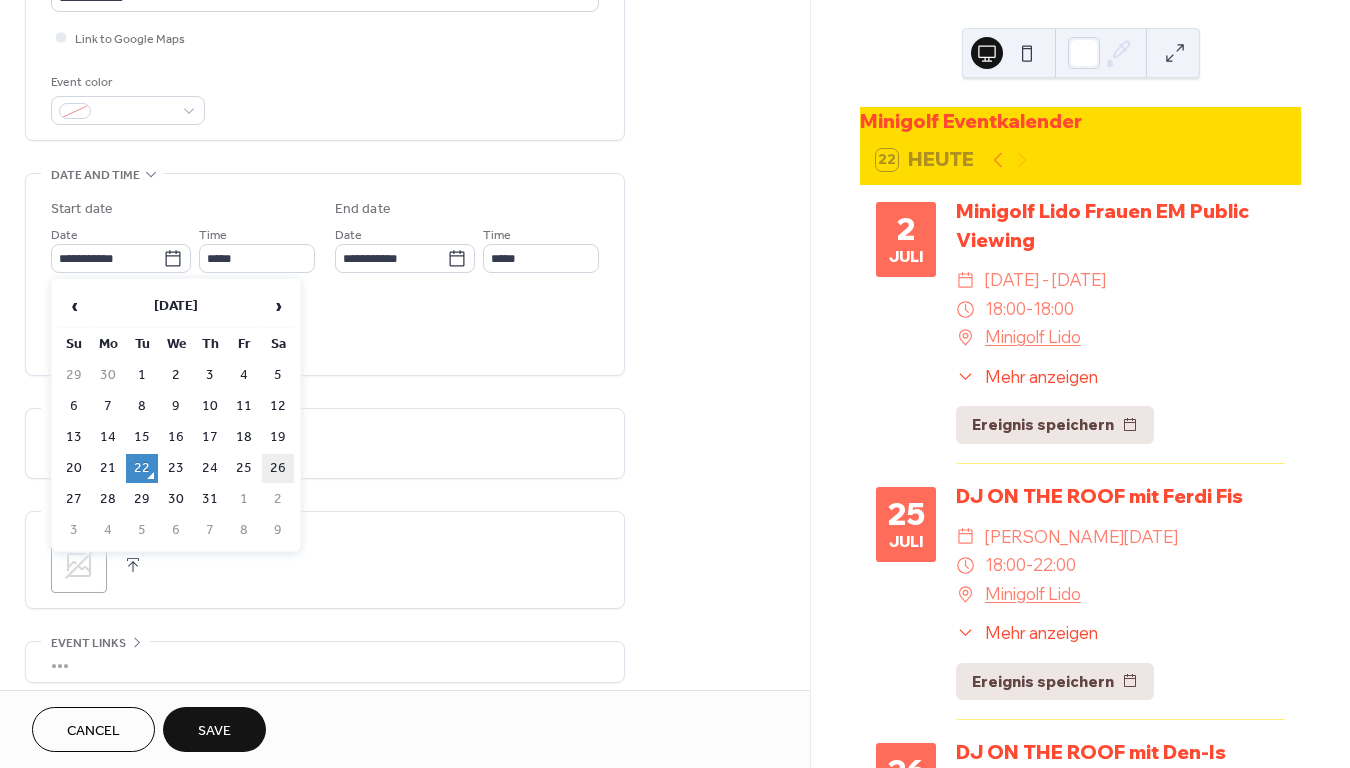 click on "26" at bounding box center [278, 468] 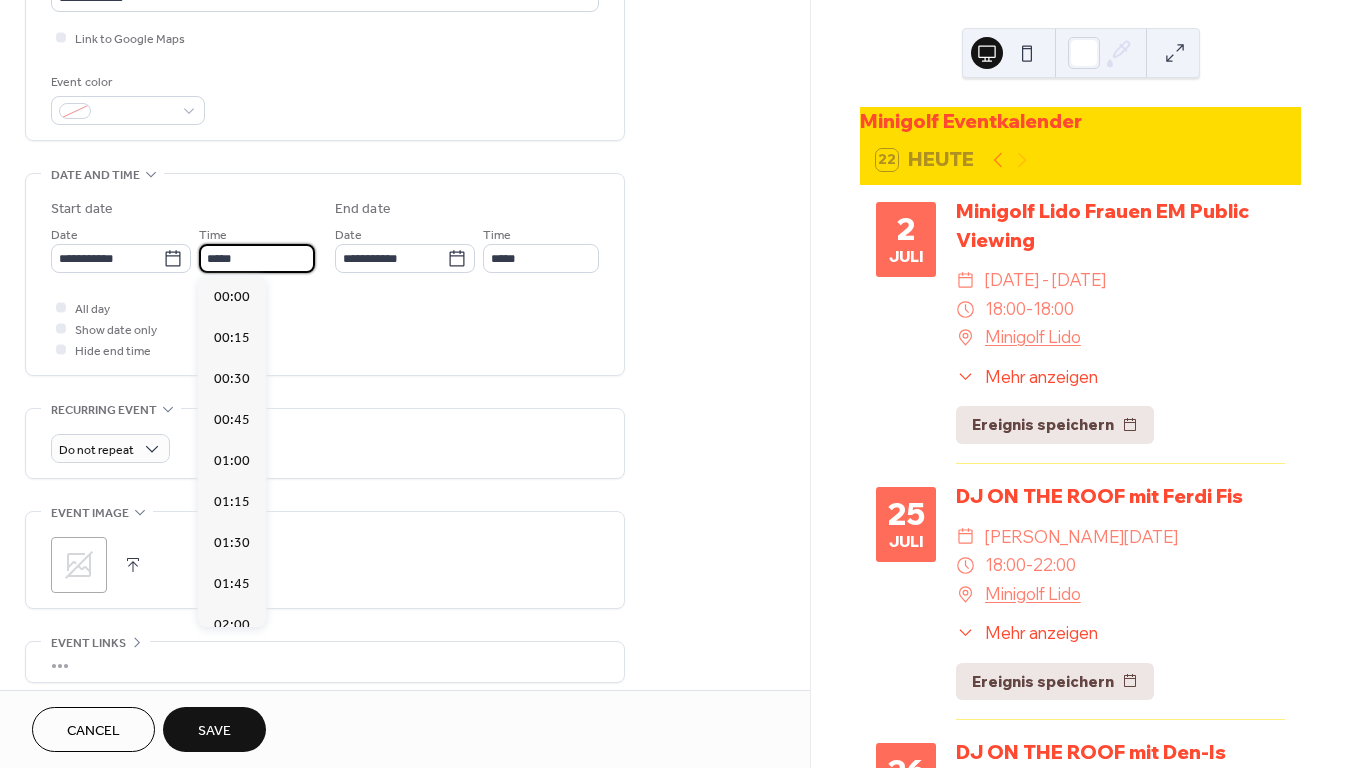 click on "*****" at bounding box center (257, 258) 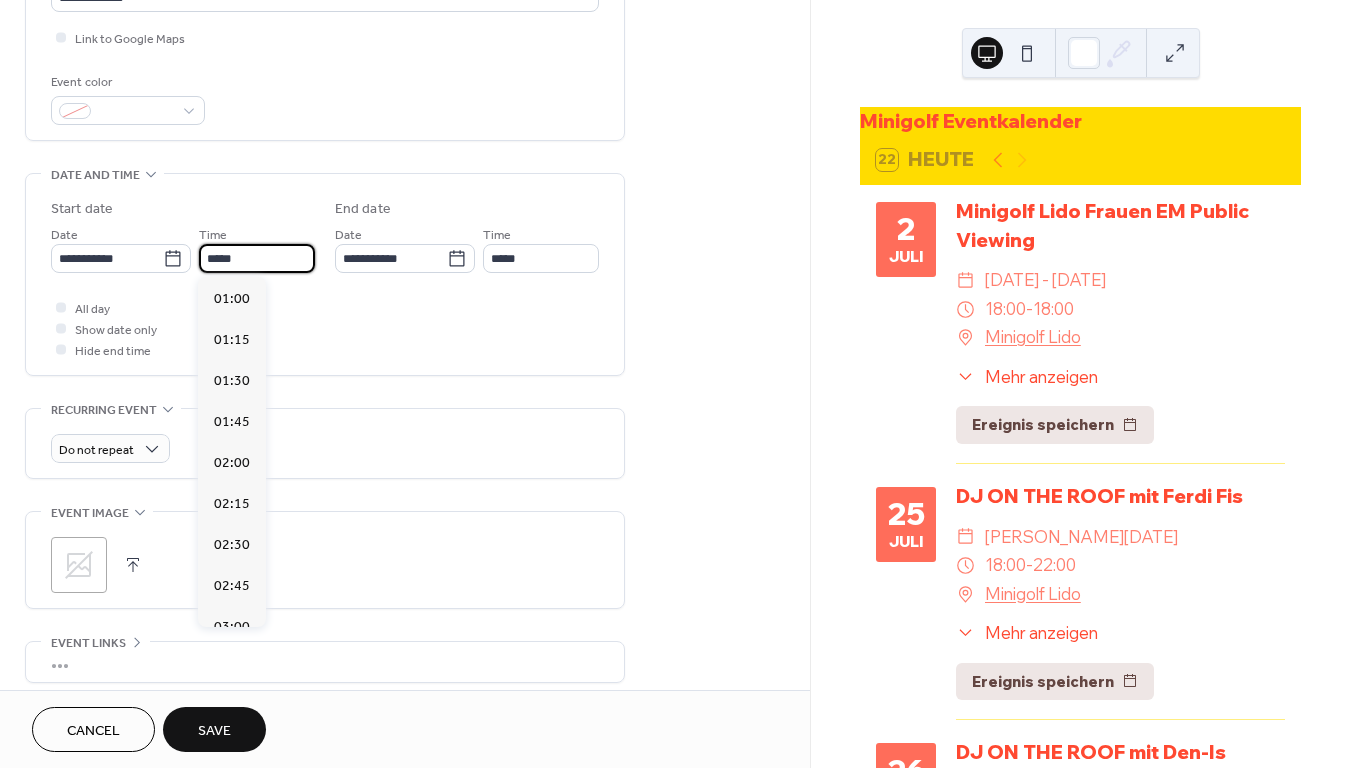 scroll, scrollTop: 2754, scrollLeft: 0, axis: vertical 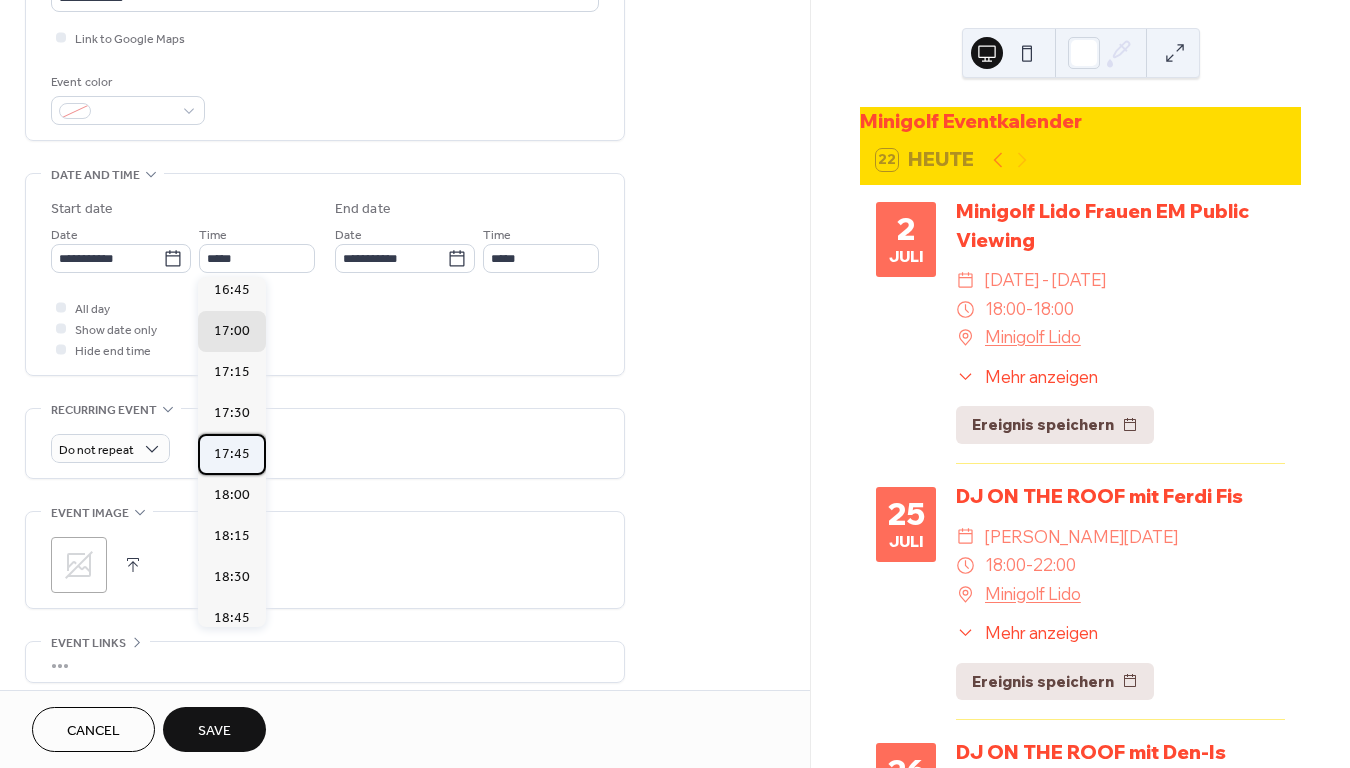 click on "17:45" at bounding box center [232, 454] 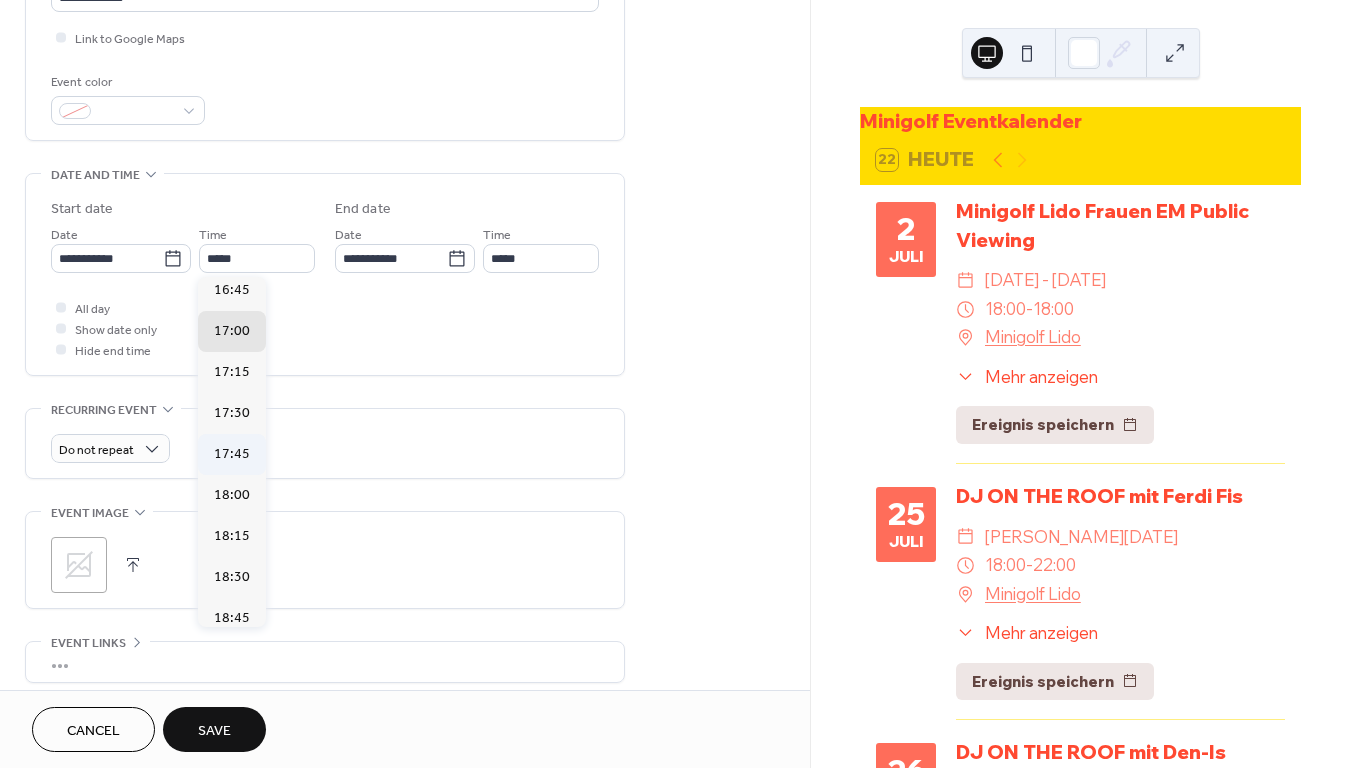 type on "*****" 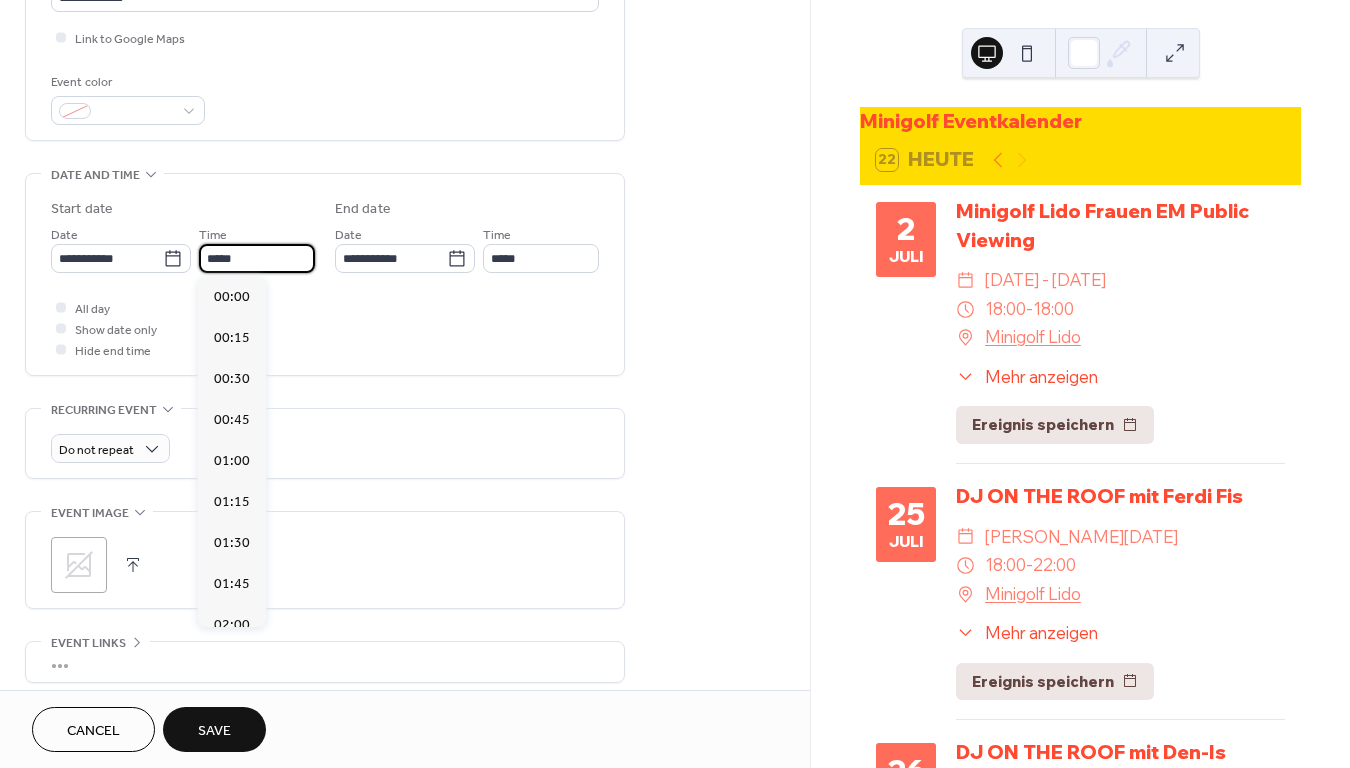 click on "*****" at bounding box center (257, 258) 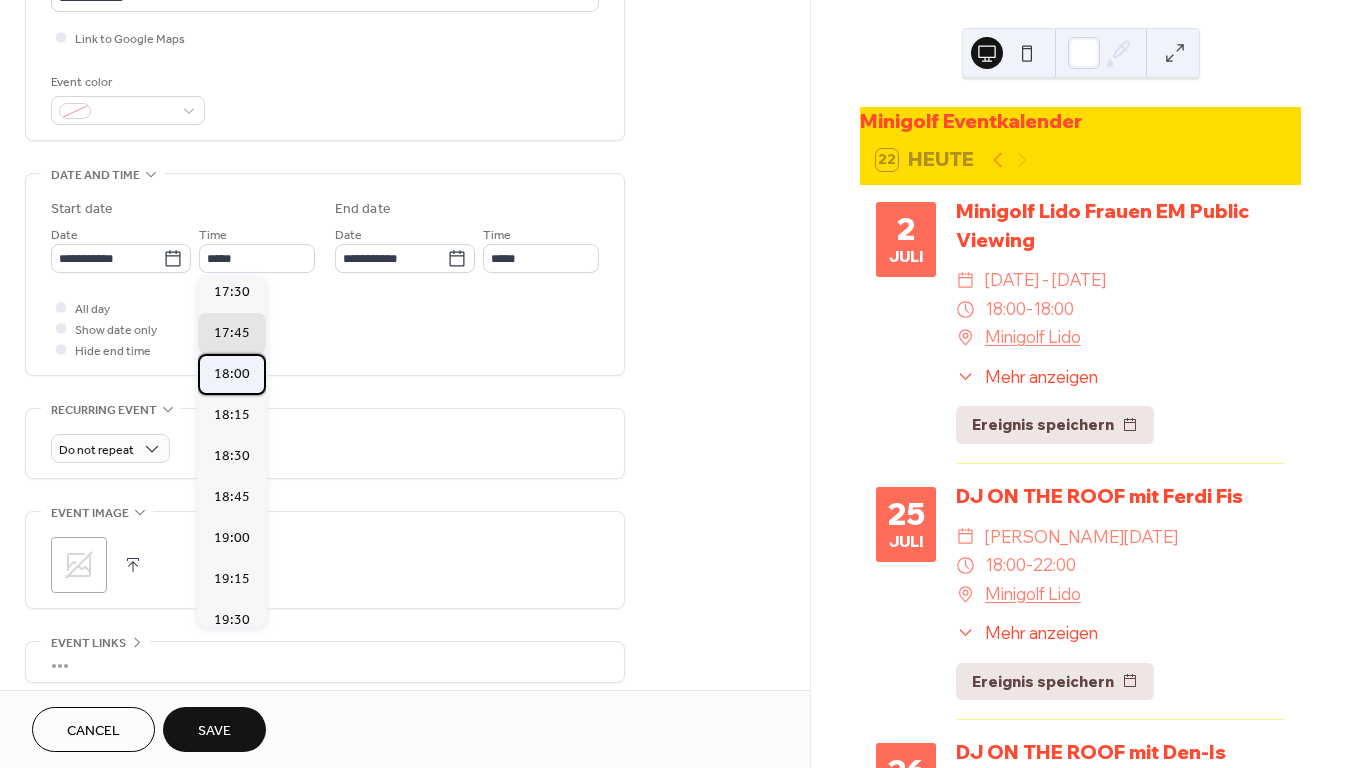 click on "18:00" at bounding box center [232, 374] 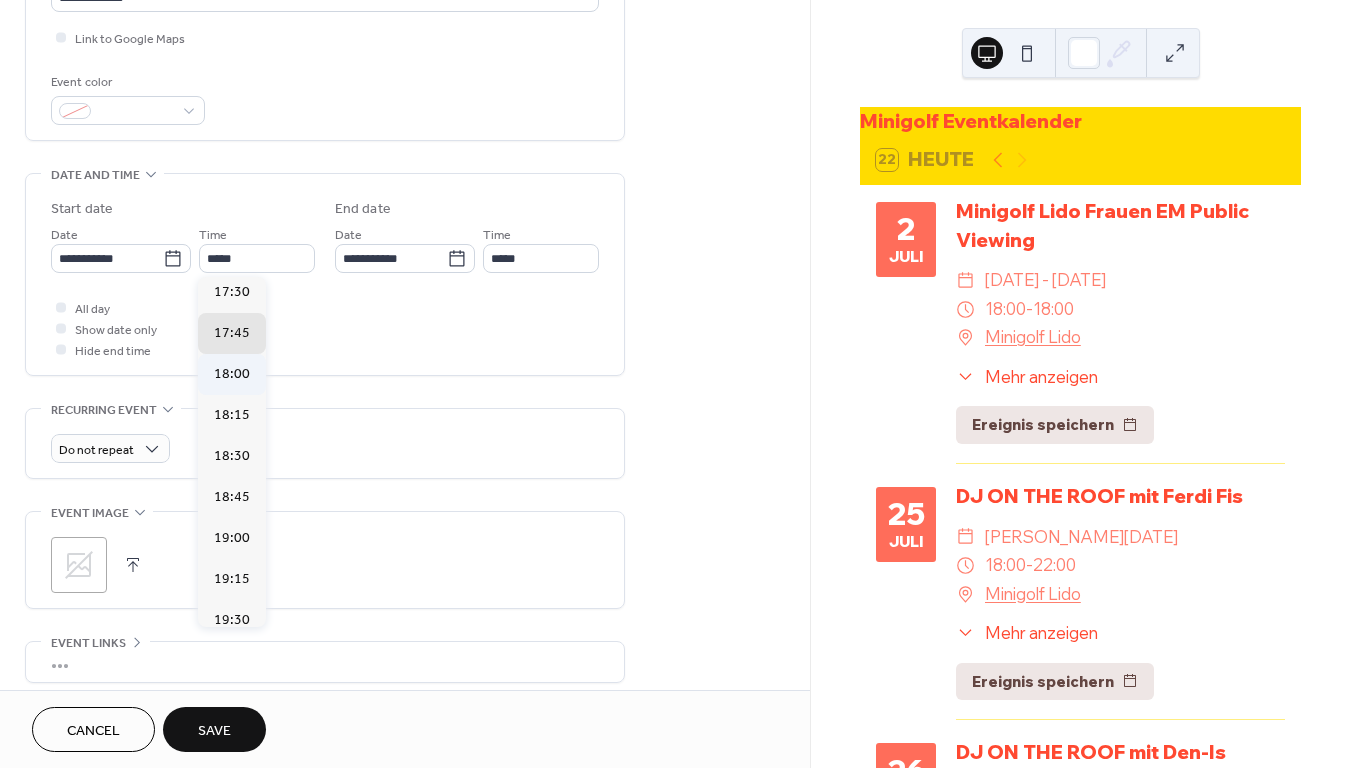 type on "*****" 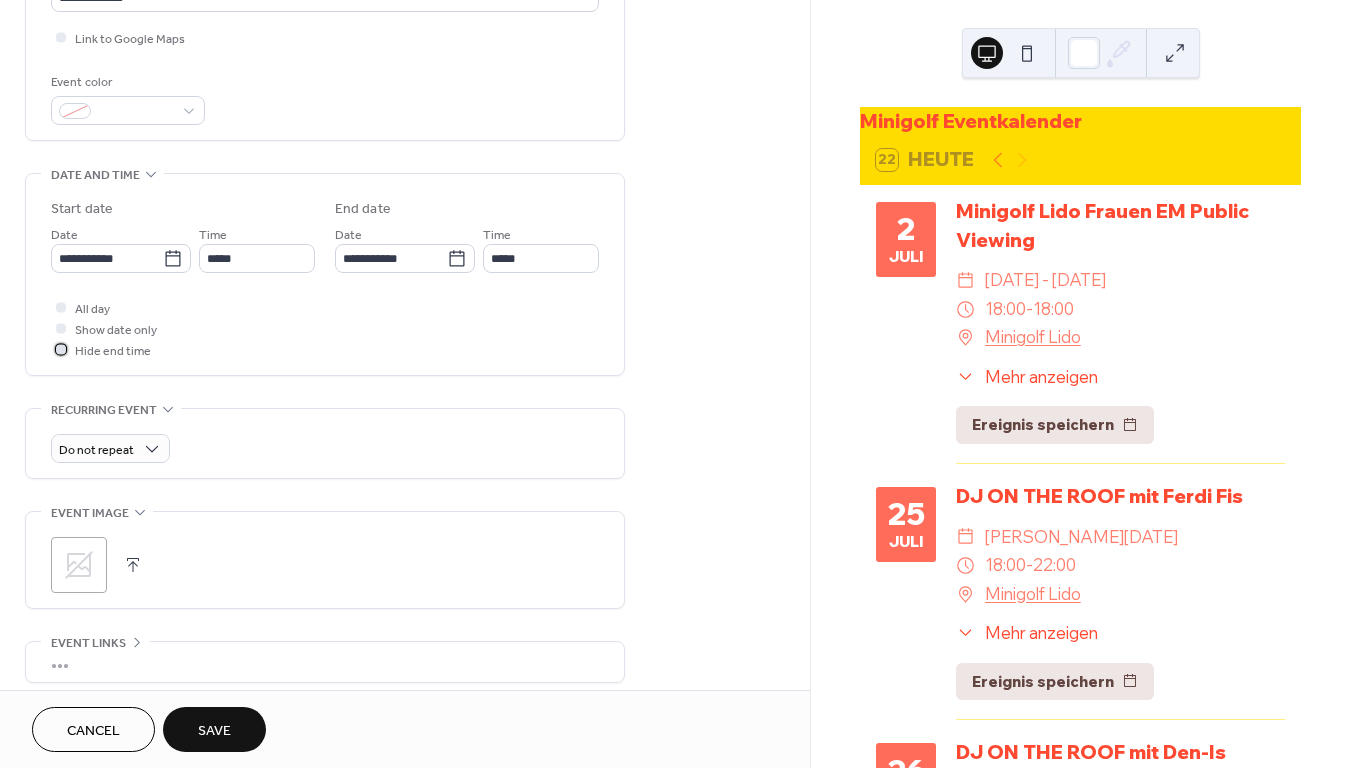 click at bounding box center (61, 349) 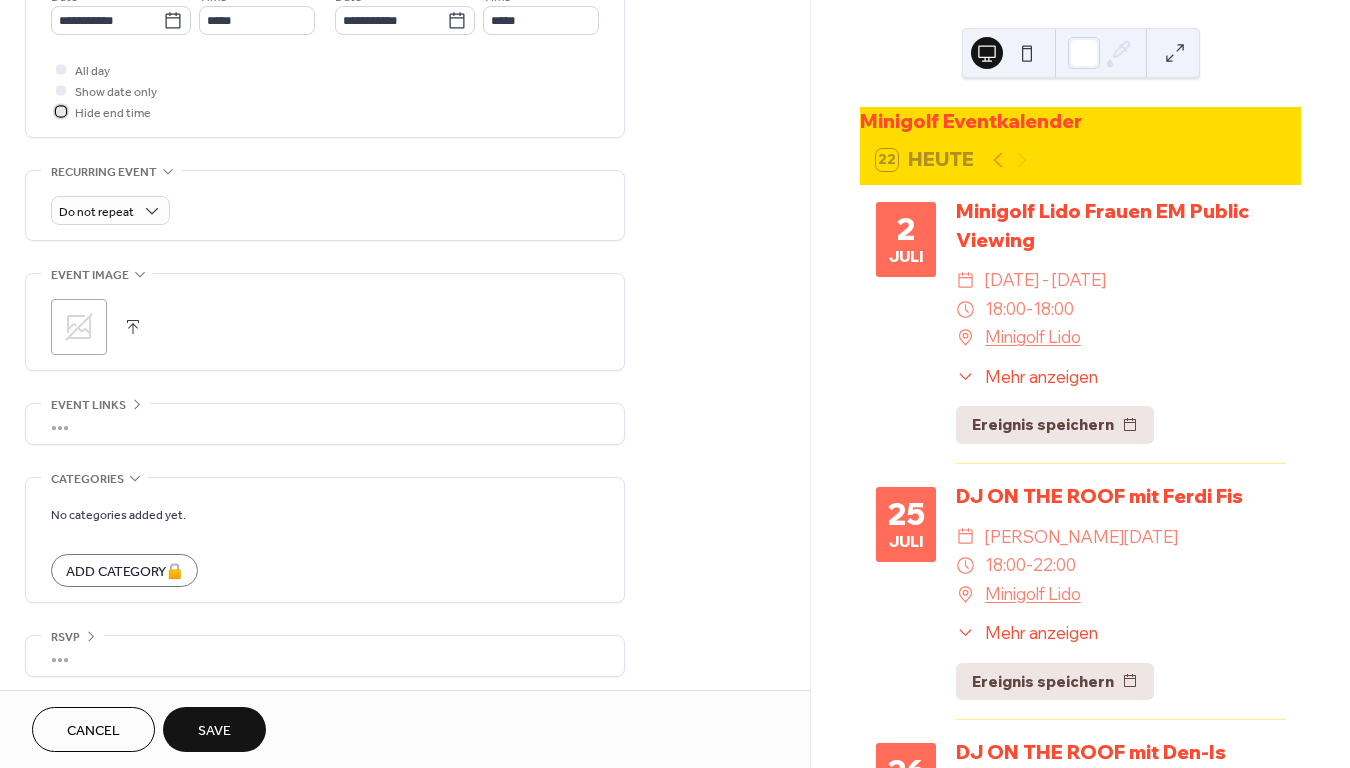 scroll, scrollTop: 717, scrollLeft: 0, axis: vertical 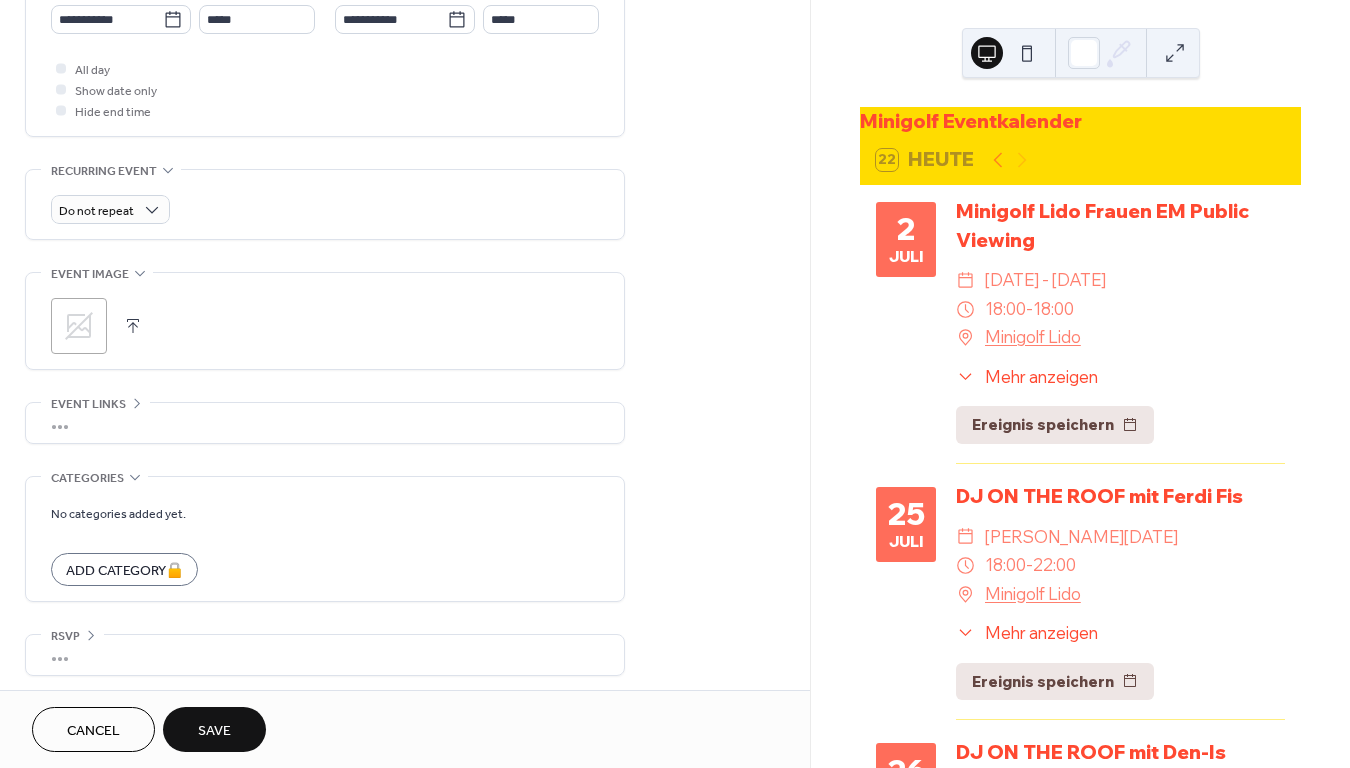 click 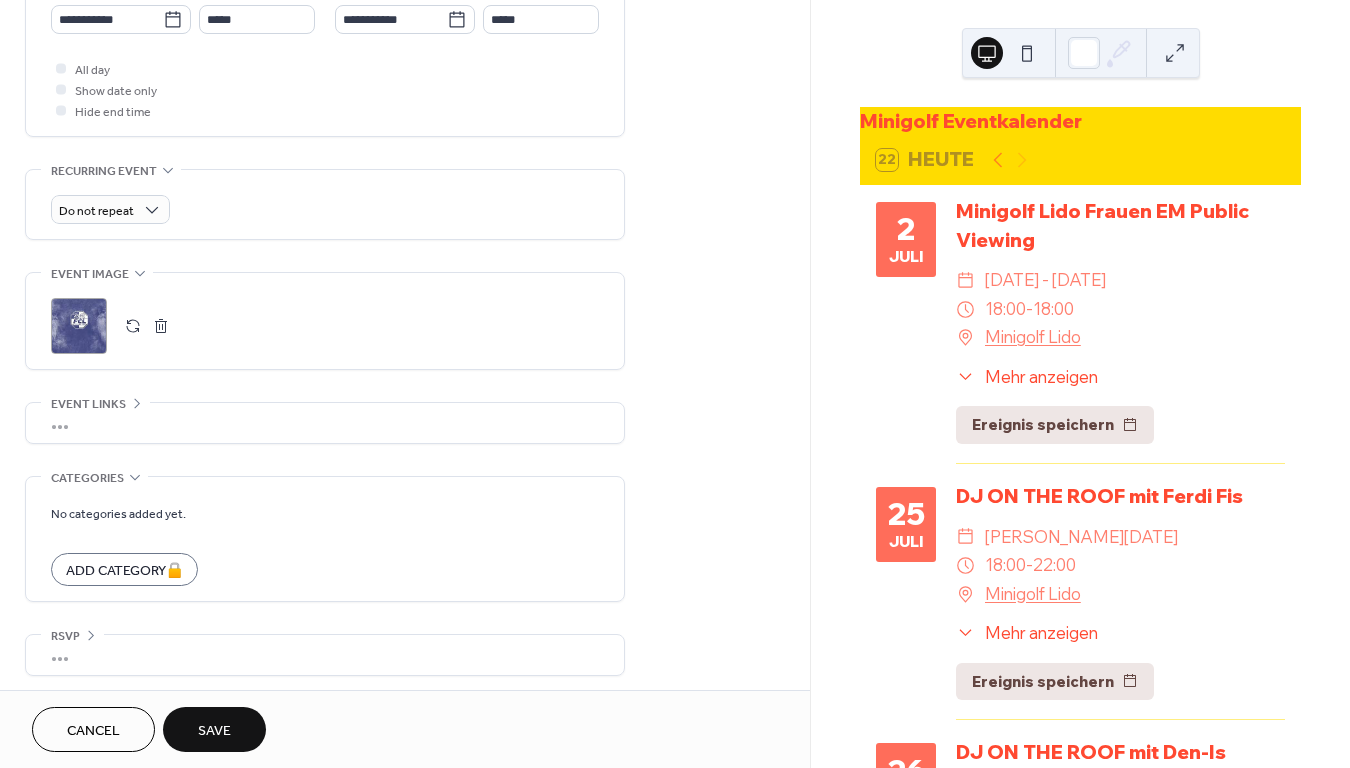 scroll, scrollTop: 124, scrollLeft: 0, axis: vertical 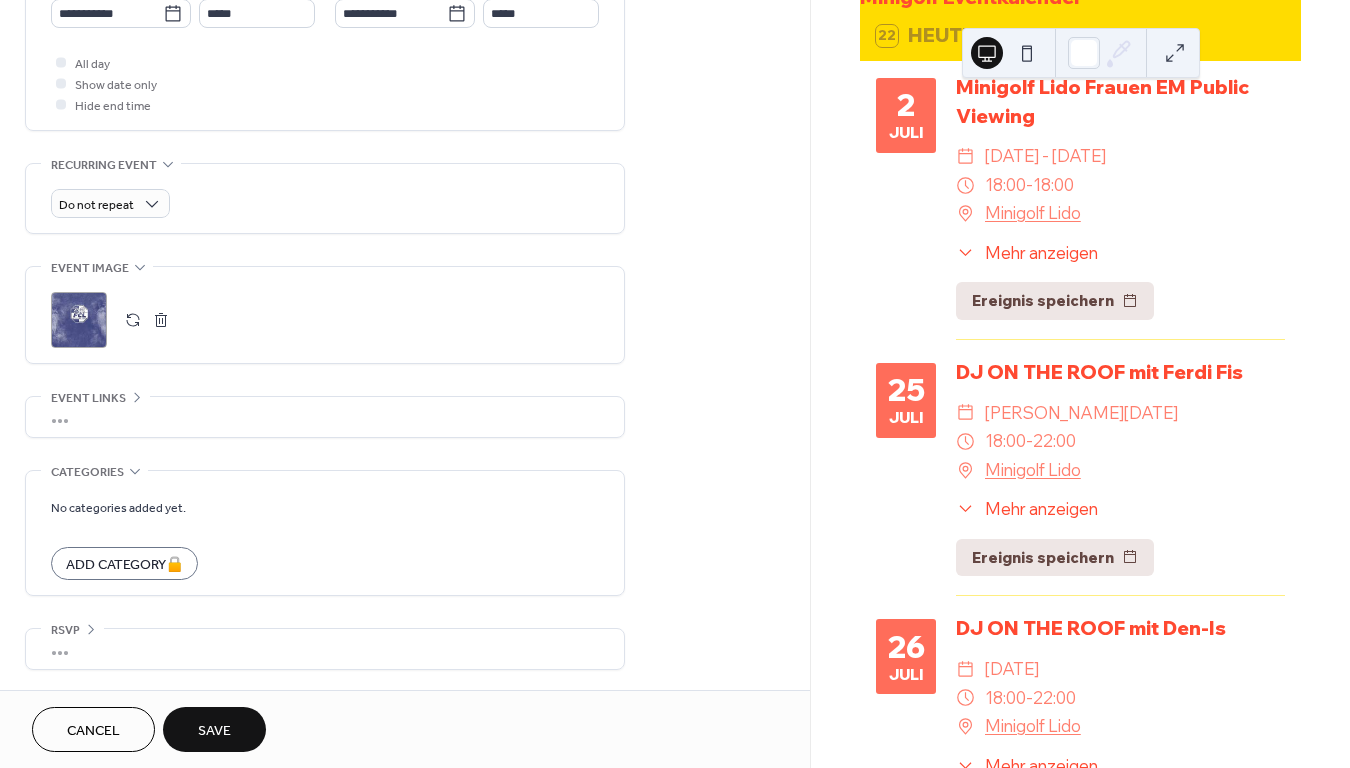 click on "Save" at bounding box center (214, 731) 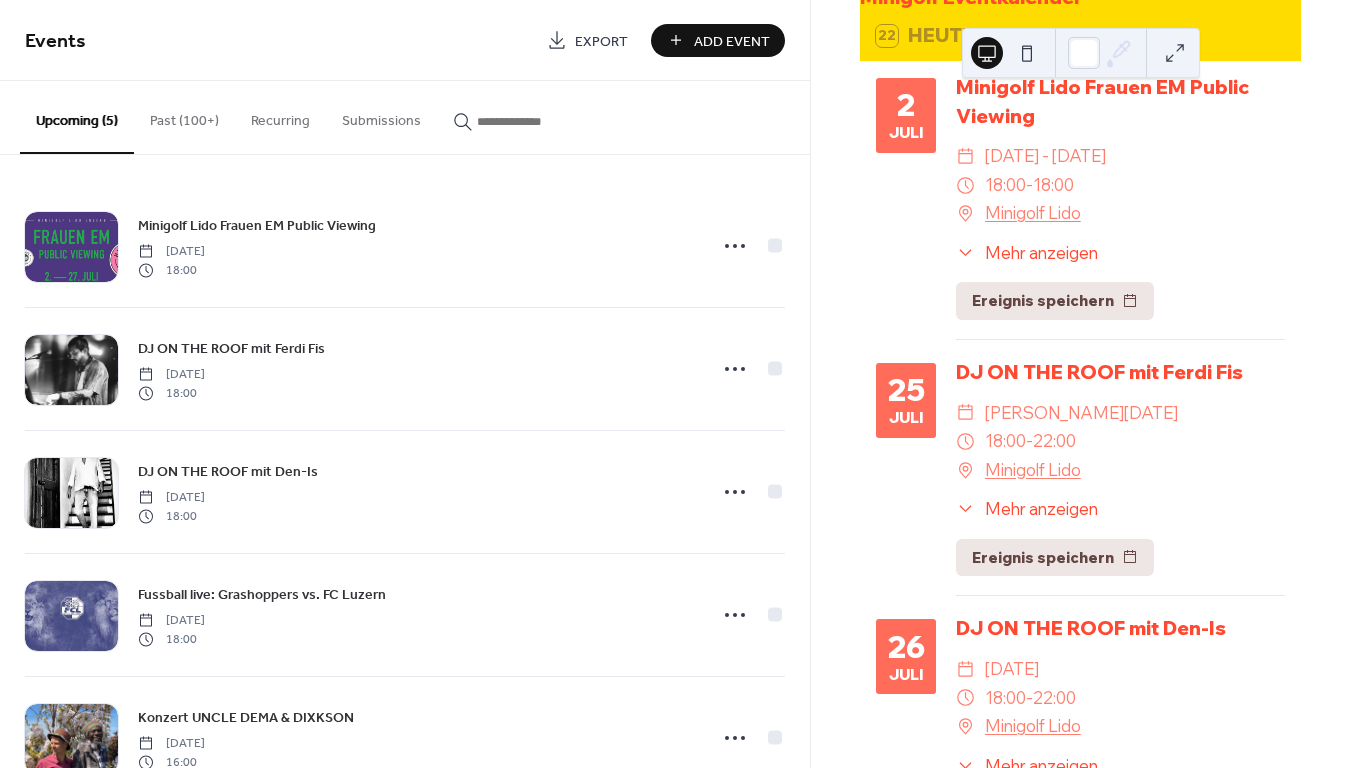 click on "Add Event" at bounding box center (732, 41) 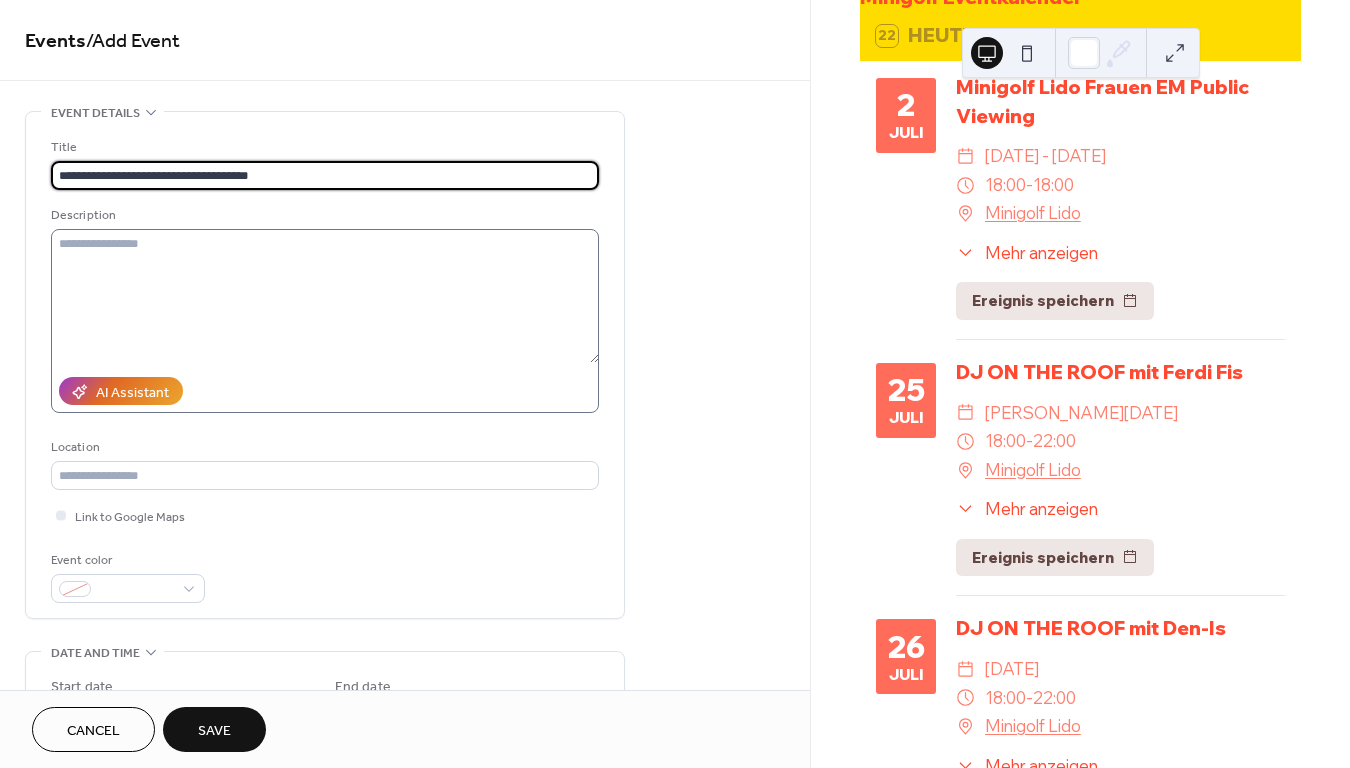 type on "**********" 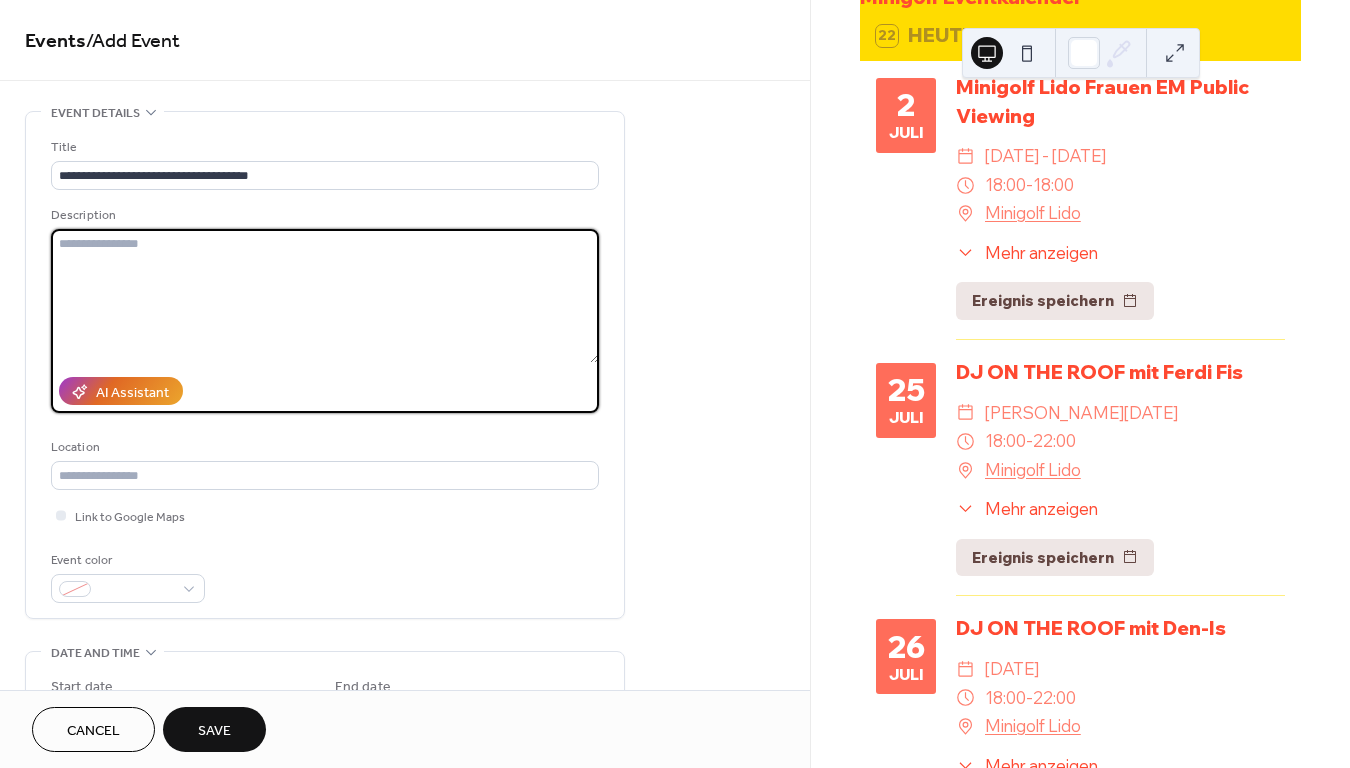 click at bounding box center (325, 296) 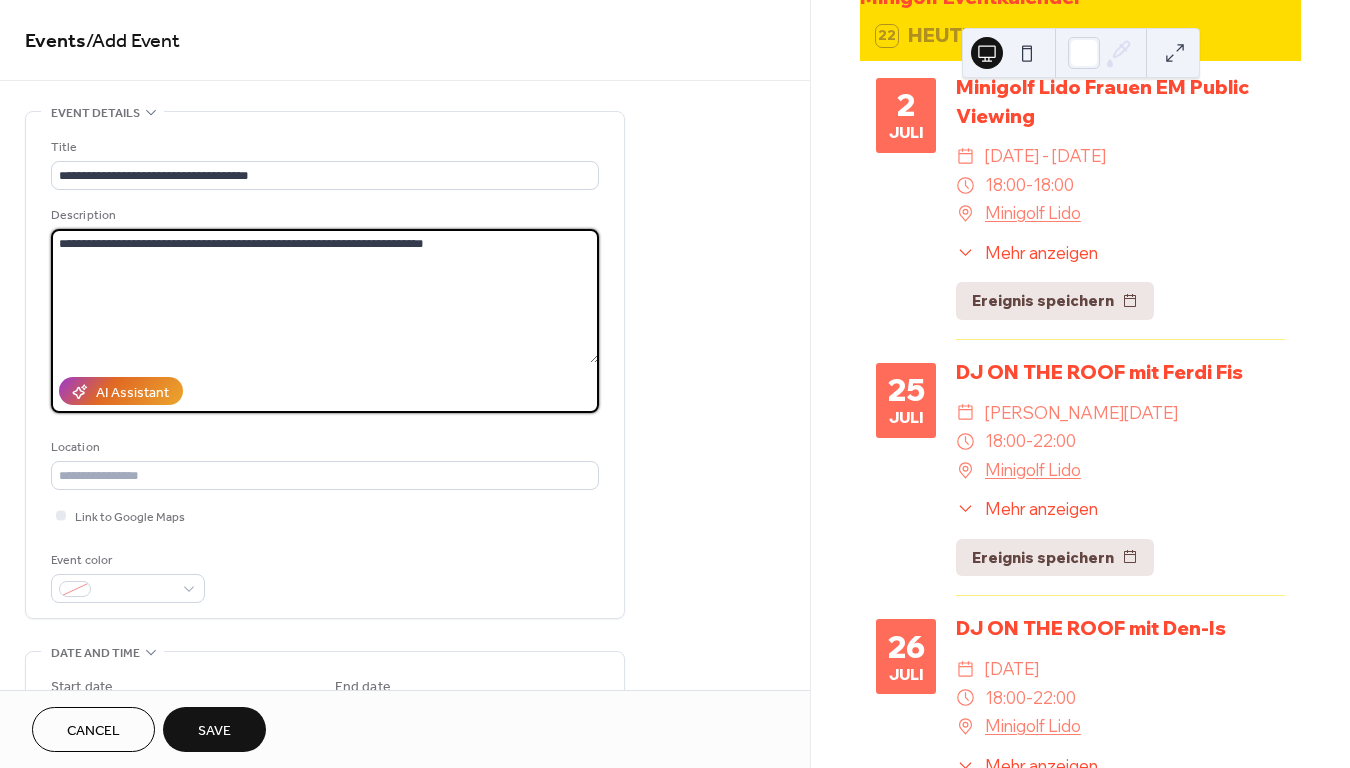 click on "**********" at bounding box center (325, 296) 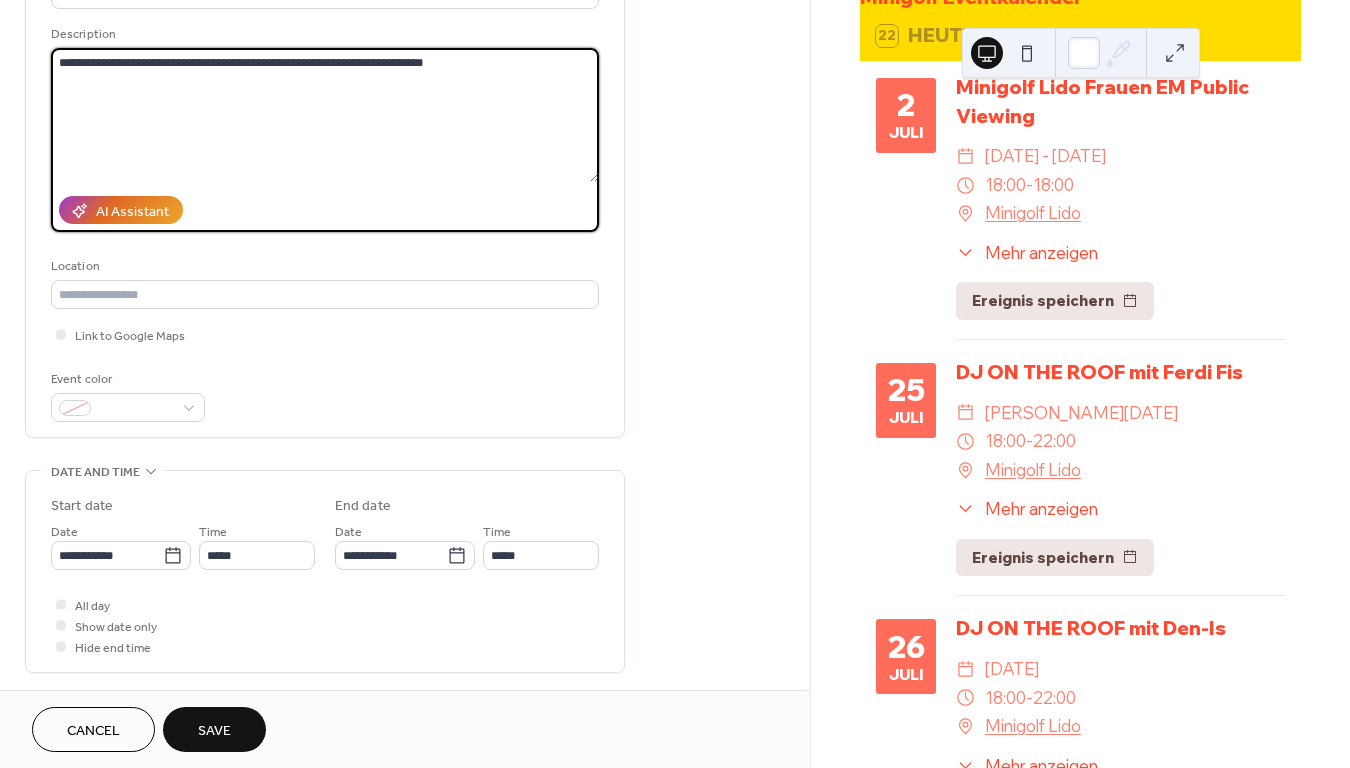 scroll, scrollTop: 211, scrollLeft: 0, axis: vertical 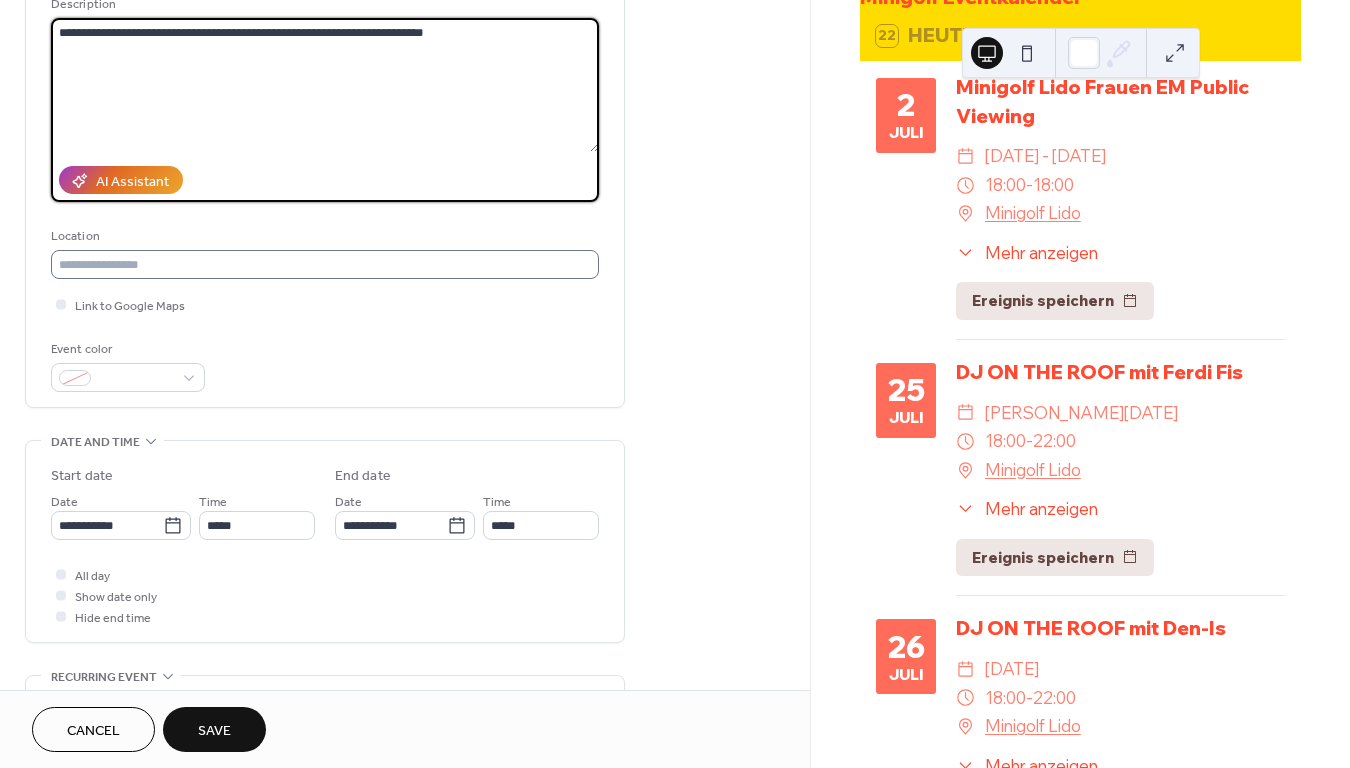 type on "**********" 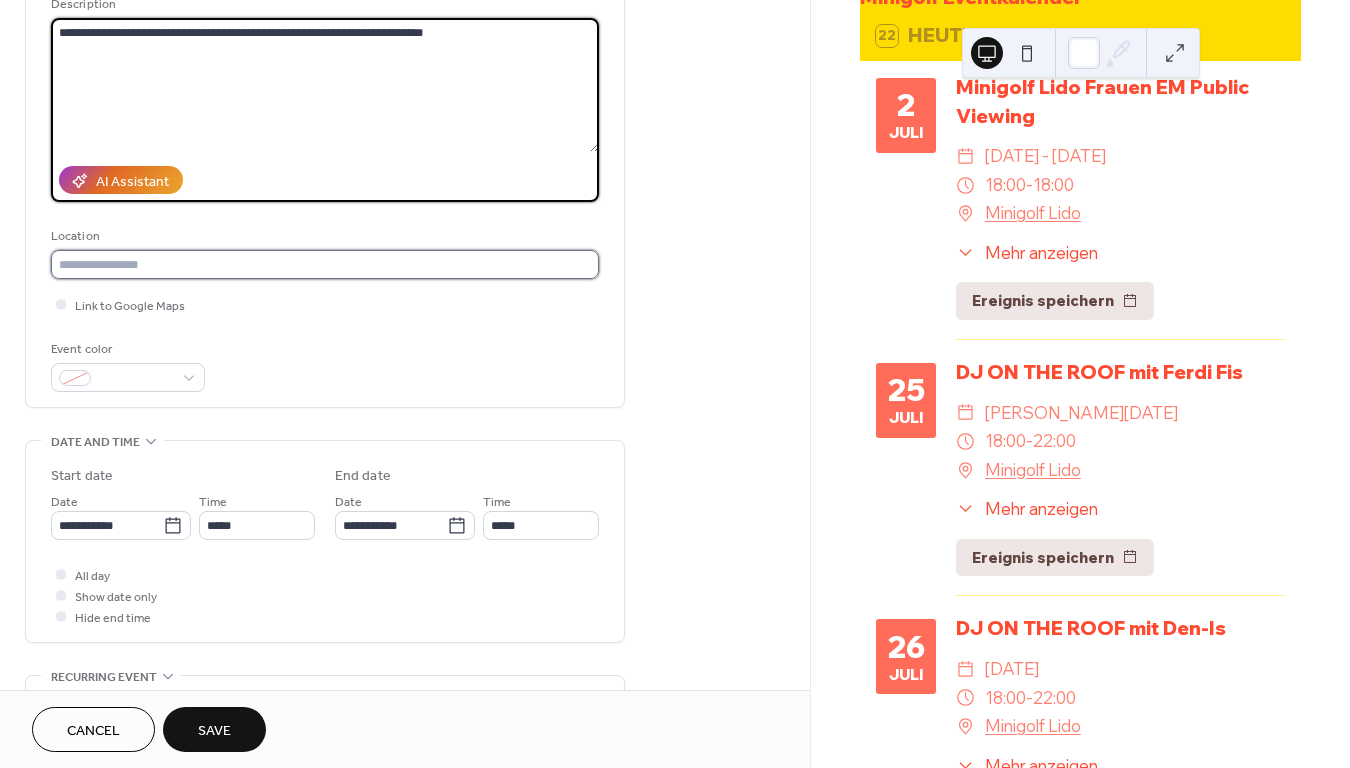 click at bounding box center [325, 264] 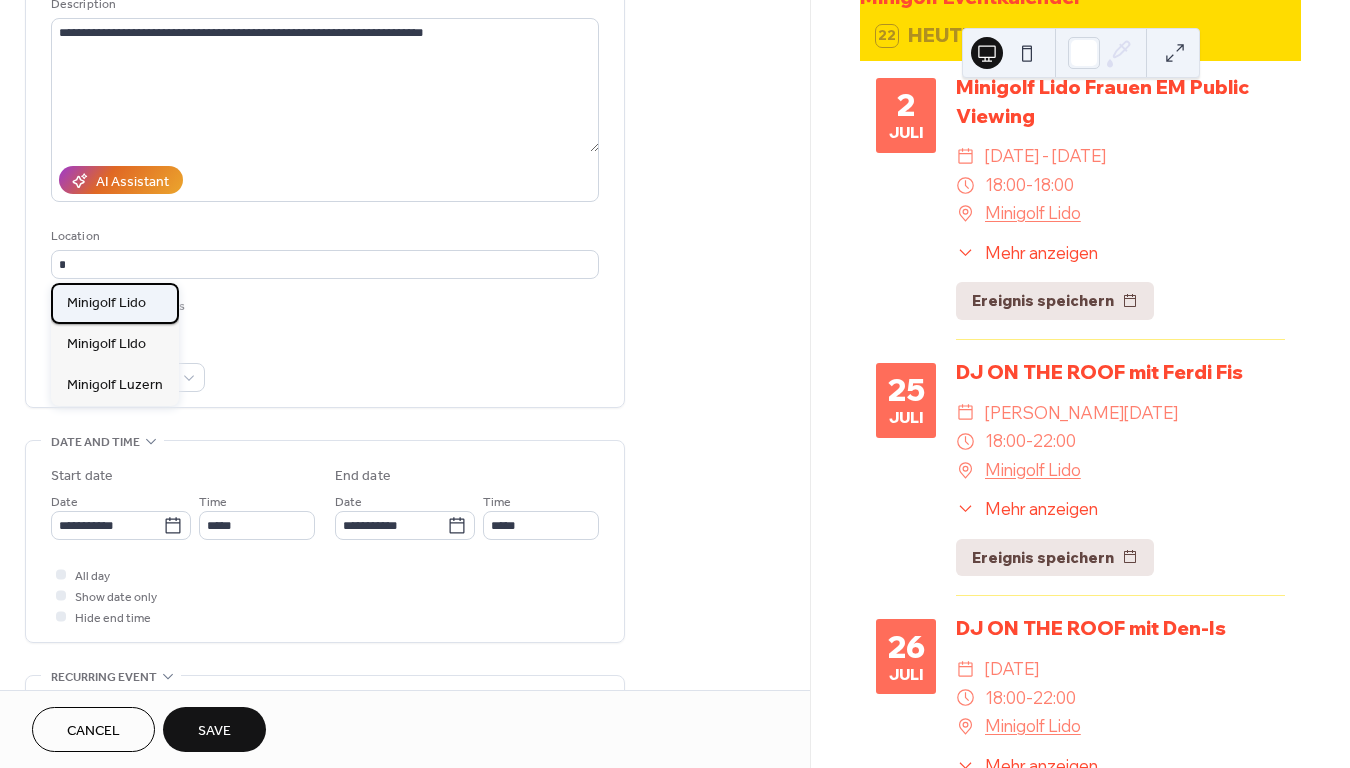 click on "Minigolf Lido" at bounding box center (115, 303) 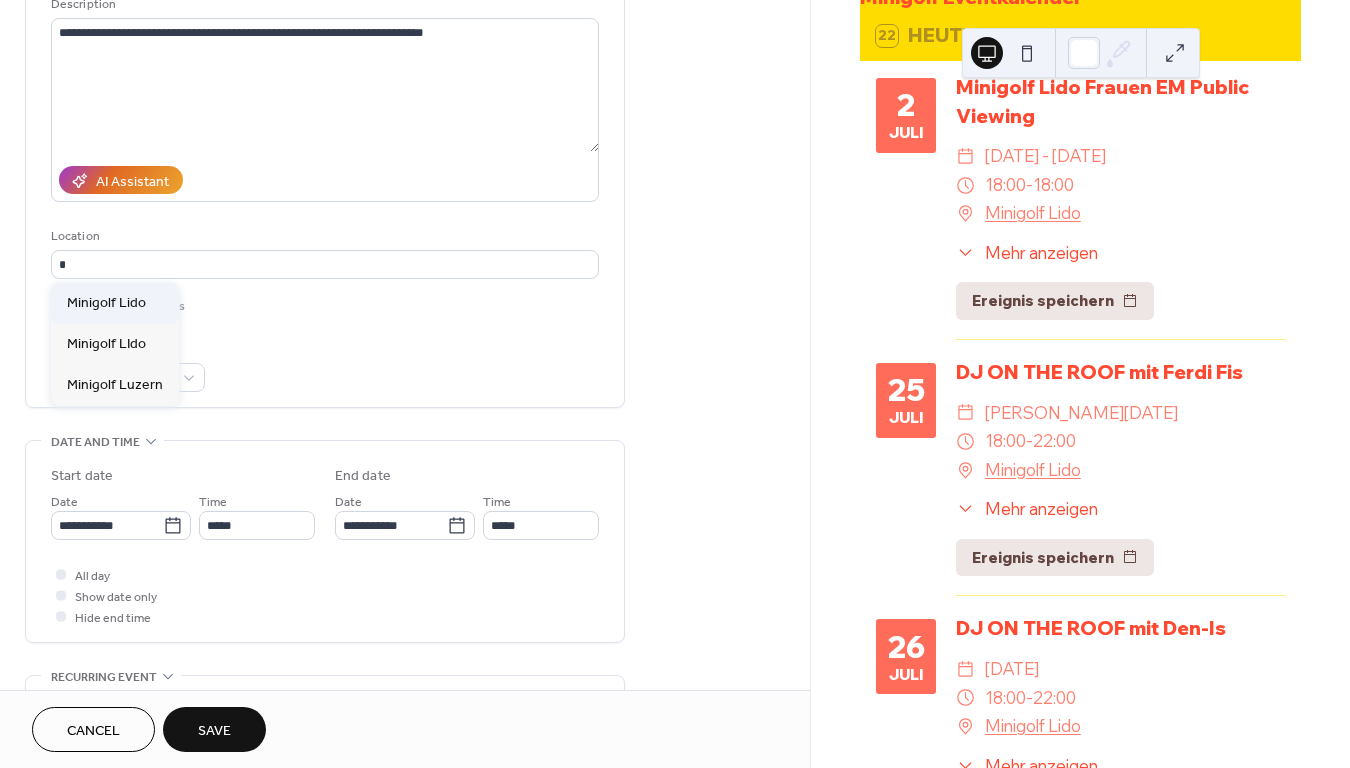 type on "**********" 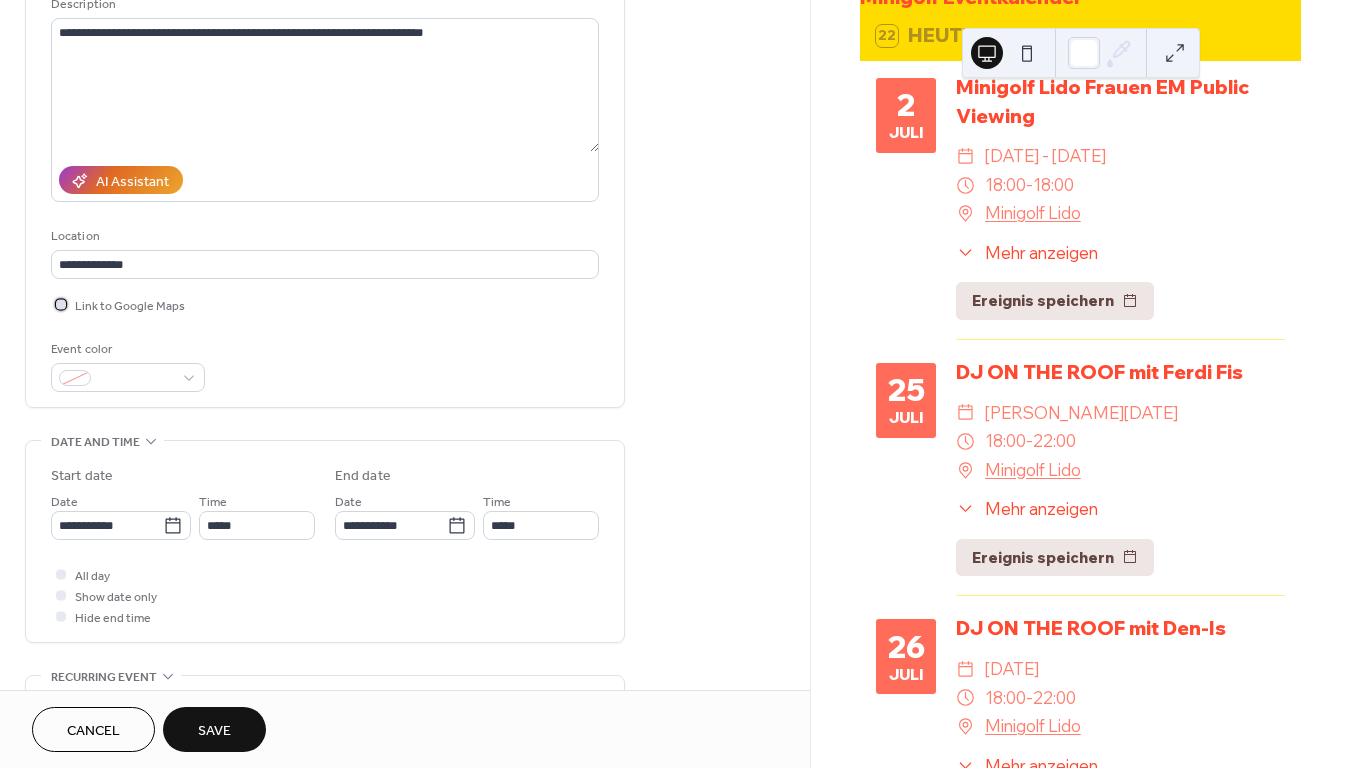 click at bounding box center [61, 304] 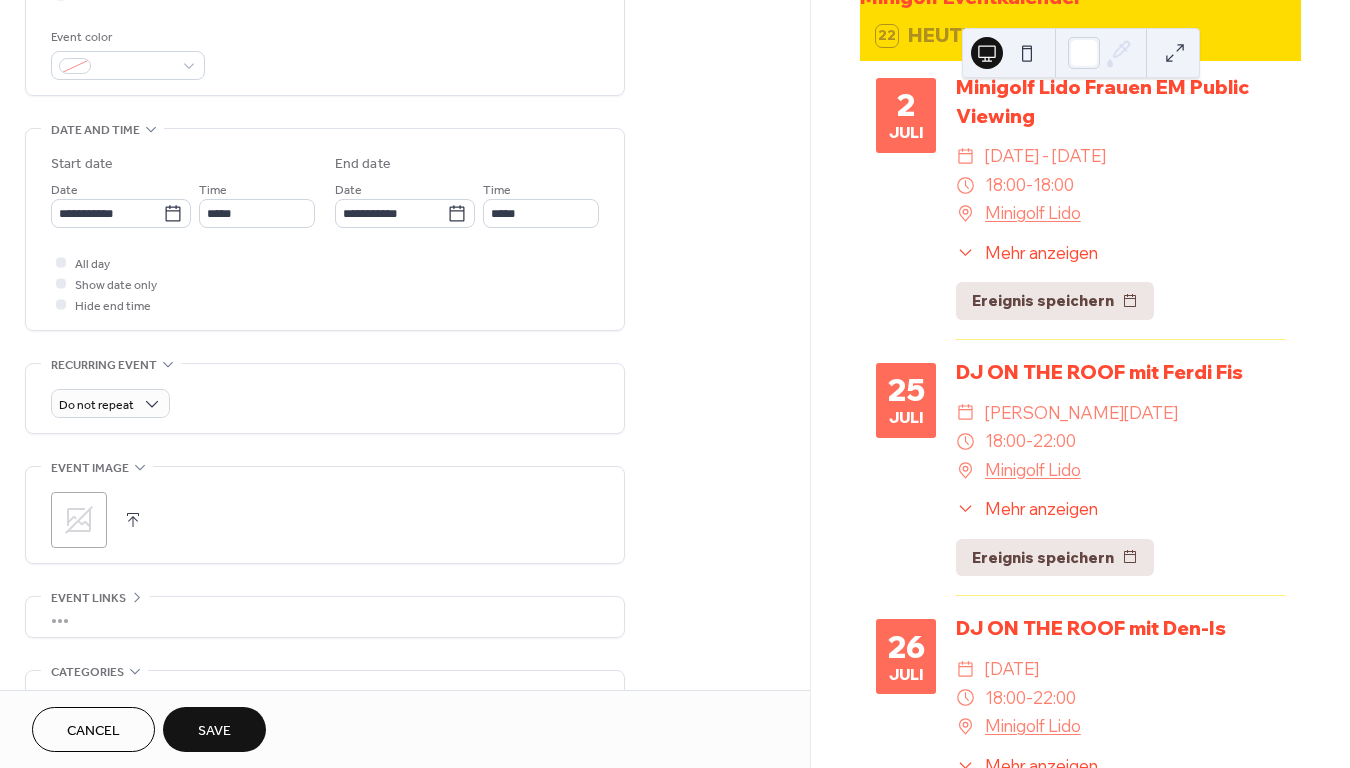 scroll, scrollTop: 524, scrollLeft: 0, axis: vertical 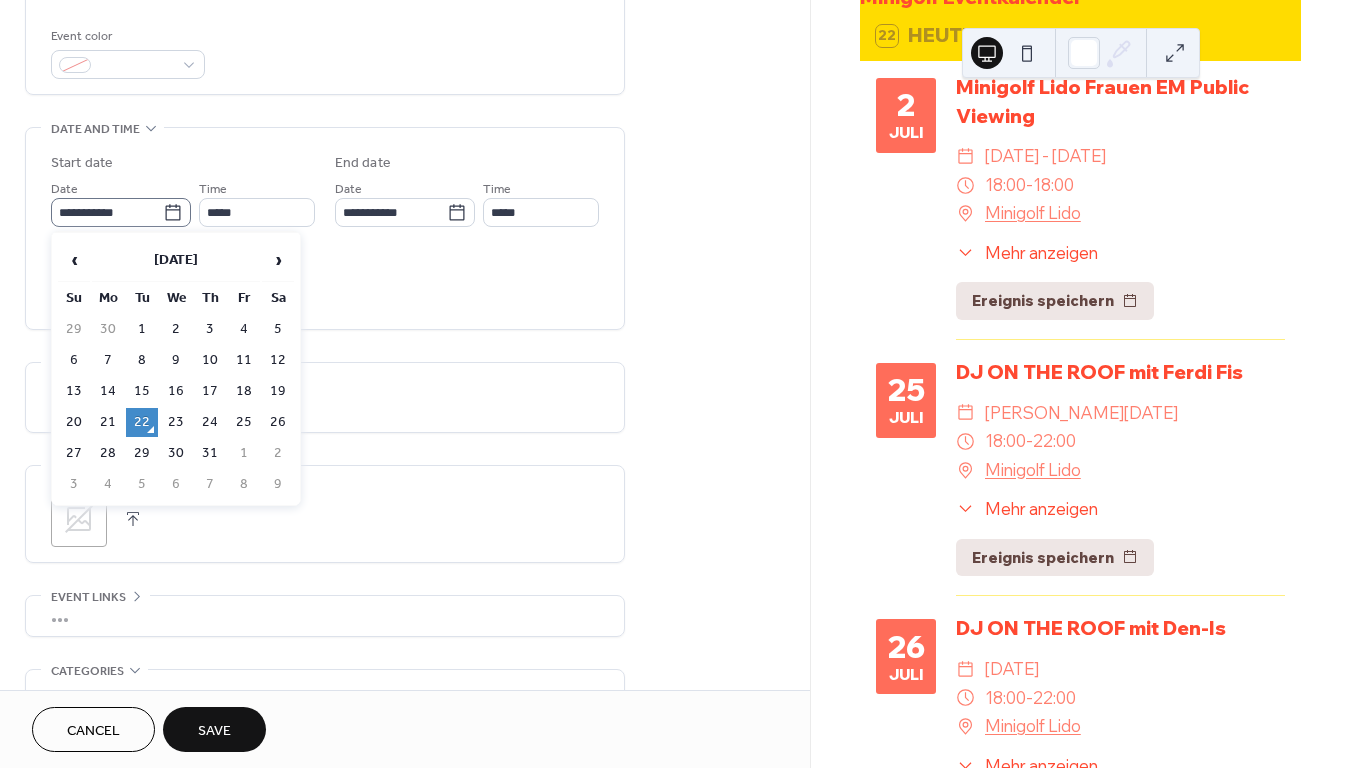 click 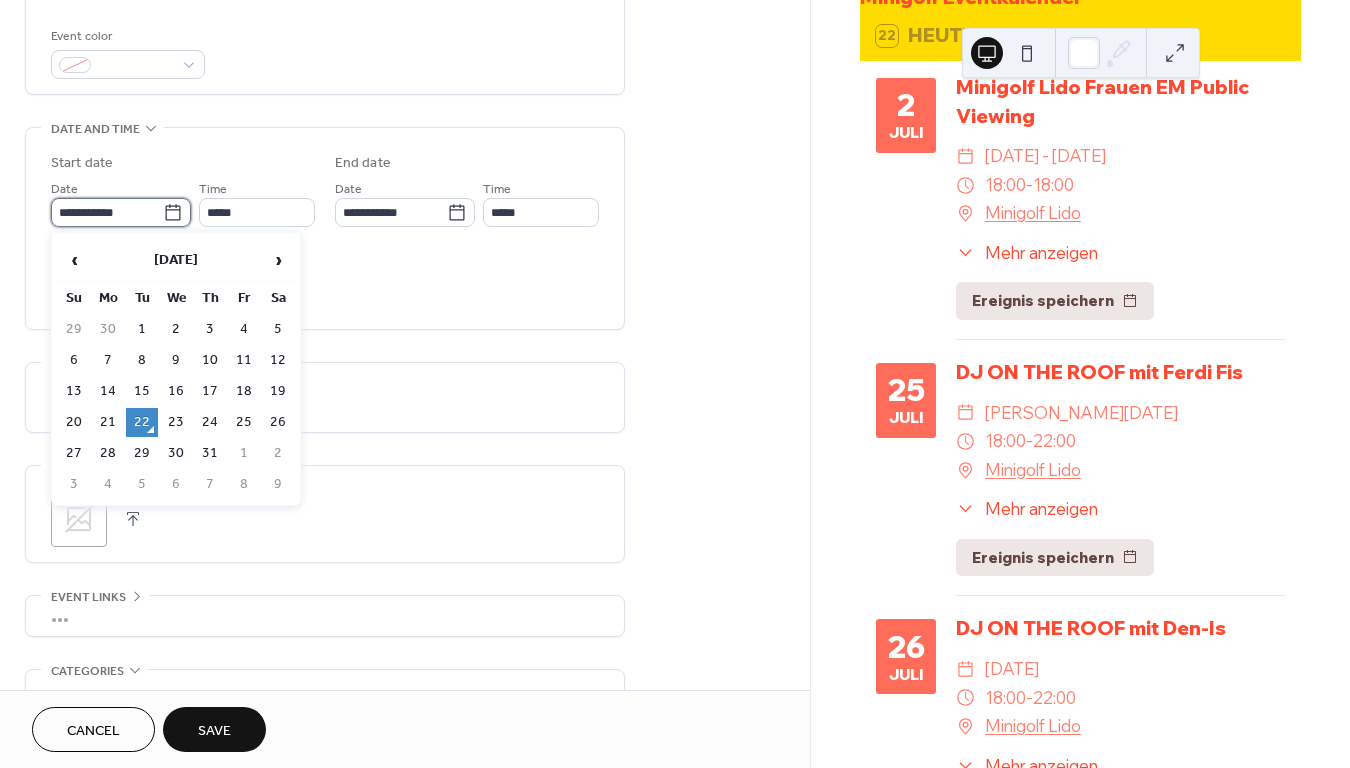 click on "**********" at bounding box center [107, 212] 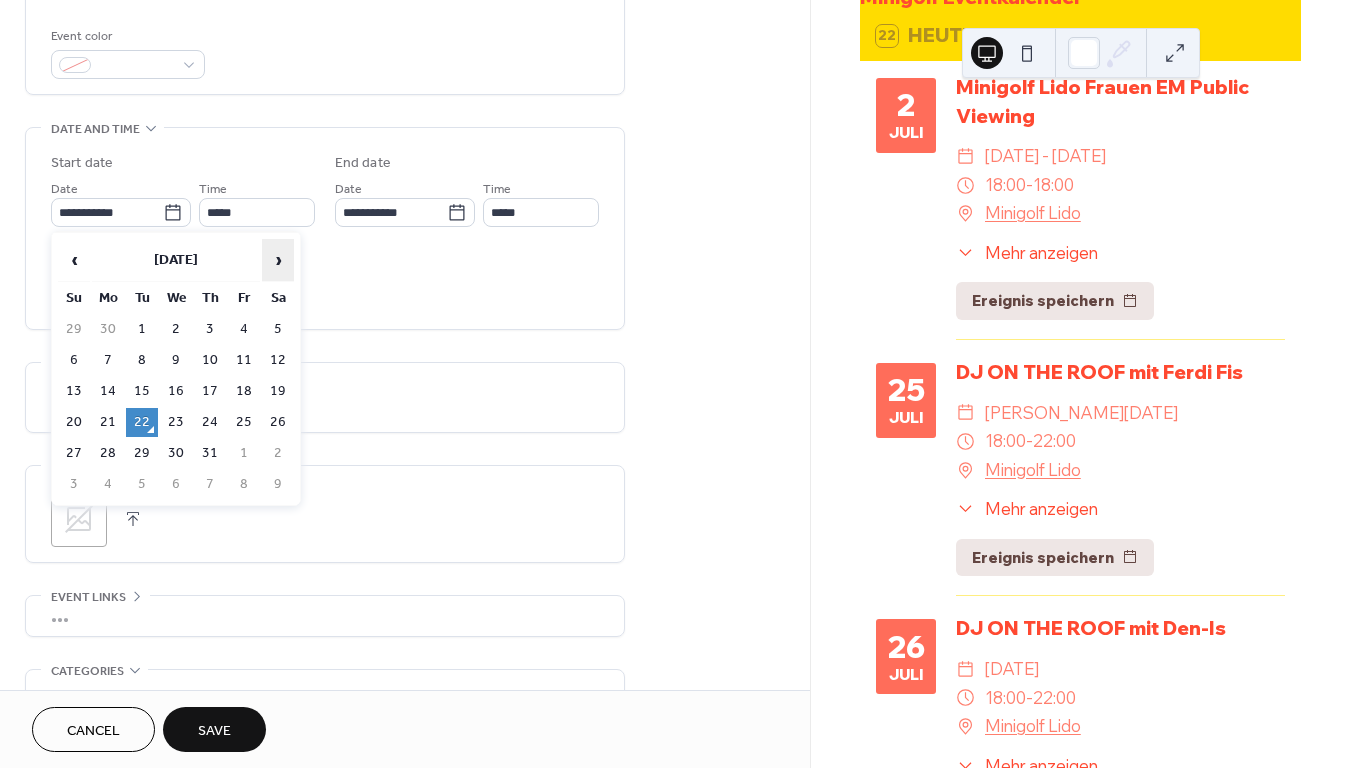 click on "›" at bounding box center [278, 260] 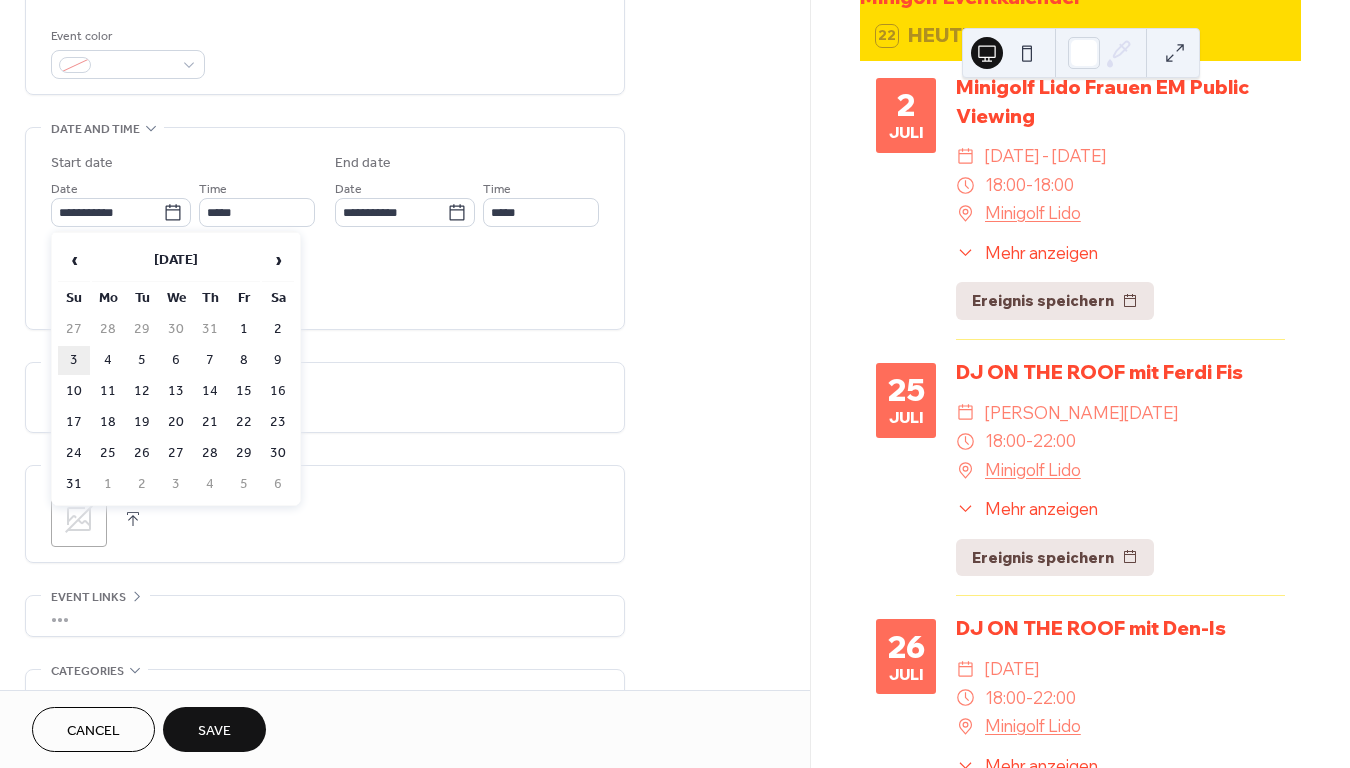 click on "3" at bounding box center (74, 360) 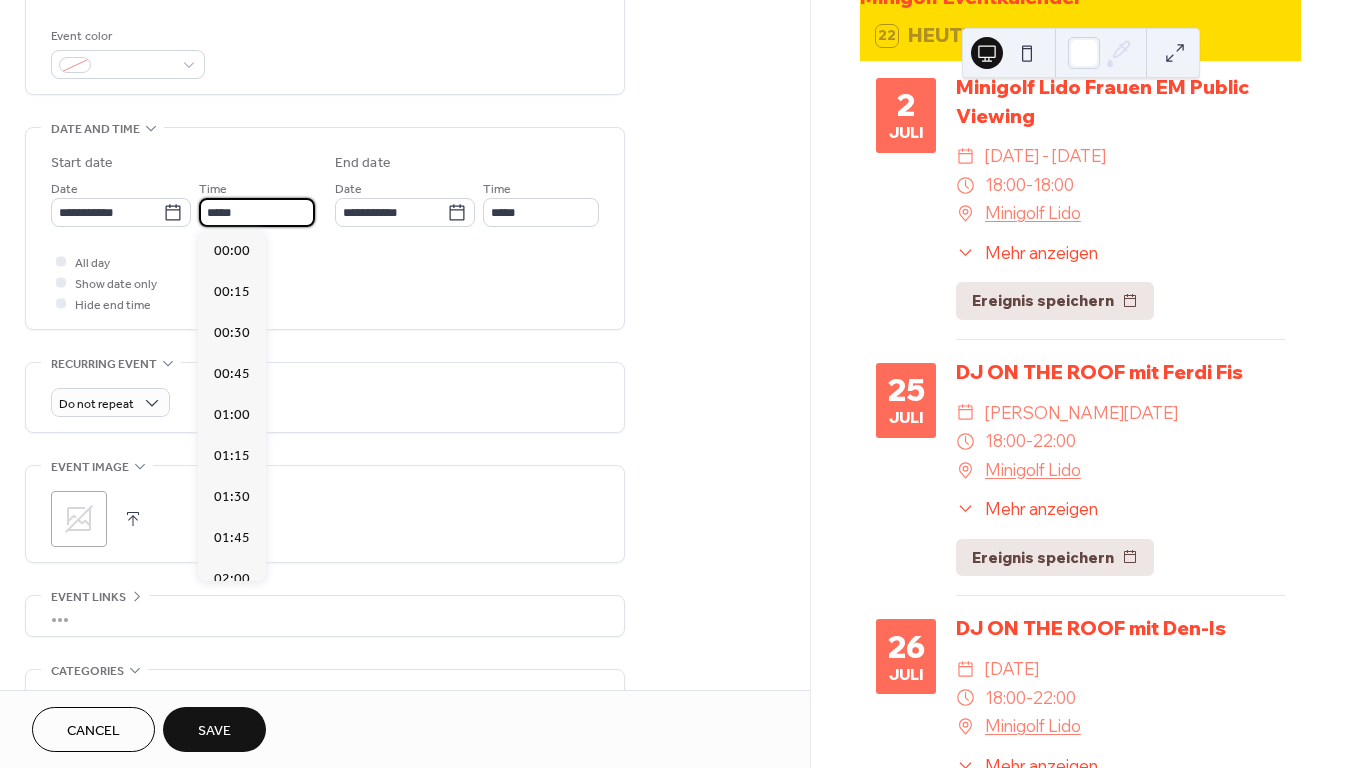 click on "*****" at bounding box center [257, 212] 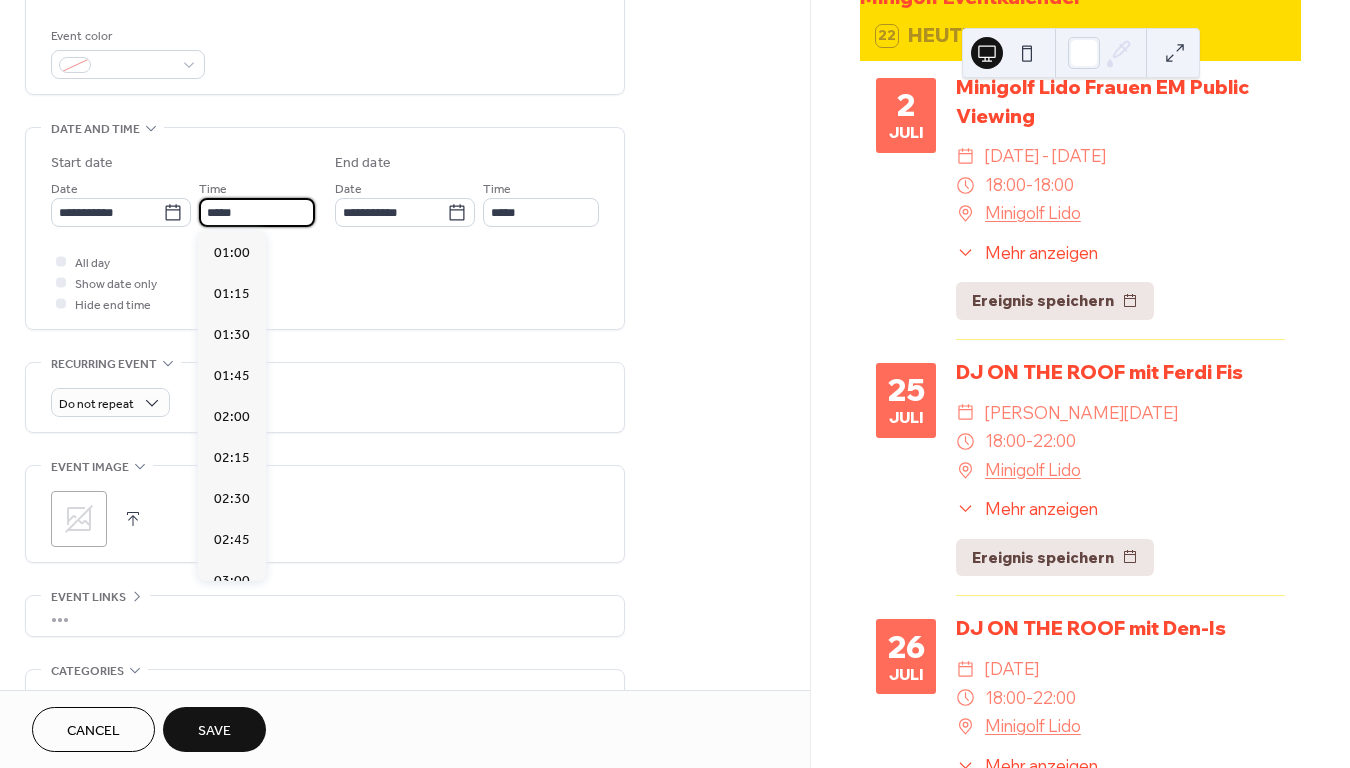 scroll, scrollTop: 2592, scrollLeft: 0, axis: vertical 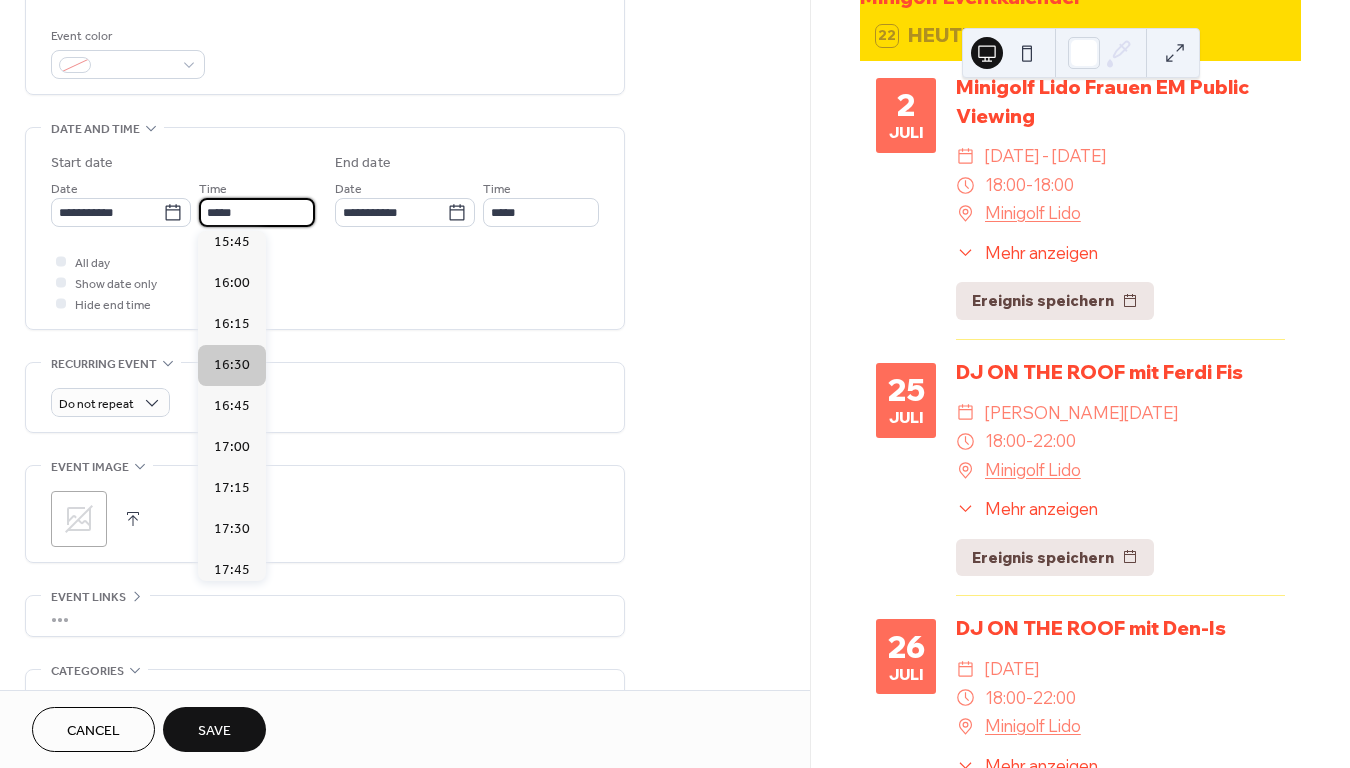 type on "*****" 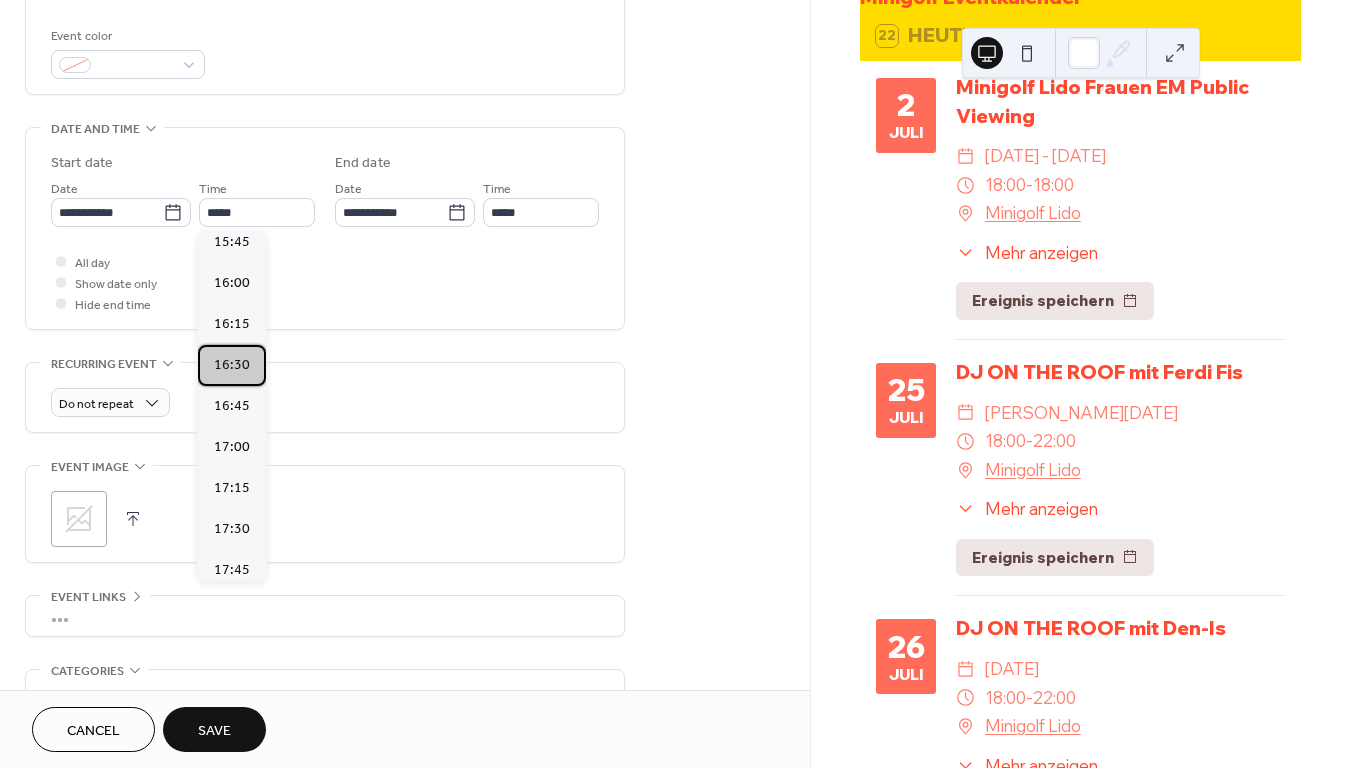 click on "16:30" at bounding box center [232, 365] 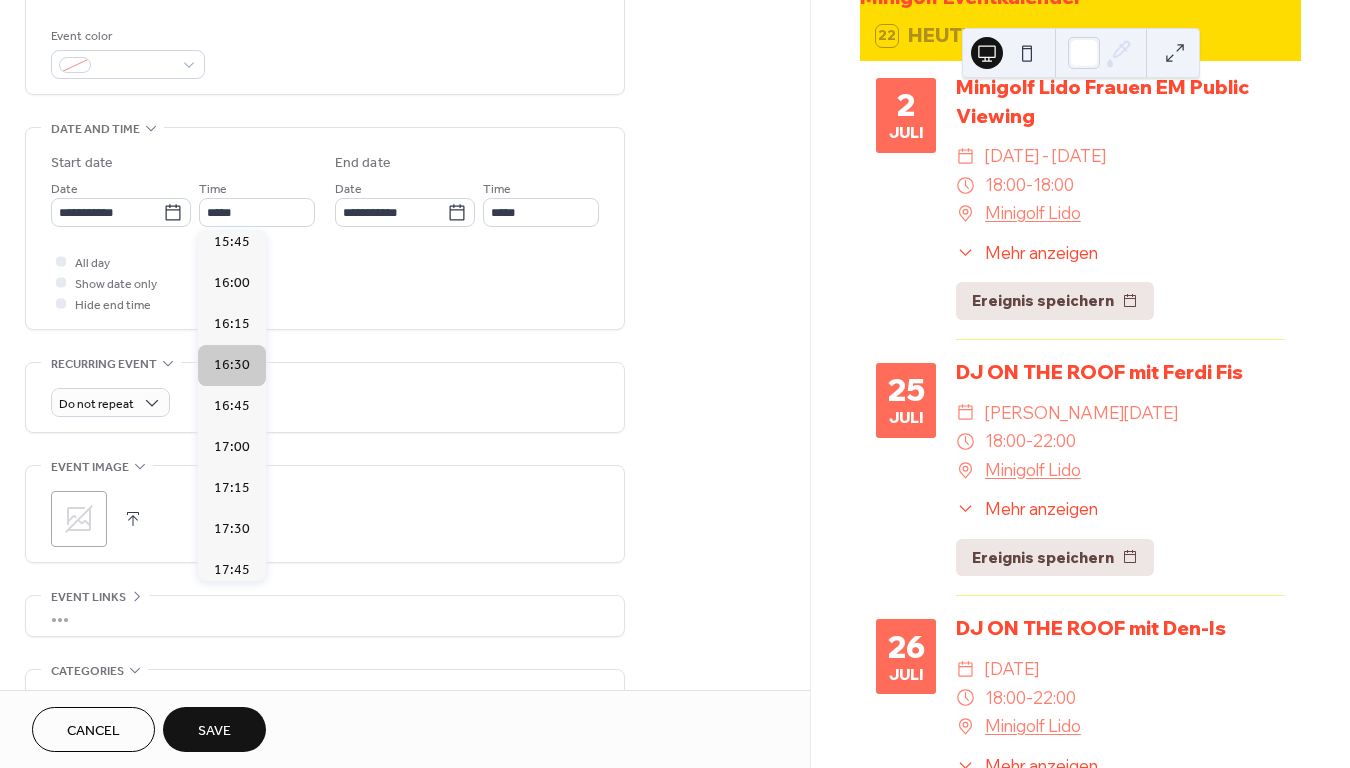 type on "*****" 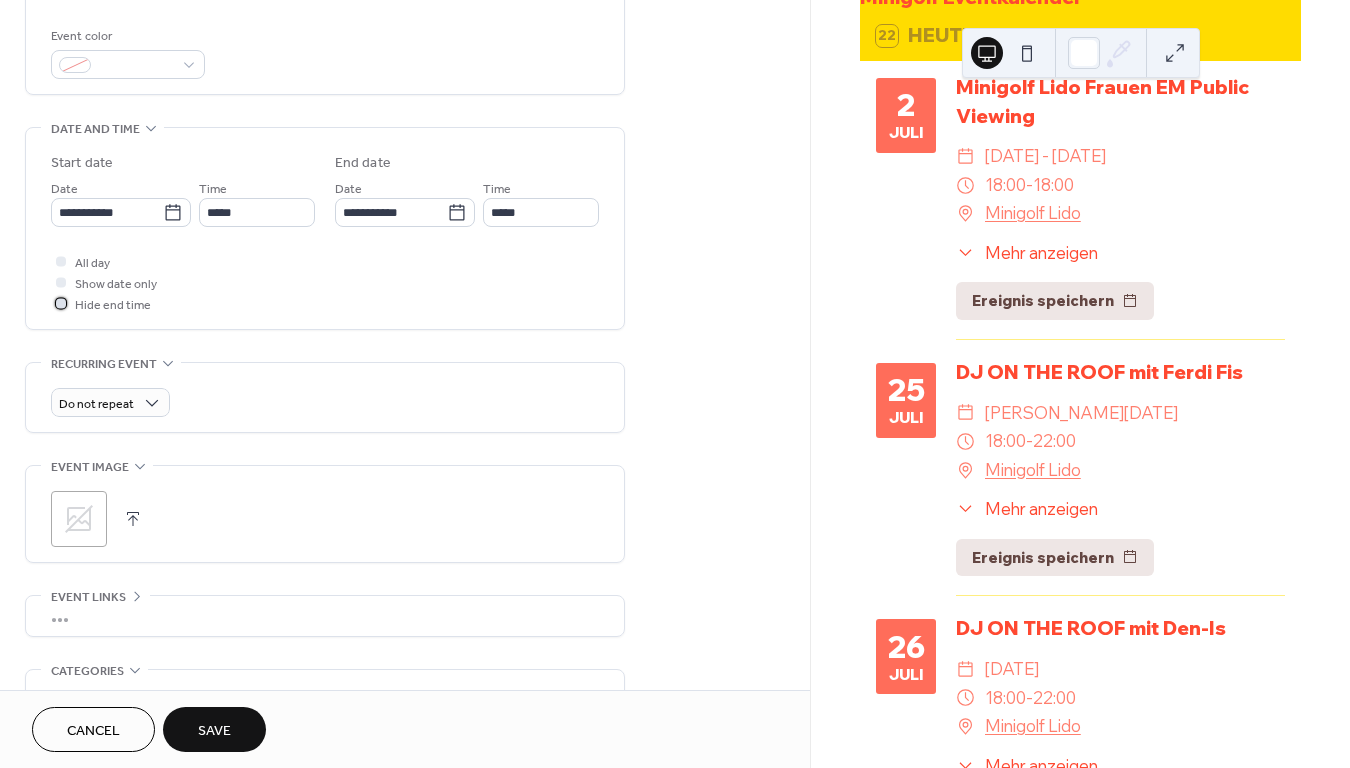 click at bounding box center (61, 303) 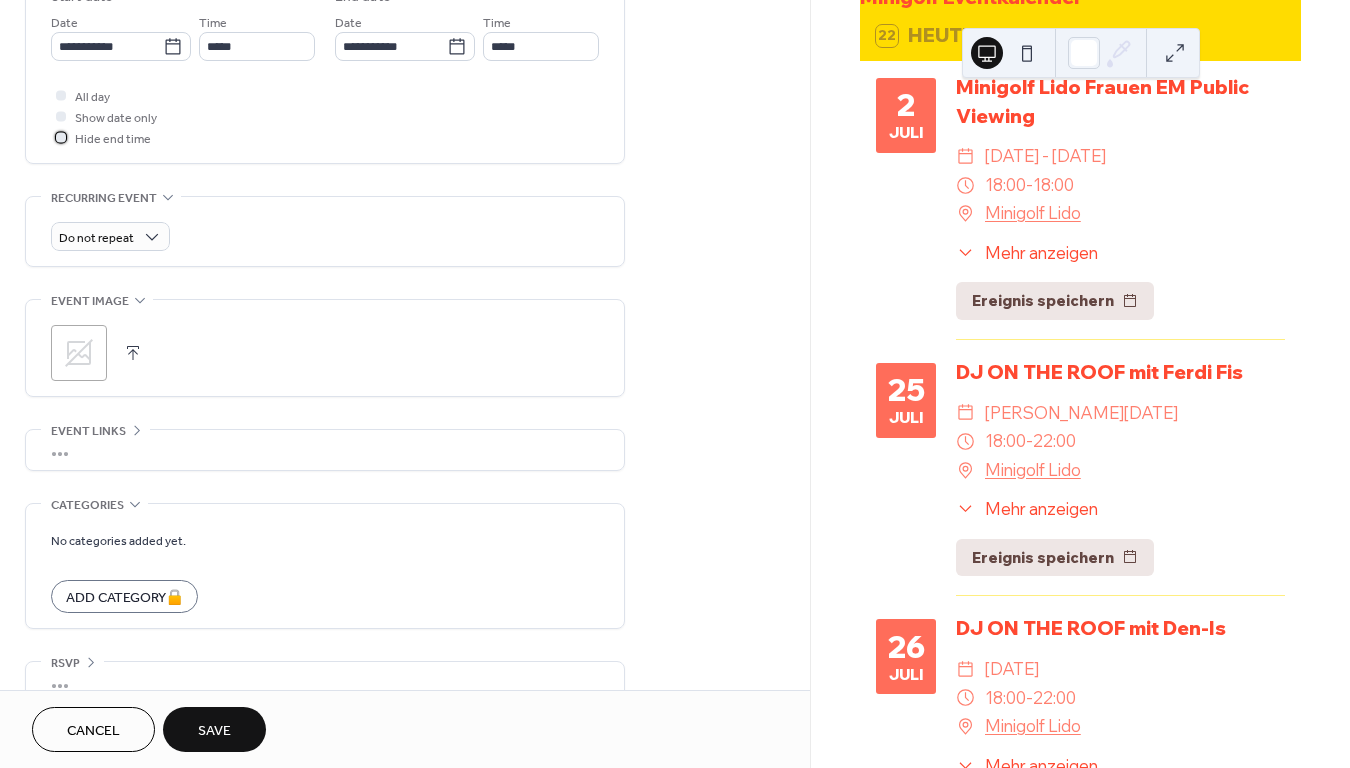scroll, scrollTop: 724, scrollLeft: 0, axis: vertical 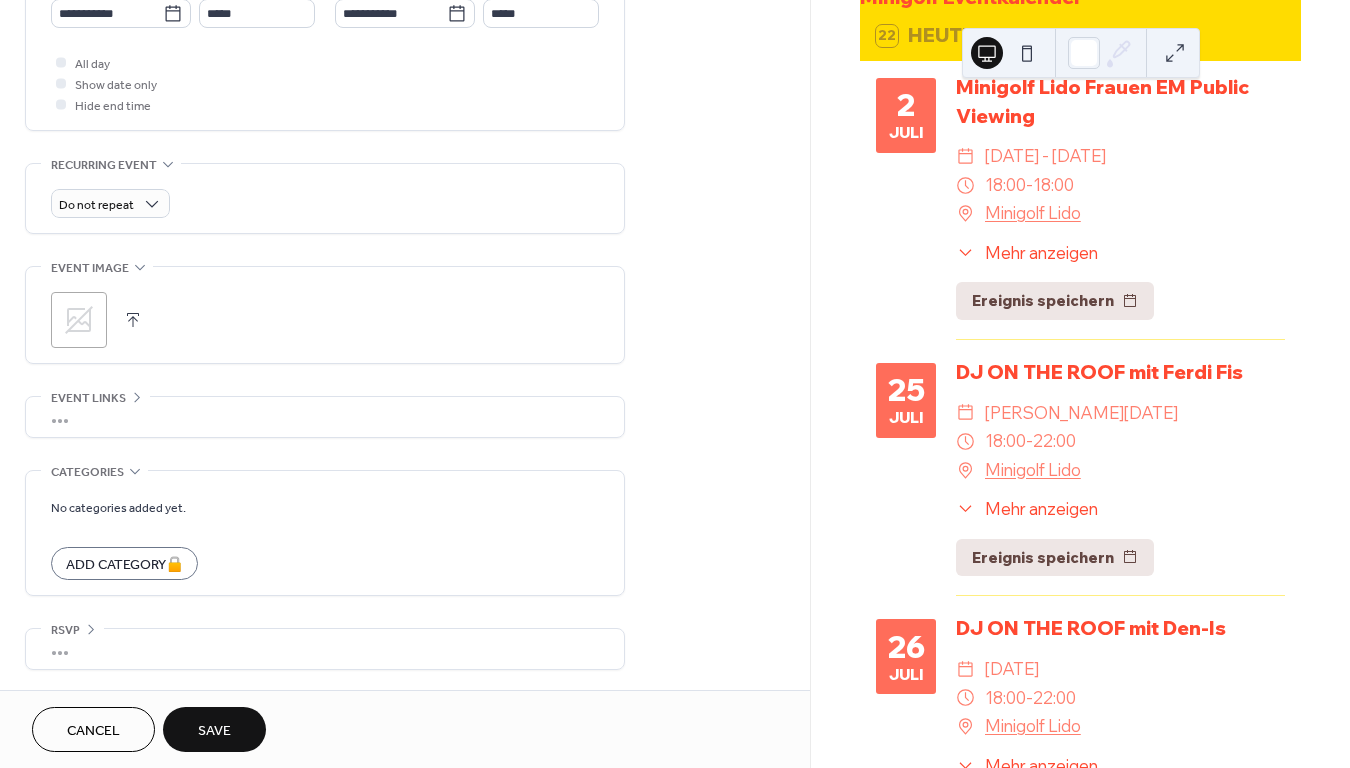 click on ";" at bounding box center [79, 320] 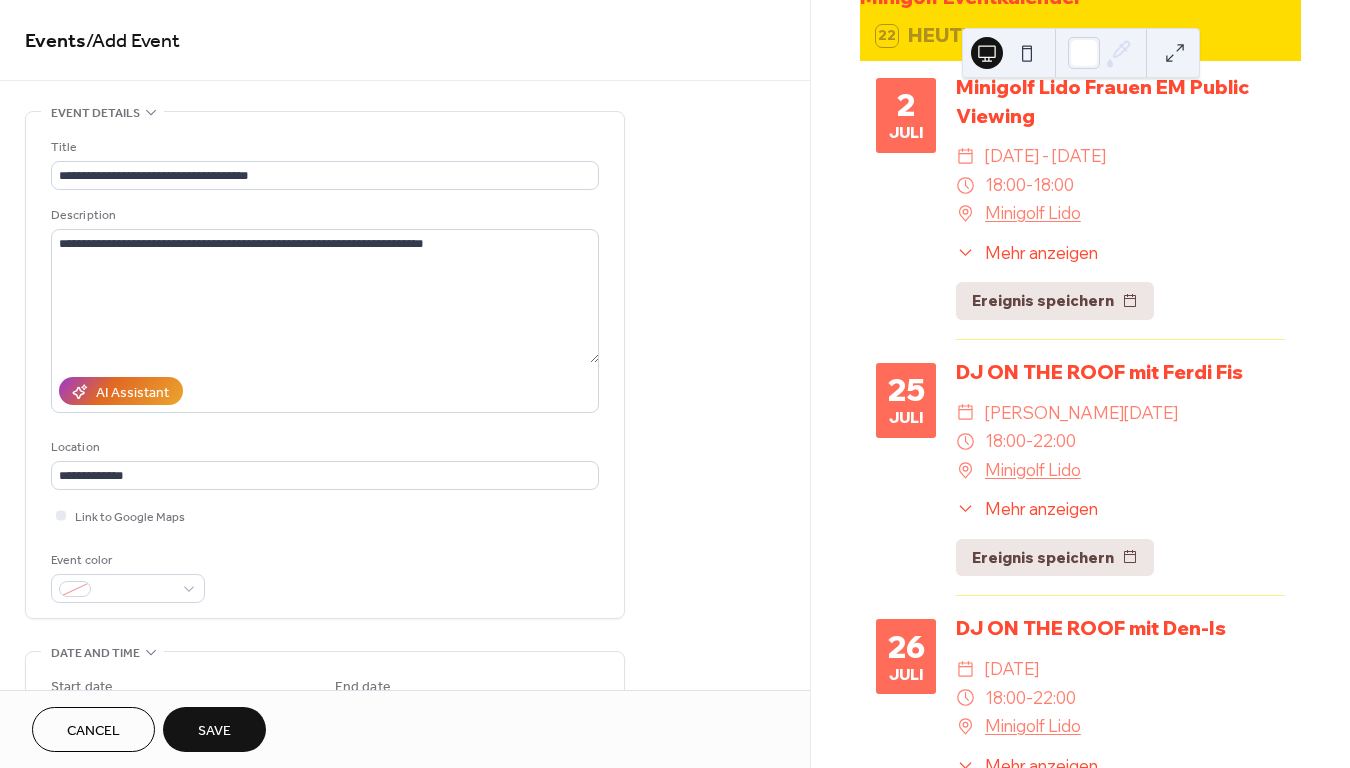 scroll, scrollTop: 724, scrollLeft: 0, axis: vertical 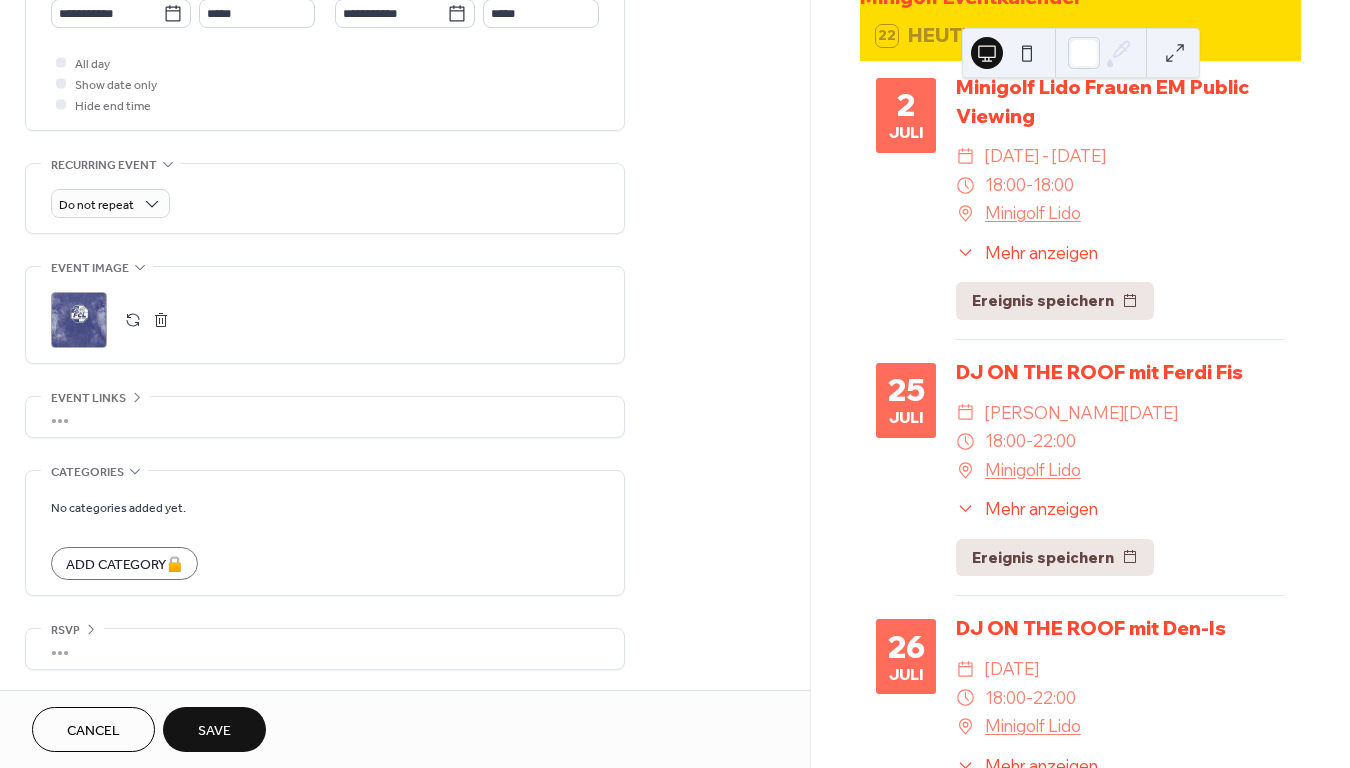 click on "Save" at bounding box center (214, 729) 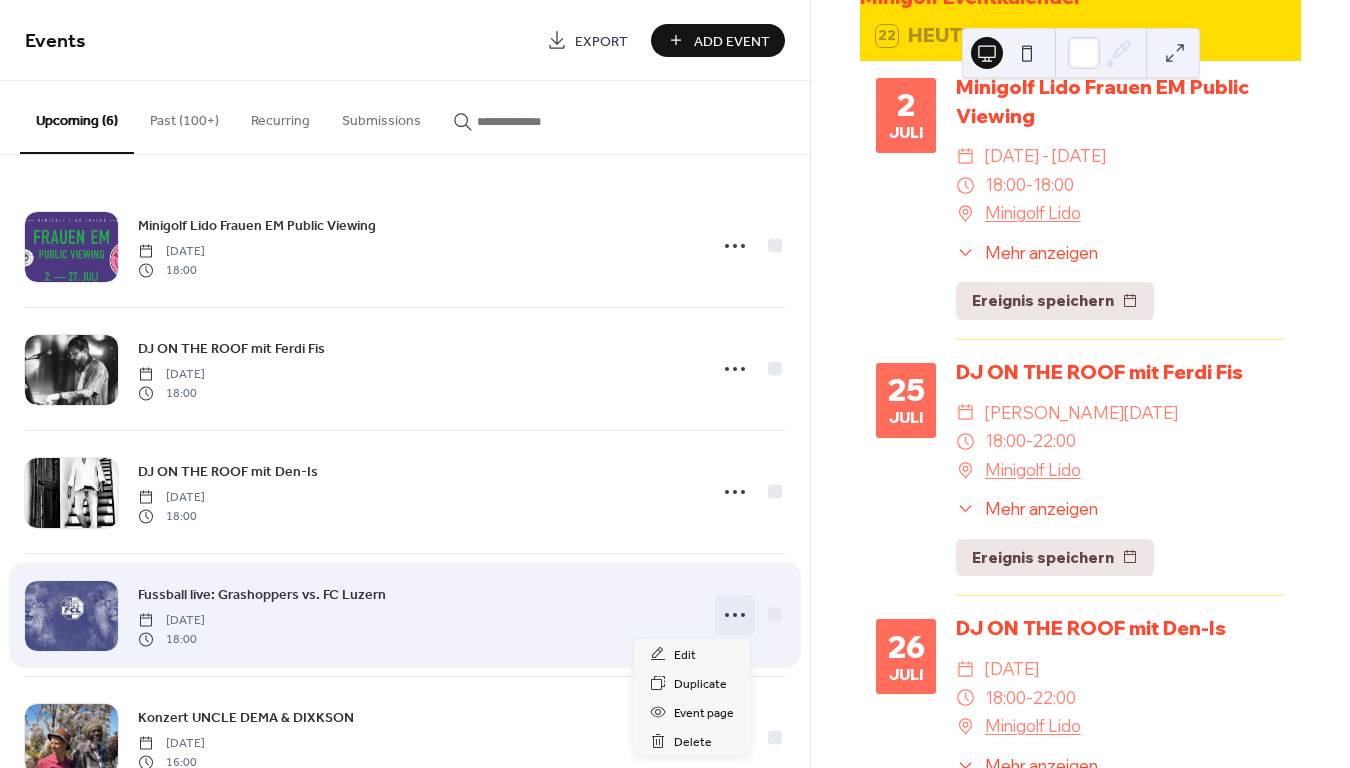 click 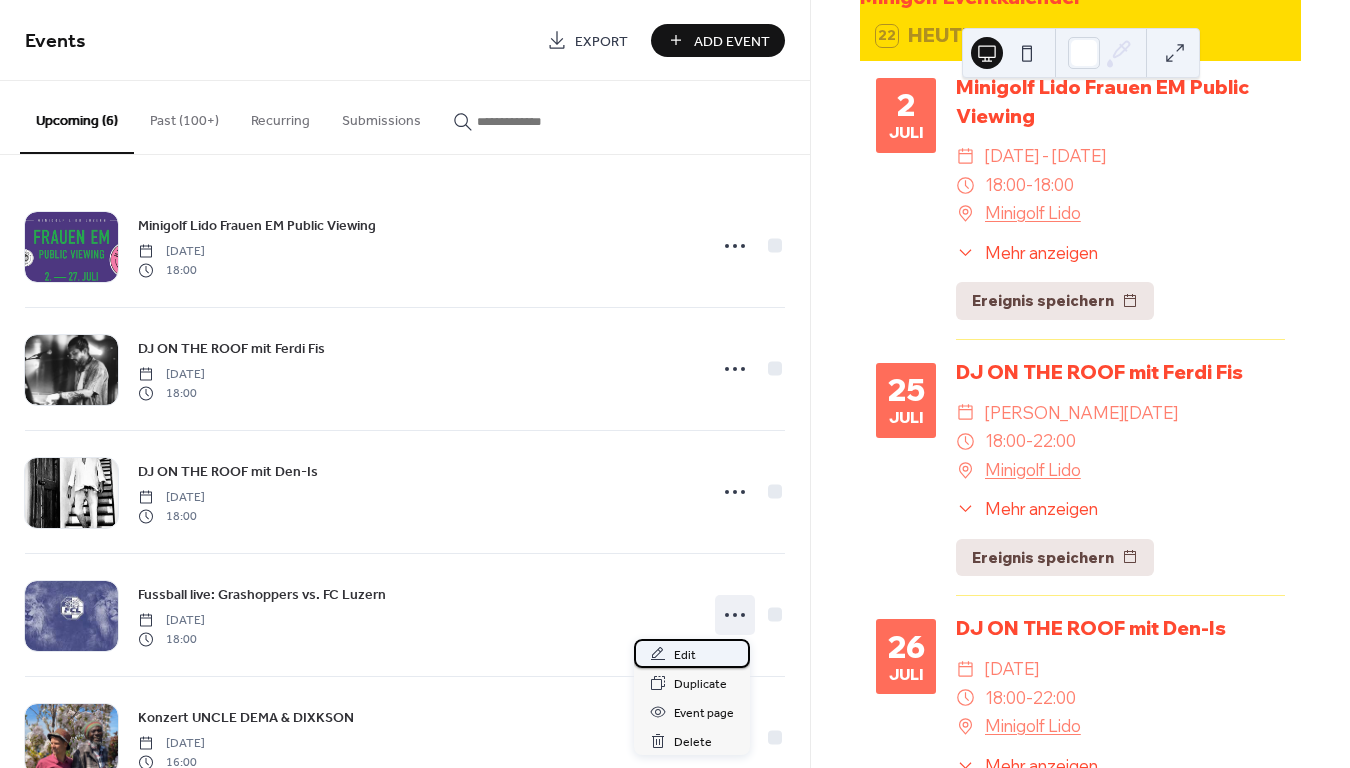 click on "Edit" at bounding box center [692, 653] 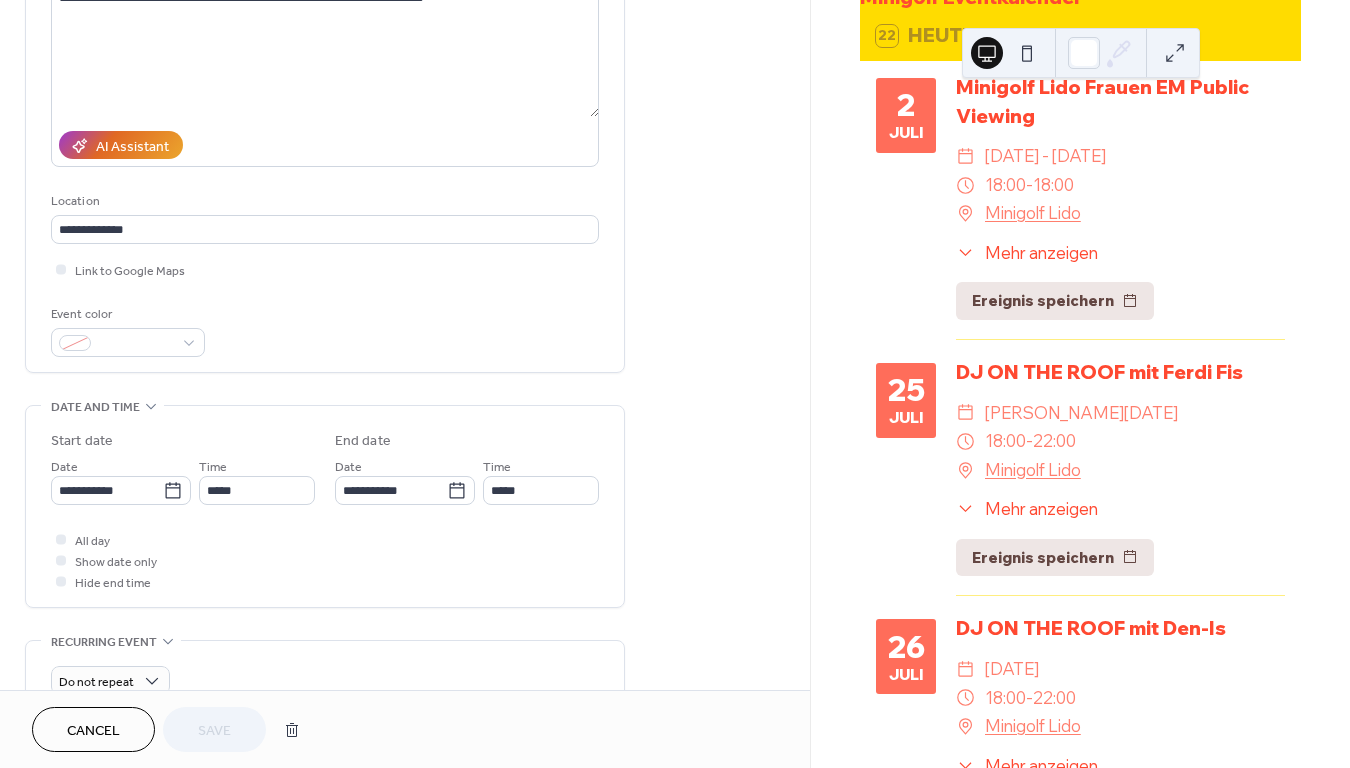 scroll, scrollTop: 246, scrollLeft: 0, axis: vertical 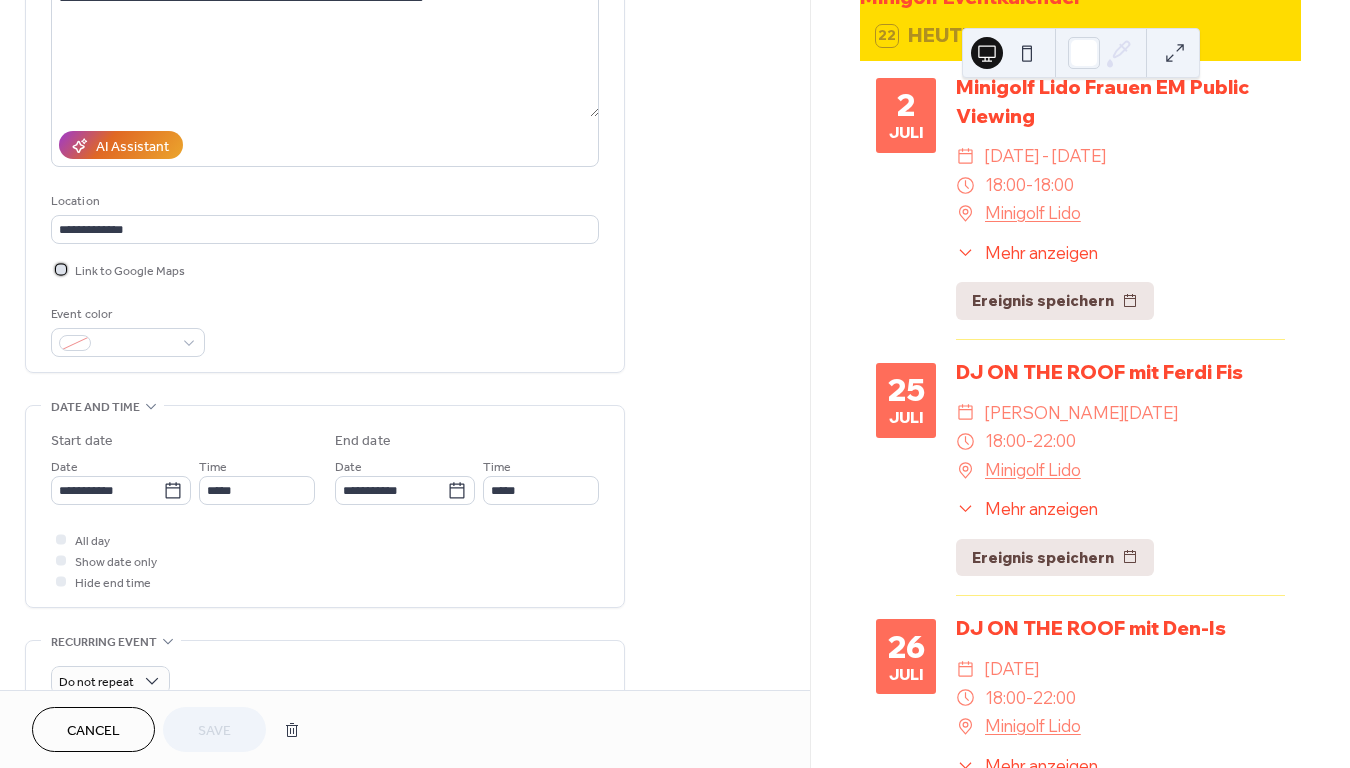 click at bounding box center [61, 269] 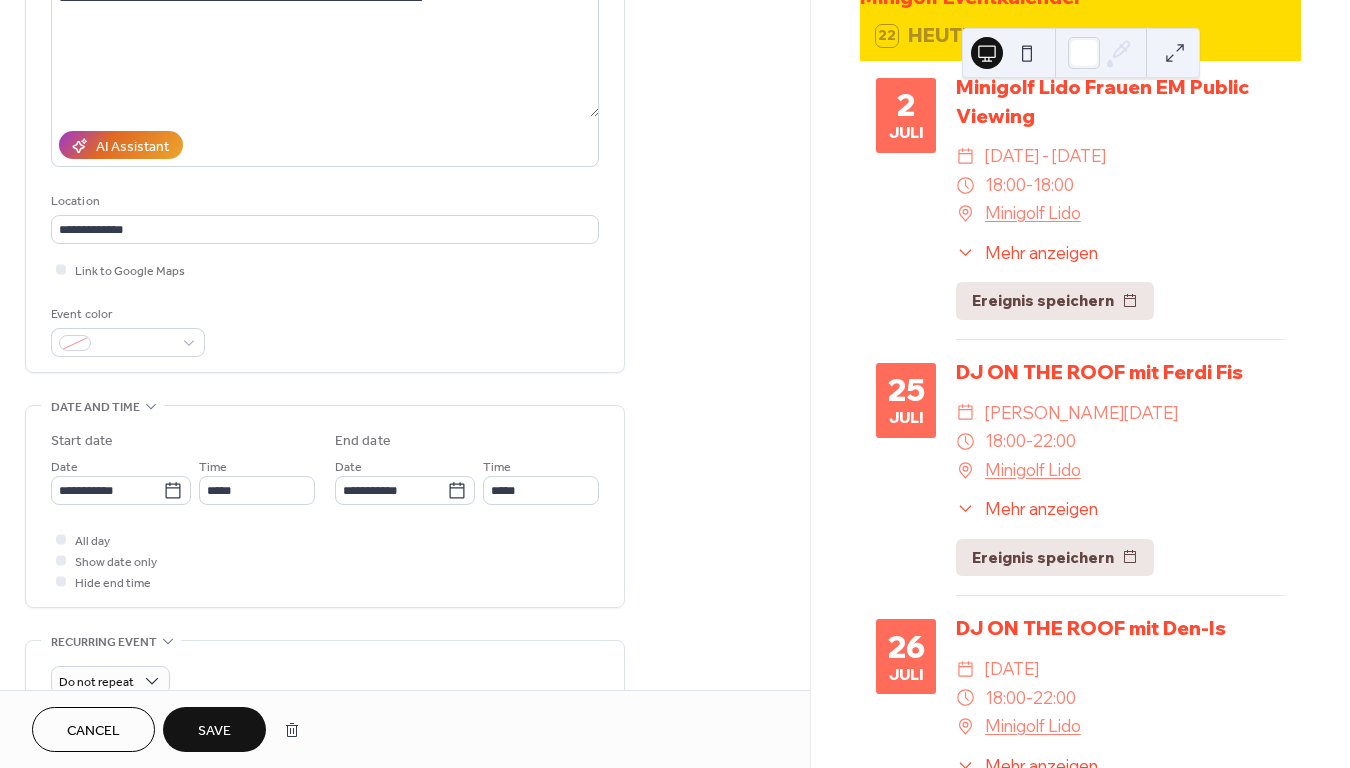 click on "Save" at bounding box center (214, 731) 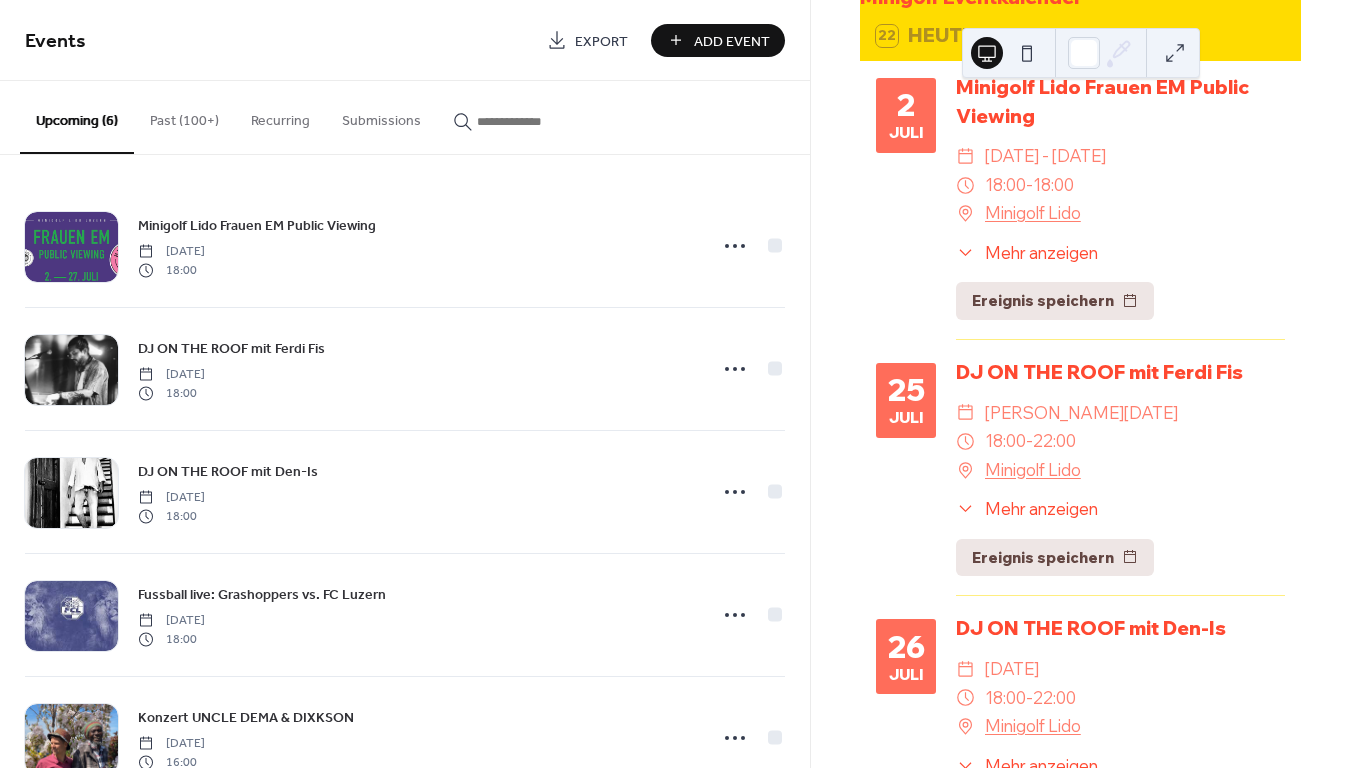 click on "Add Event" at bounding box center (732, 41) 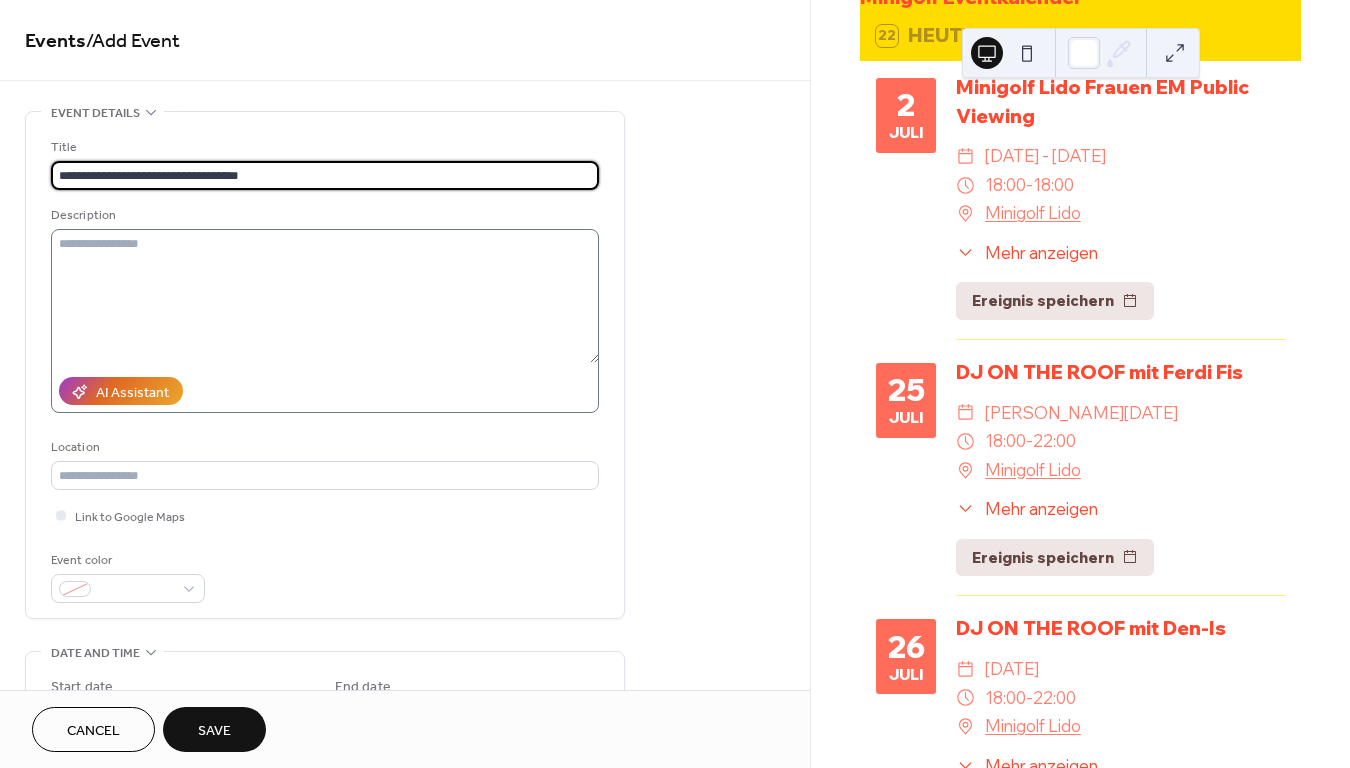 type on "**********" 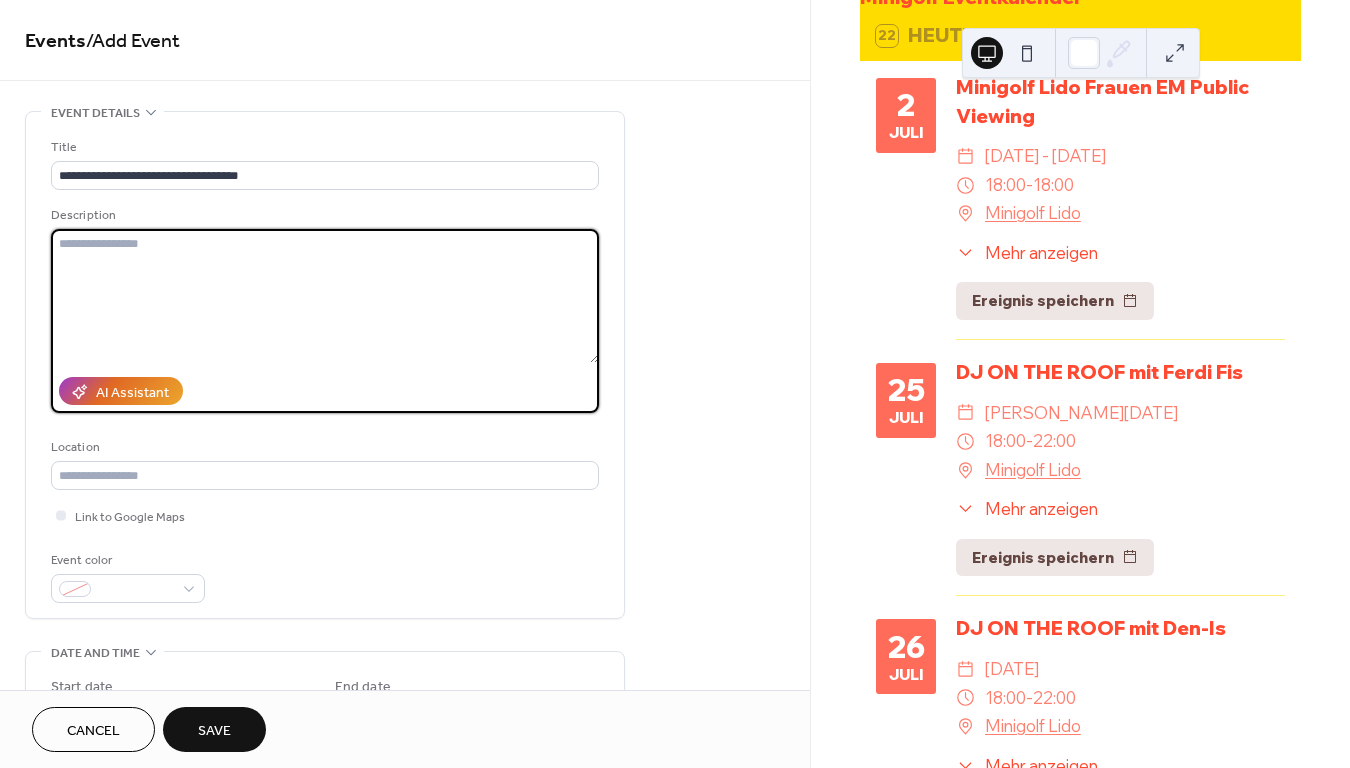 click at bounding box center [325, 296] 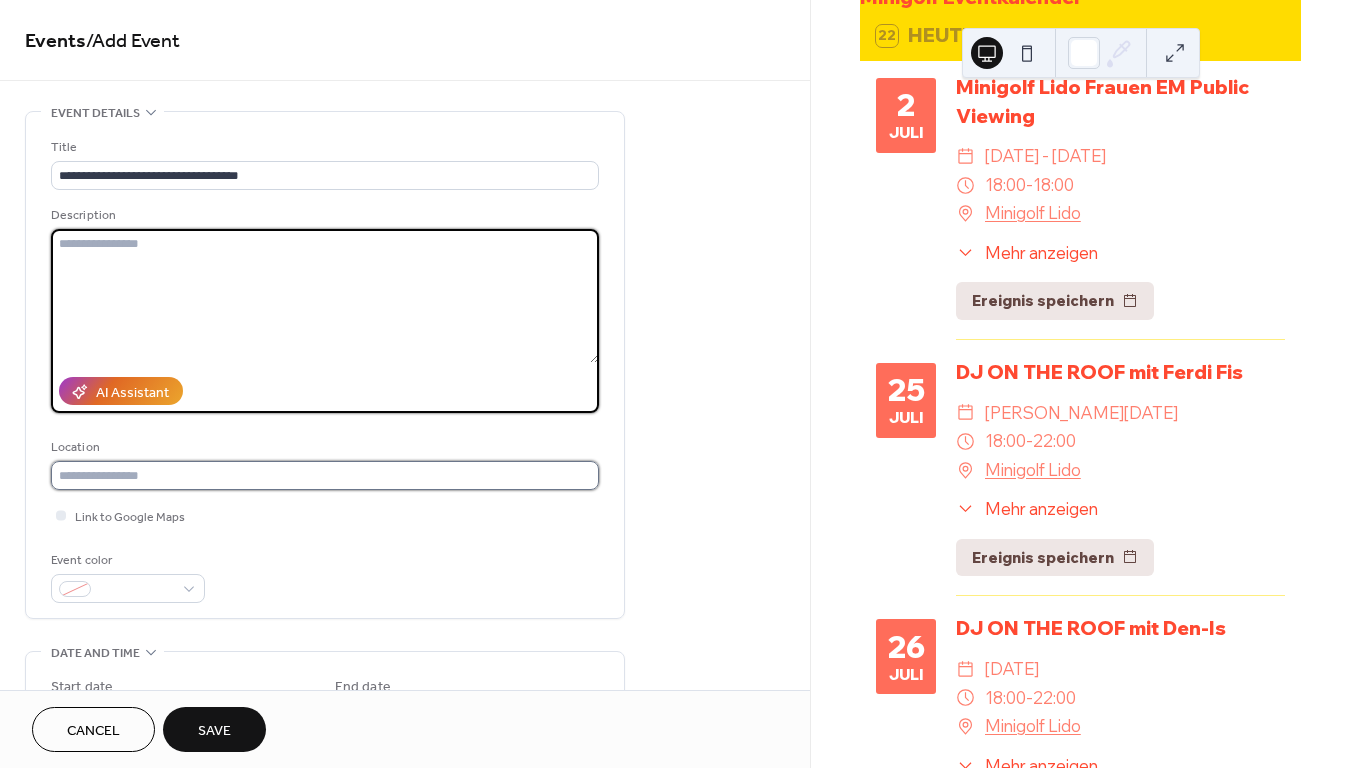click at bounding box center [325, 475] 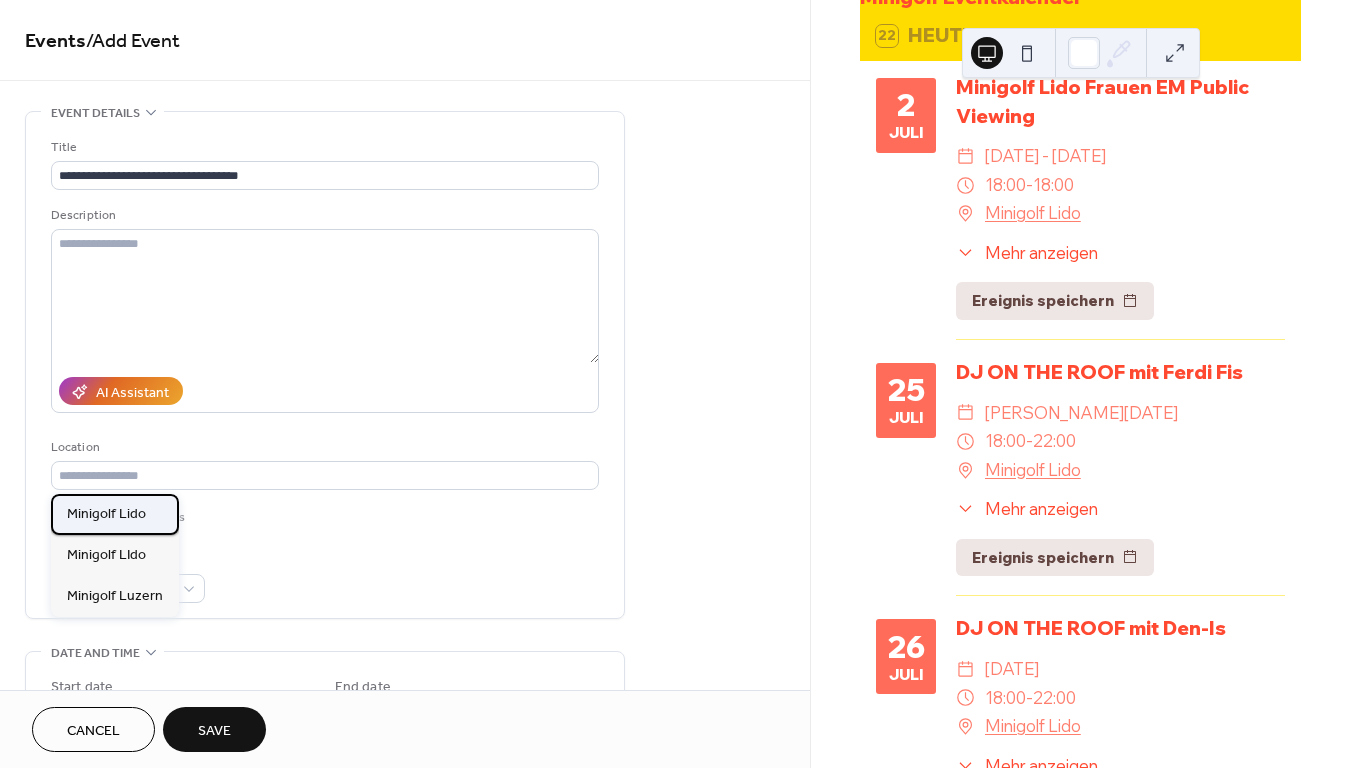 click on "Minigolf Lido" at bounding box center [115, 514] 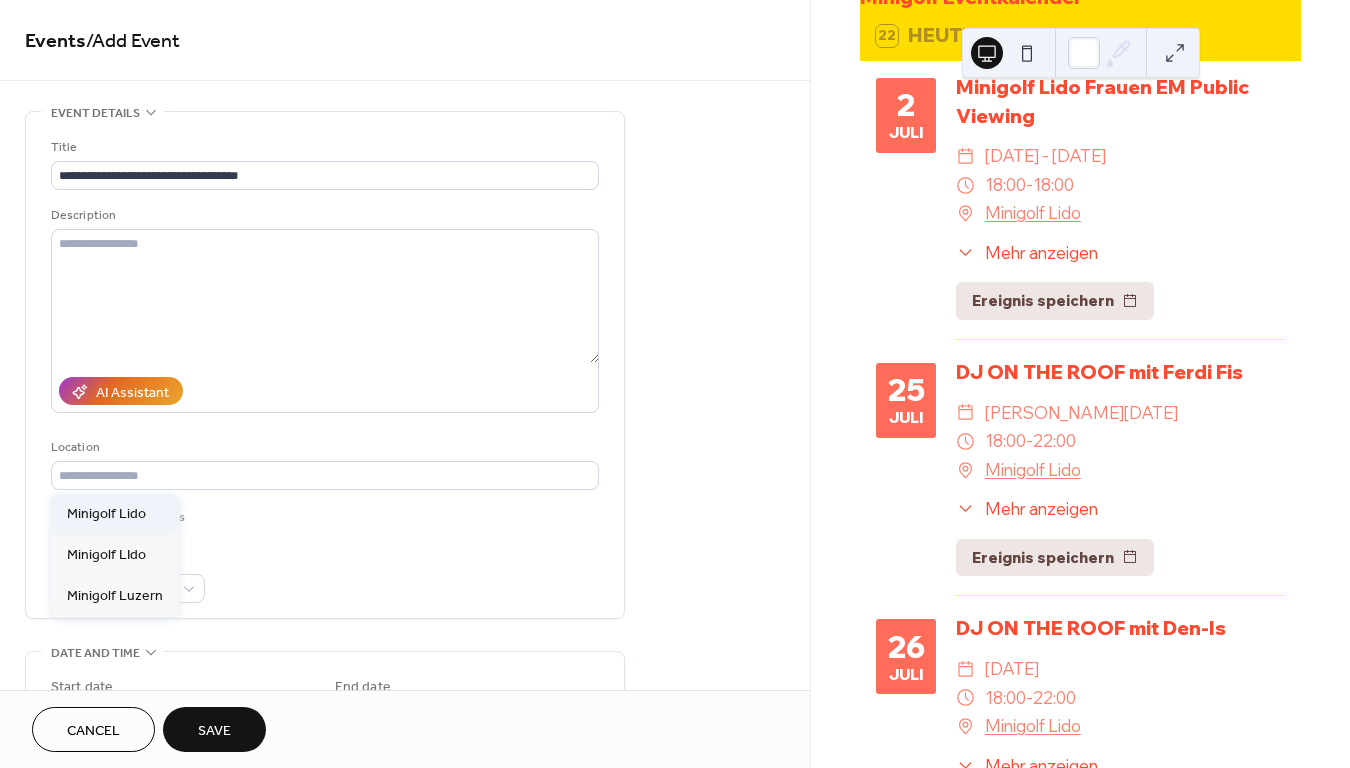 type on "**********" 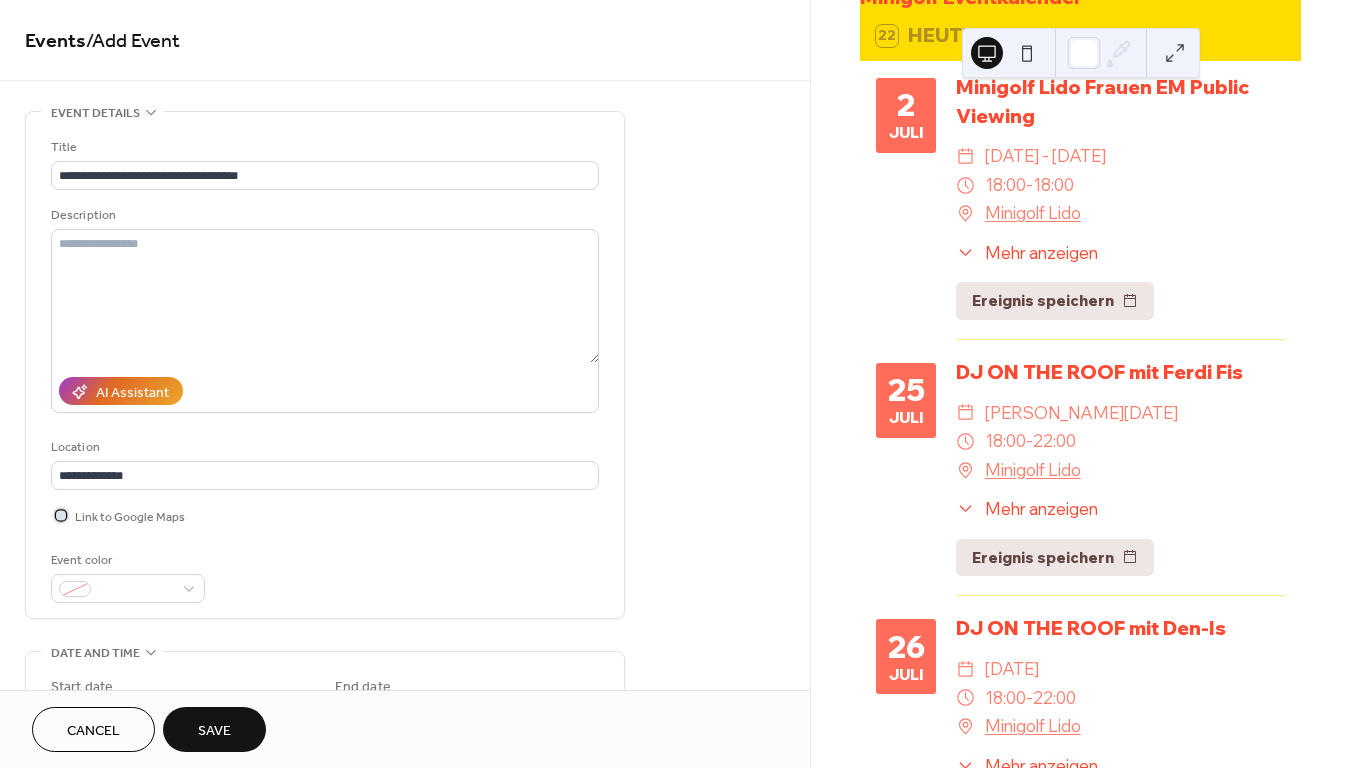 click at bounding box center [61, 515] 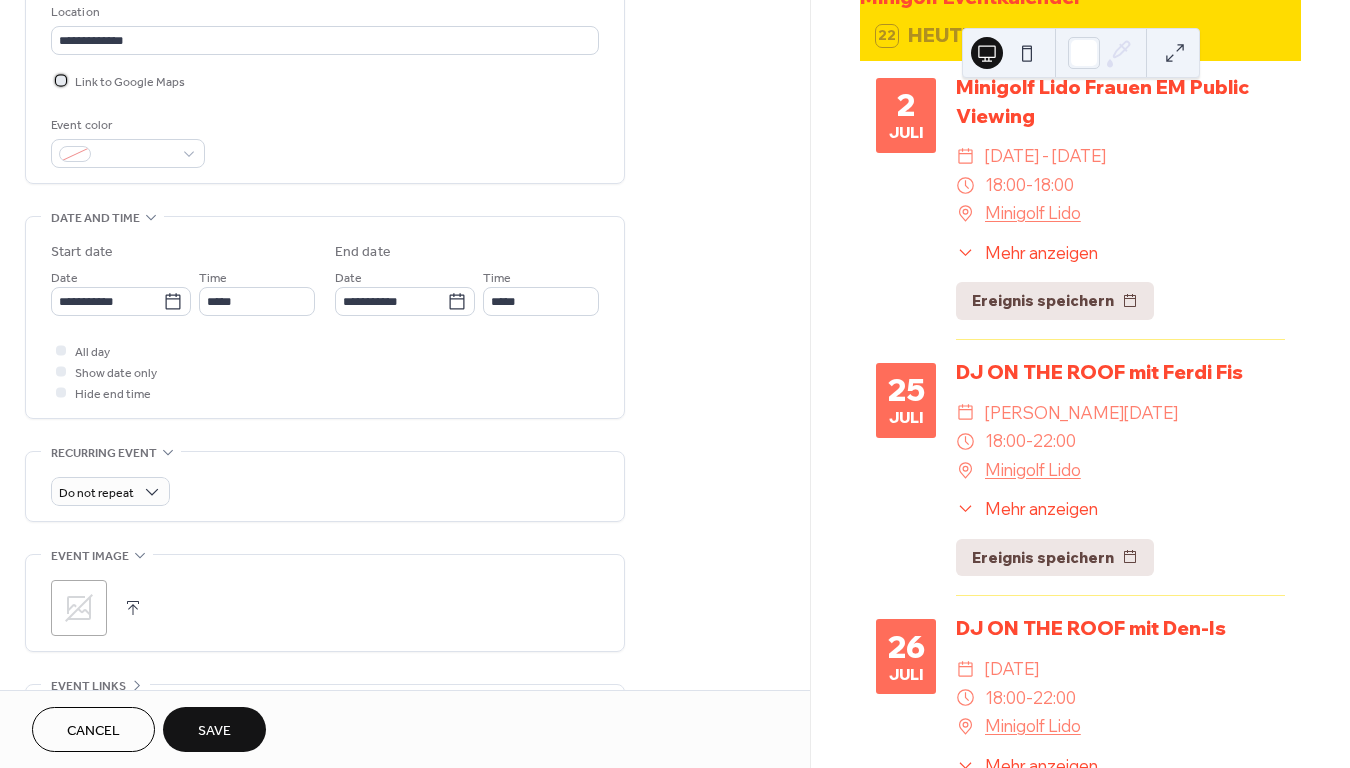 scroll, scrollTop: 436, scrollLeft: 0, axis: vertical 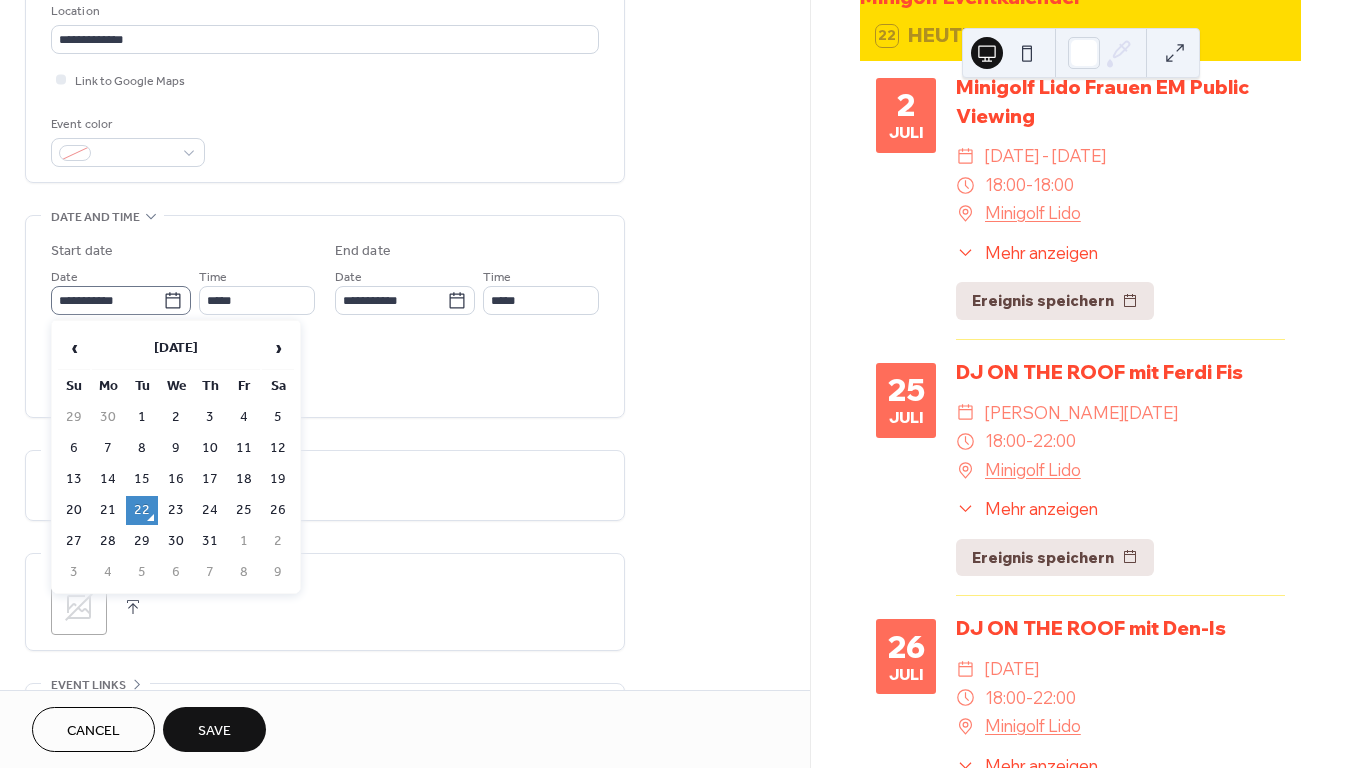 click 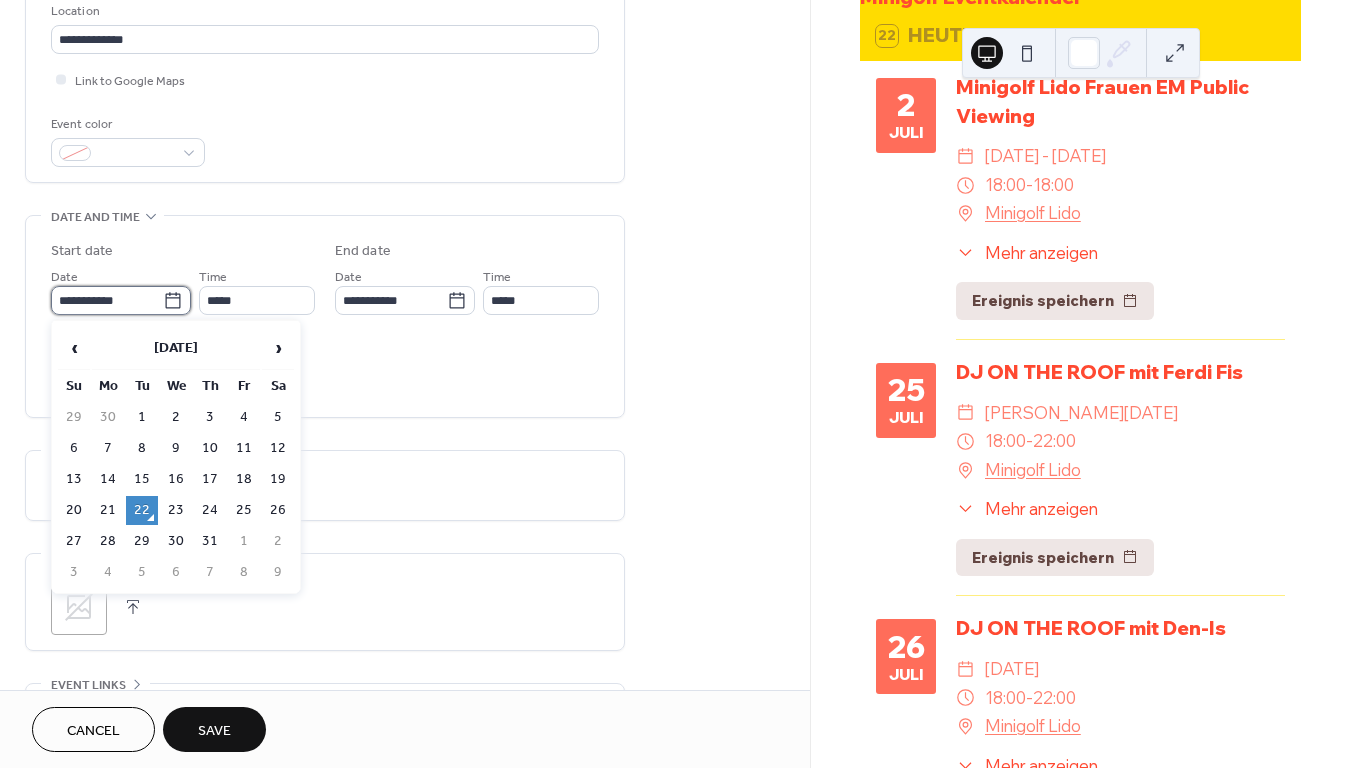 click on "**********" at bounding box center (107, 300) 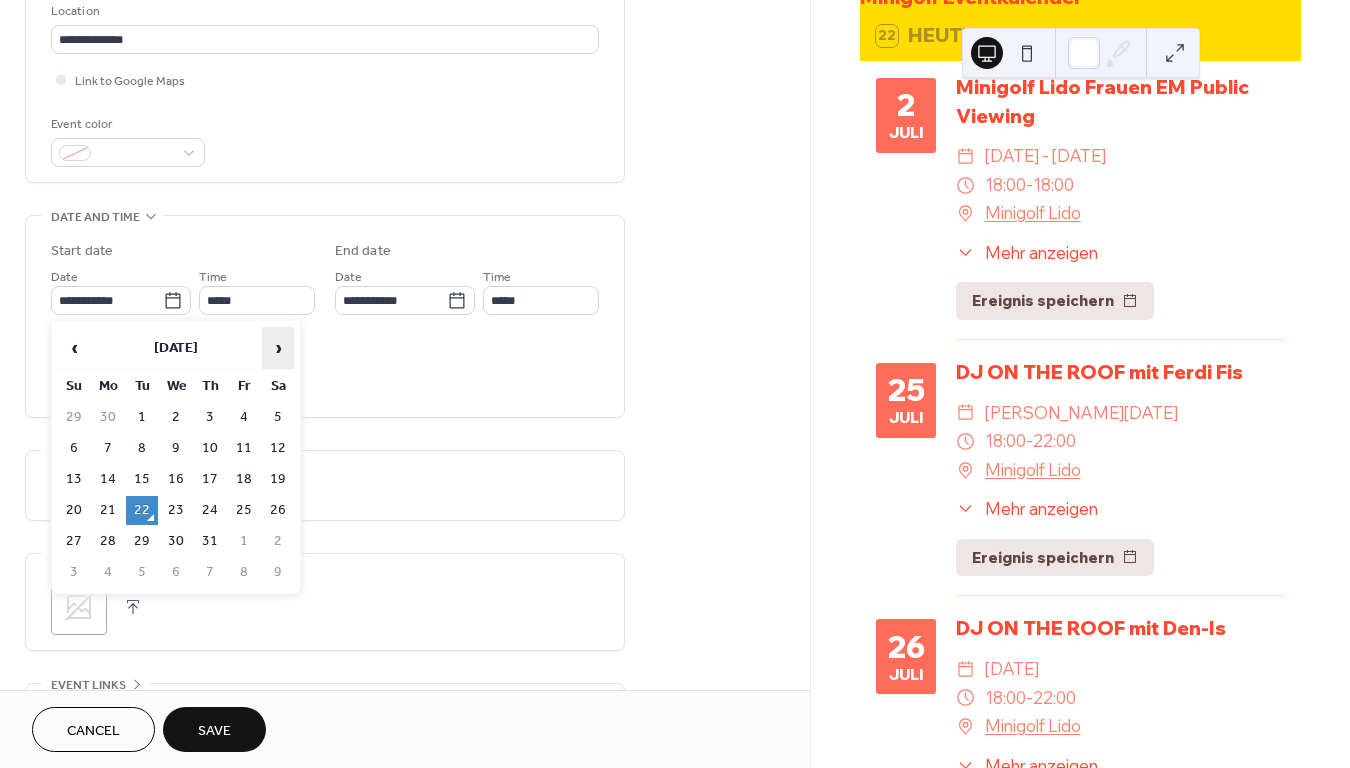 click on "›" at bounding box center [278, 348] 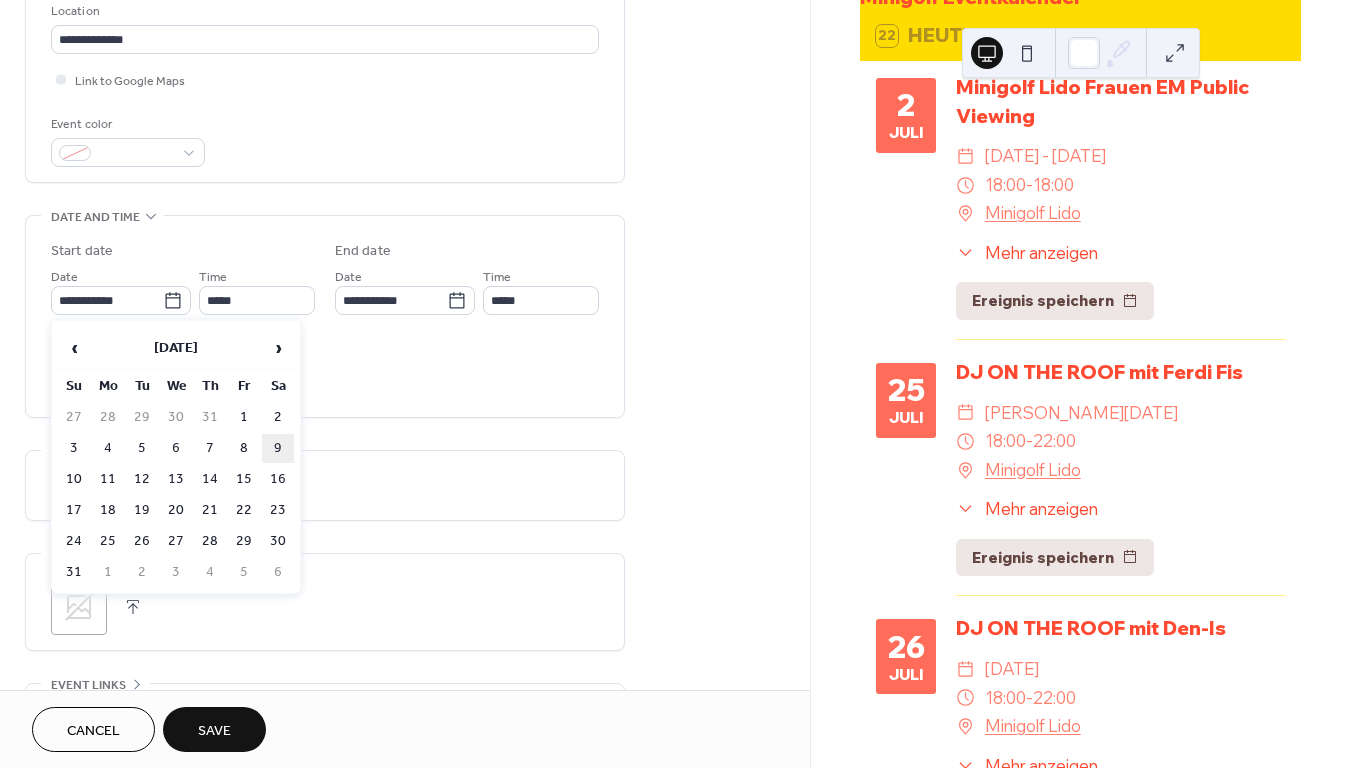 click on "9" at bounding box center (278, 448) 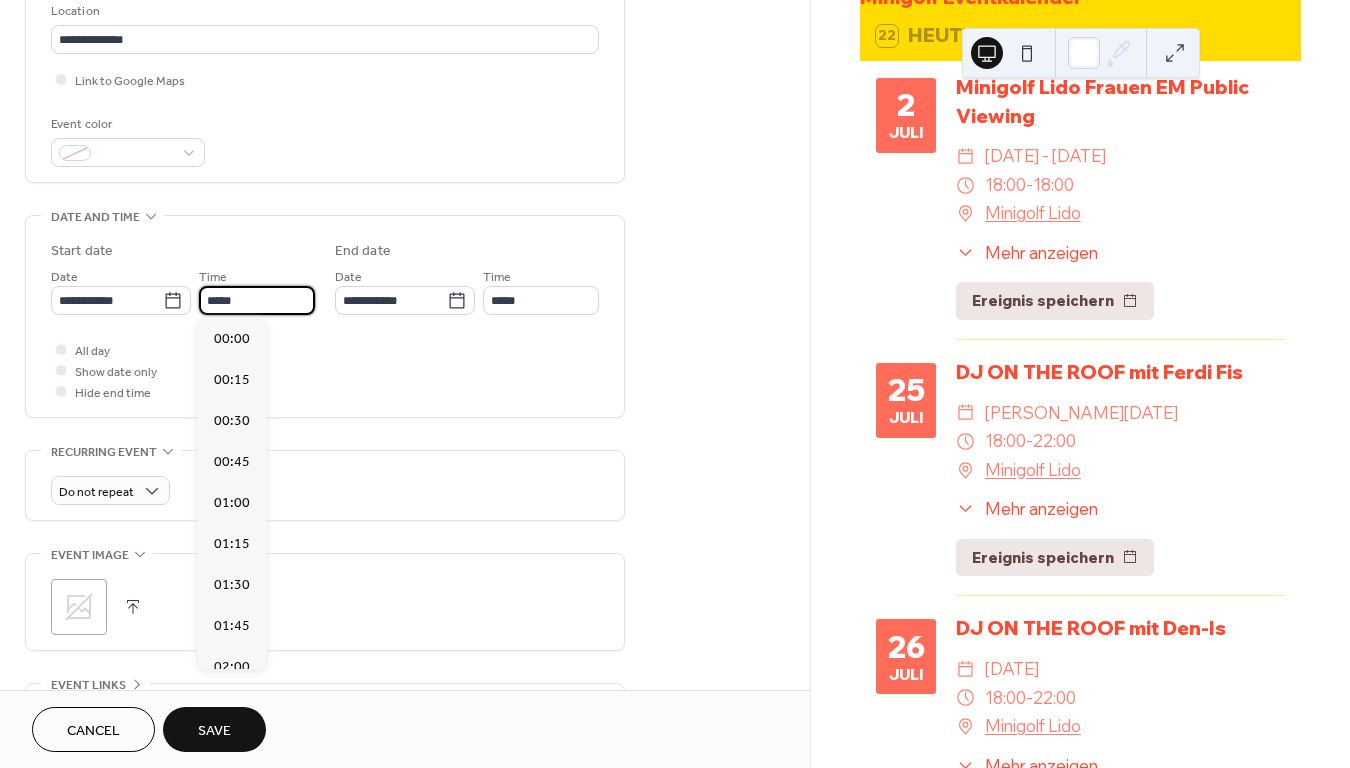 click on "*****" at bounding box center (257, 300) 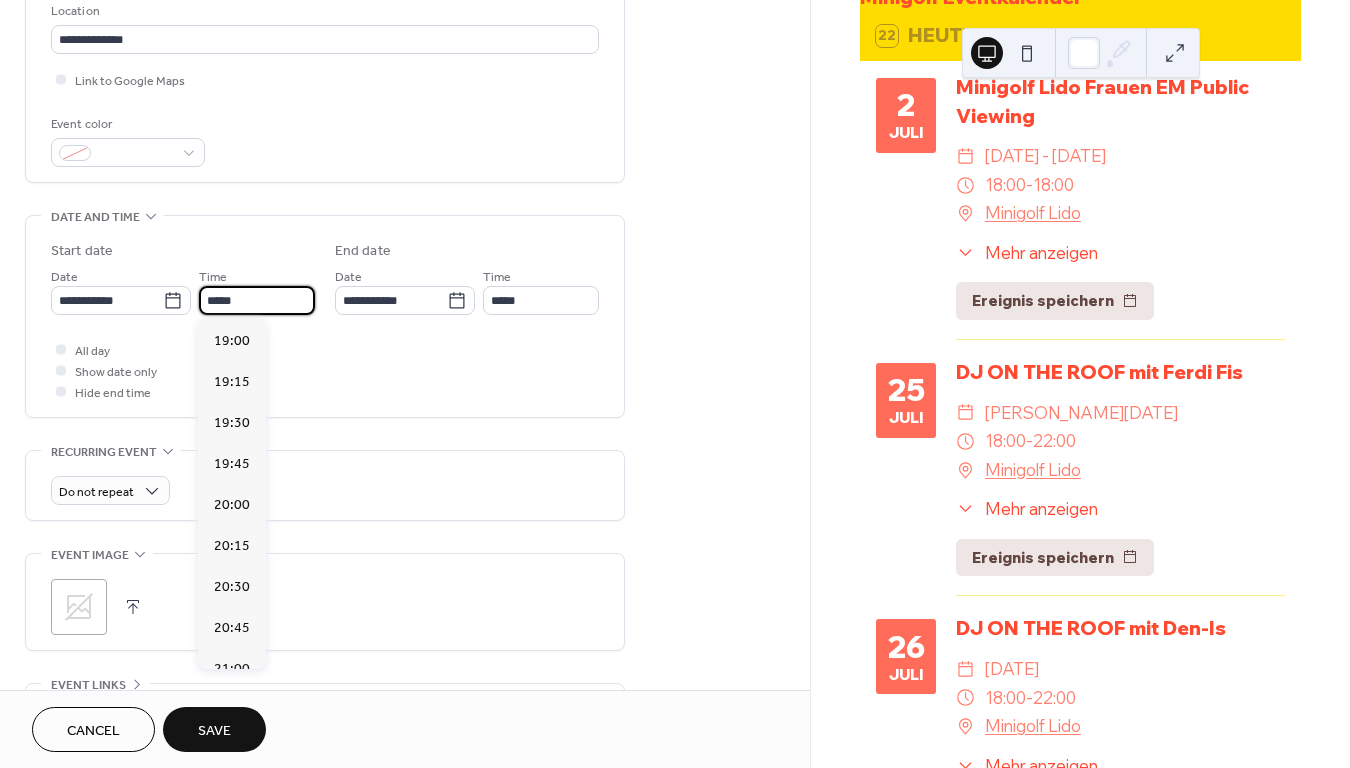 scroll, scrollTop: 3279, scrollLeft: 0, axis: vertical 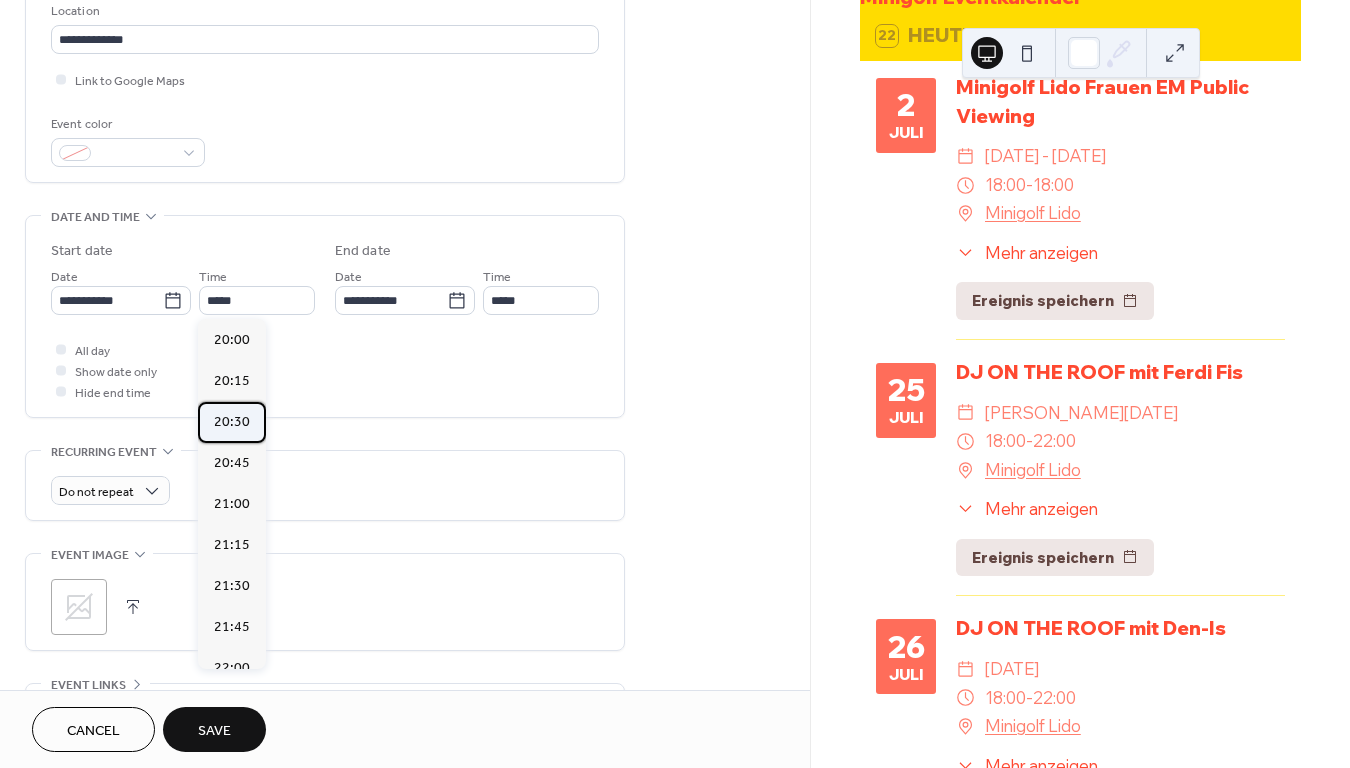 click on "20:30" at bounding box center [232, 422] 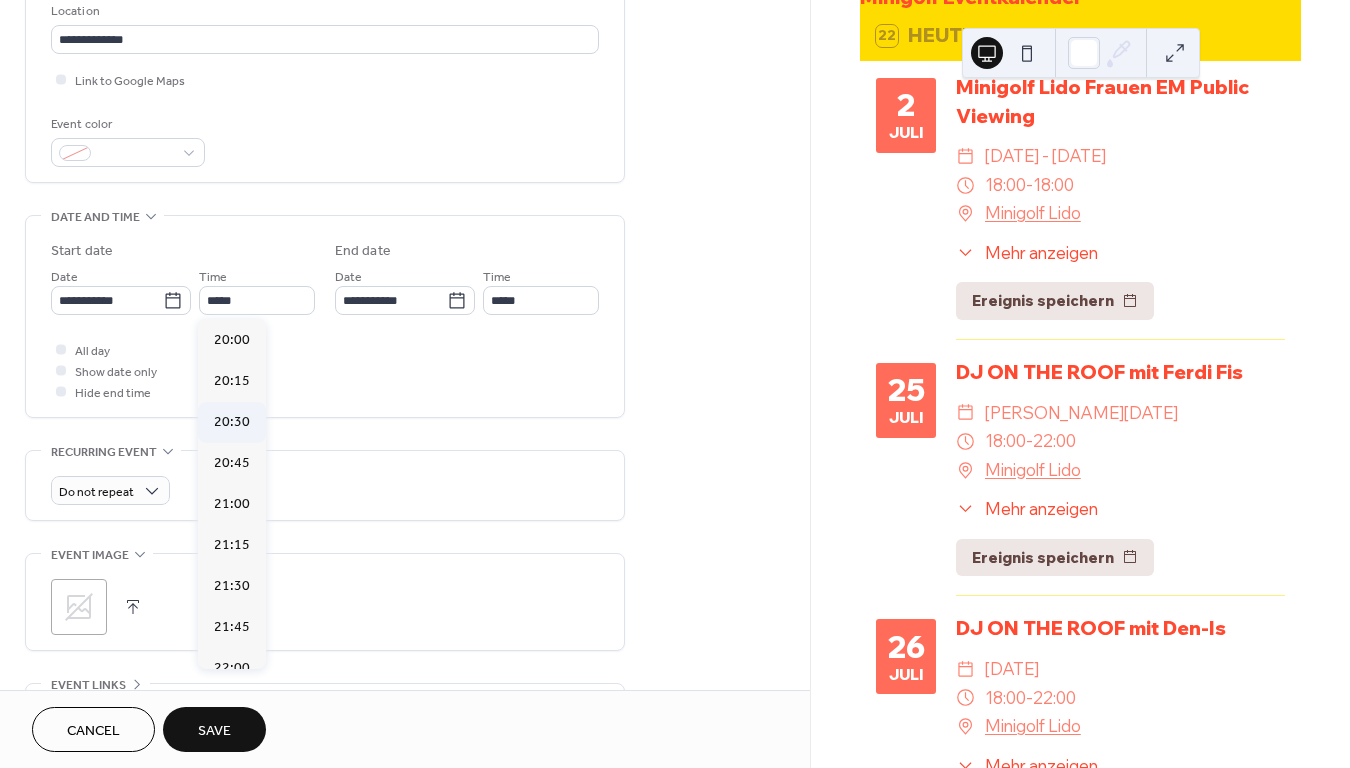 type on "*****" 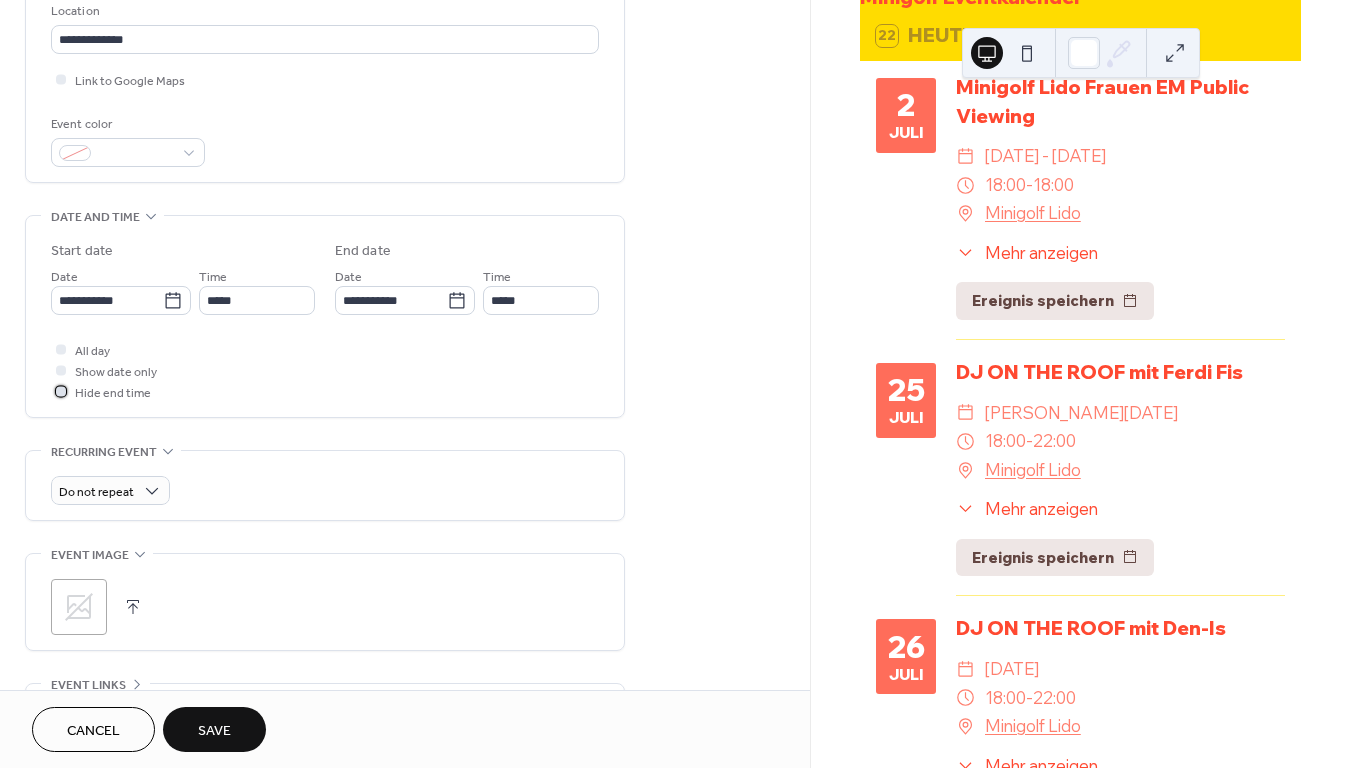 click at bounding box center [61, 391] 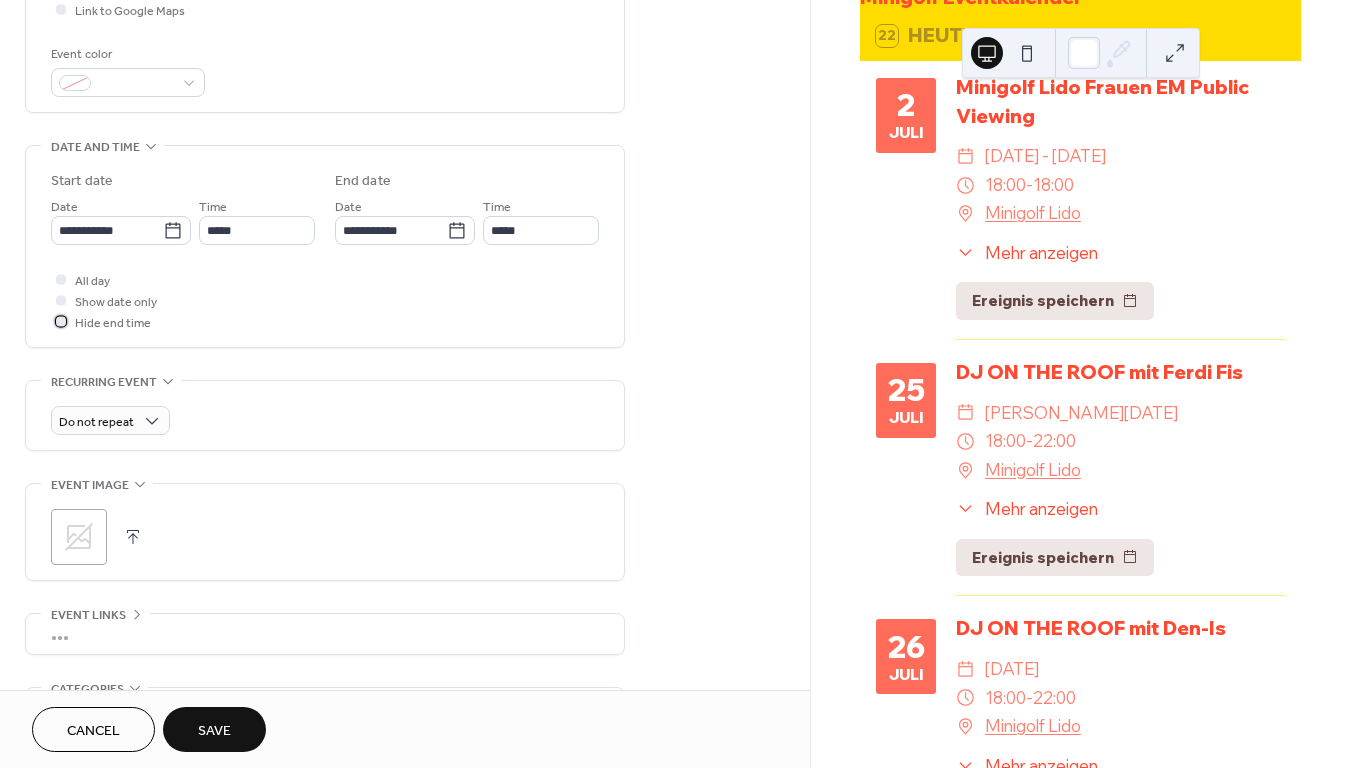 scroll, scrollTop: 521, scrollLeft: 0, axis: vertical 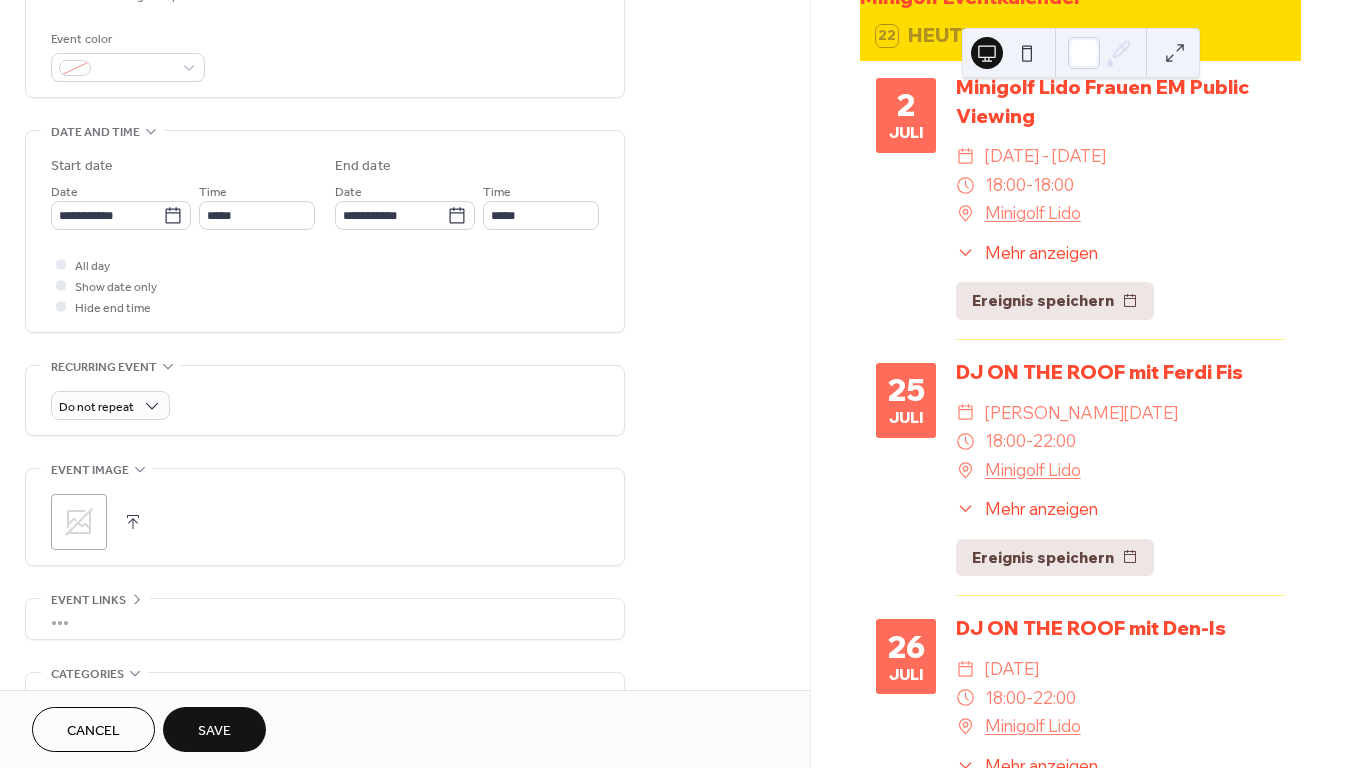 click 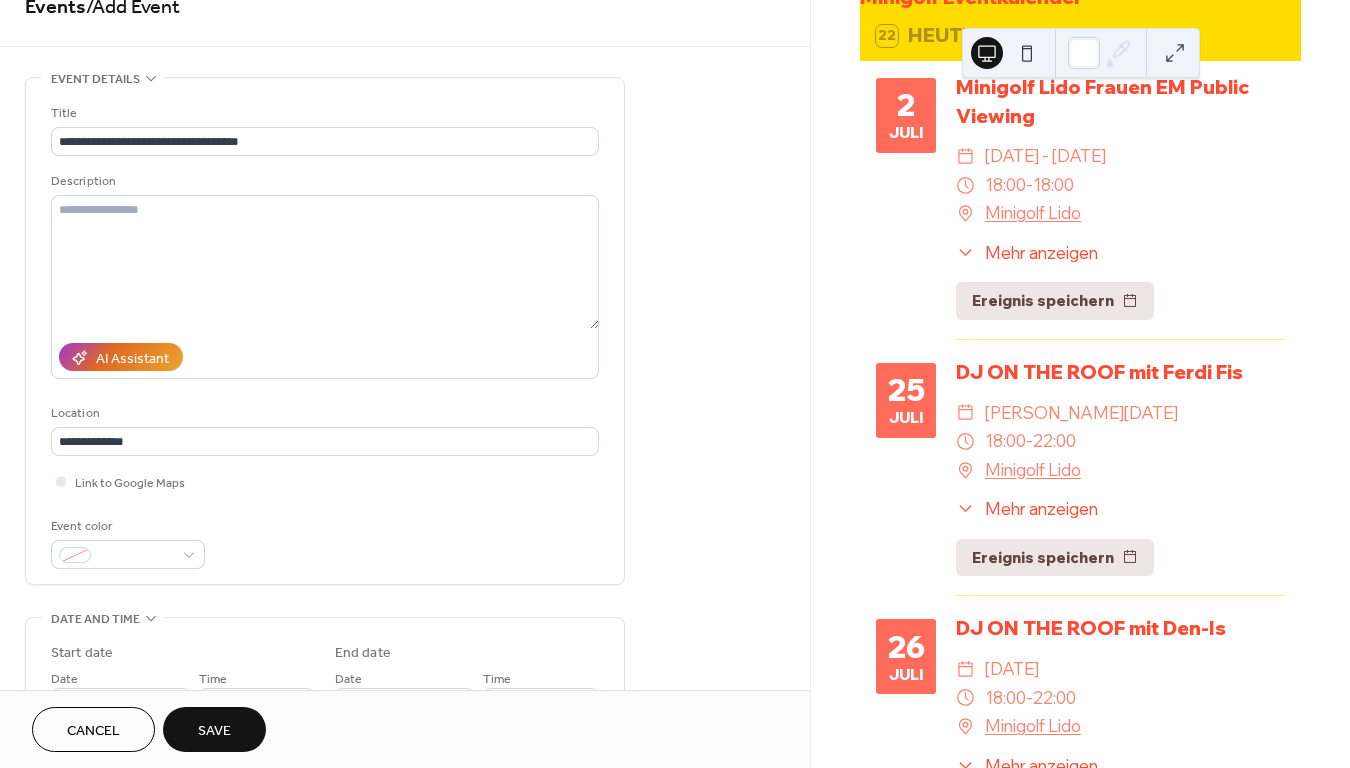 scroll, scrollTop: 0, scrollLeft: 0, axis: both 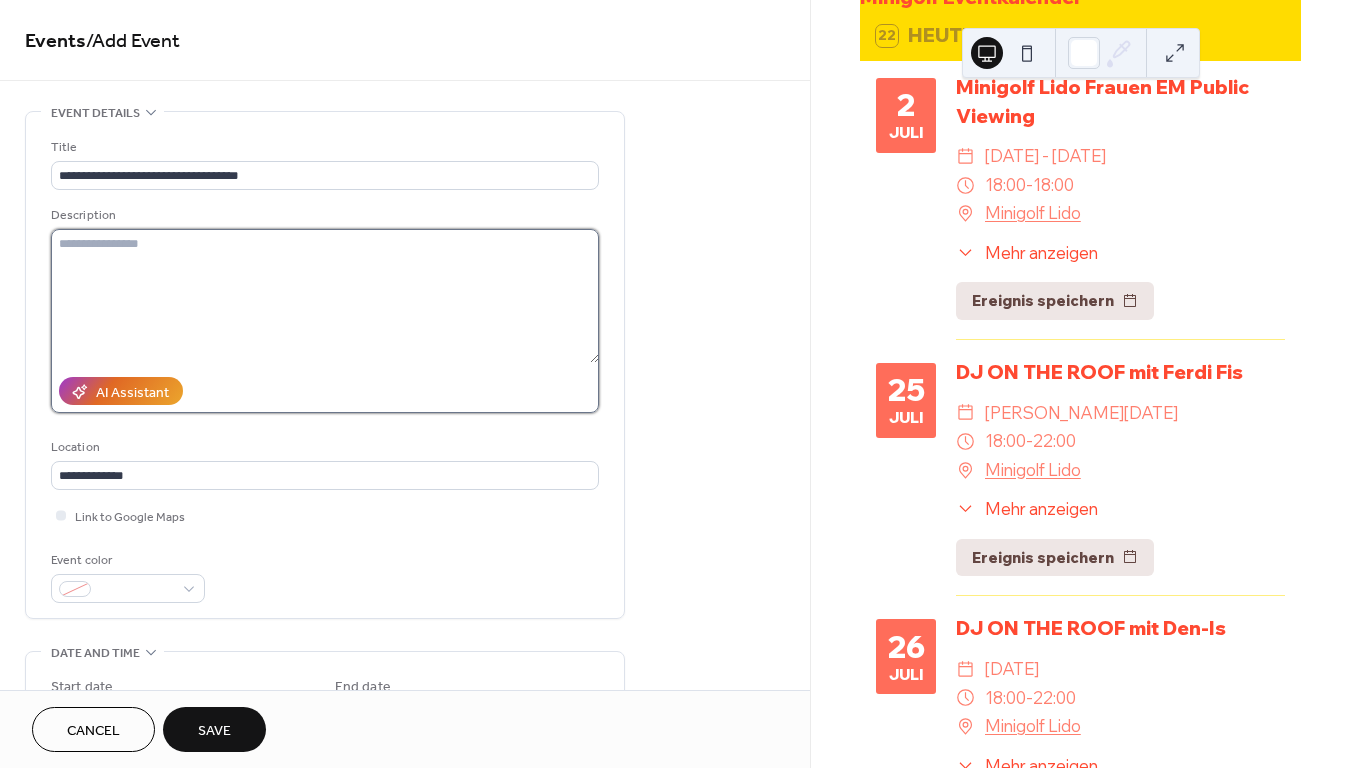 click at bounding box center (325, 296) 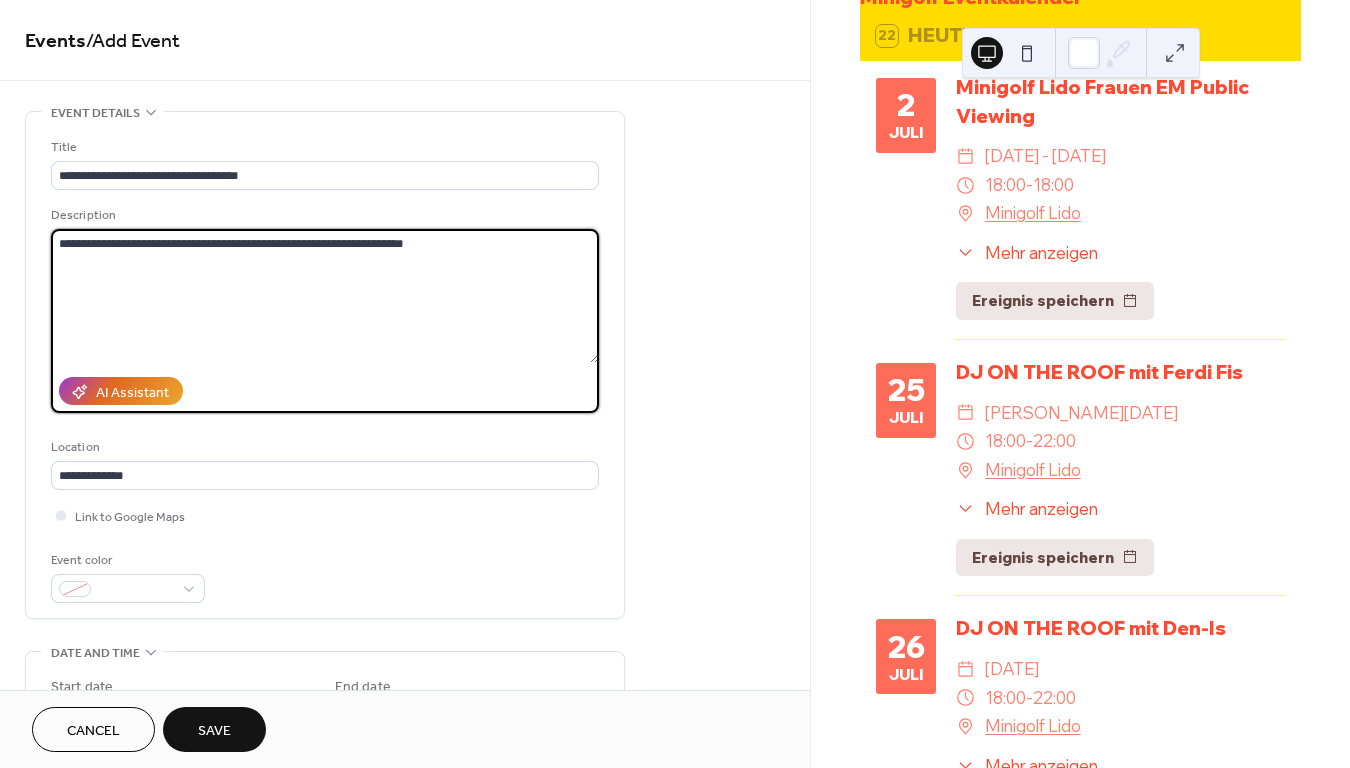 drag, startPoint x: 433, startPoint y: 238, endPoint x: 23, endPoint y: 201, distance: 411.66614 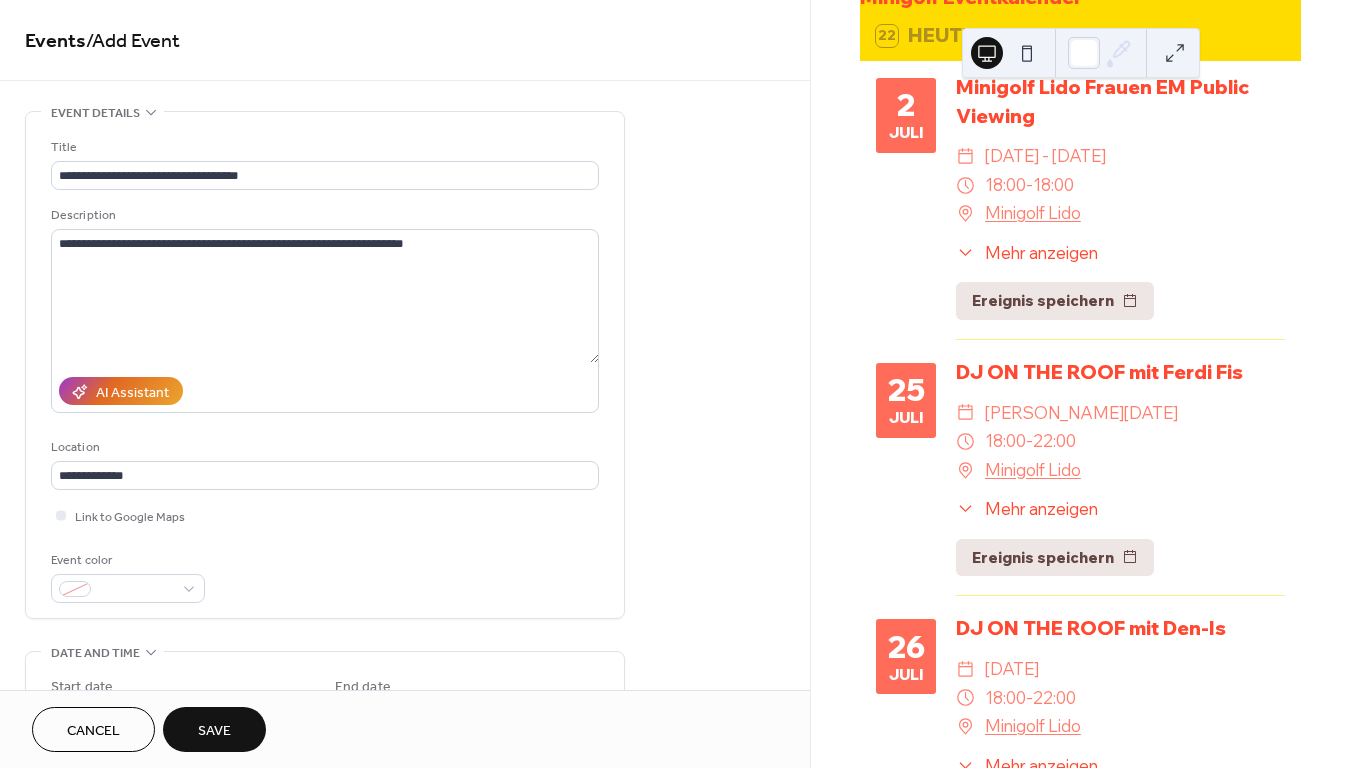click on "**********" at bounding box center (405, 762) 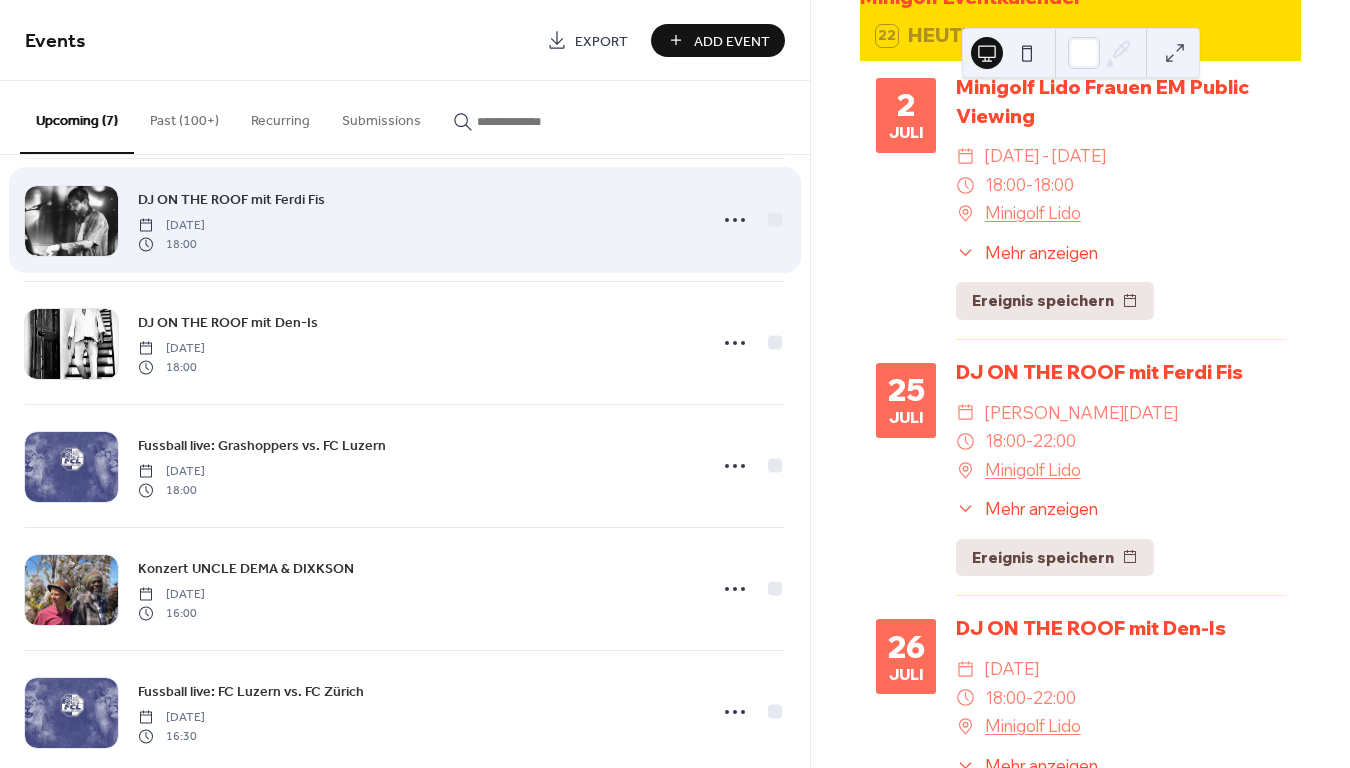 scroll, scrollTop: 150, scrollLeft: 0, axis: vertical 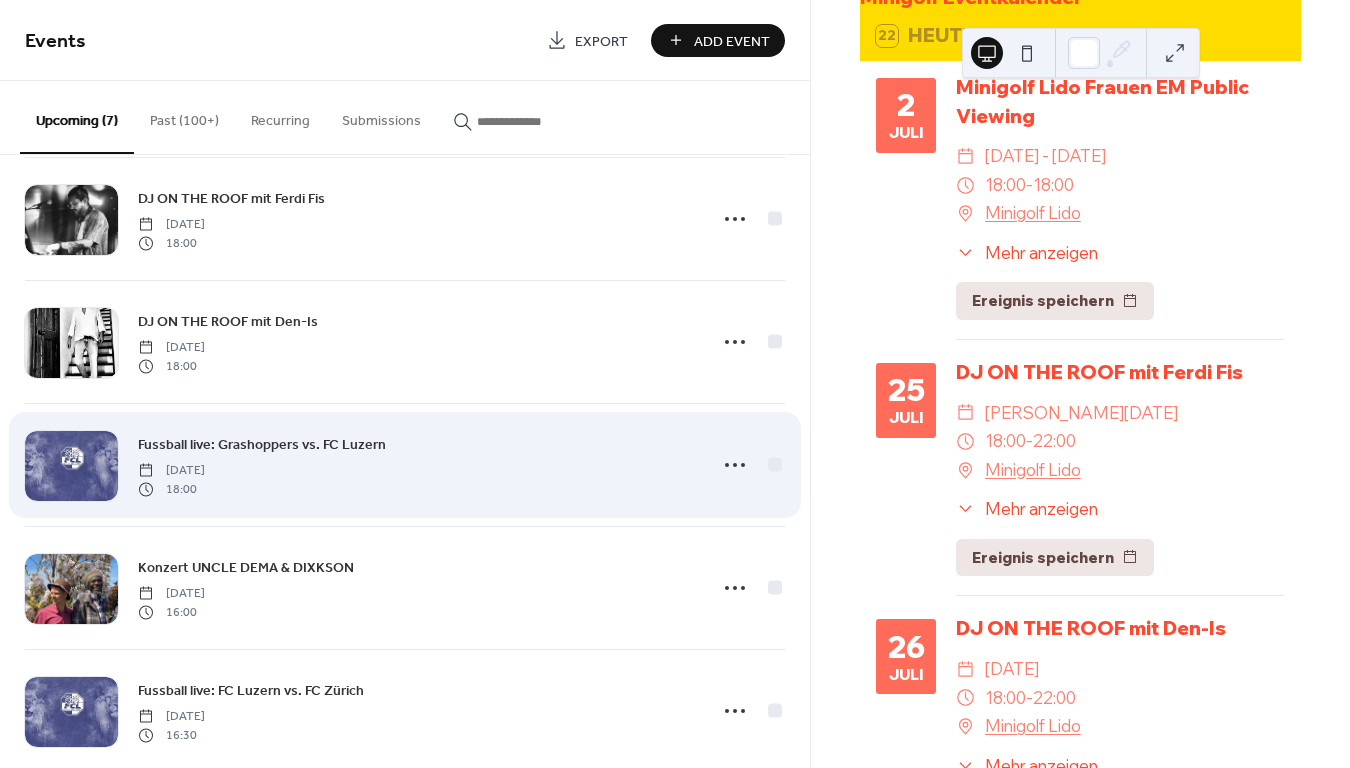 click on "Fussball live: Grashoppers vs. FC Luzern Saturday, July 26, 2025 18:00" at bounding box center (416, 465) 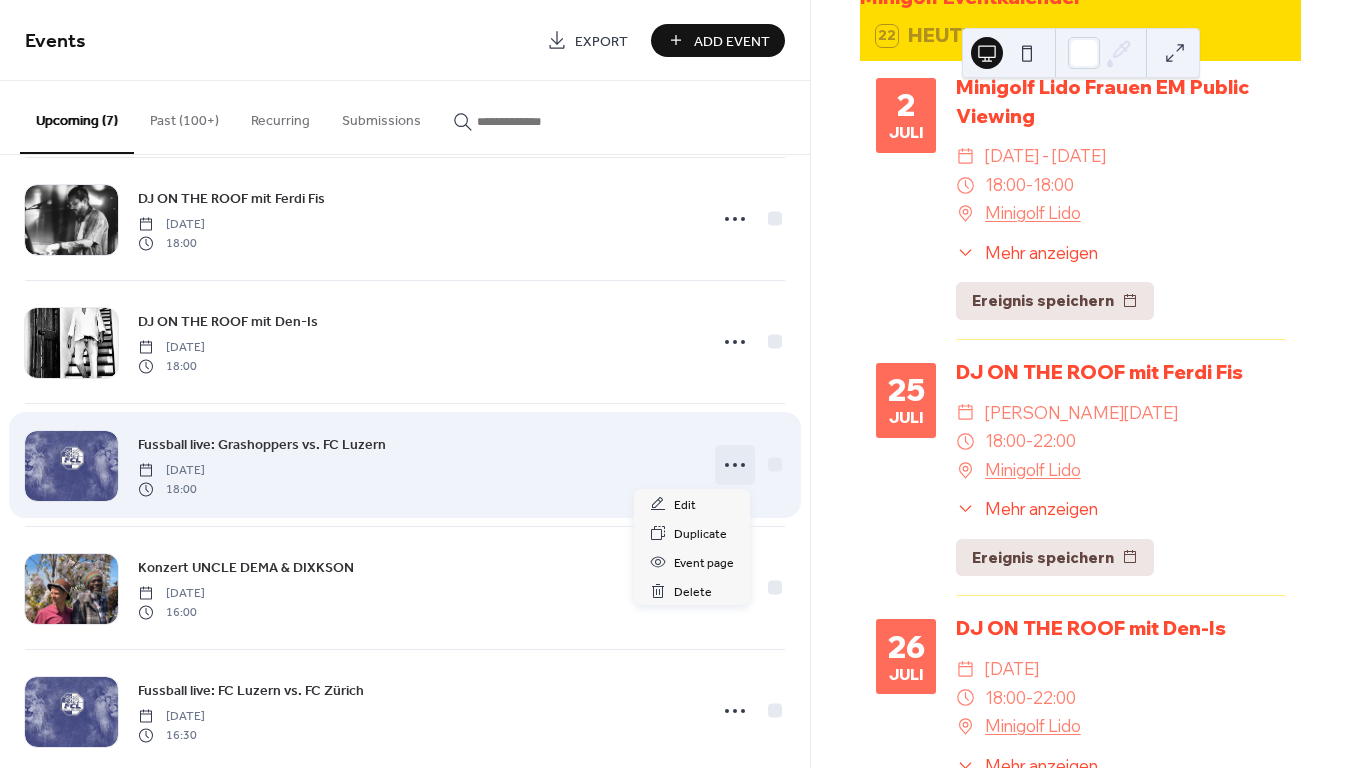 click 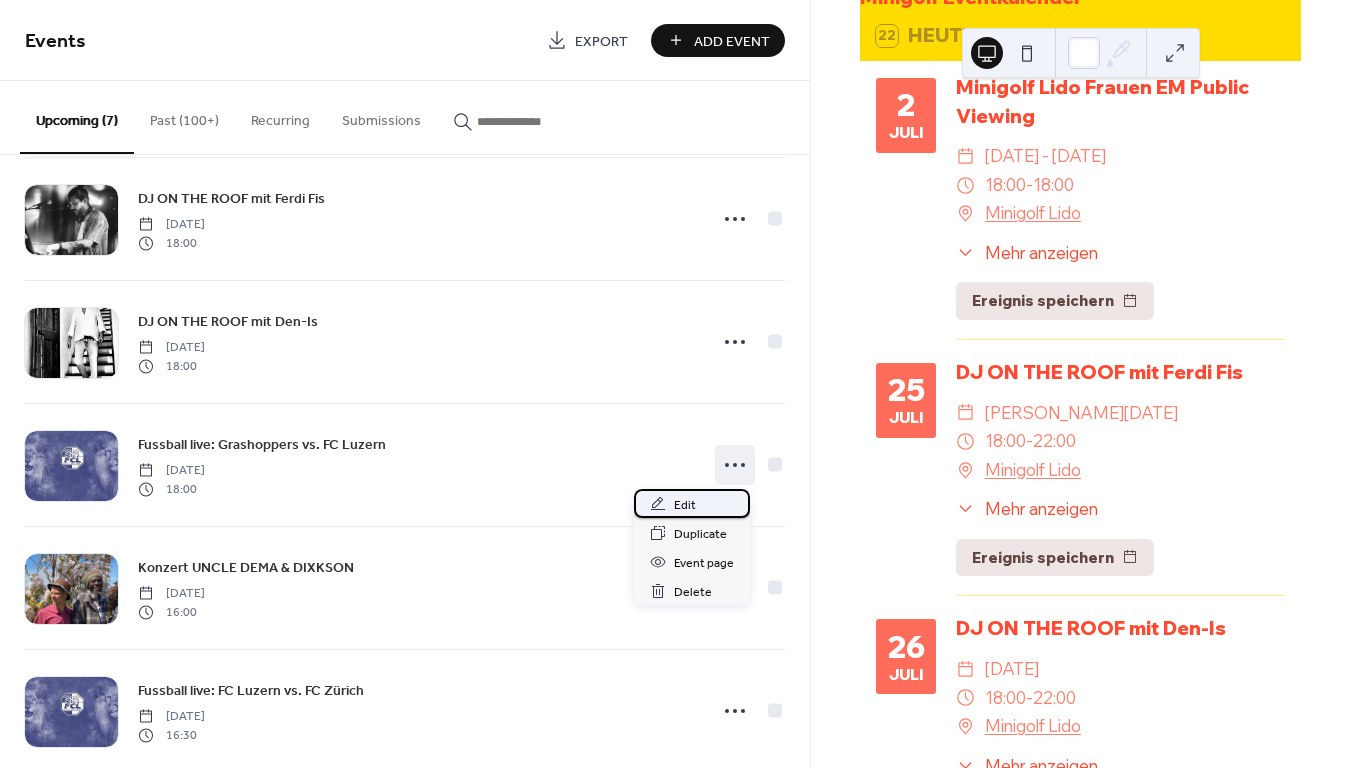 click on "Edit" at bounding box center (685, 505) 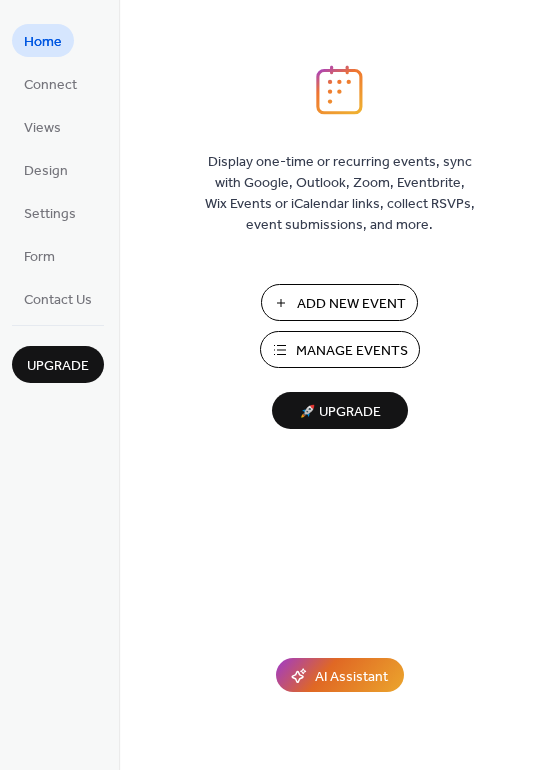 scroll, scrollTop: 0, scrollLeft: 0, axis: both 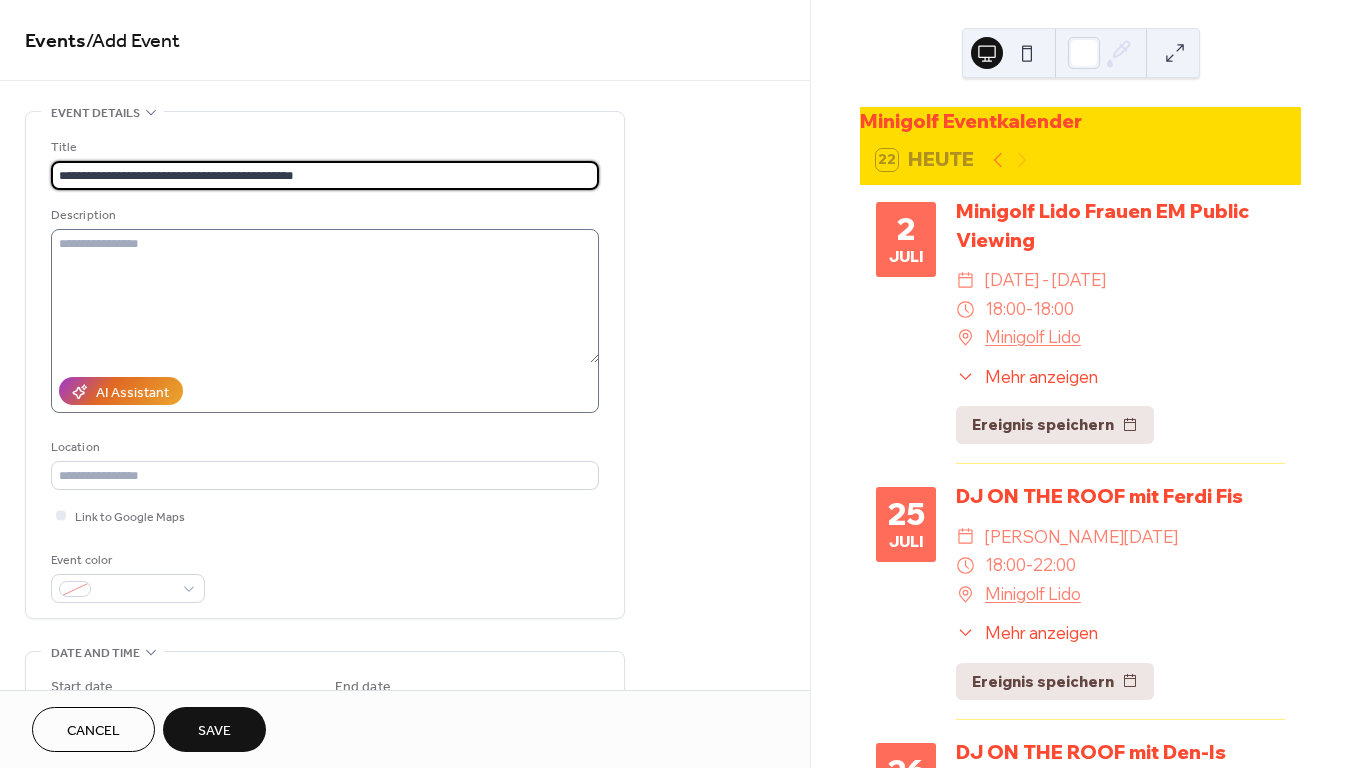 type on "**********" 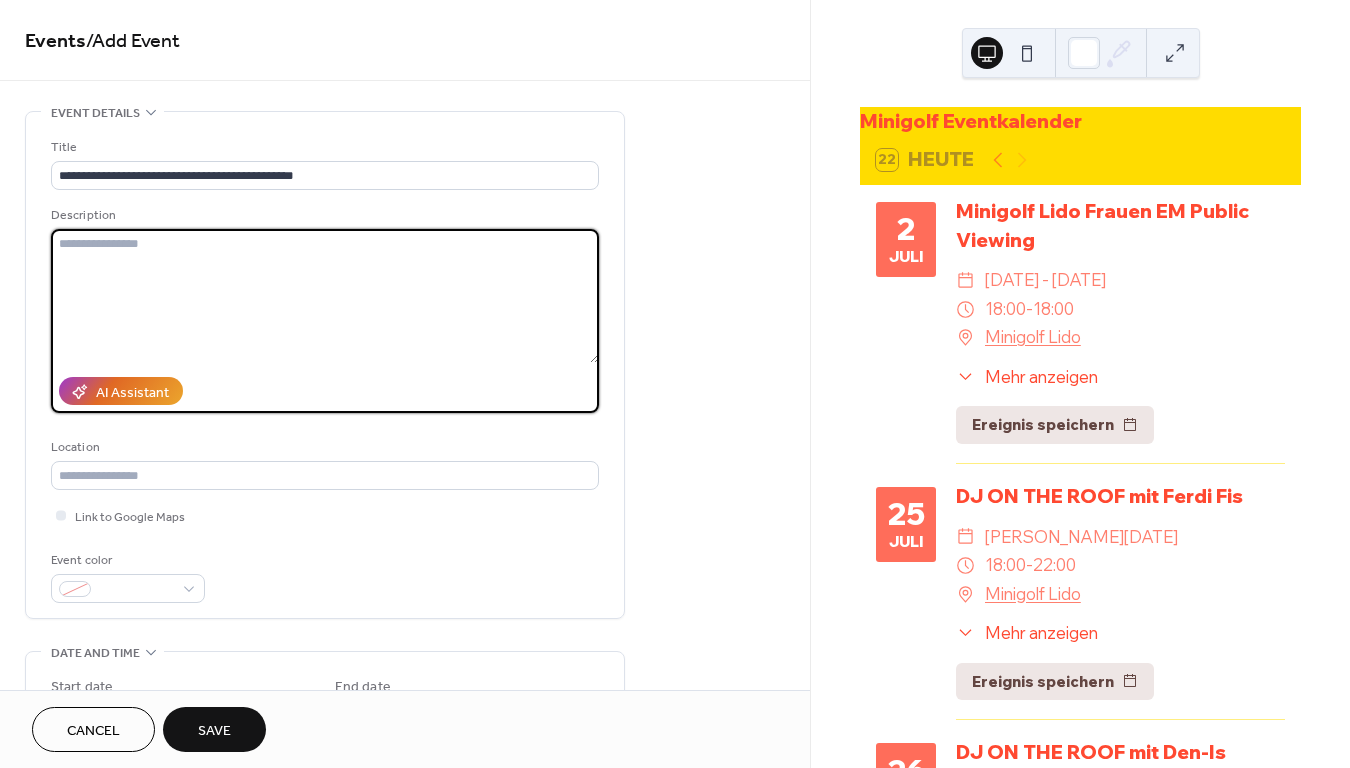 click at bounding box center (325, 296) 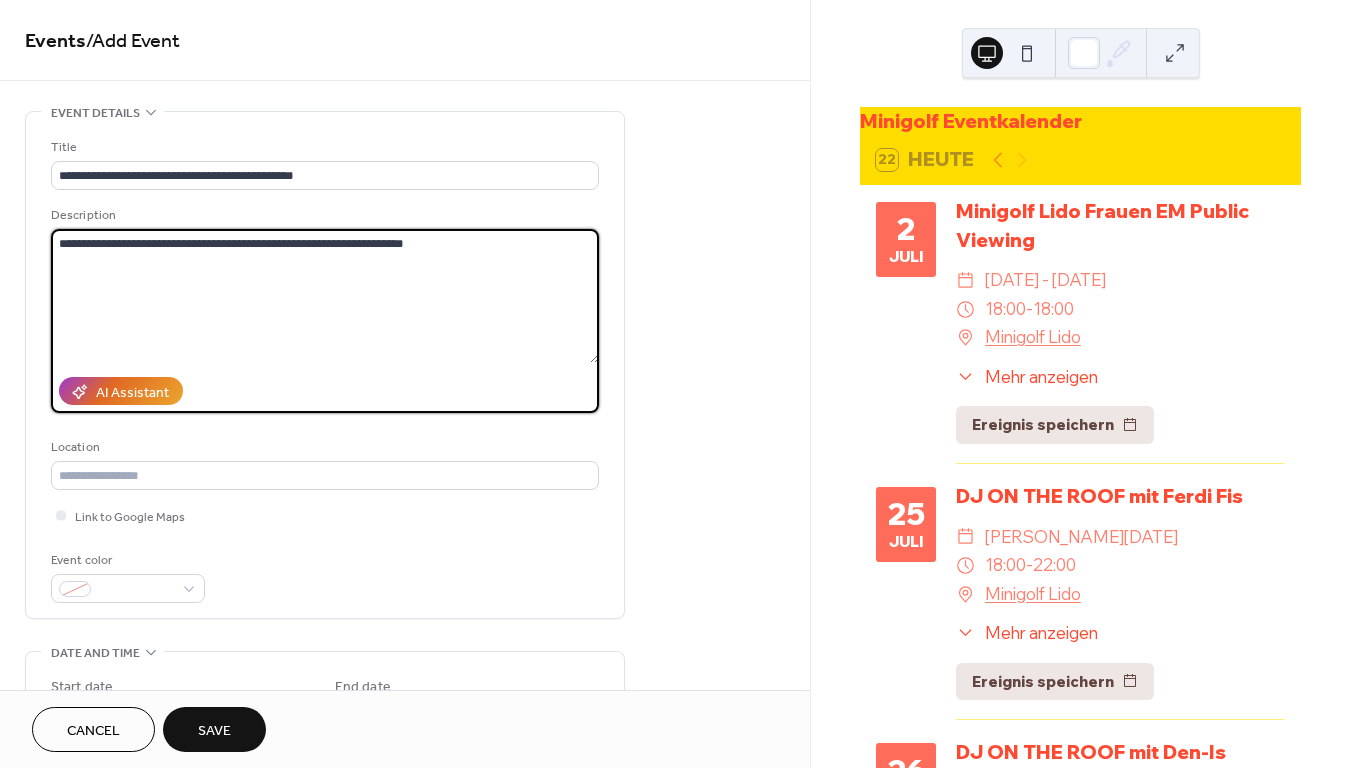 click on "**********" at bounding box center (325, 296) 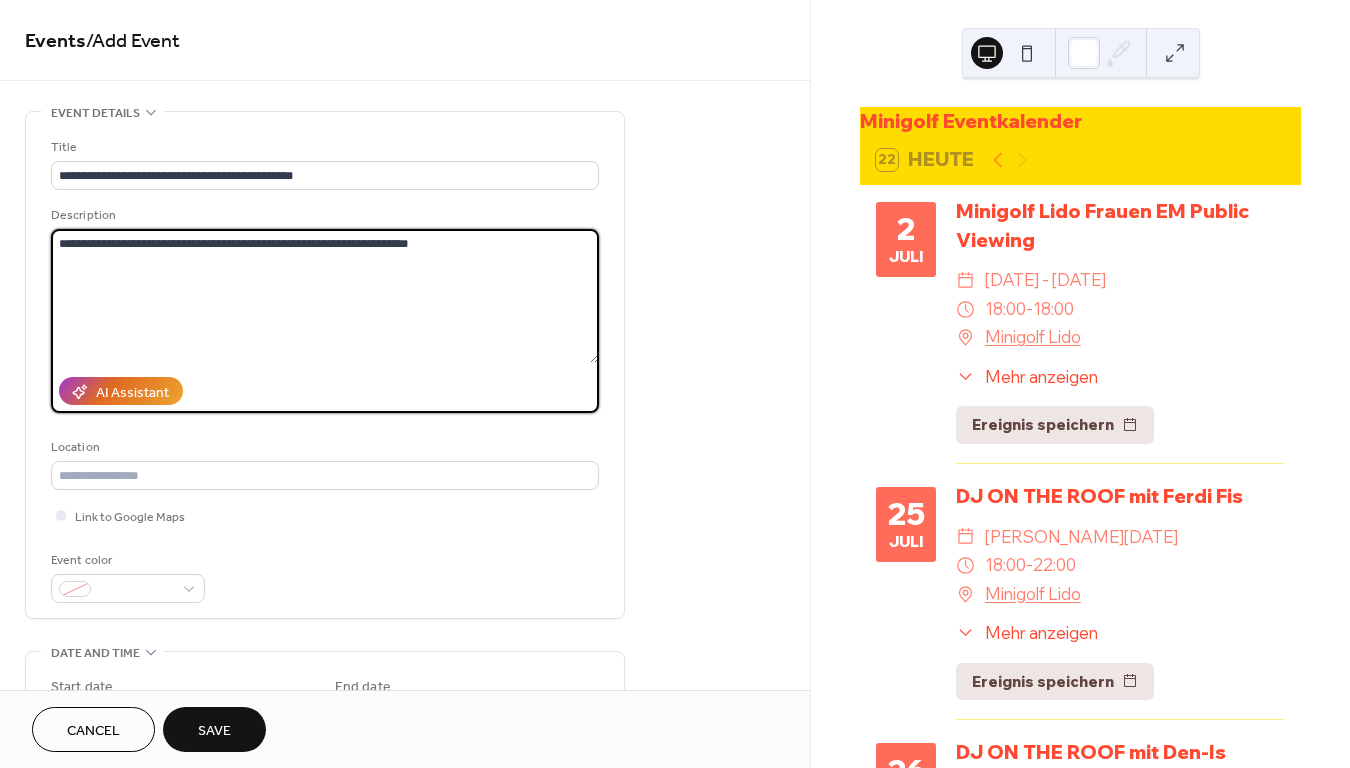 type on "**********" 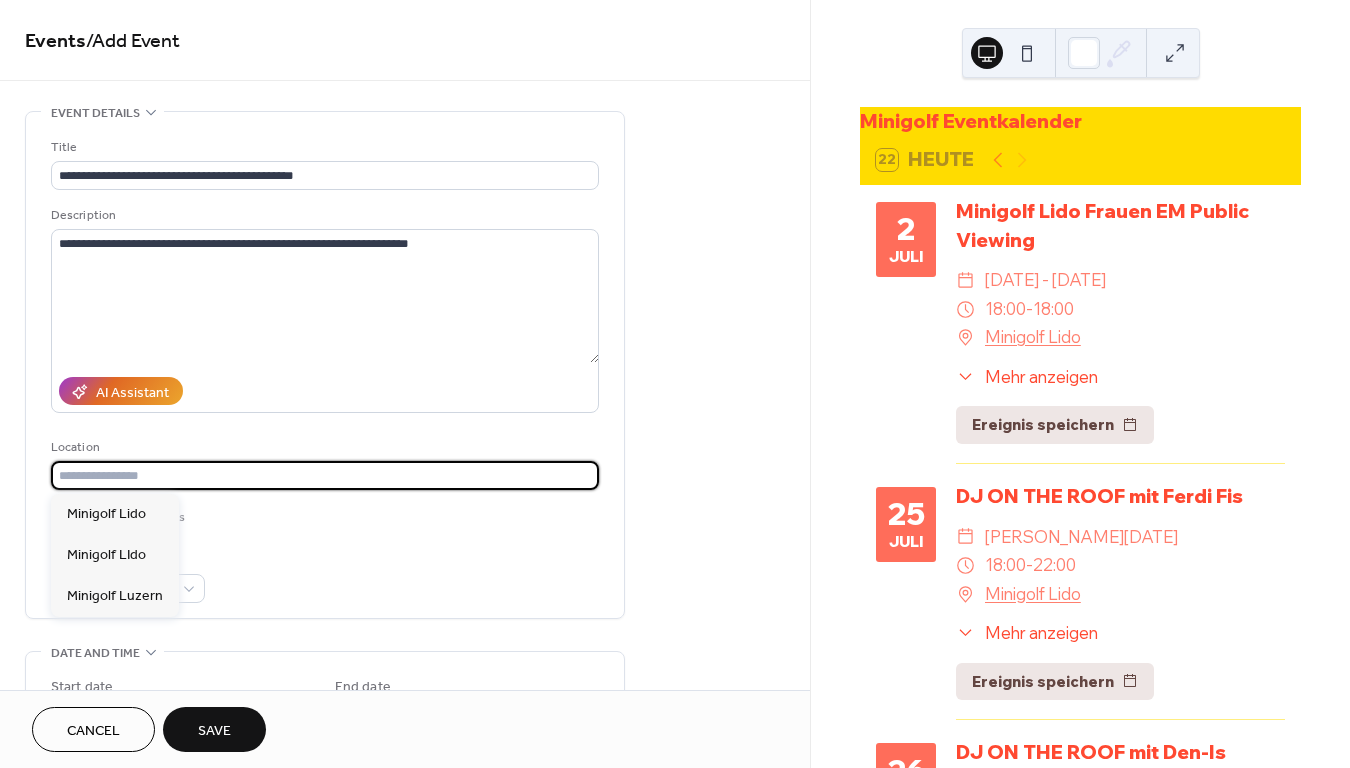 click at bounding box center [325, 475] 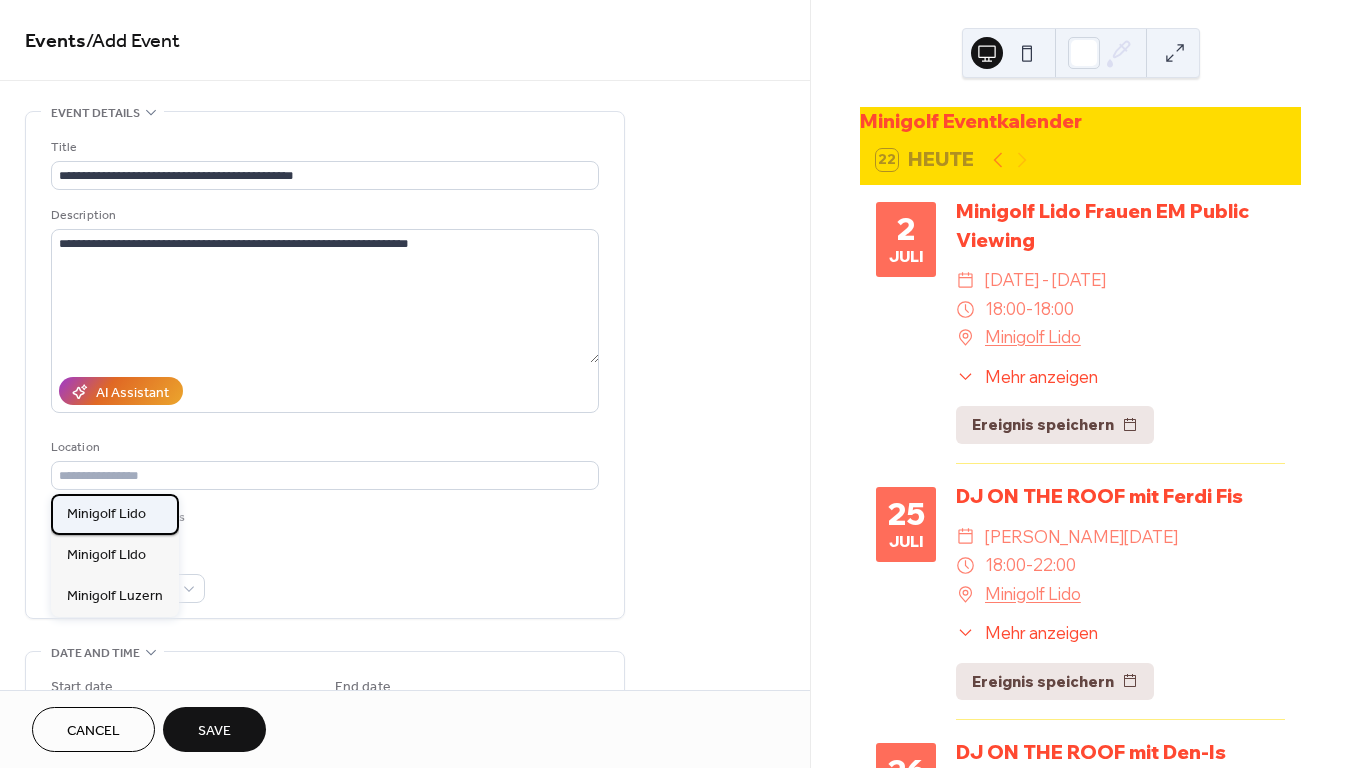 click on "Minigolf Lido" at bounding box center [115, 514] 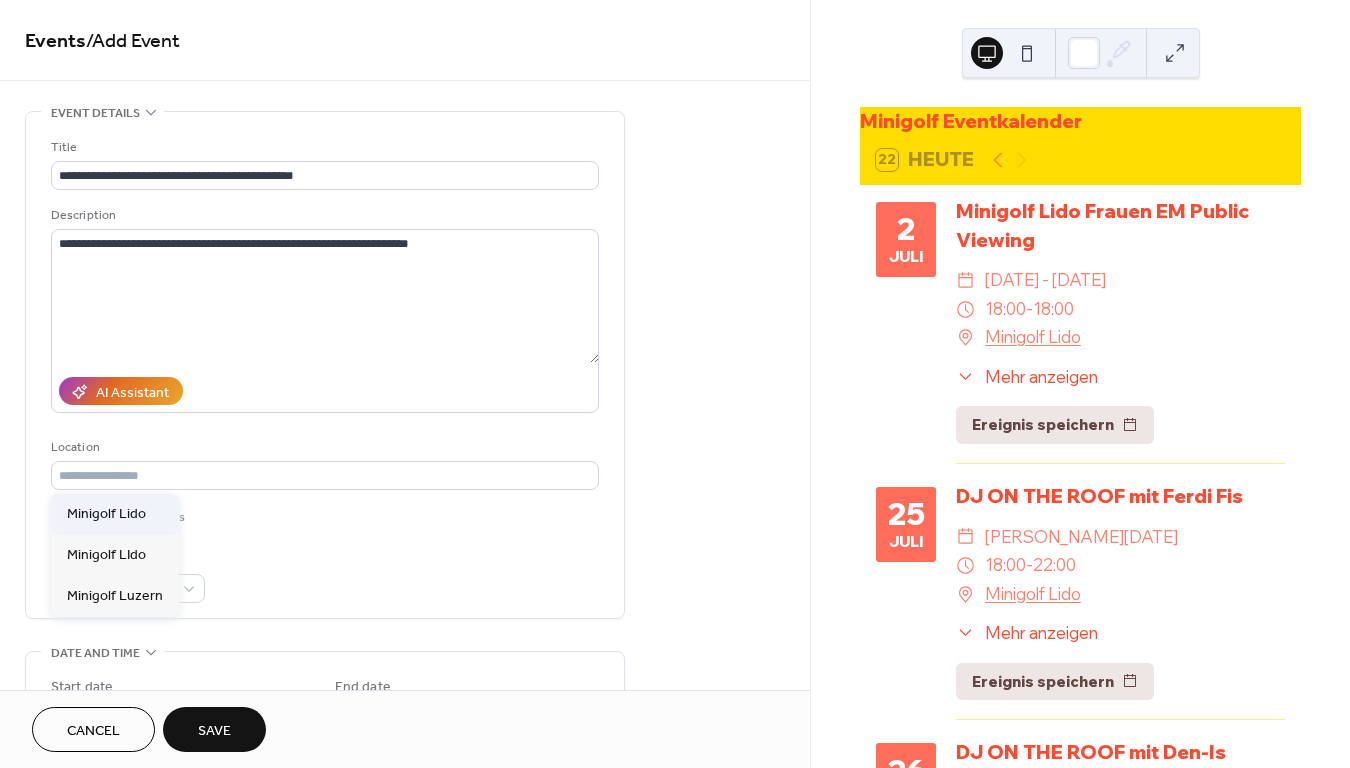 type on "**********" 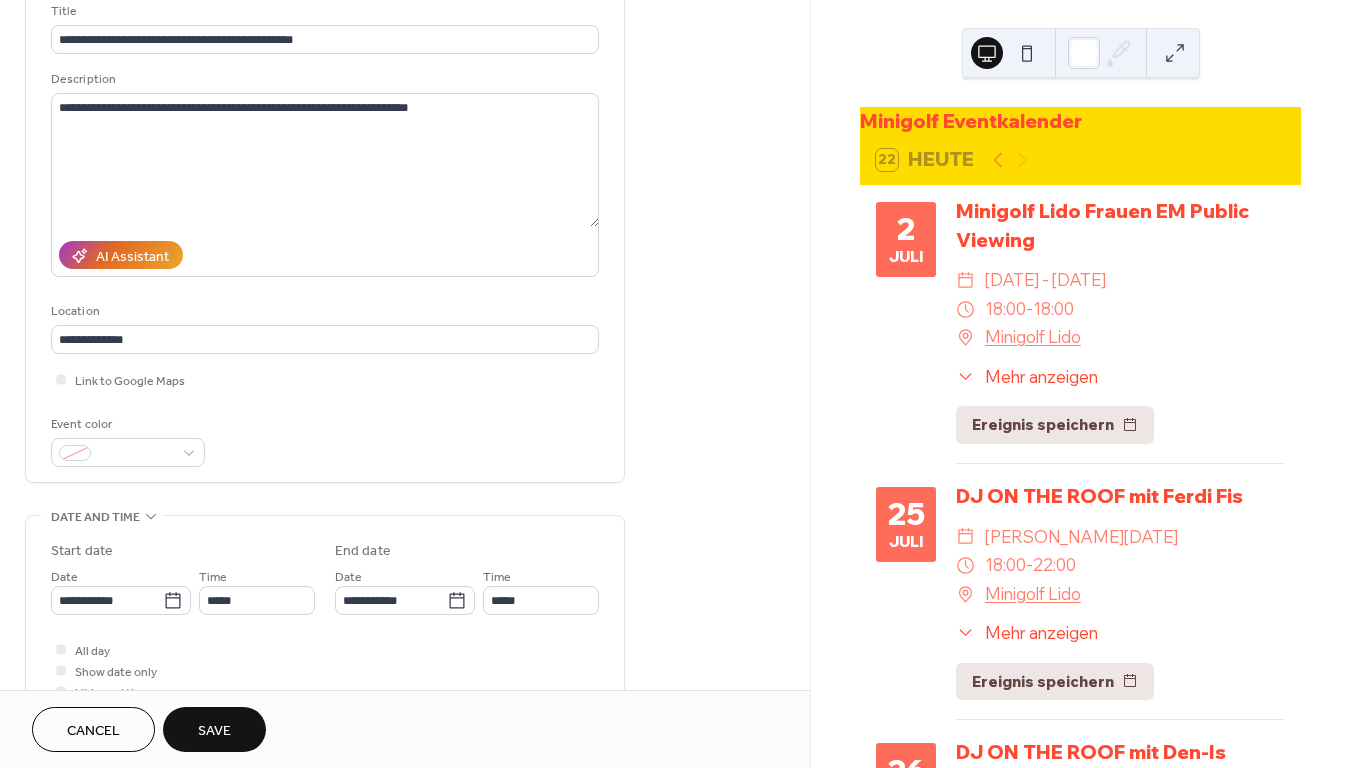 scroll, scrollTop: 138, scrollLeft: 0, axis: vertical 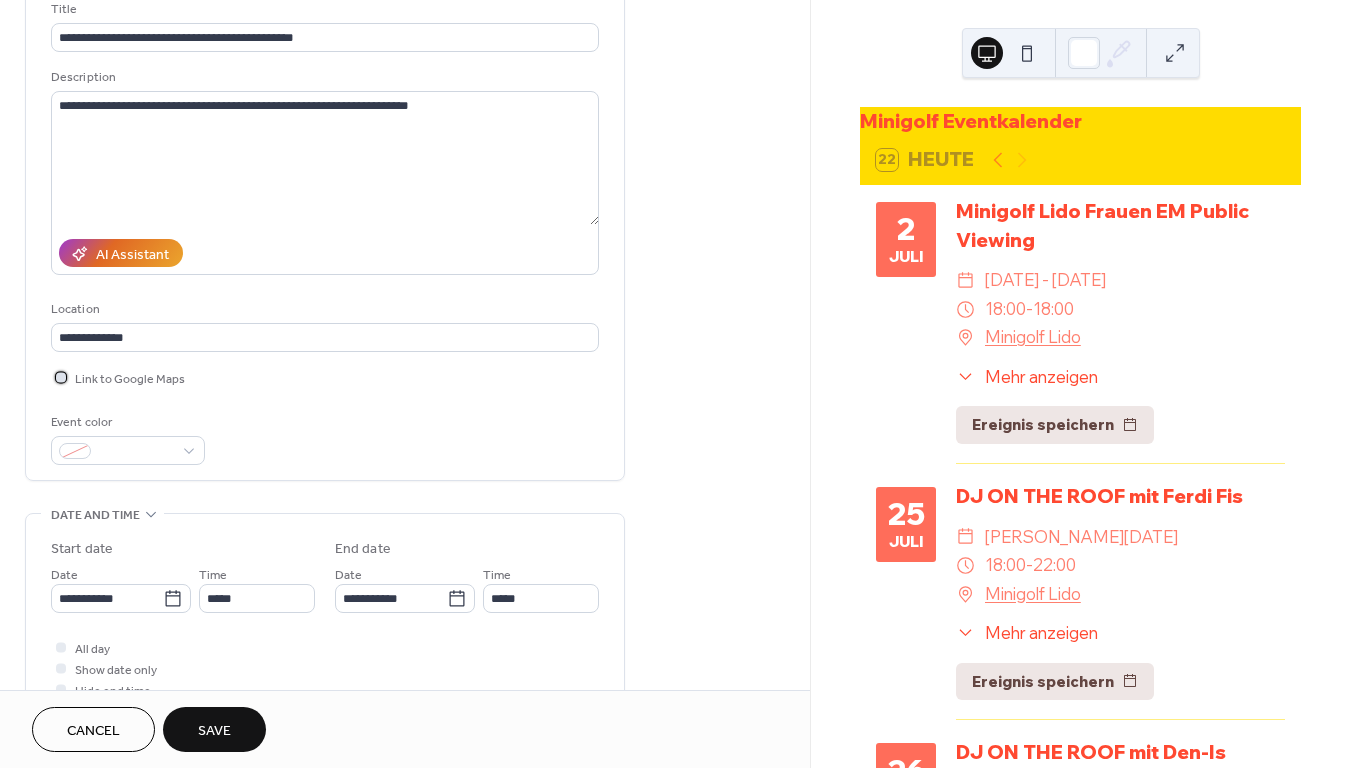 click at bounding box center (61, 377) 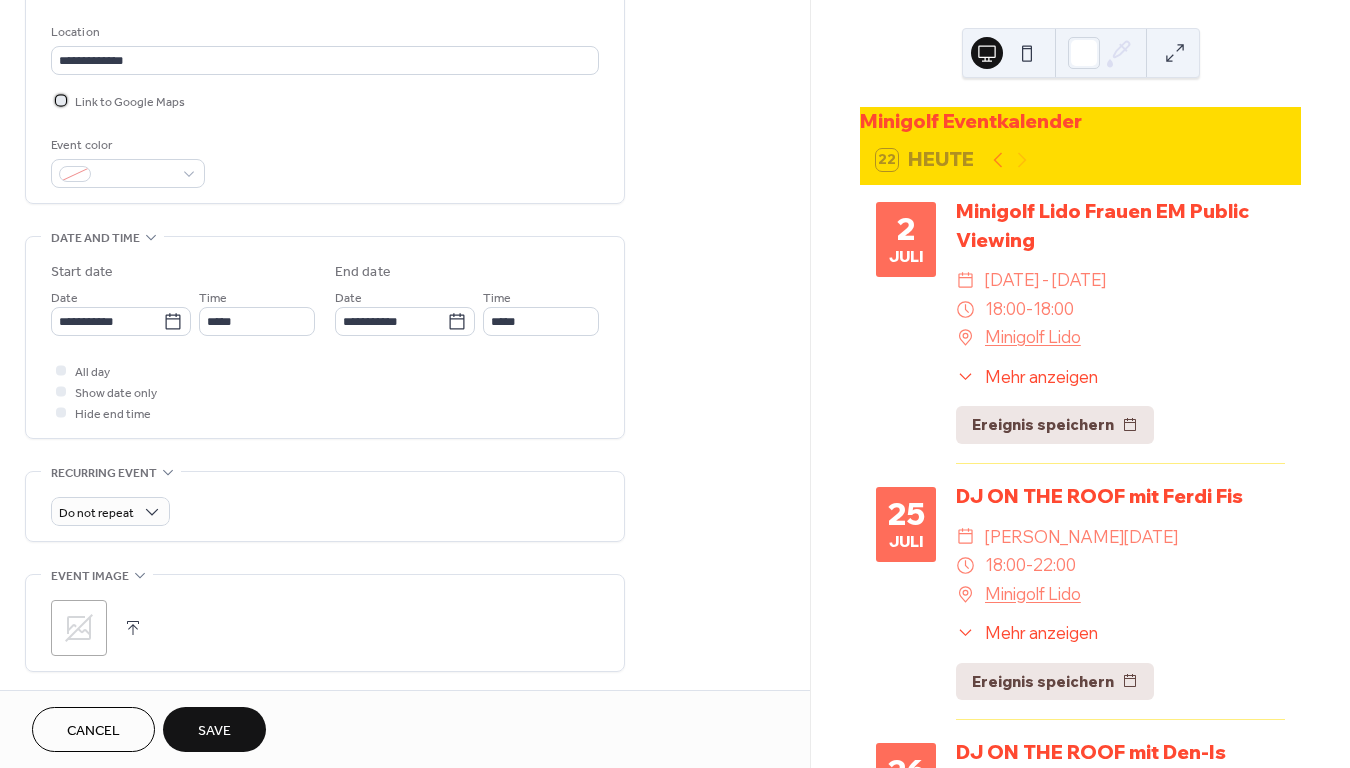 scroll, scrollTop: 416, scrollLeft: 0, axis: vertical 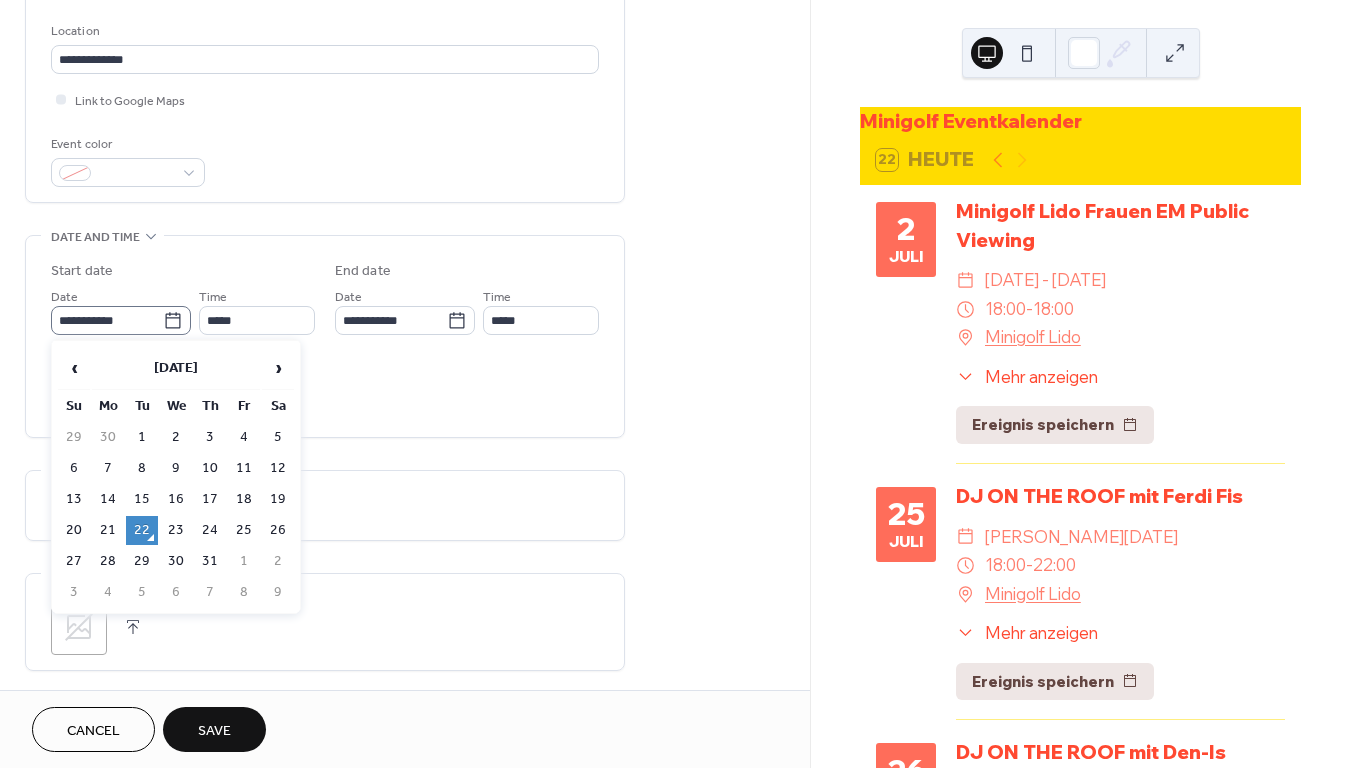 click 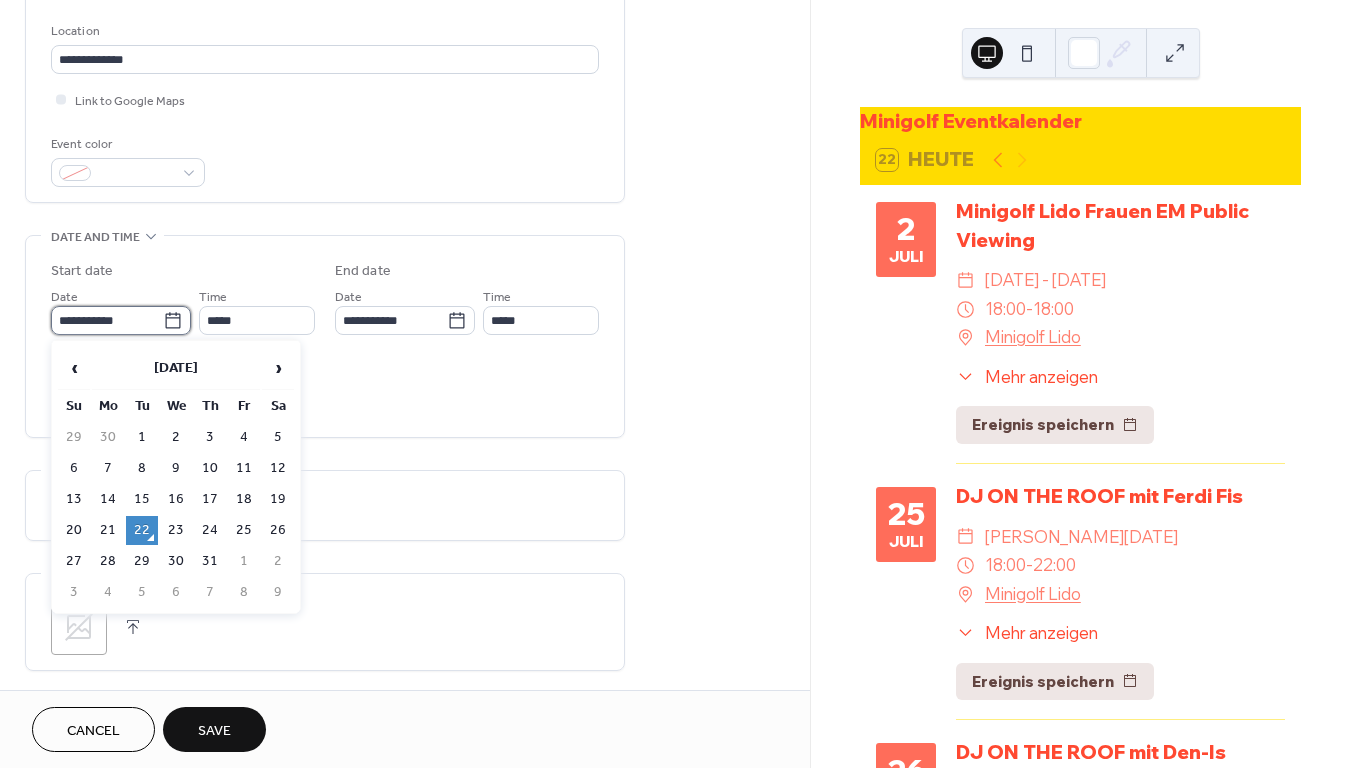 click on "**********" at bounding box center [107, 320] 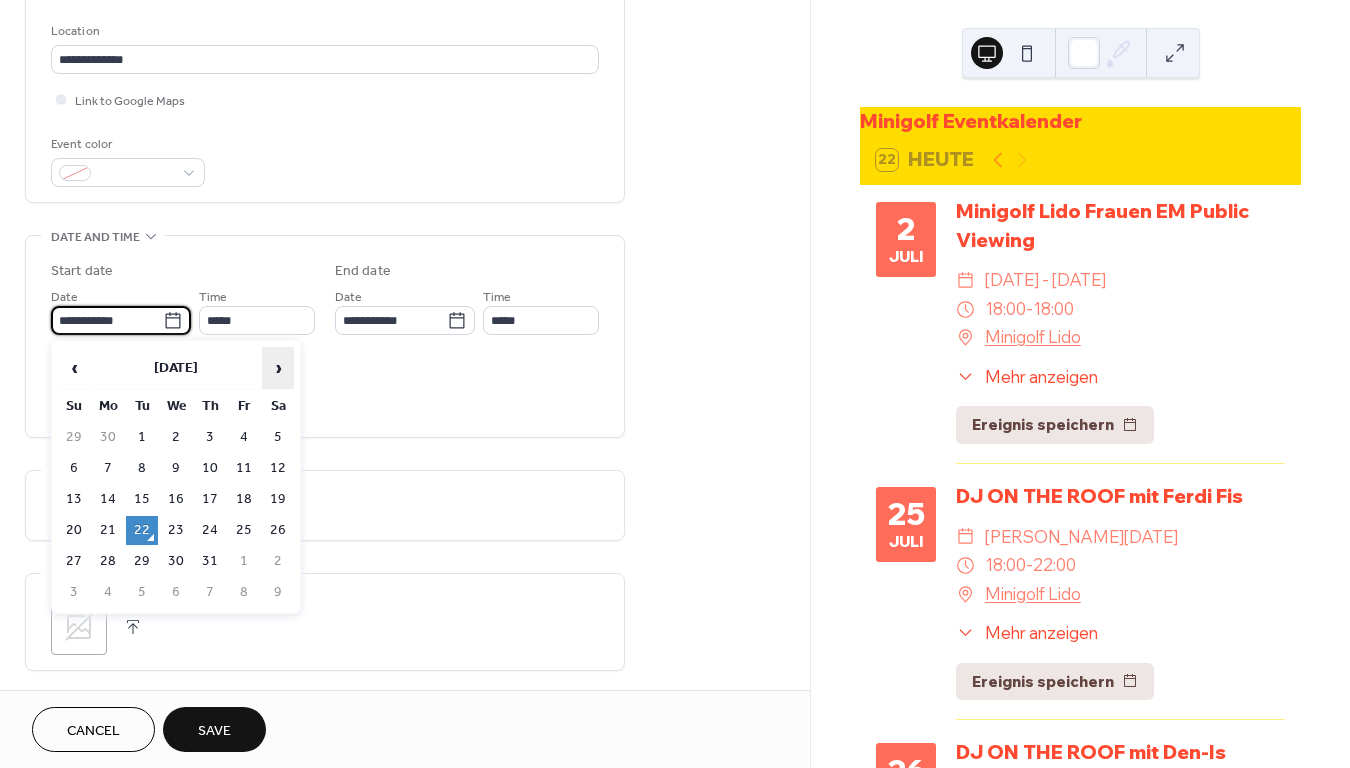 click on "›" at bounding box center [278, 368] 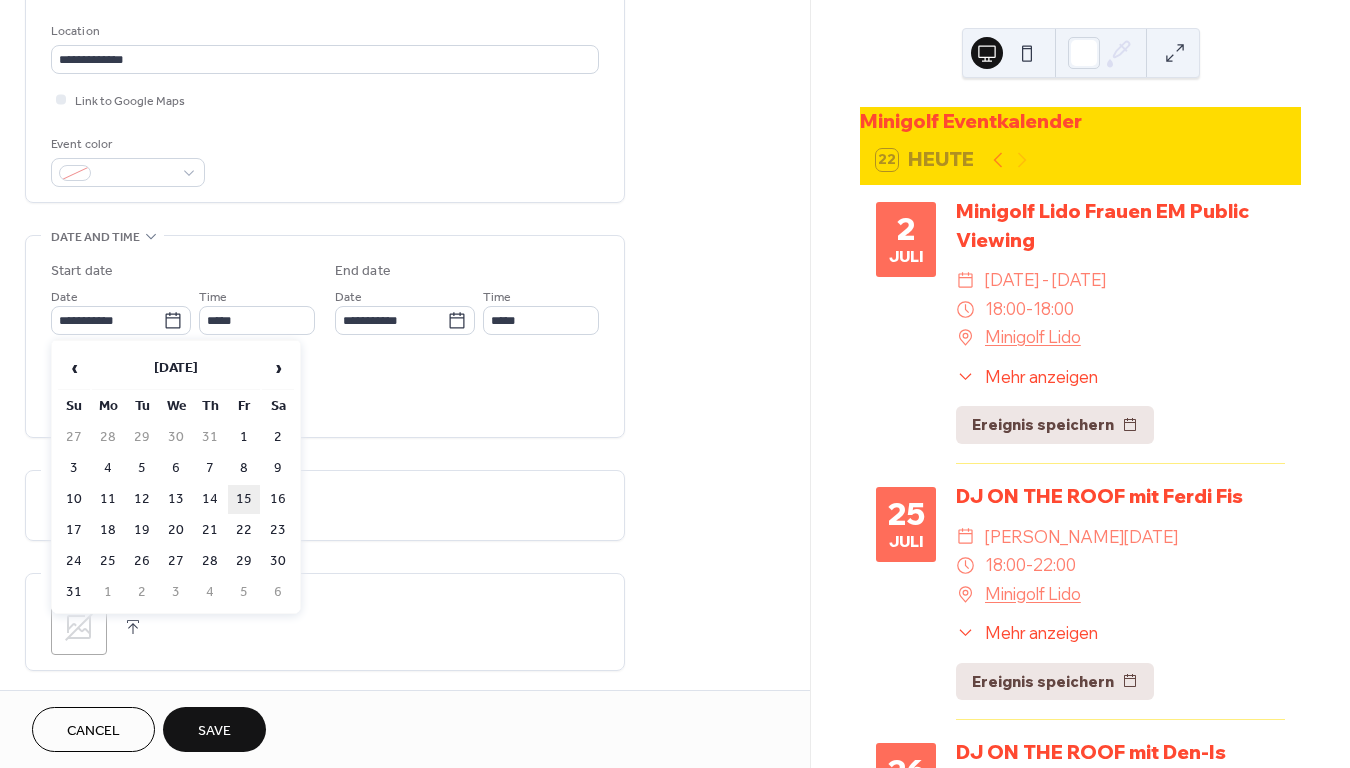 click on "15" at bounding box center (244, 499) 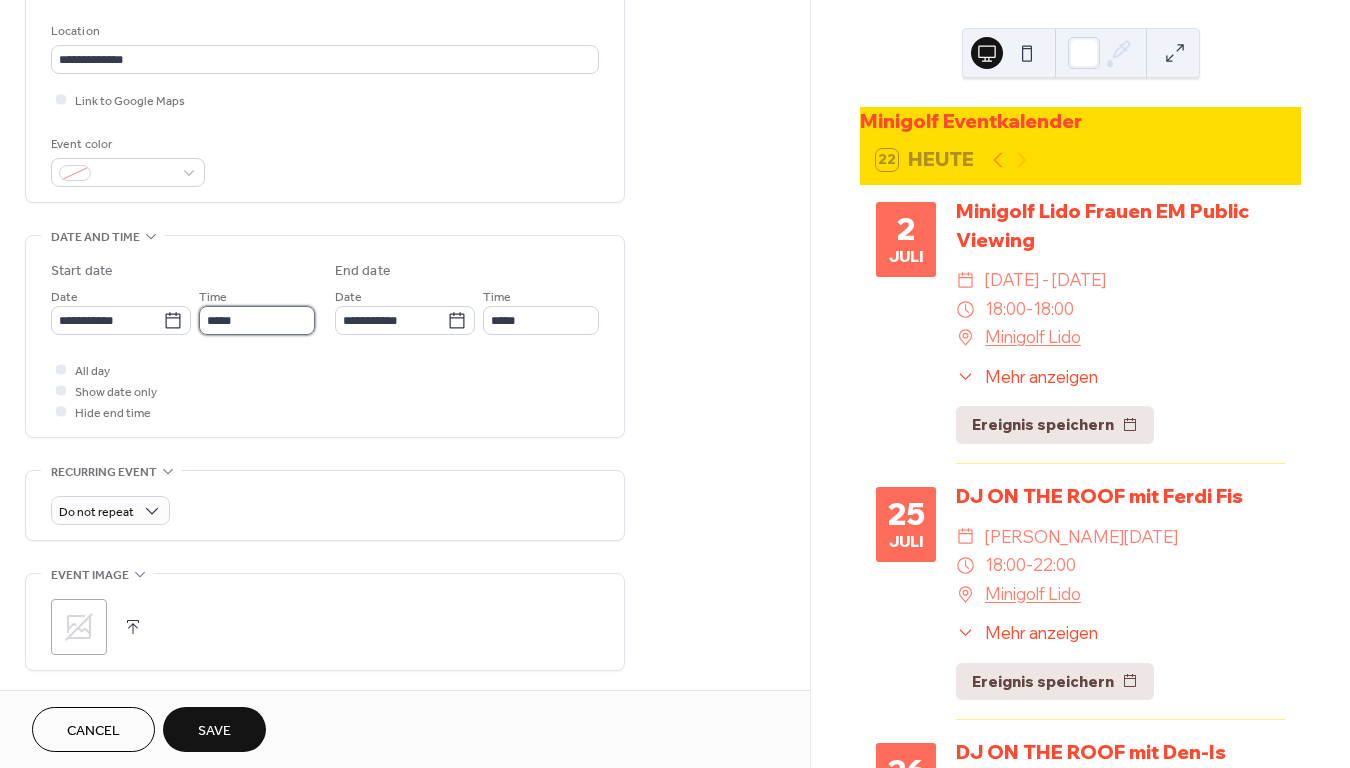 click on "*****" at bounding box center [257, 320] 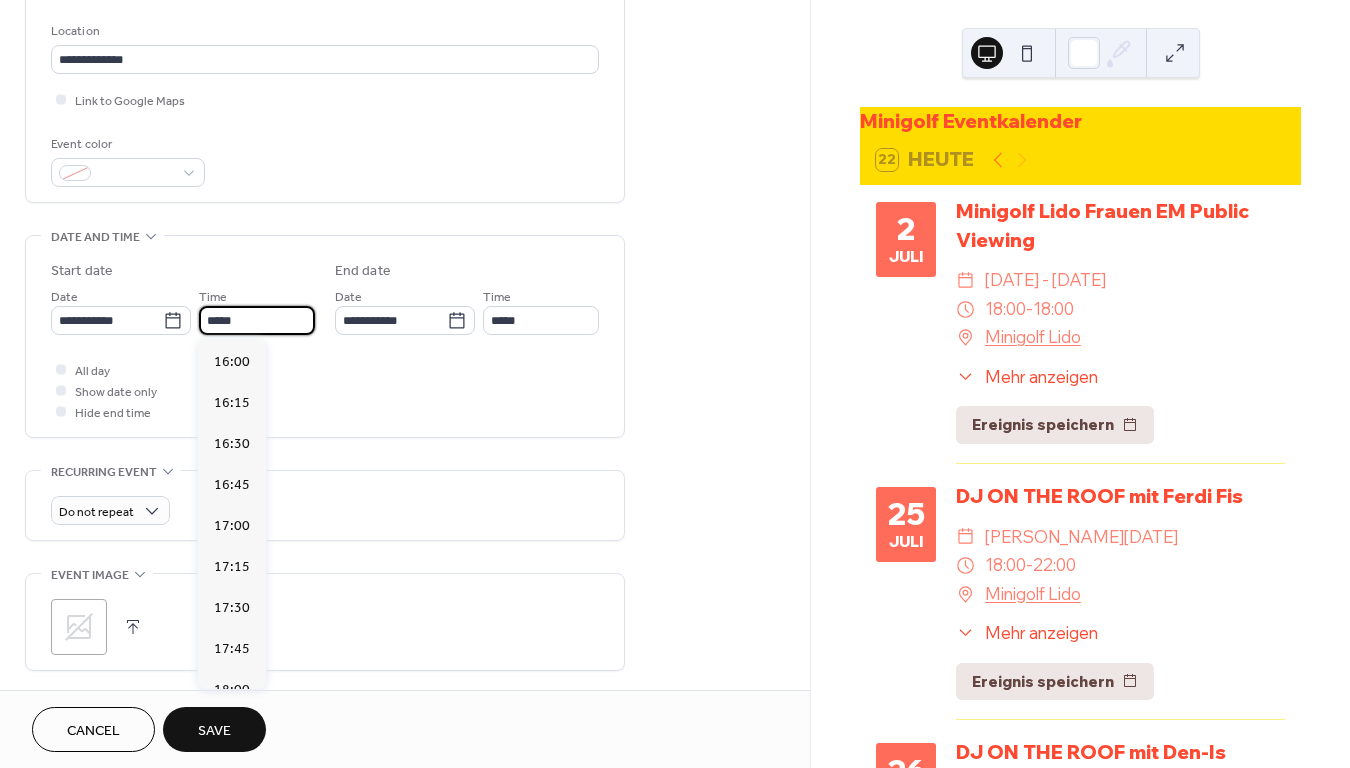 scroll, scrollTop: 2624, scrollLeft: 0, axis: vertical 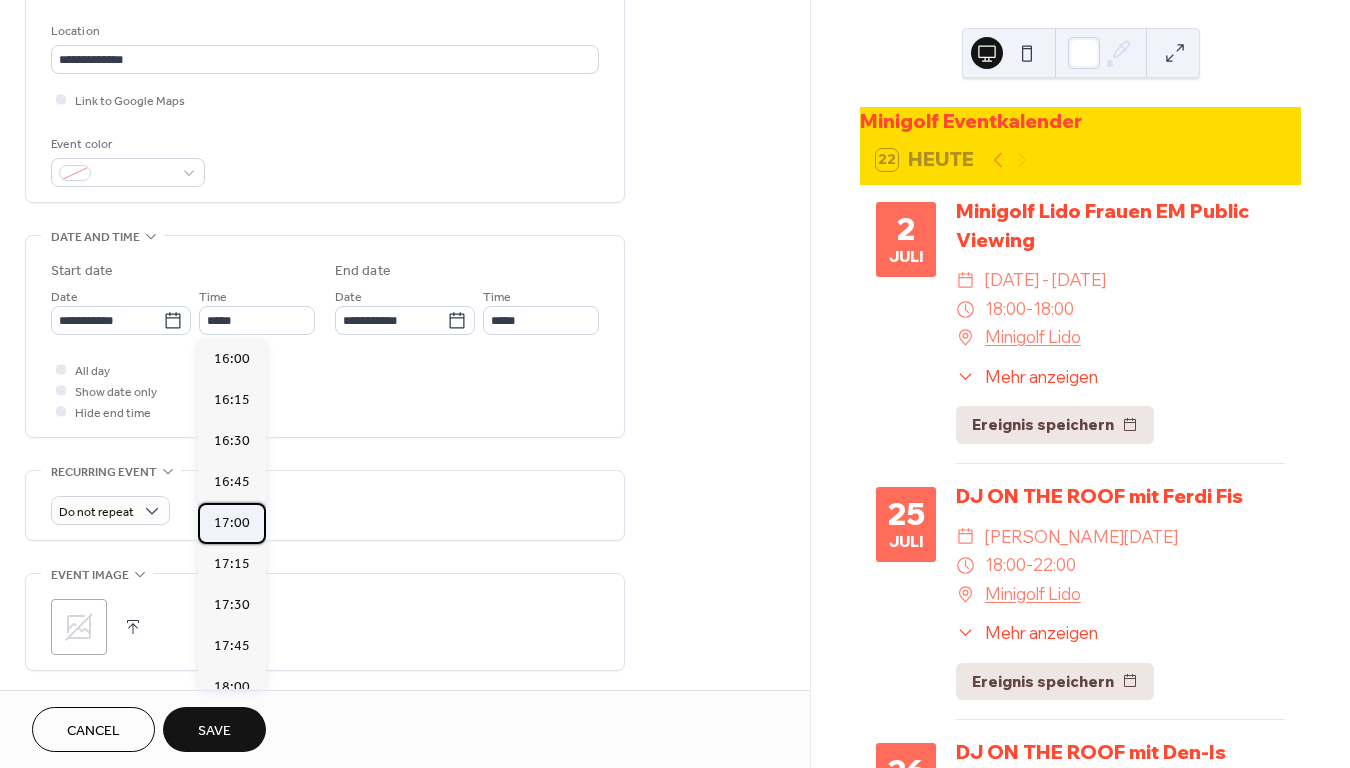 click on "17:00" at bounding box center (232, 523) 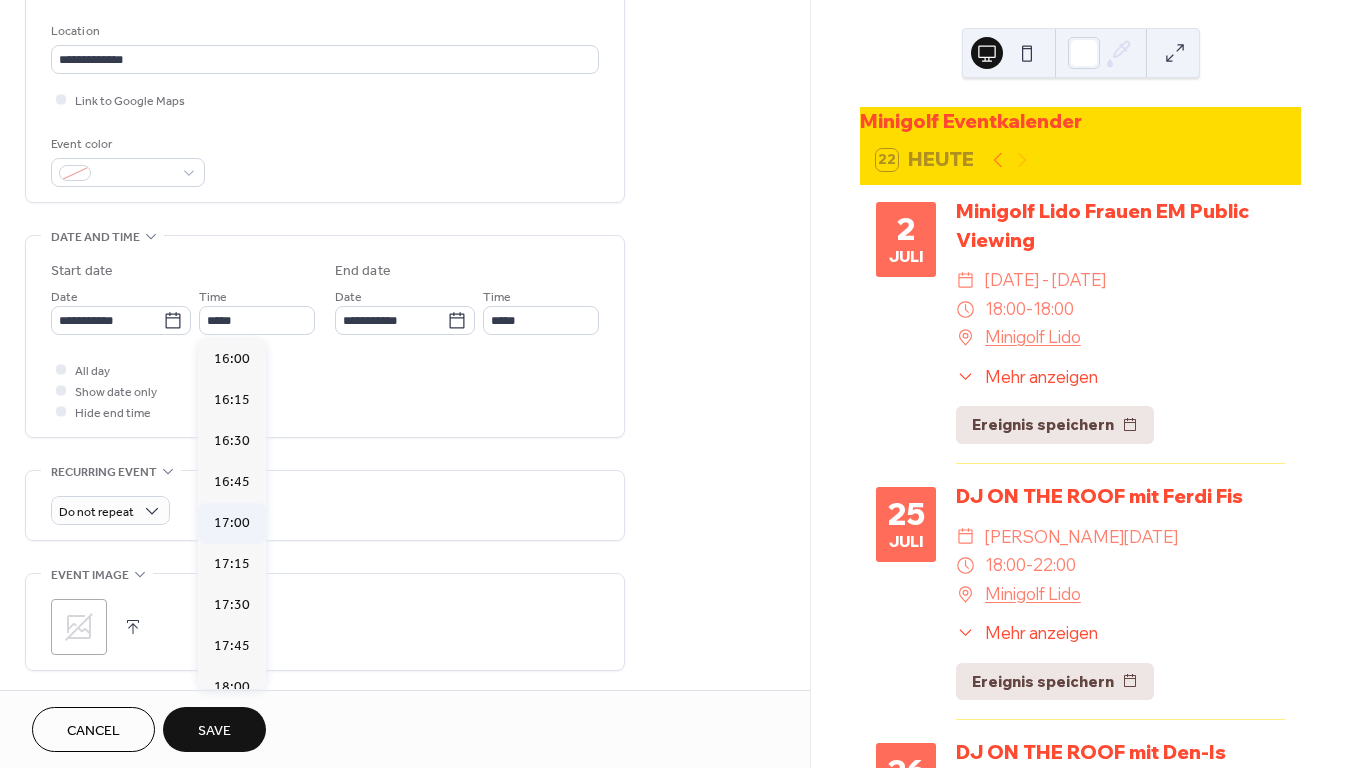 type on "*****" 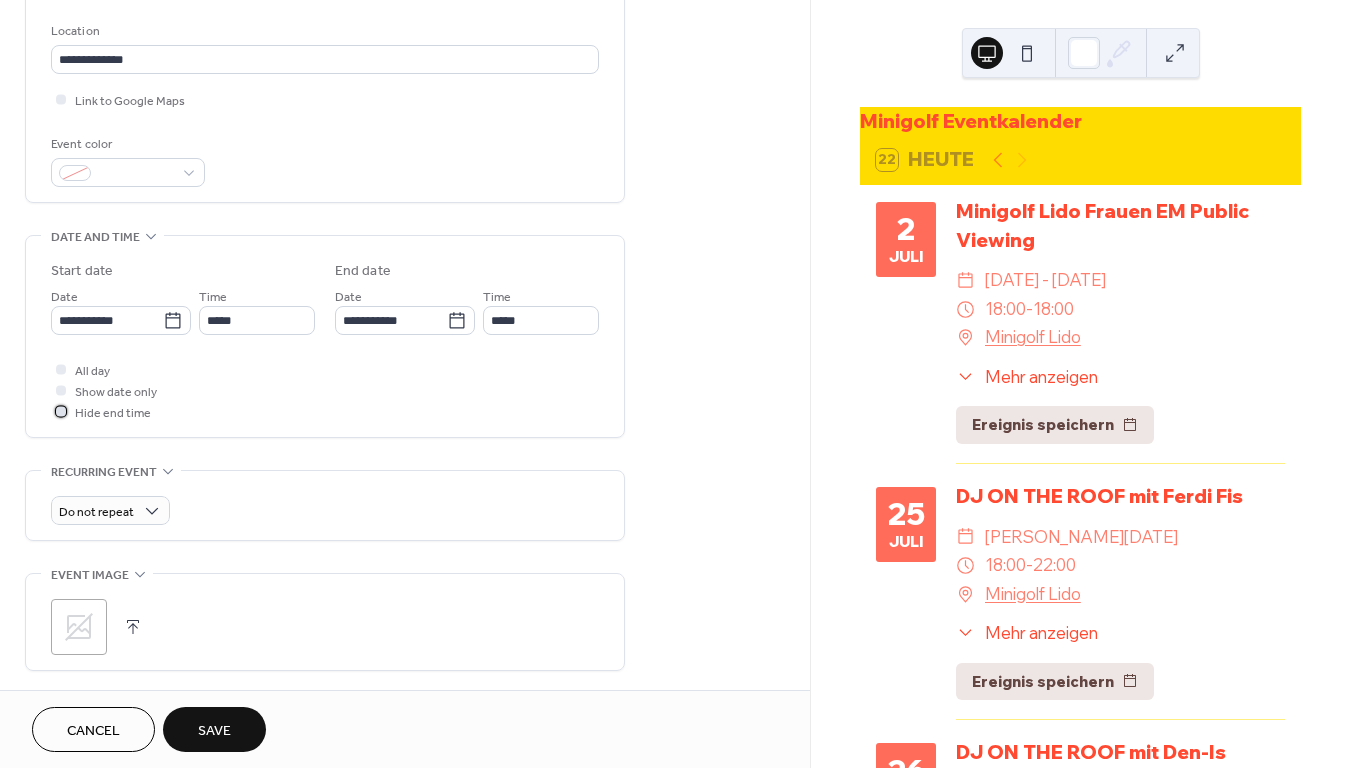 click at bounding box center (61, 411) 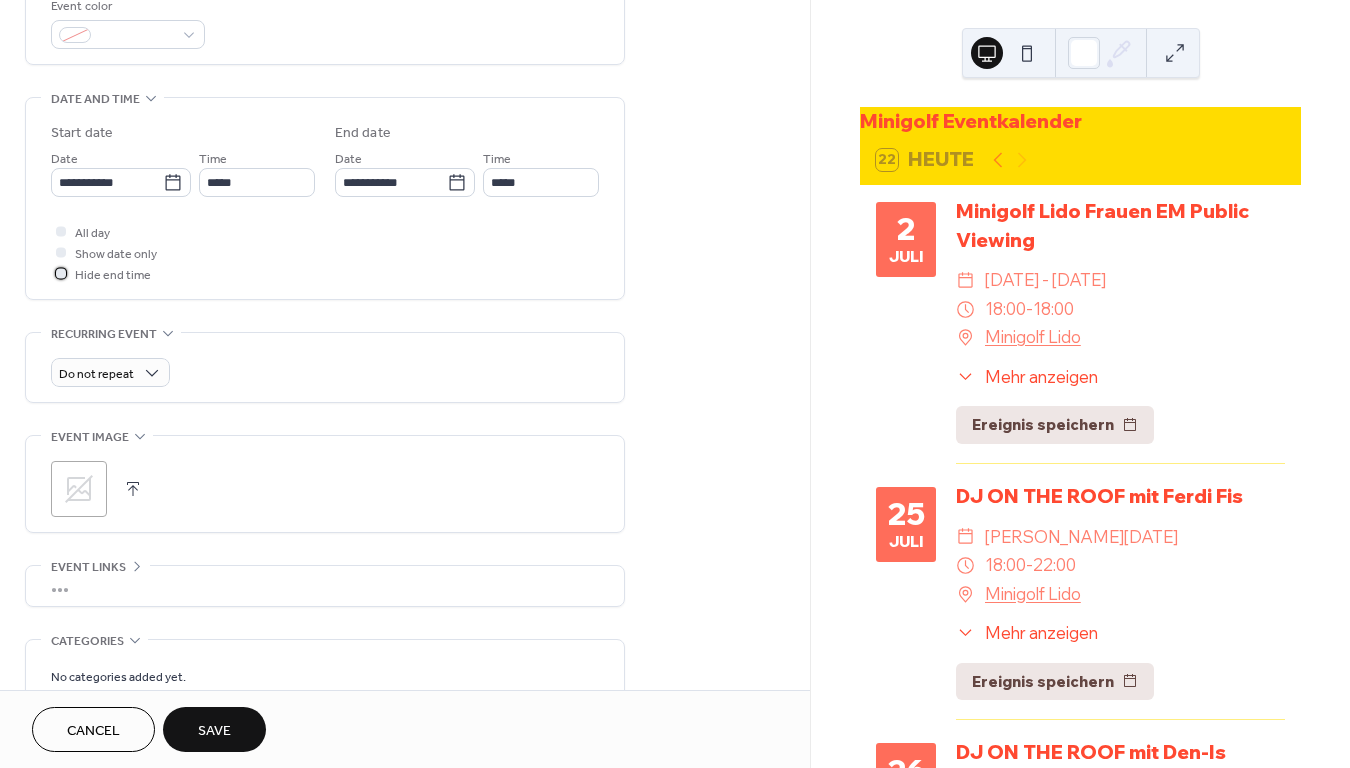 scroll, scrollTop: 555, scrollLeft: 0, axis: vertical 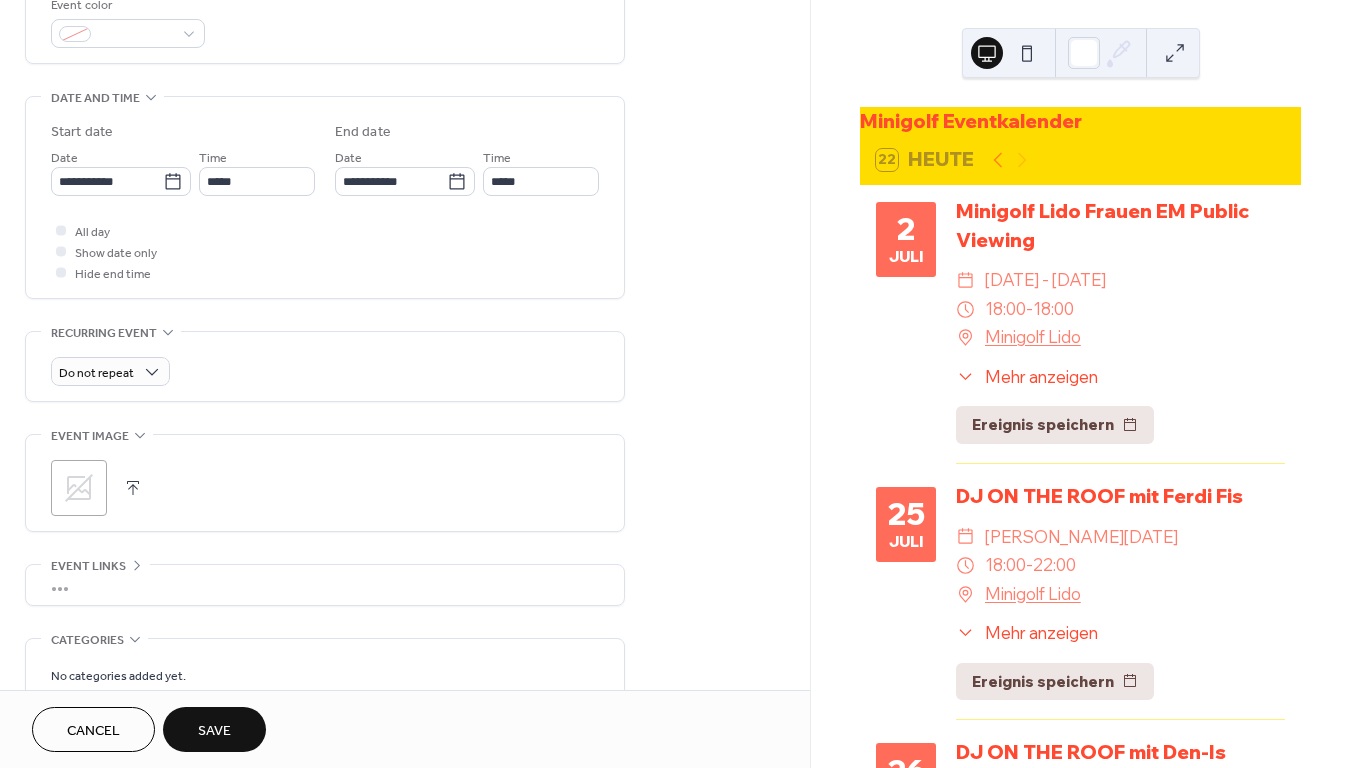 click 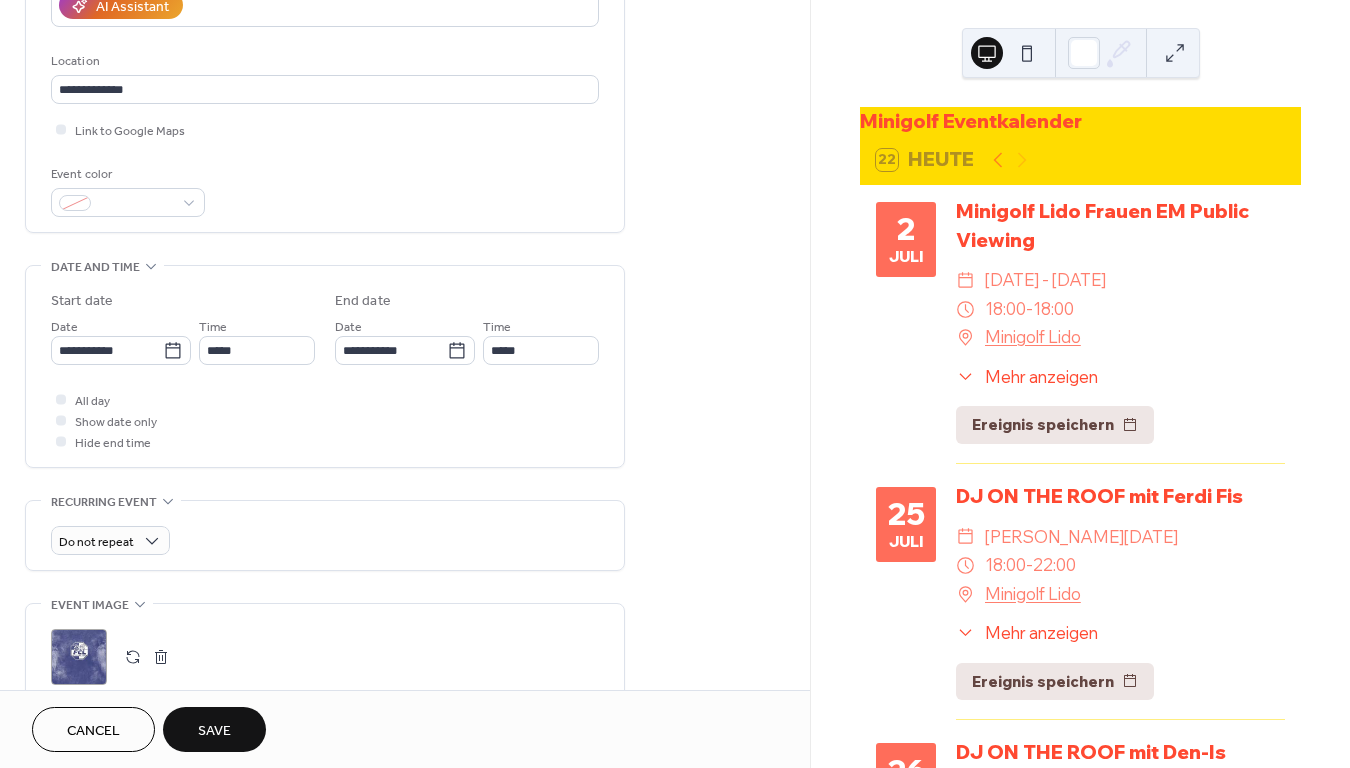scroll, scrollTop: 724, scrollLeft: 0, axis: vertical 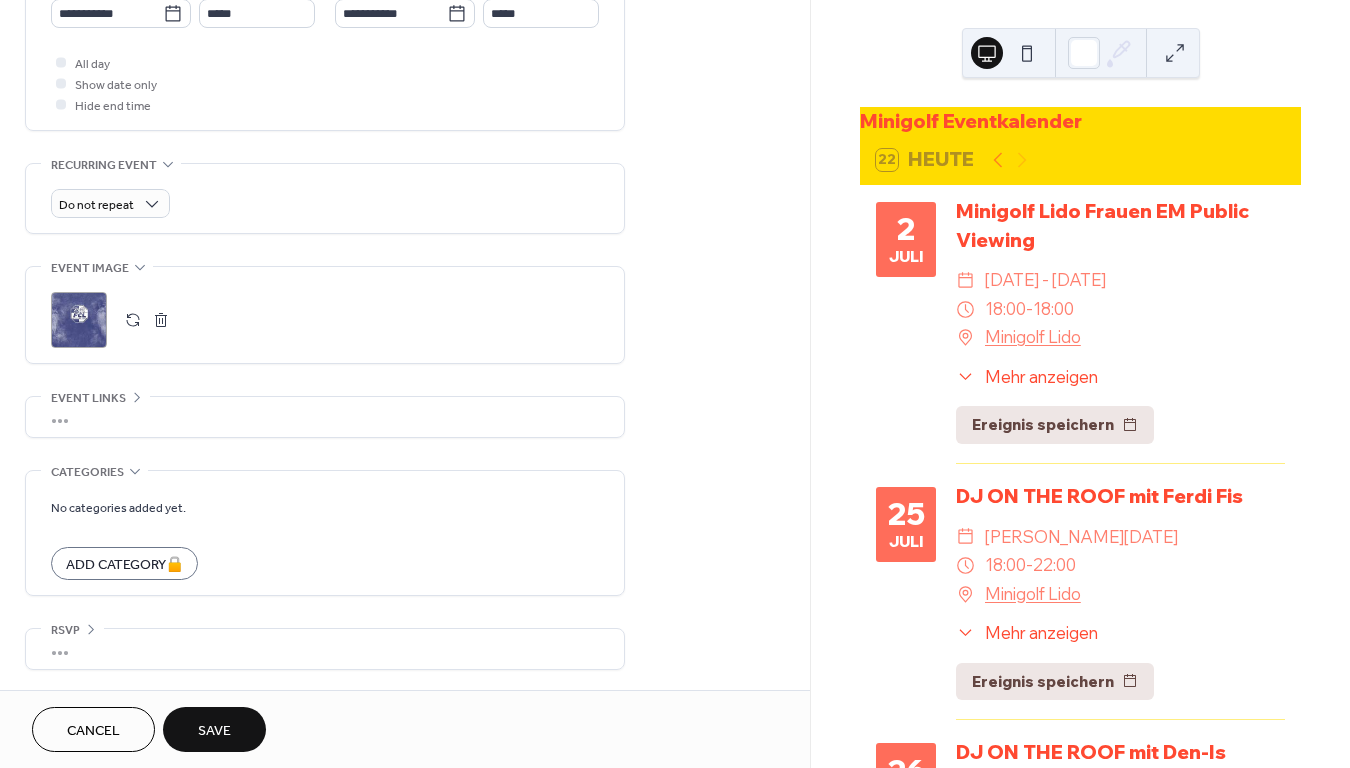 click on "Save" at bounding box center [214, 729] 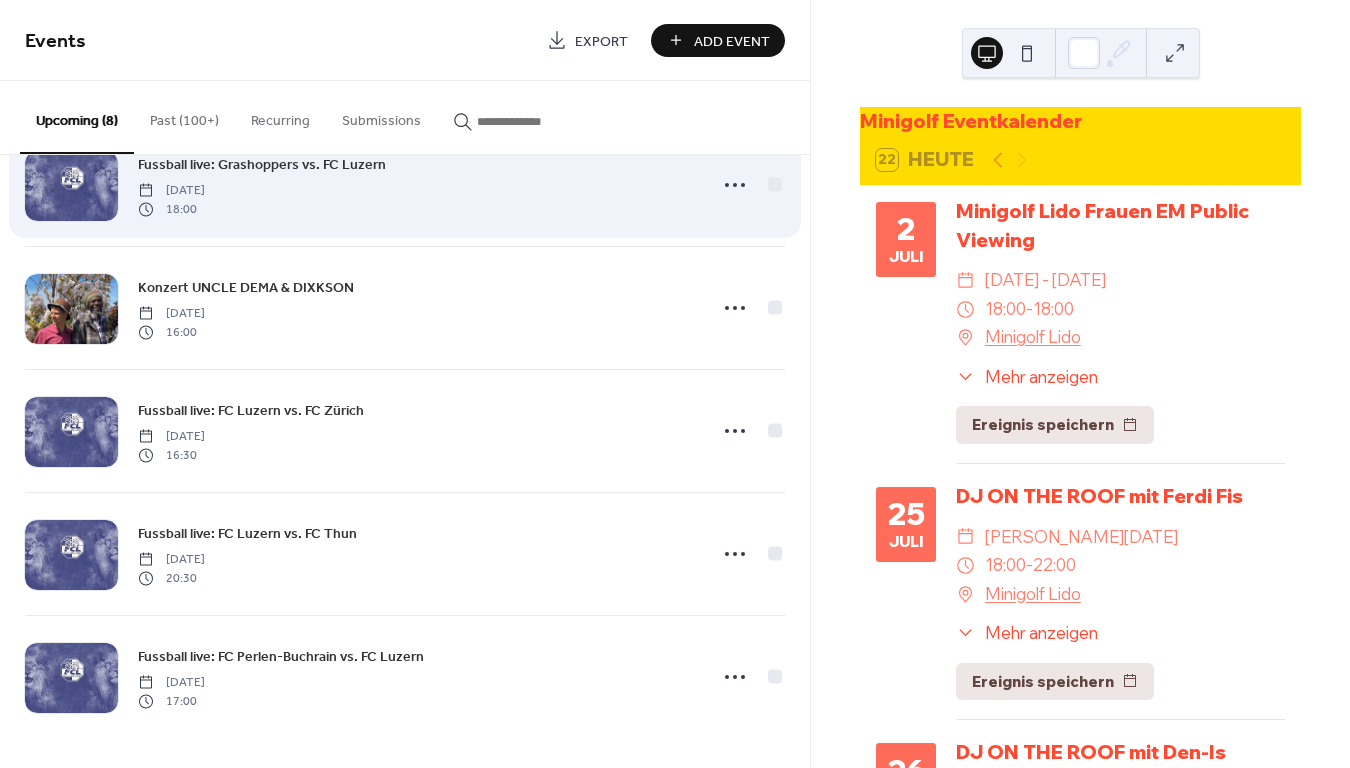 scroll, scrollTop: 0, scrollLeft: 0, axis: both 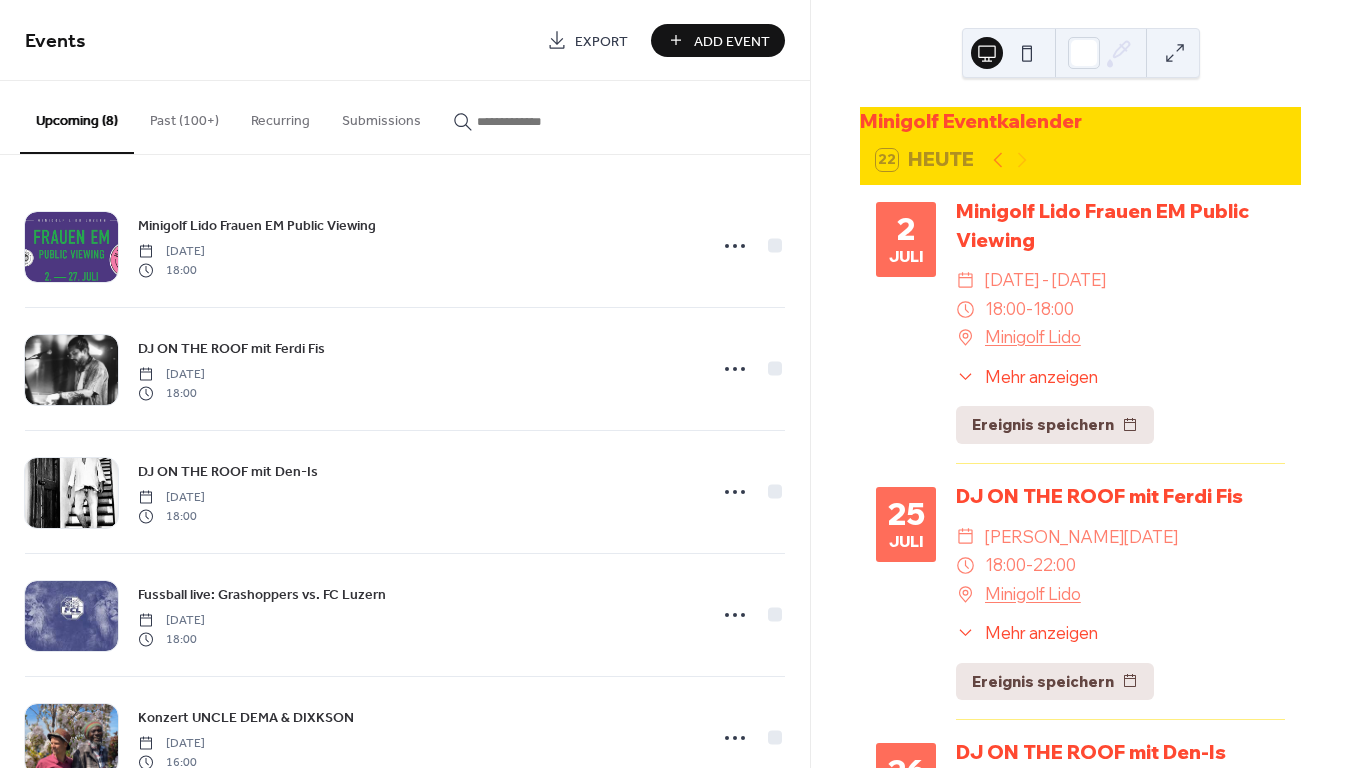 click on "Add Event" at bounding box center (732, 41) 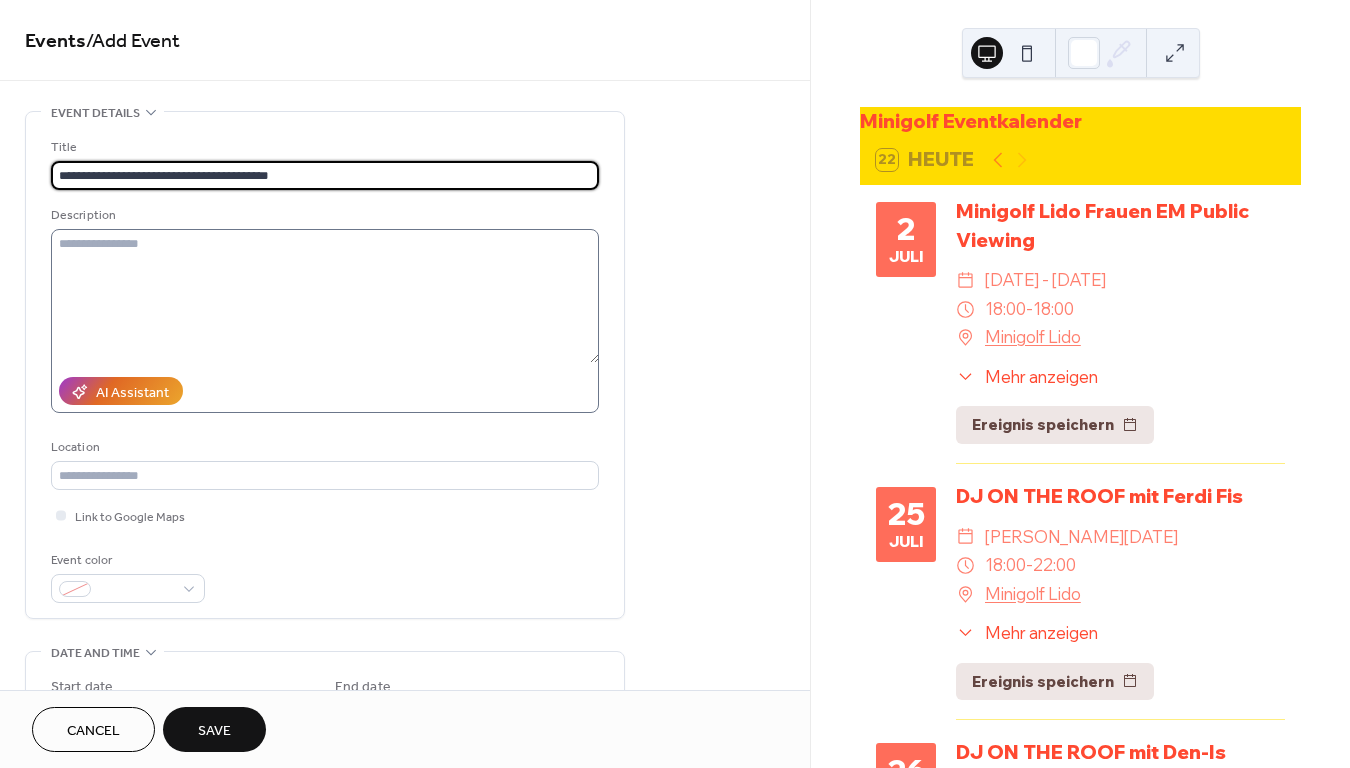 type on "**********" 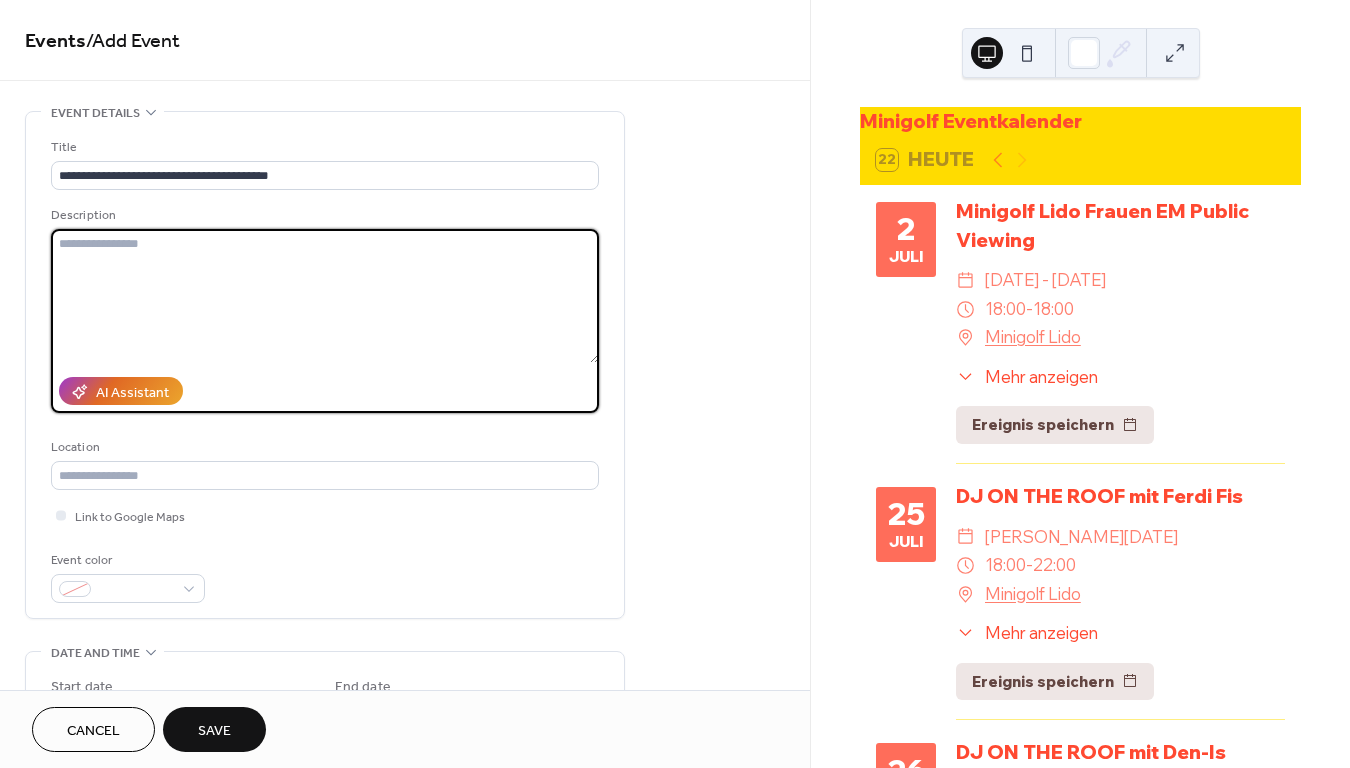 click at bounding box center [325, 296] 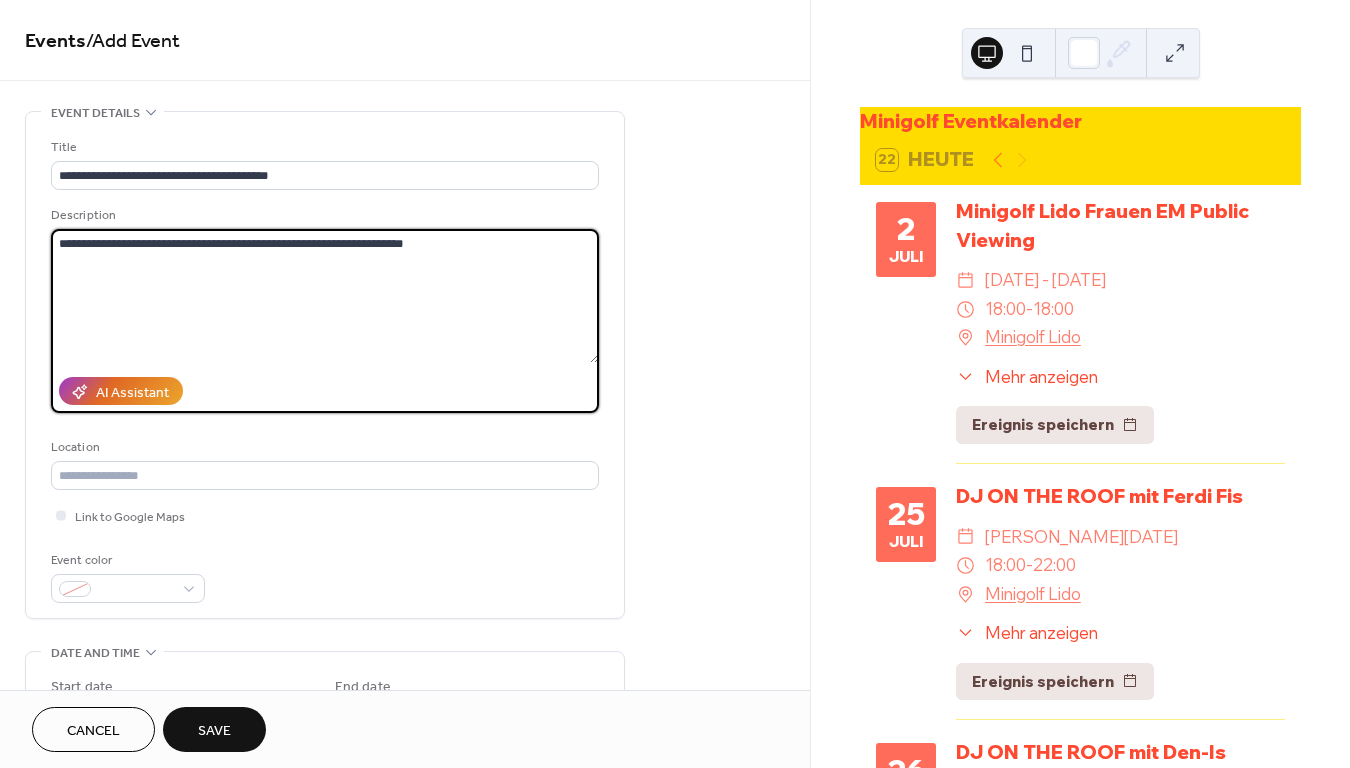 click on "**********" at bounding box center [325, 296] 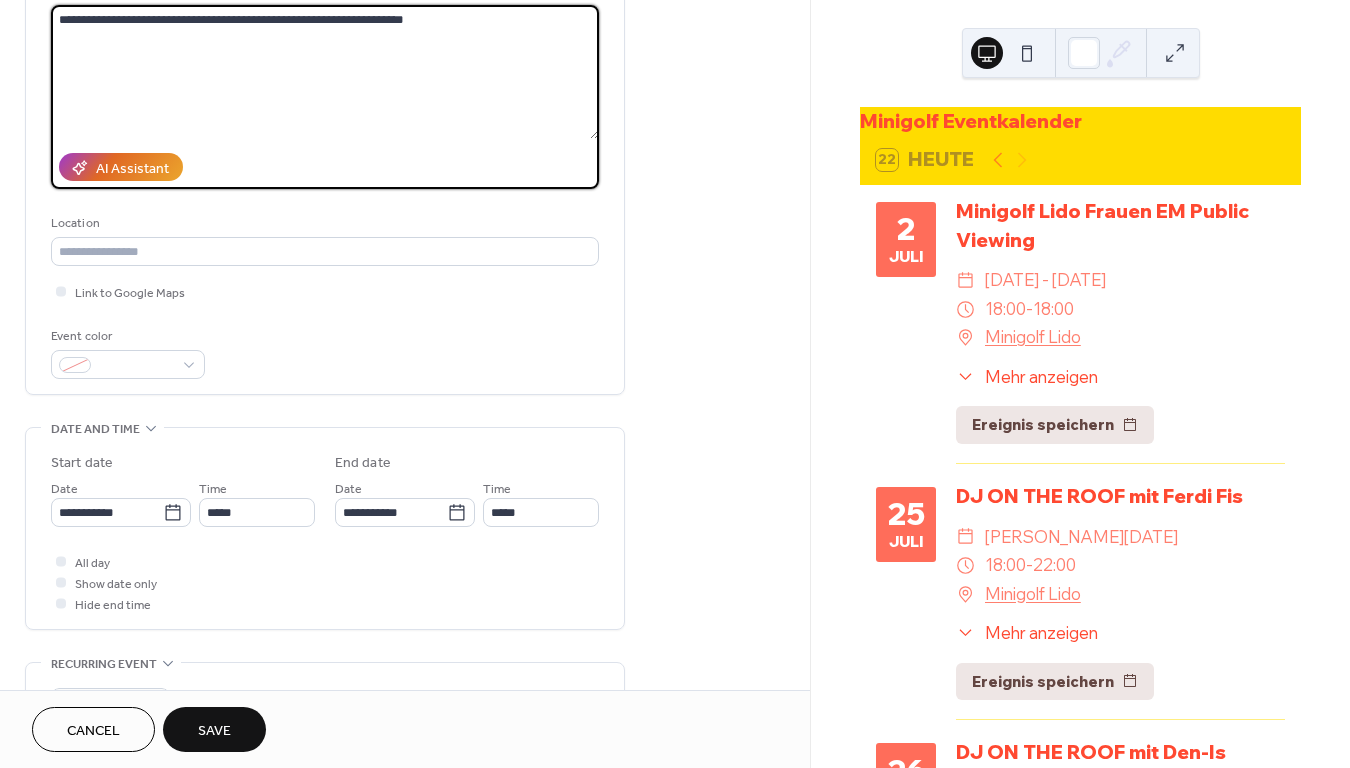 scroll, scrollTop: 225, scrollLeft: 0, axis: vertical 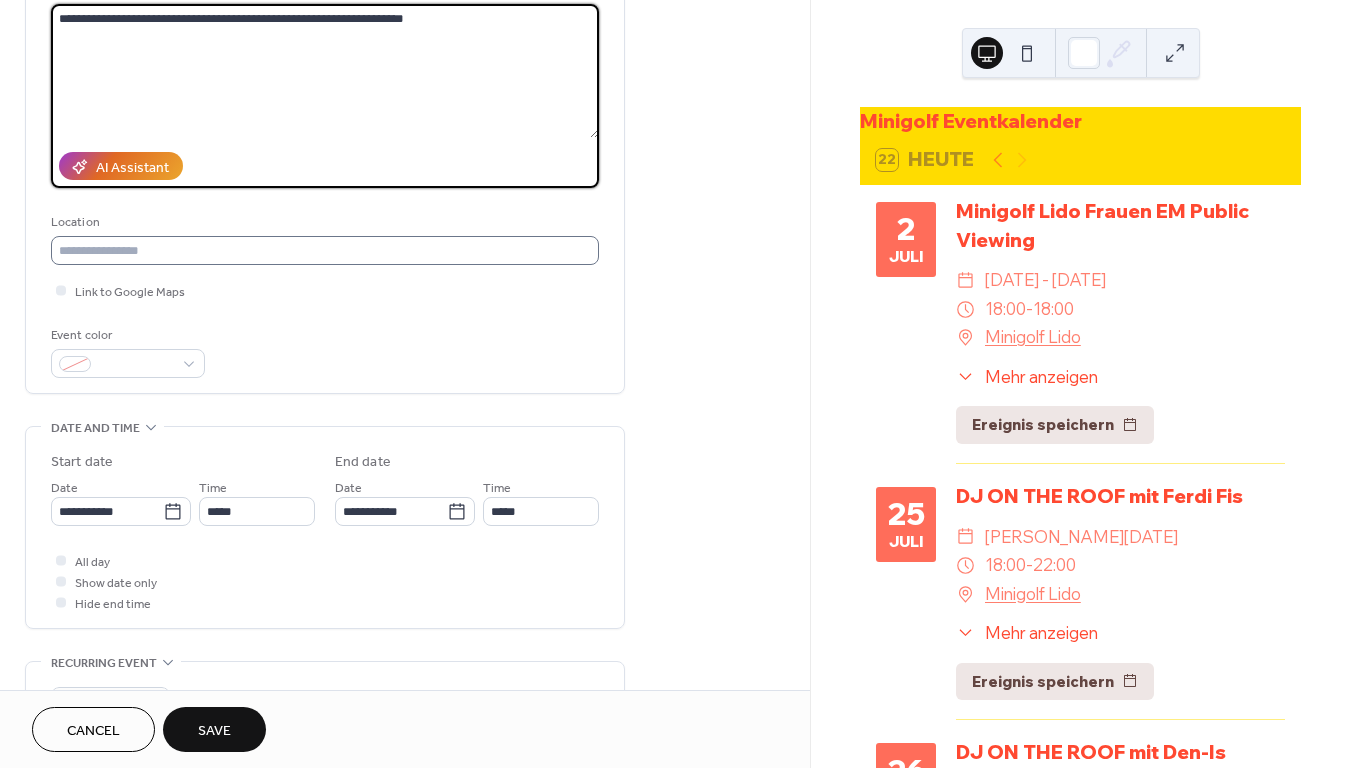 type on "**********" 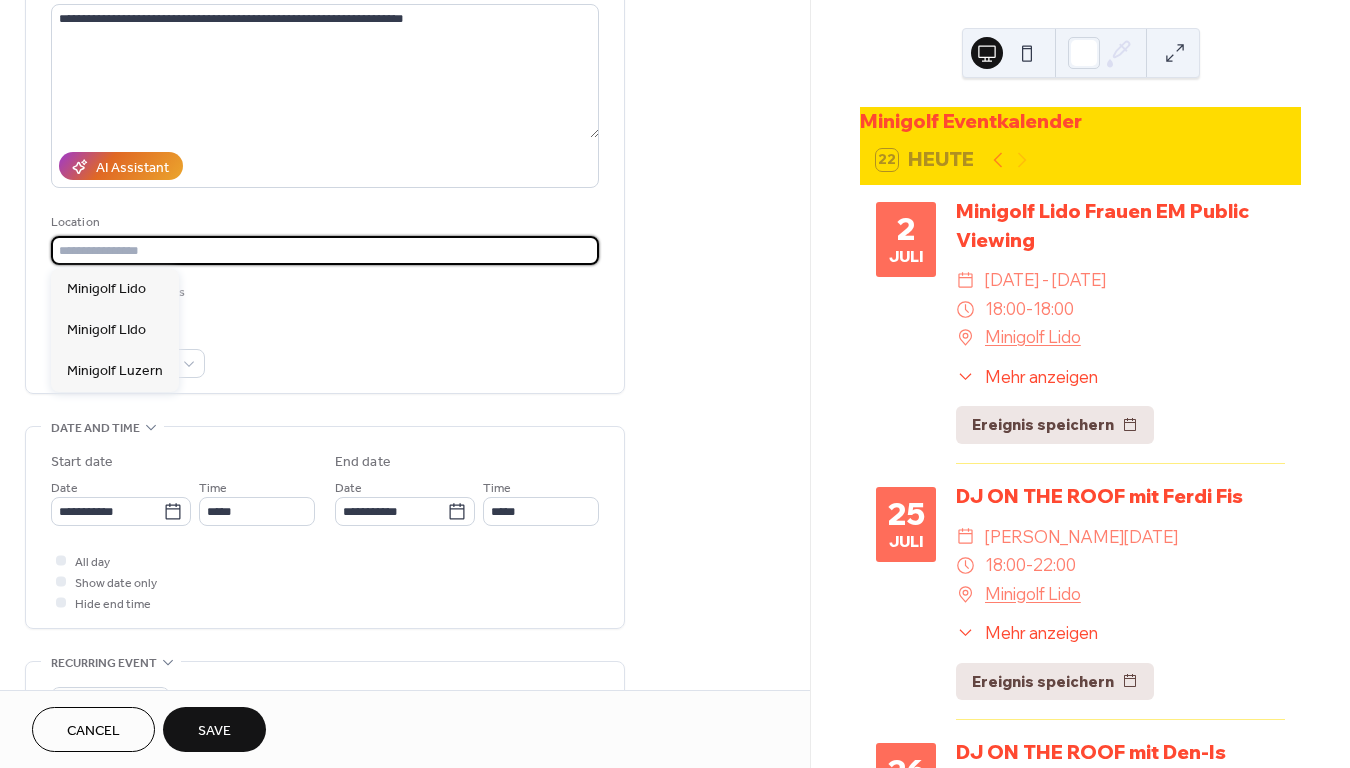 click at bounding box center (325, 250) 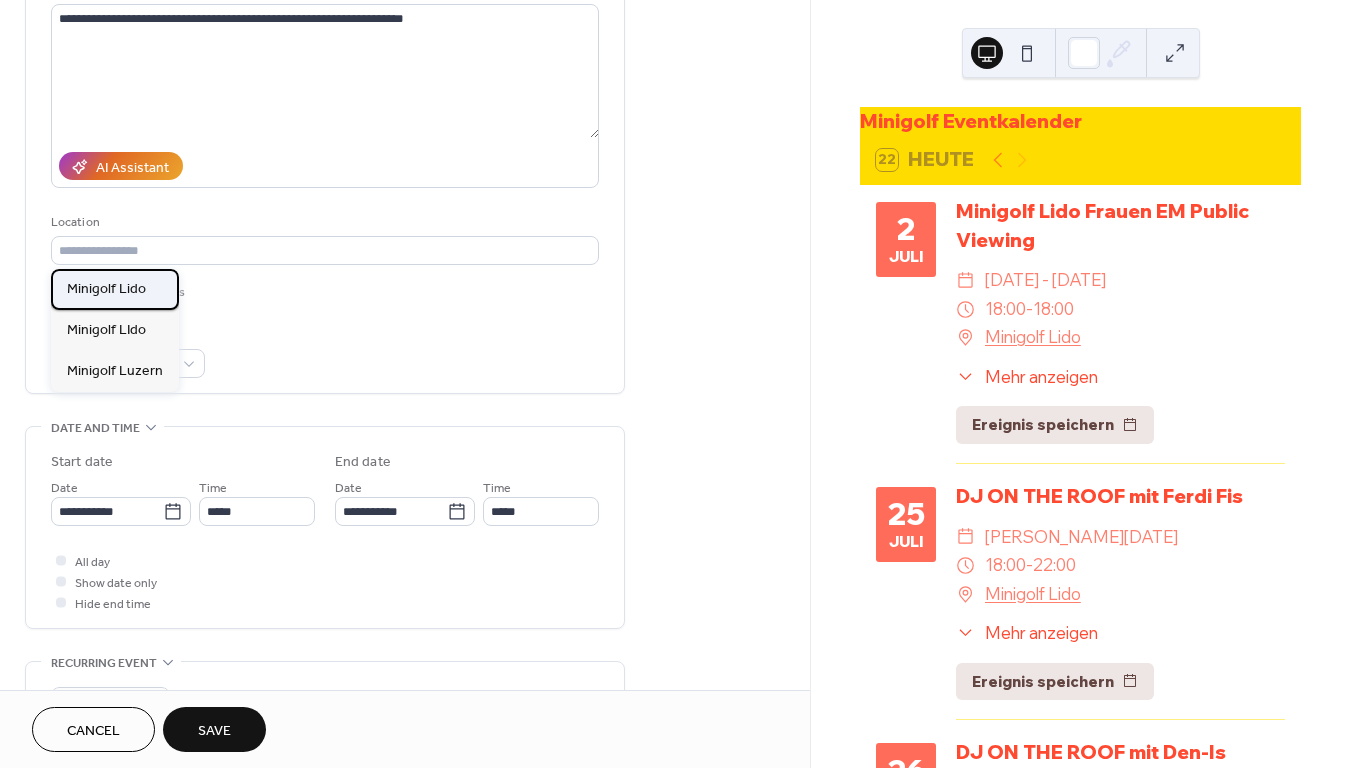 click on "Minigolf Lido" at bounding box center [106, 289] 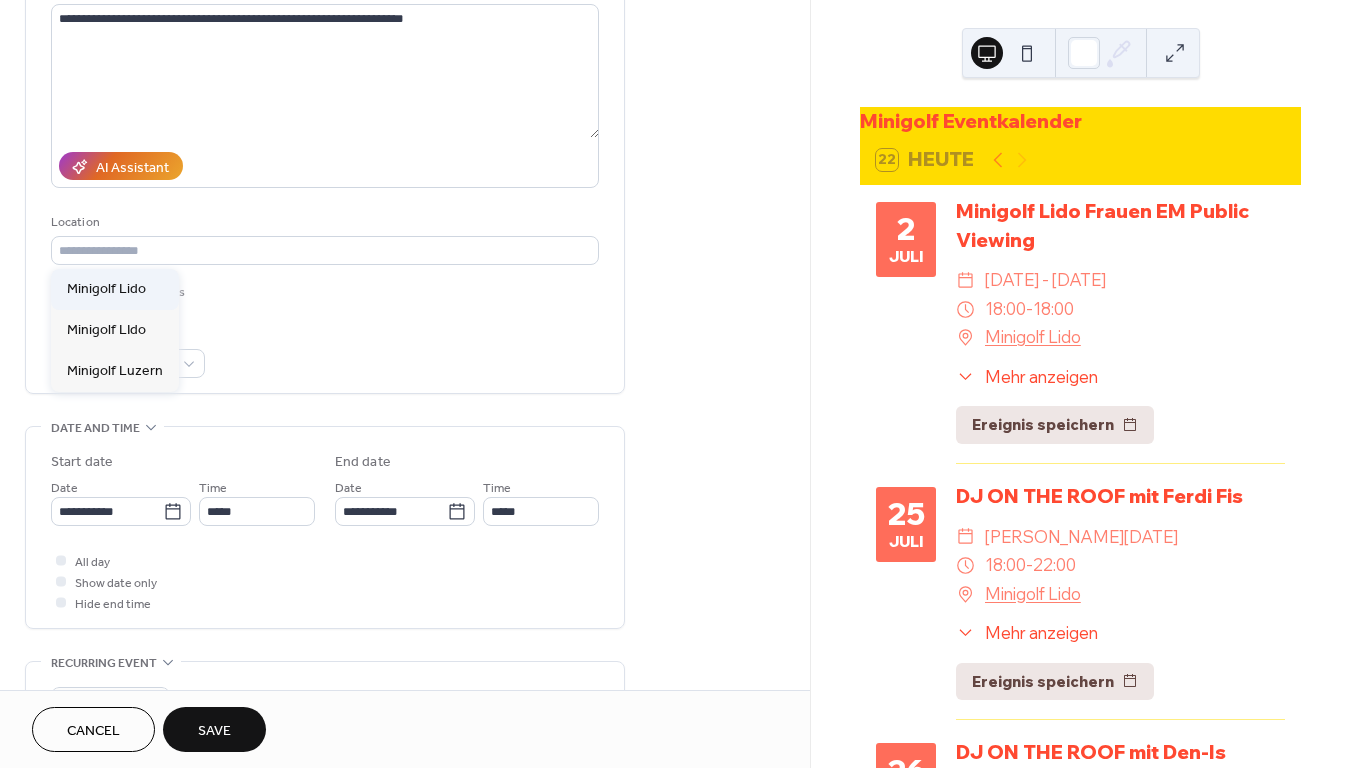type on "**********" 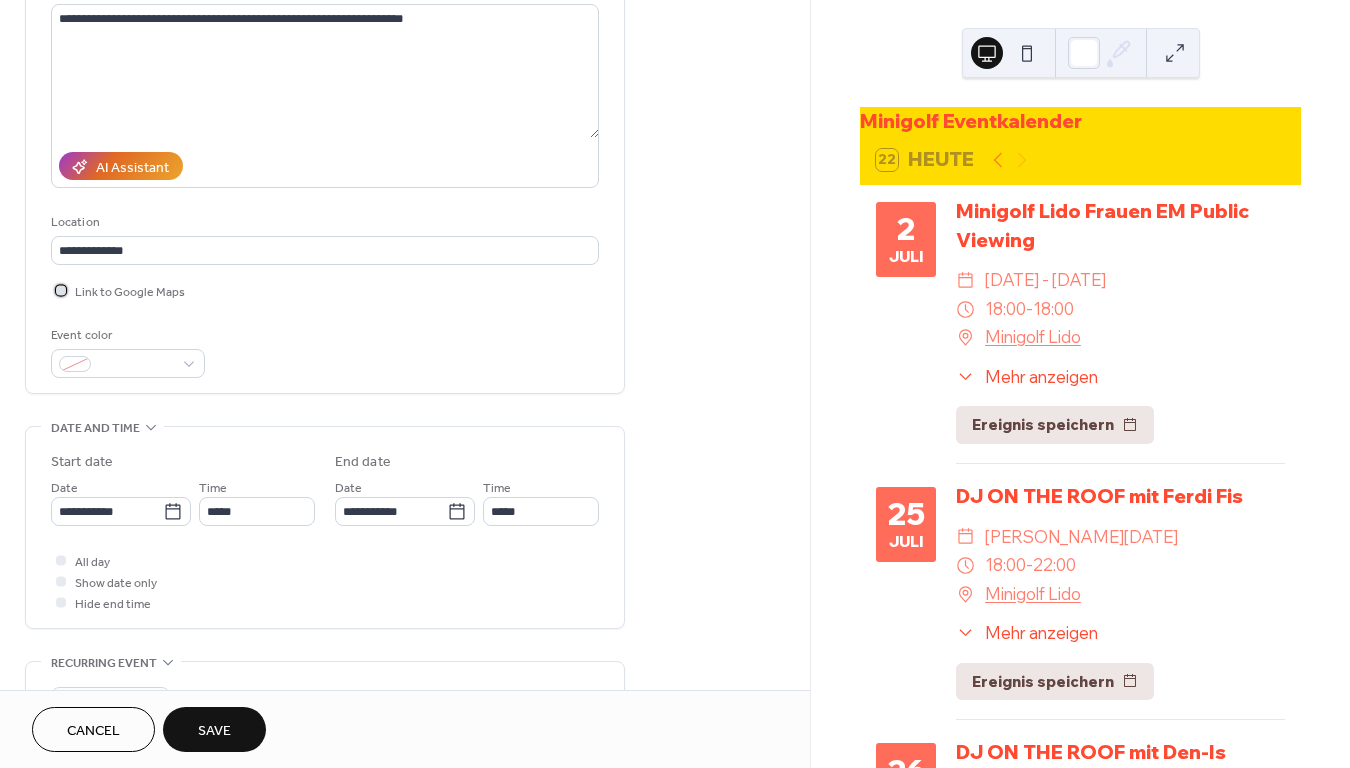 click at bounding box center [61, 290] 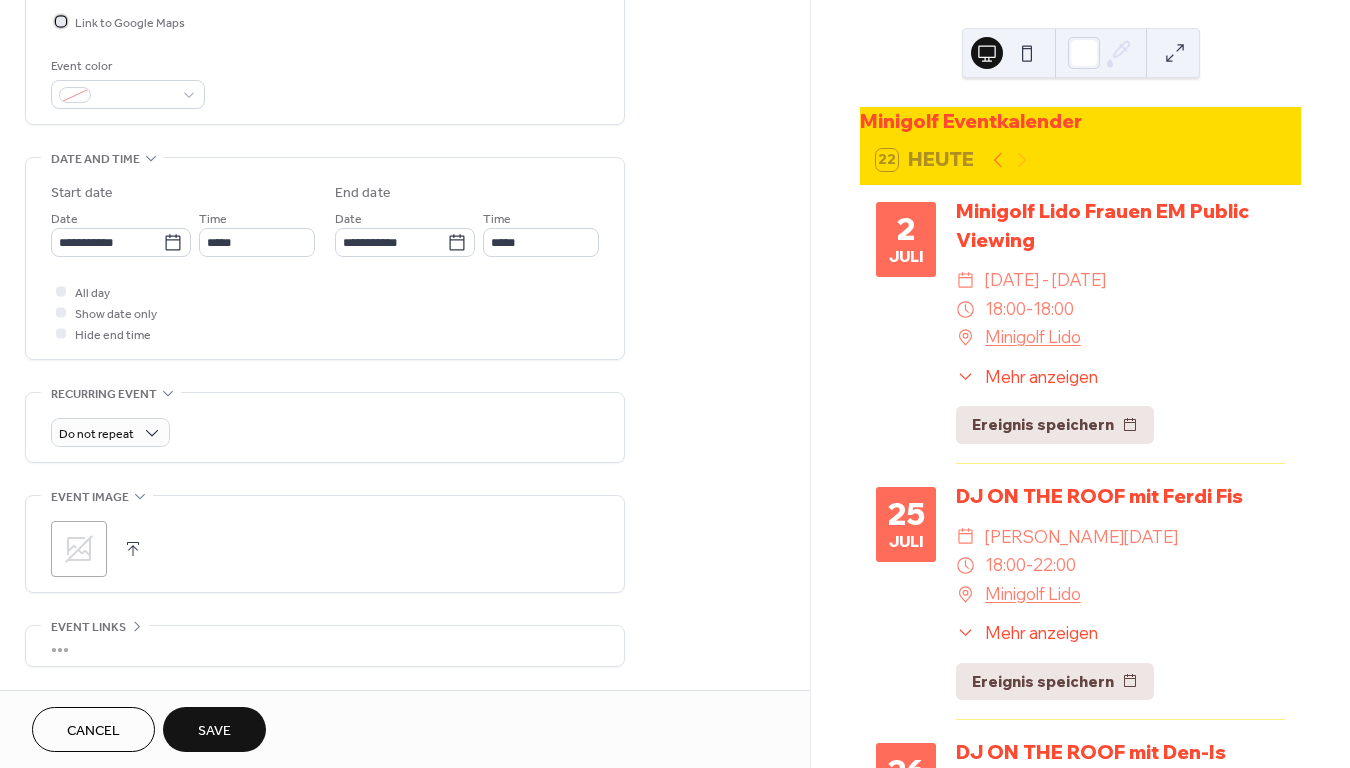 scroll, scrollTop: 495, scrollLeft: 0, axis: vertical 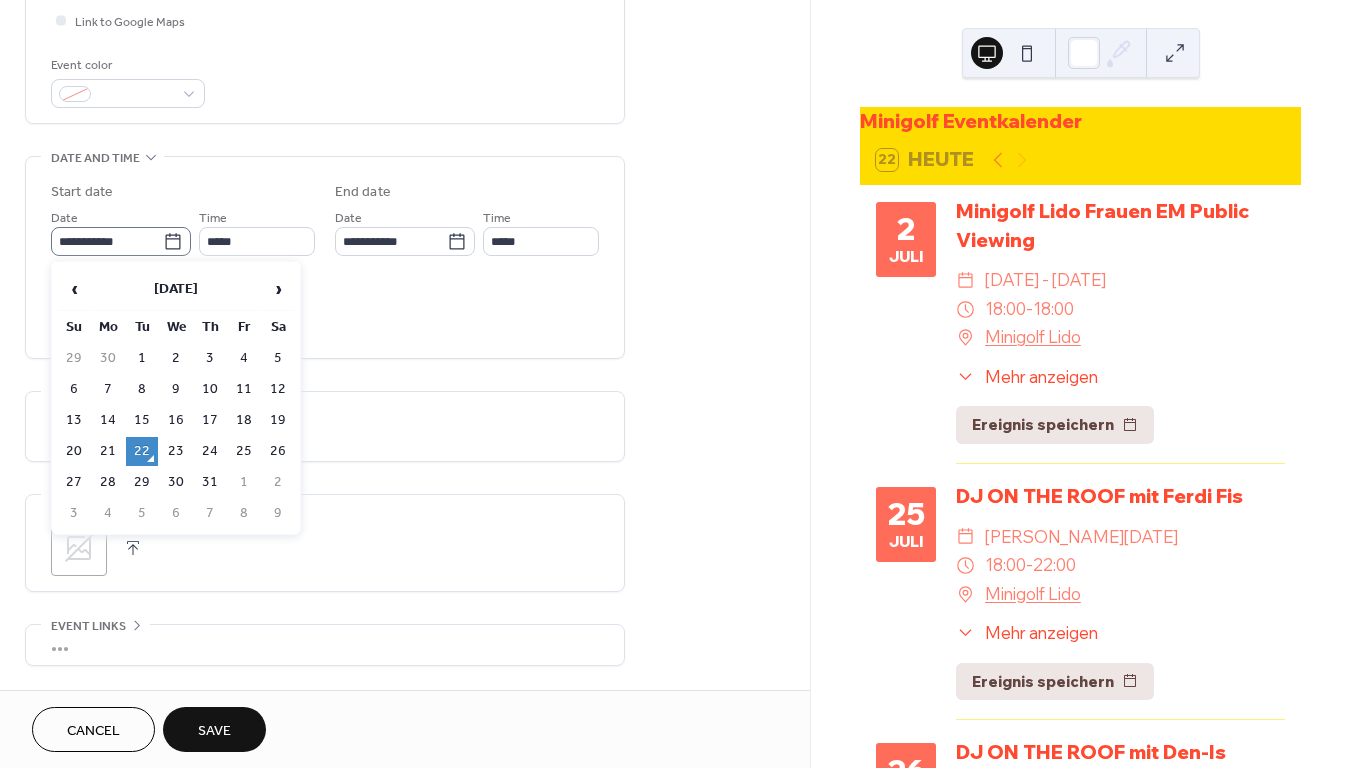 click 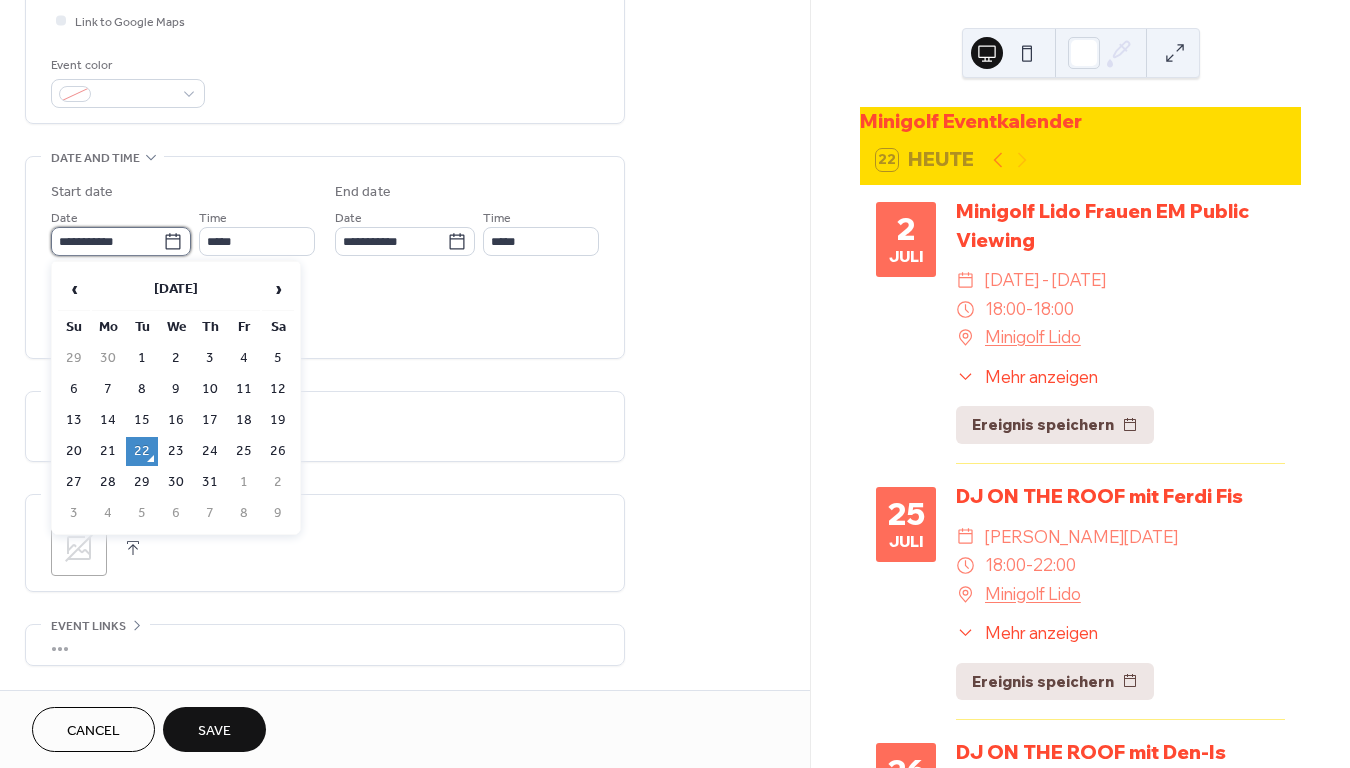 click on "**********" at bounding box center (107, 241) 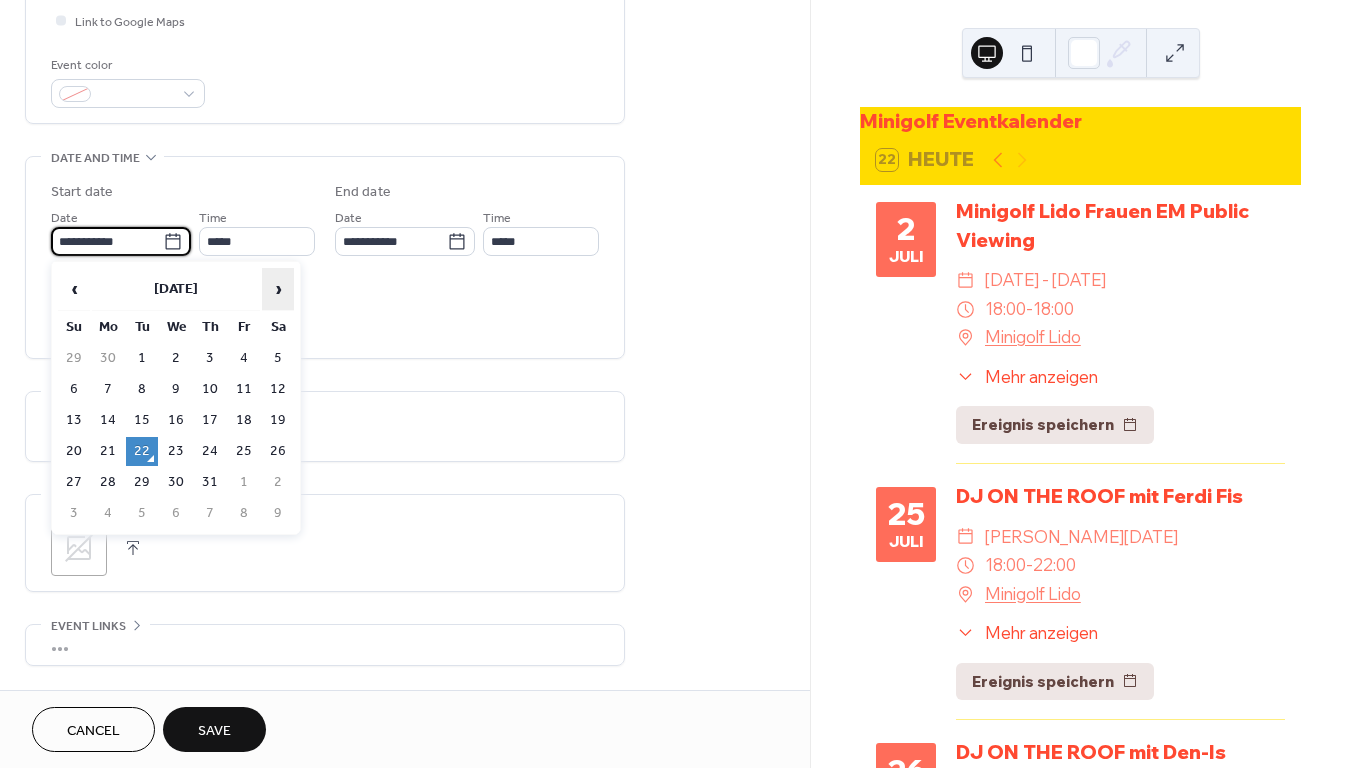 click on "›" at bounding box center [278, 289] 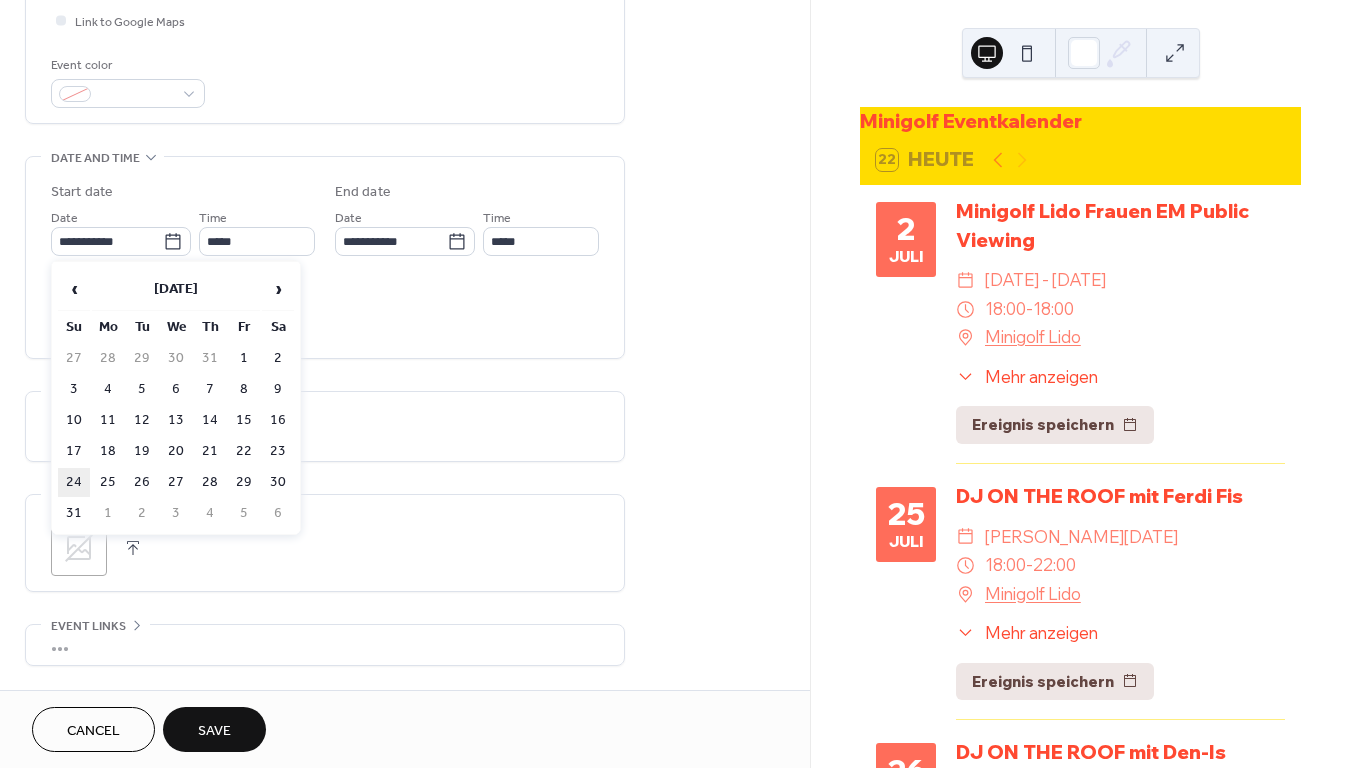 click on "24" at bounding box center (74, 482) 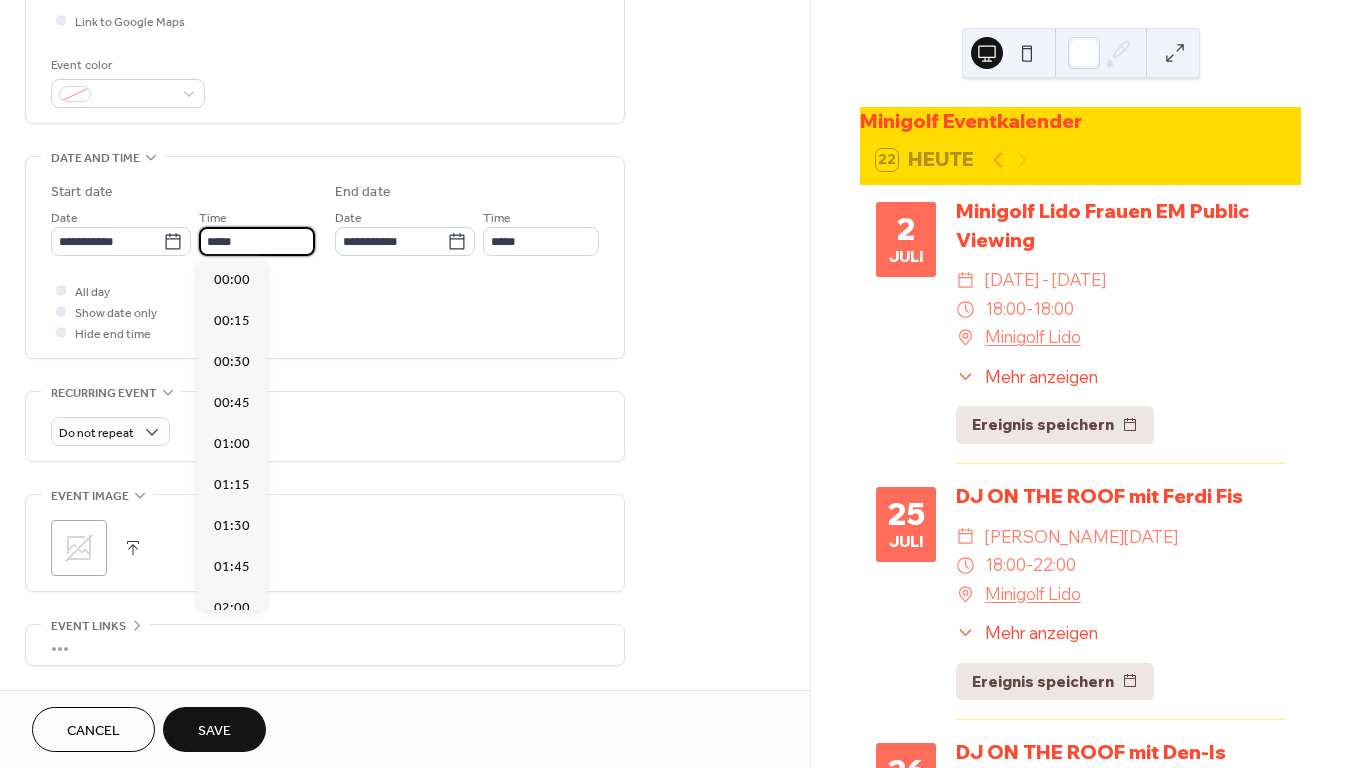 click on "*****" at bounding box center (257, 241) 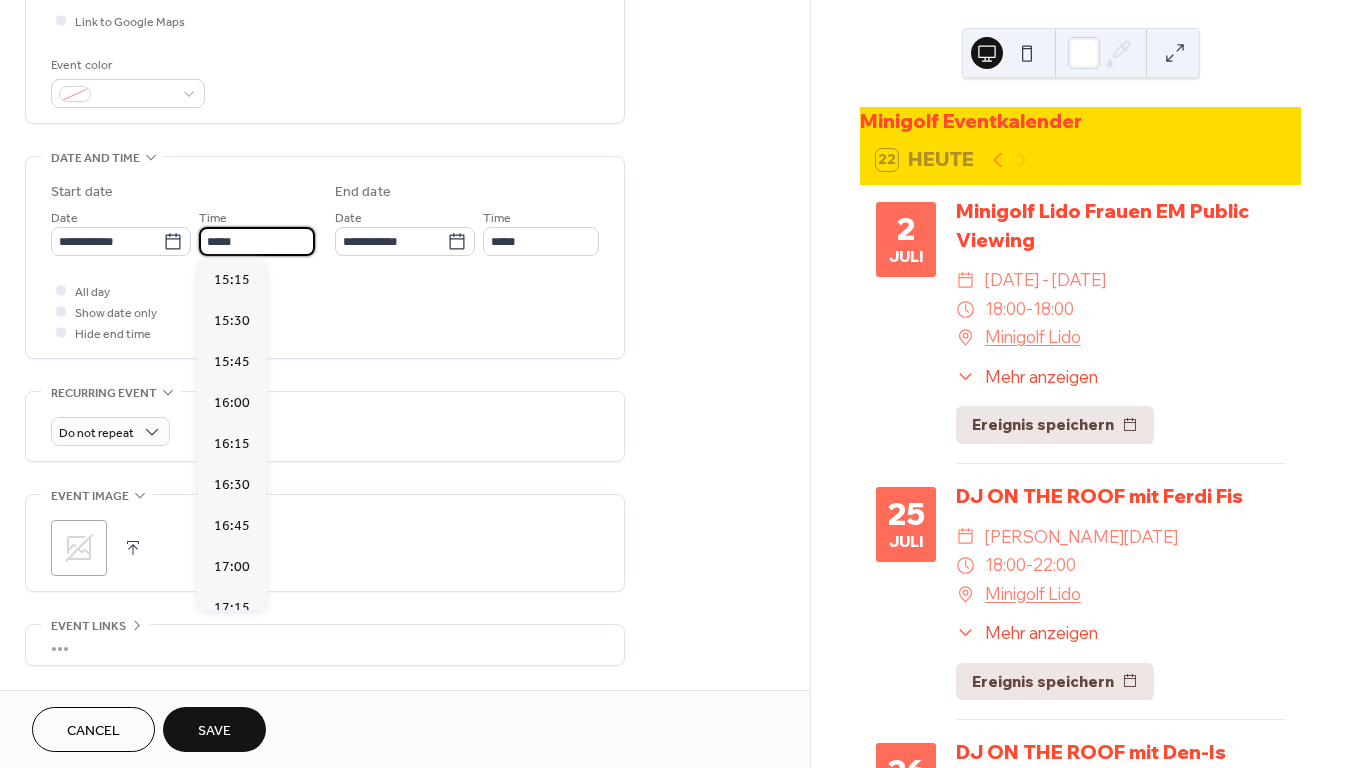 scroll, scrollTop: 2526, scrollLeft: 0, axis: vertical 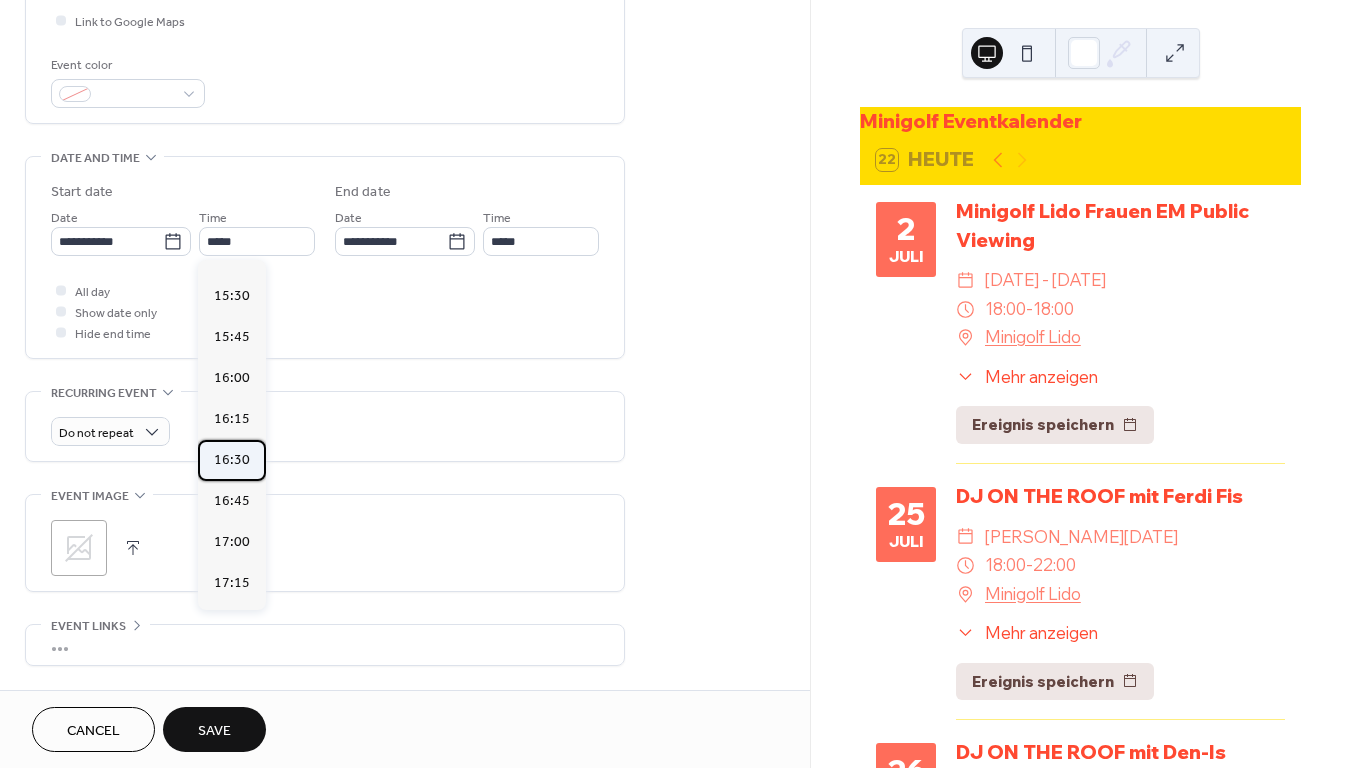 click on "16:30" at bounding box center [232, 460] 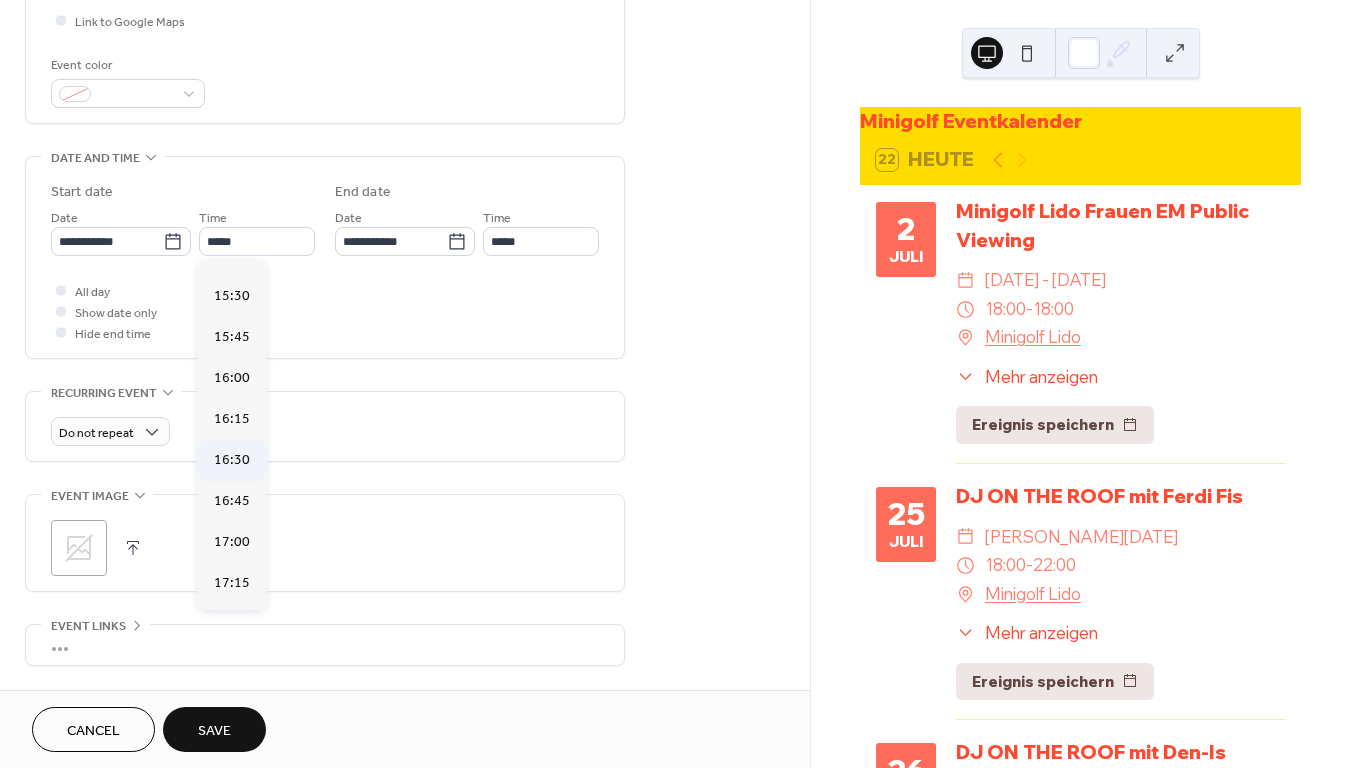 type on "*****" 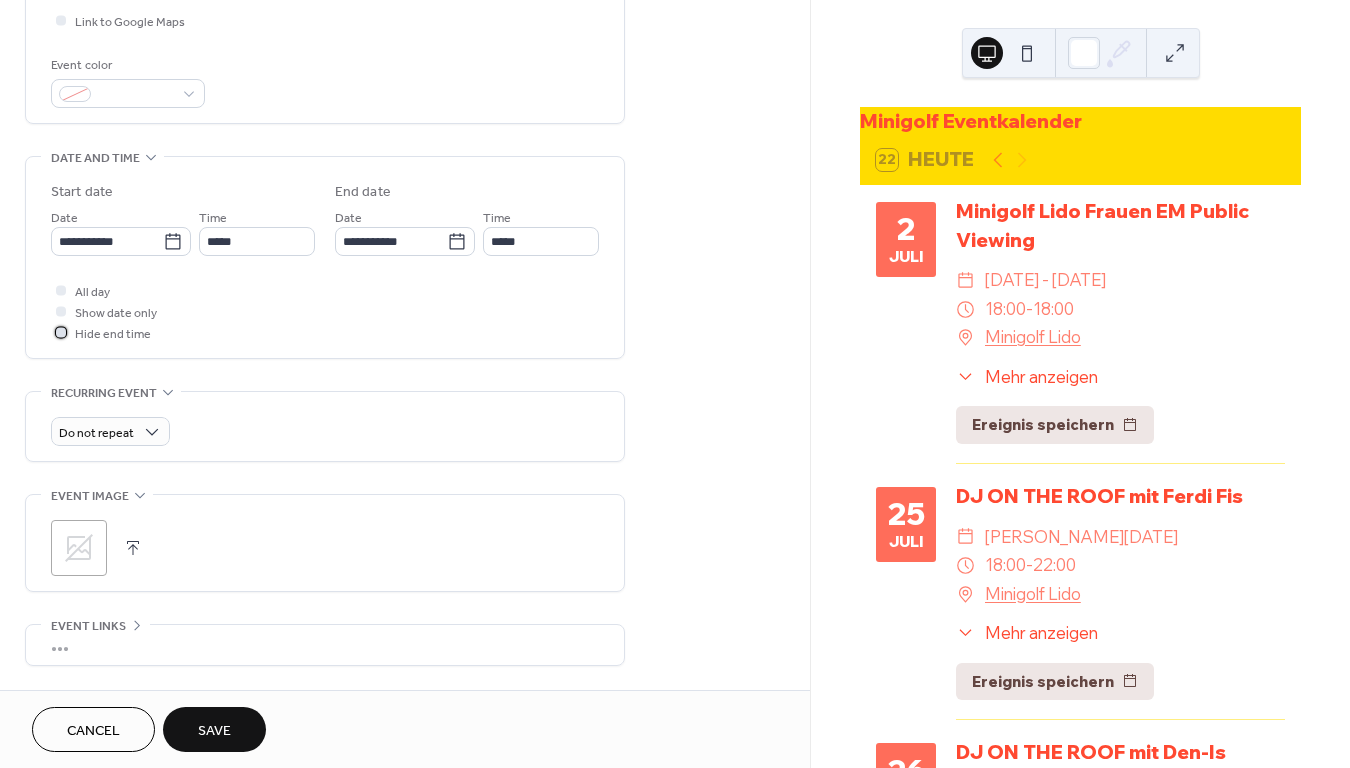 click at bounding box center [61, 332] 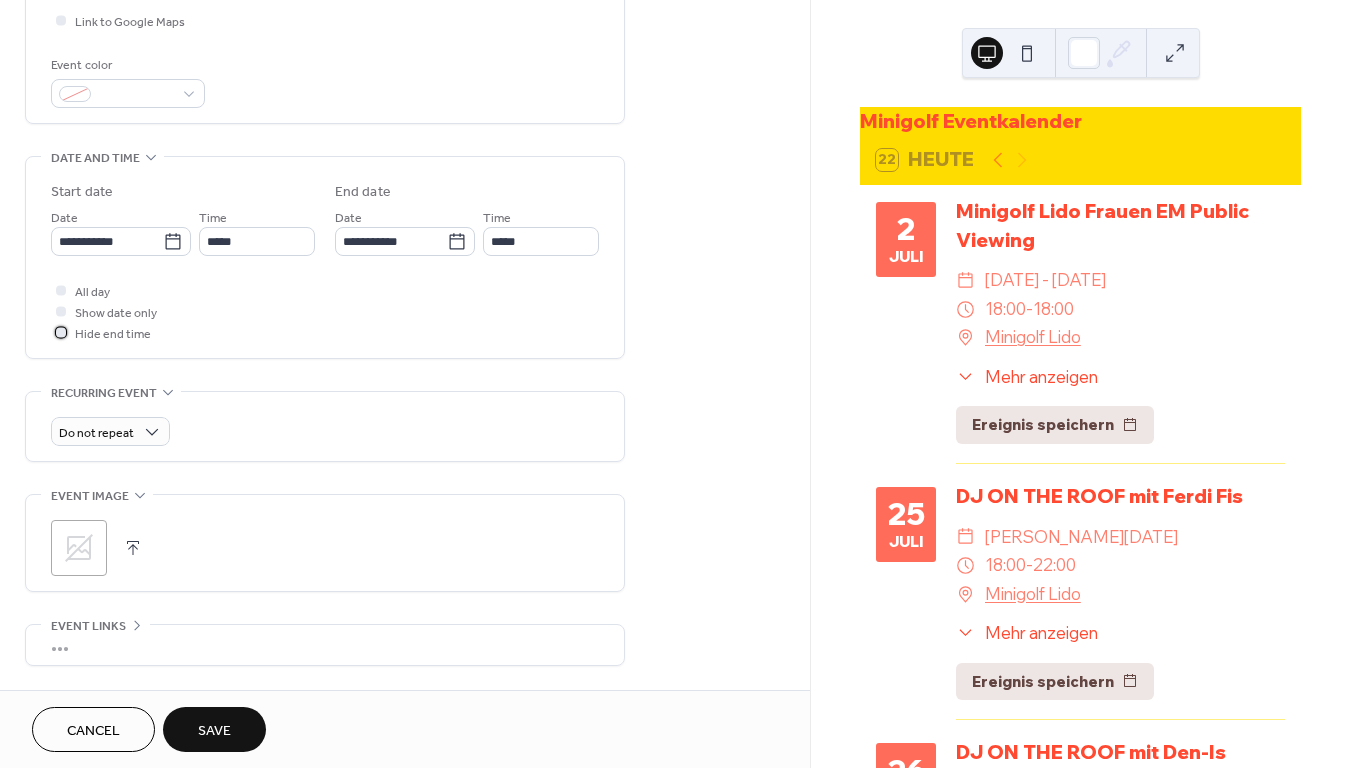 scroll, scrollTop: 638, scrollLeft: 0, axis: vertical 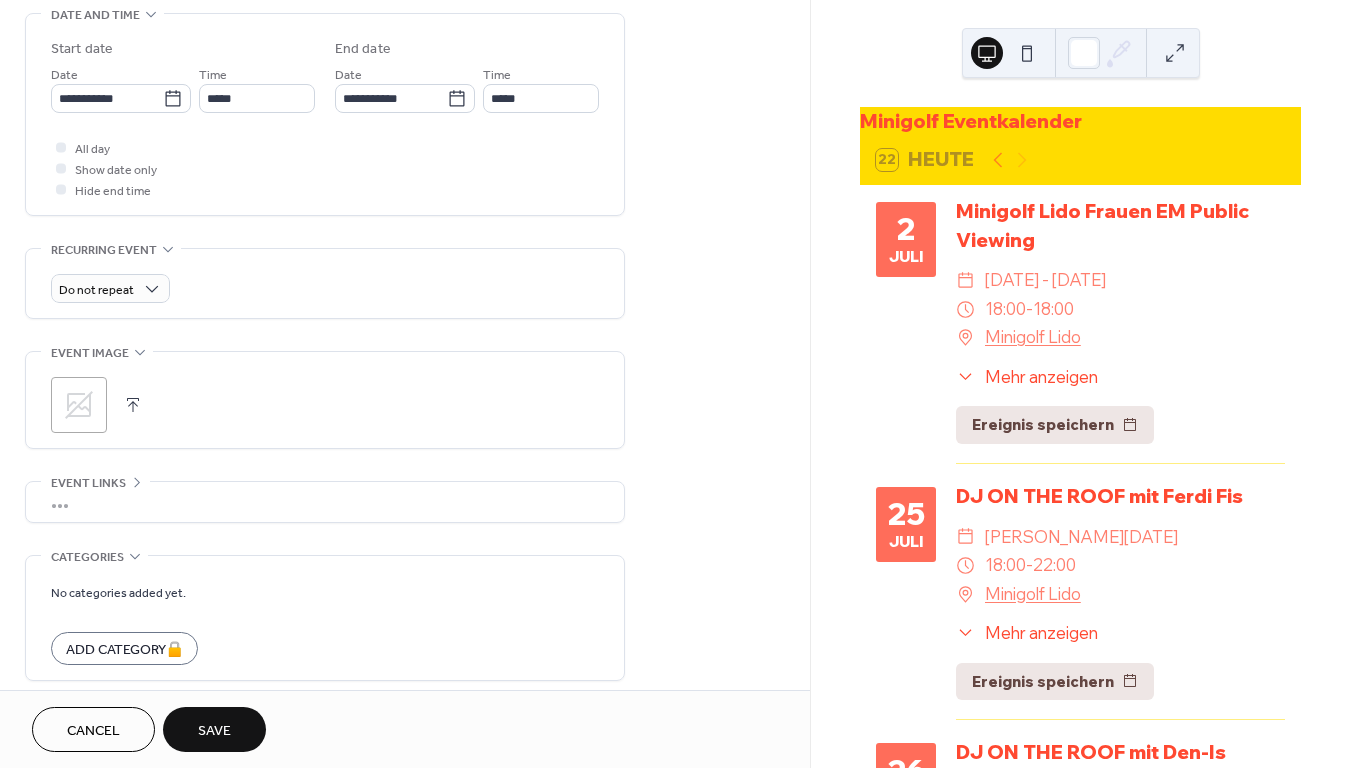 click on ";" at bounding box center (79, 405) 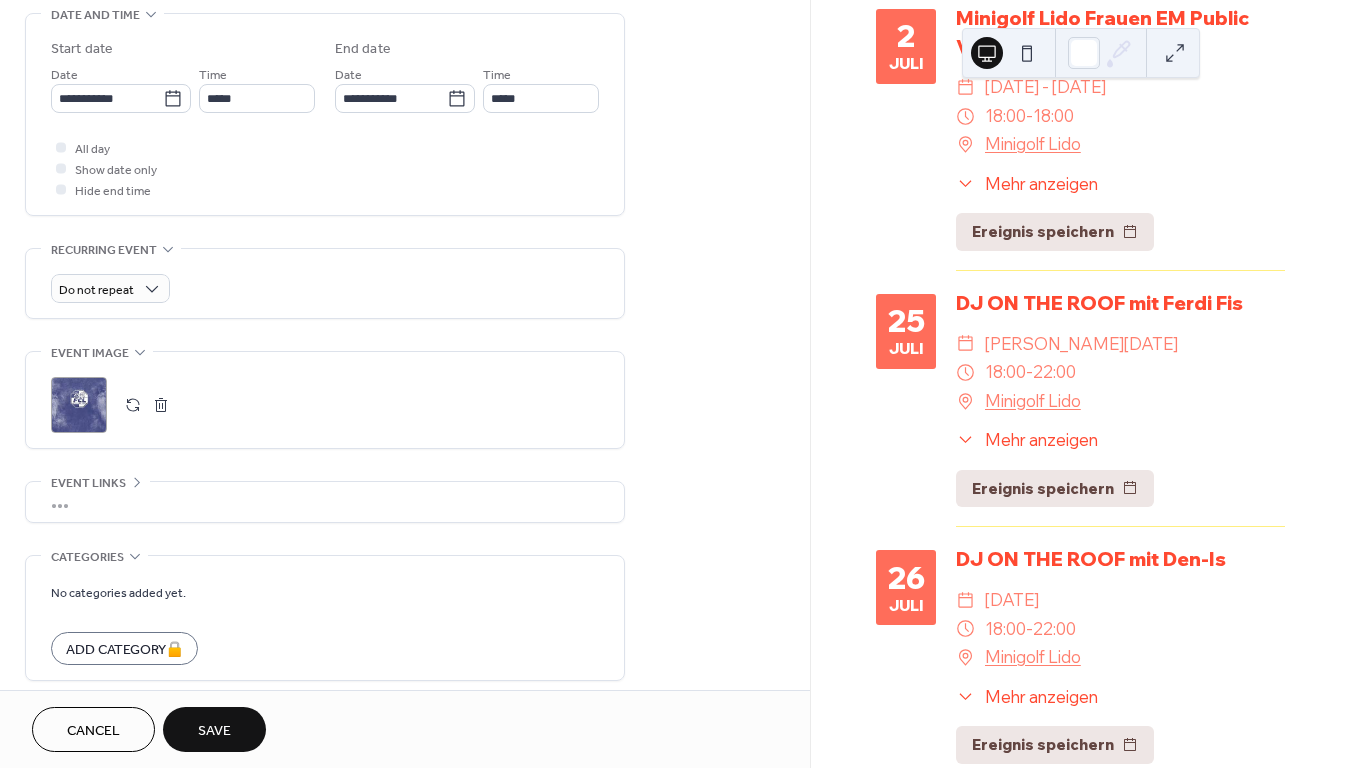 scroll, scrollTop: 194, scrollLeft: 0, axis: vertical 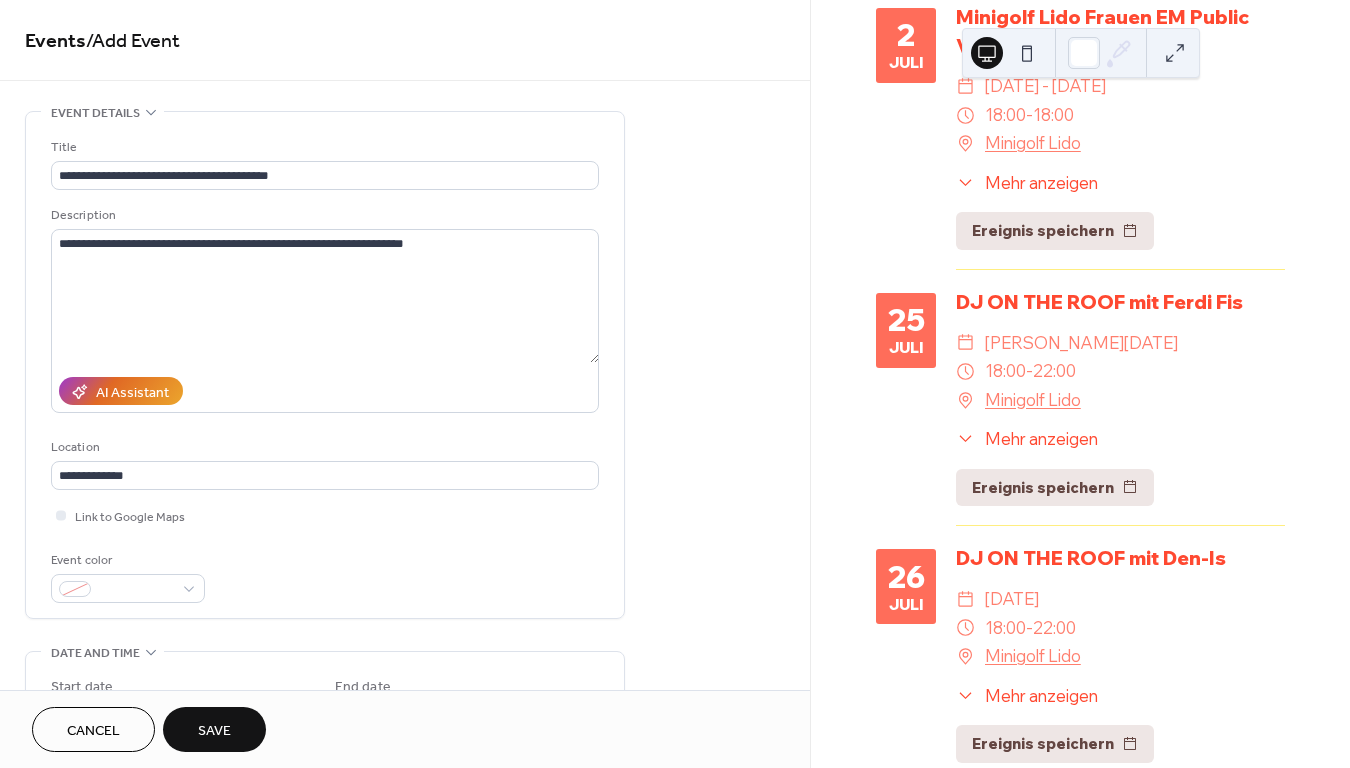 click on "Save" at bounding box center (214, 729) 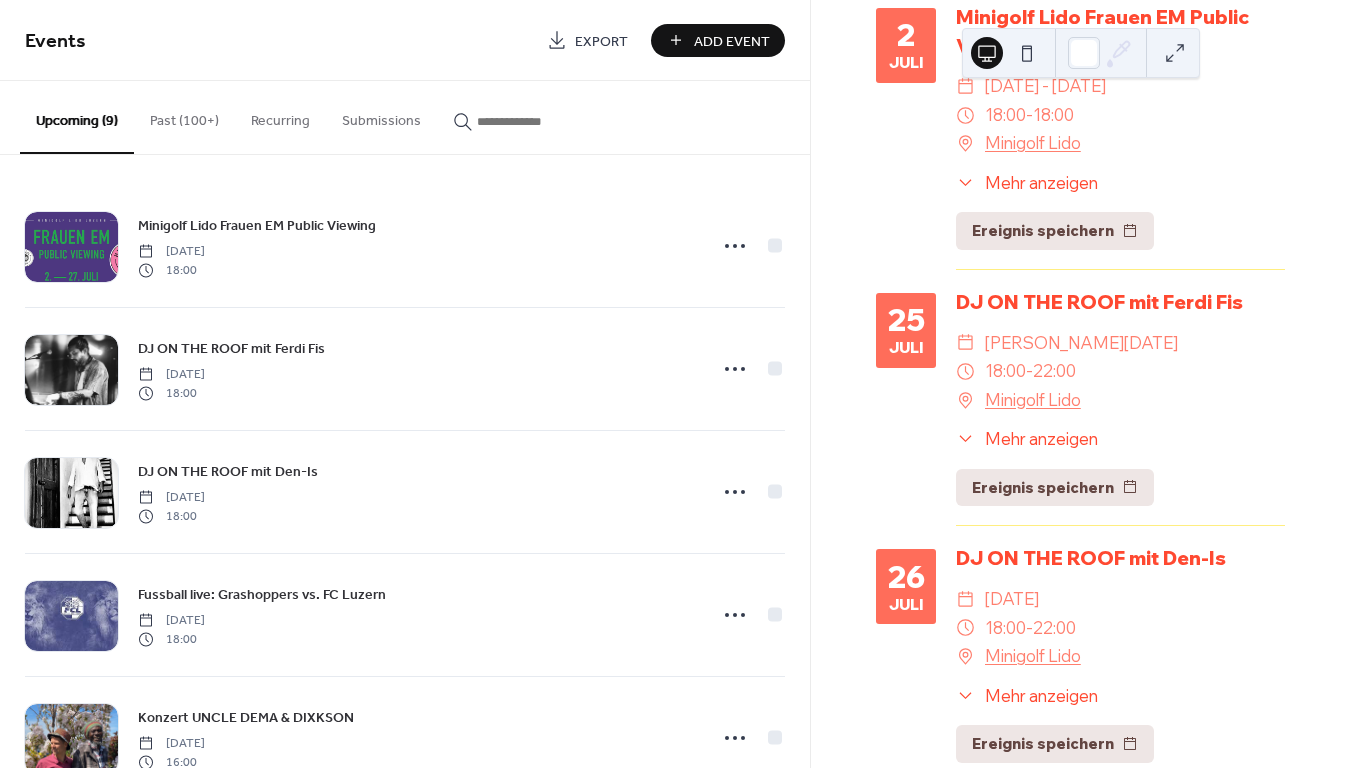 click on "Add Event" at bounding box center [732, 41] 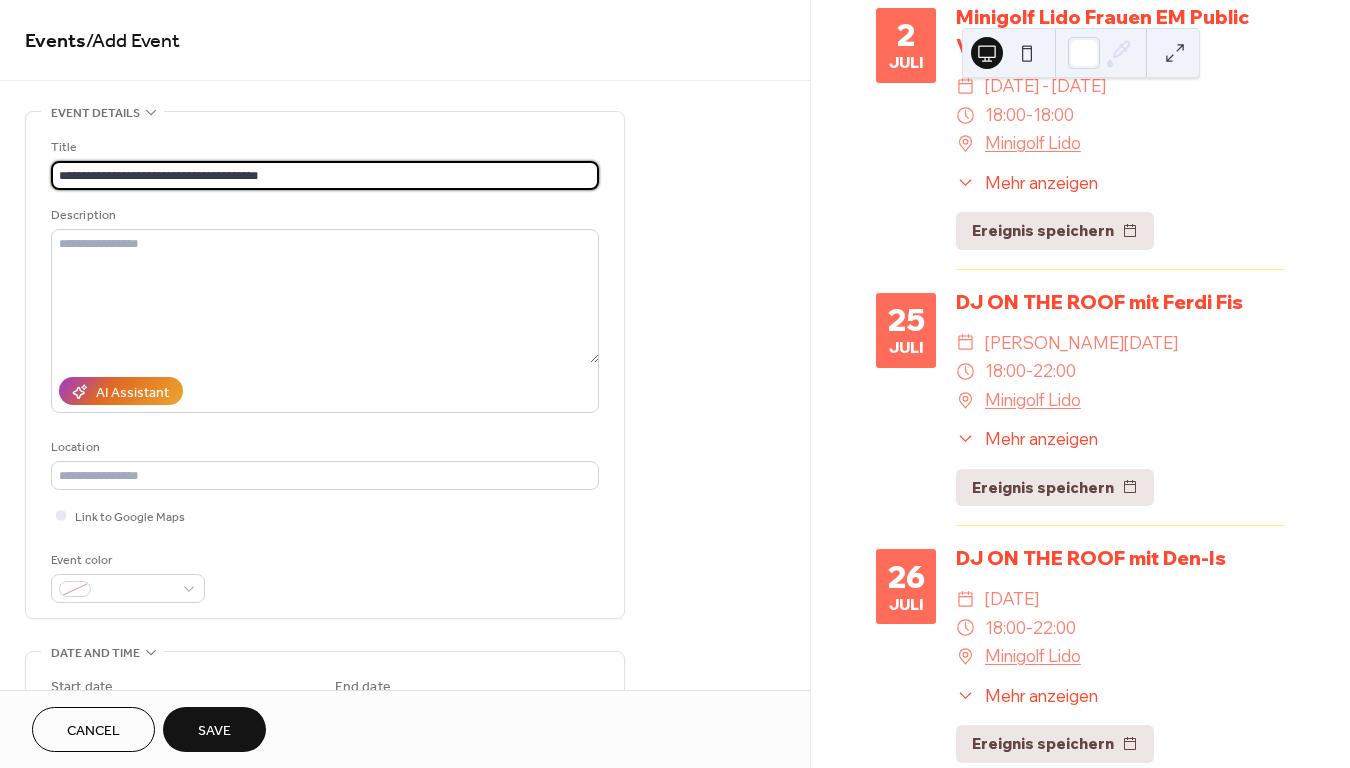 type on "**********" 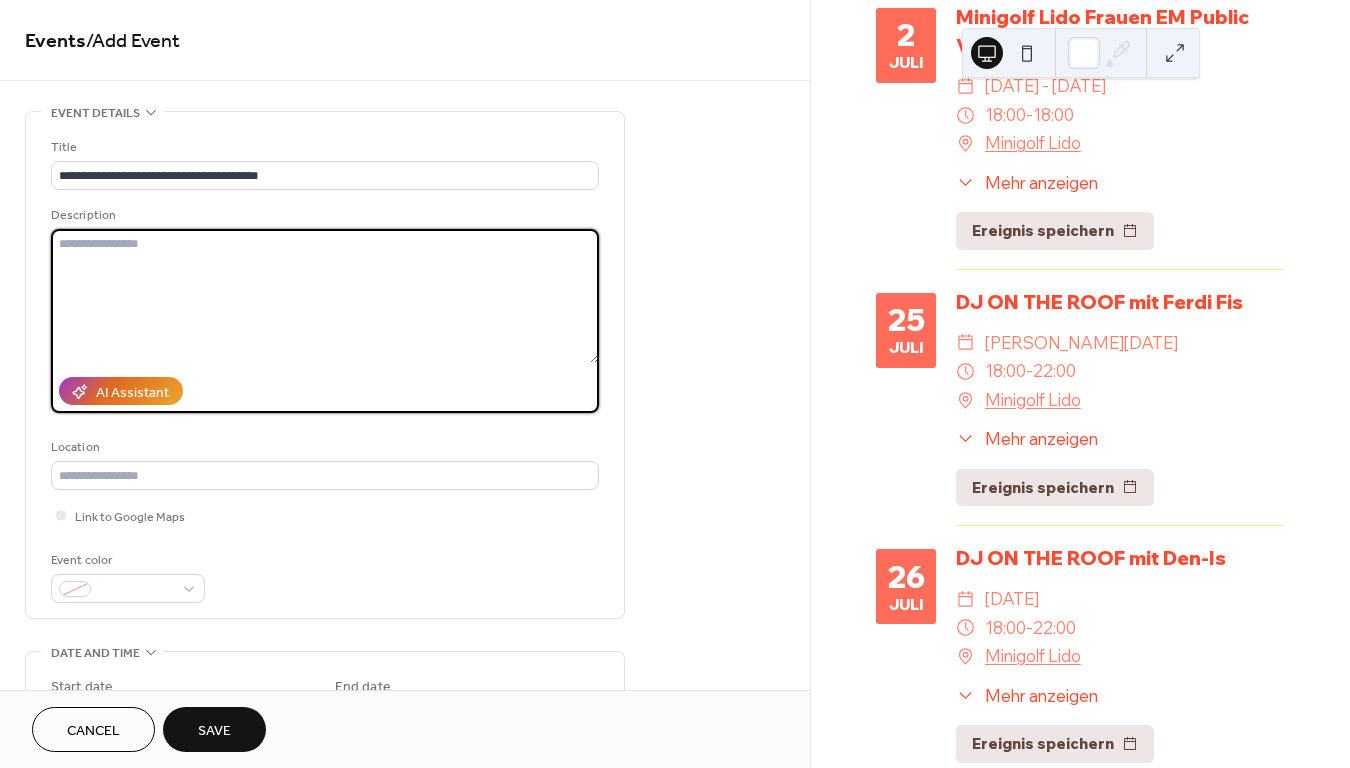 click at bounding box center (325, 296) 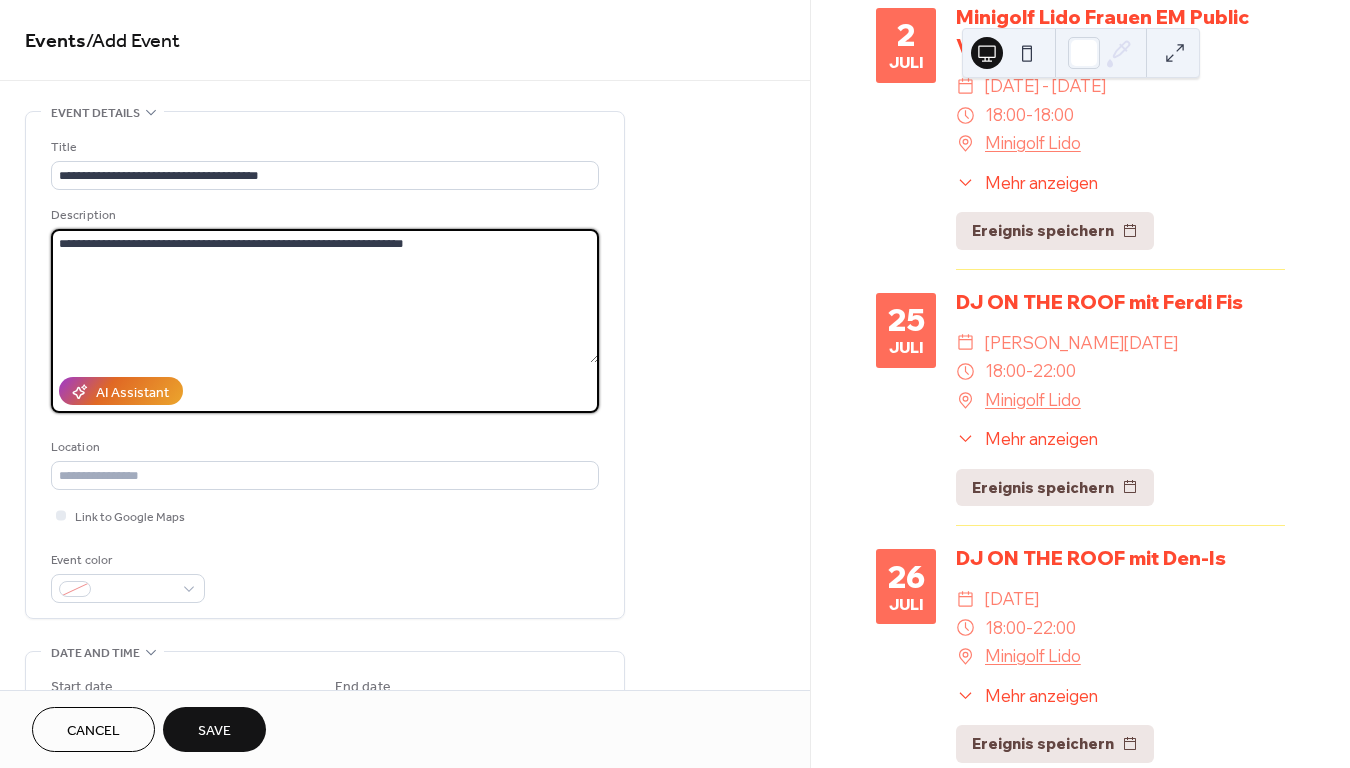 click on "**********" at bounding box center [325, 296] 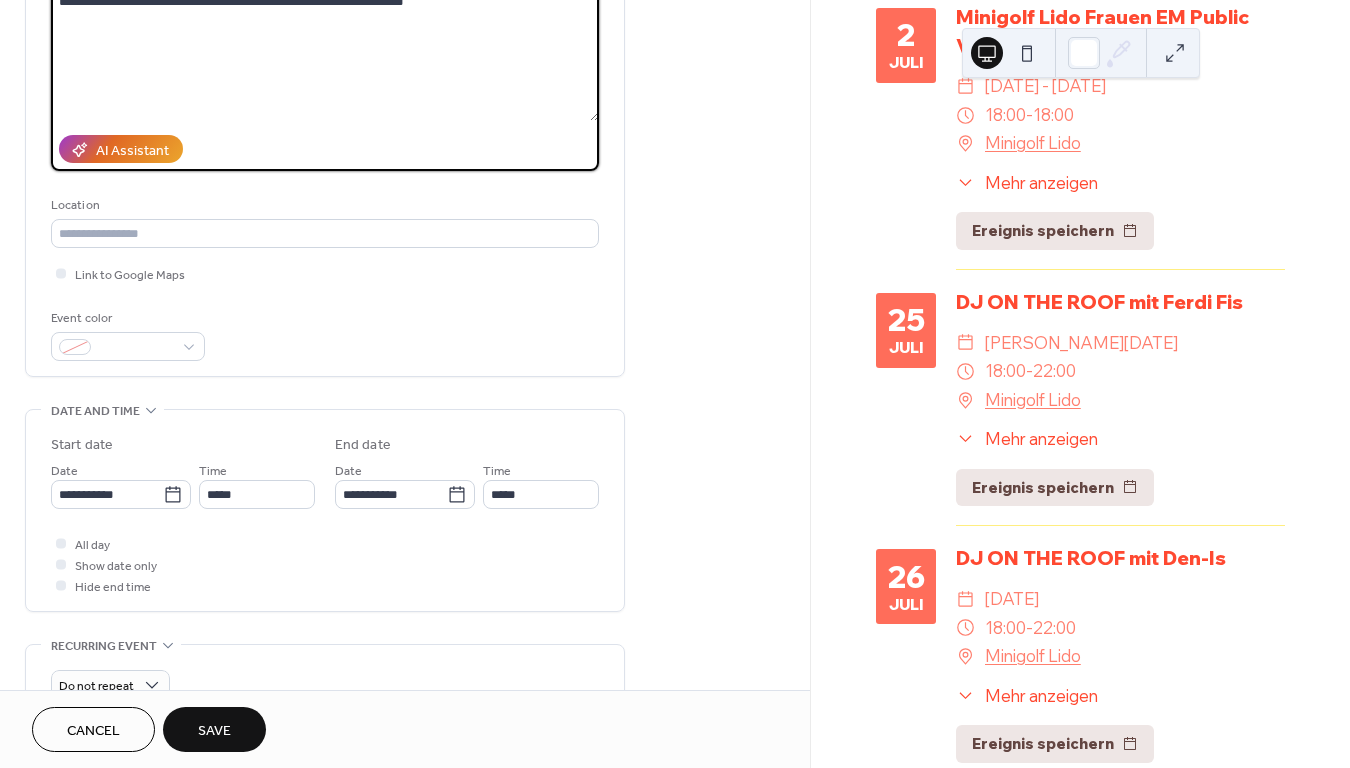 scroll, scrollTop: 243, scrollLeft: 0, axis: vertical 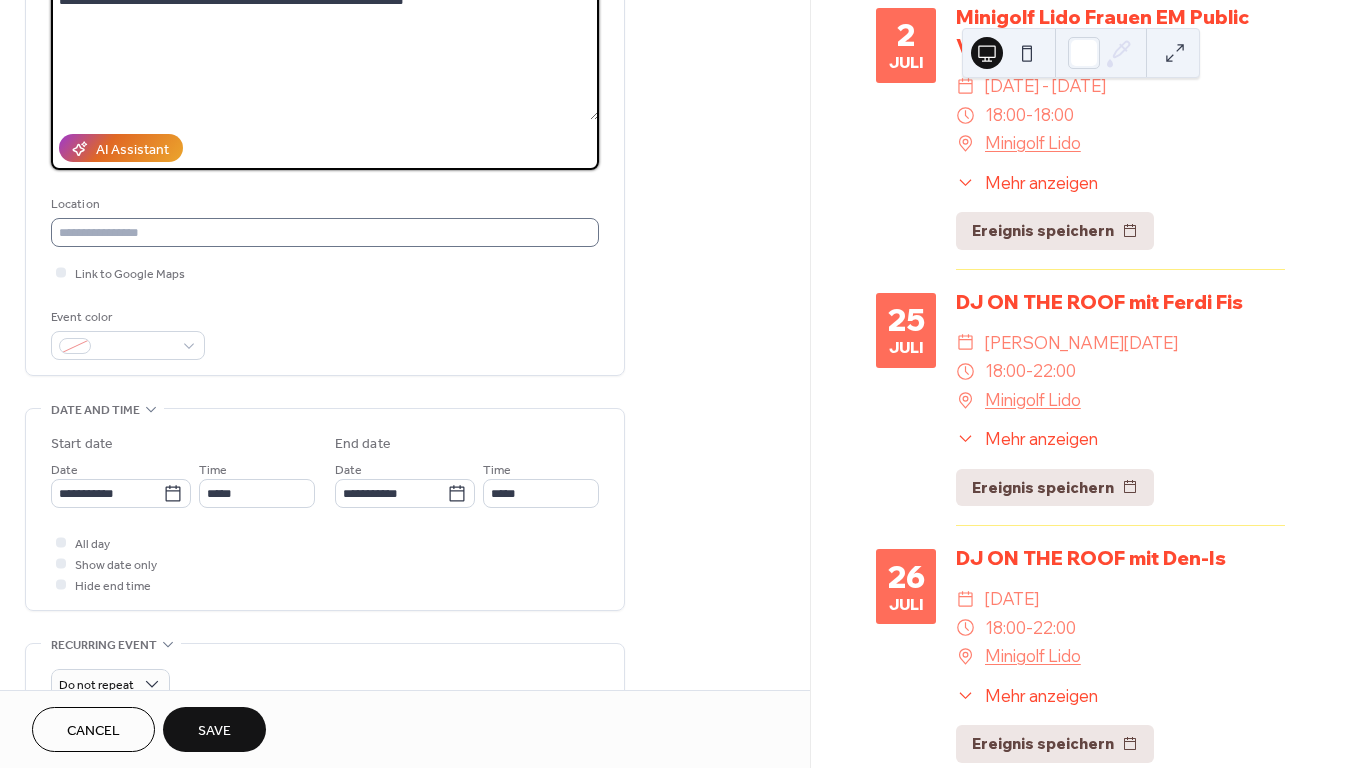 type on "**********" 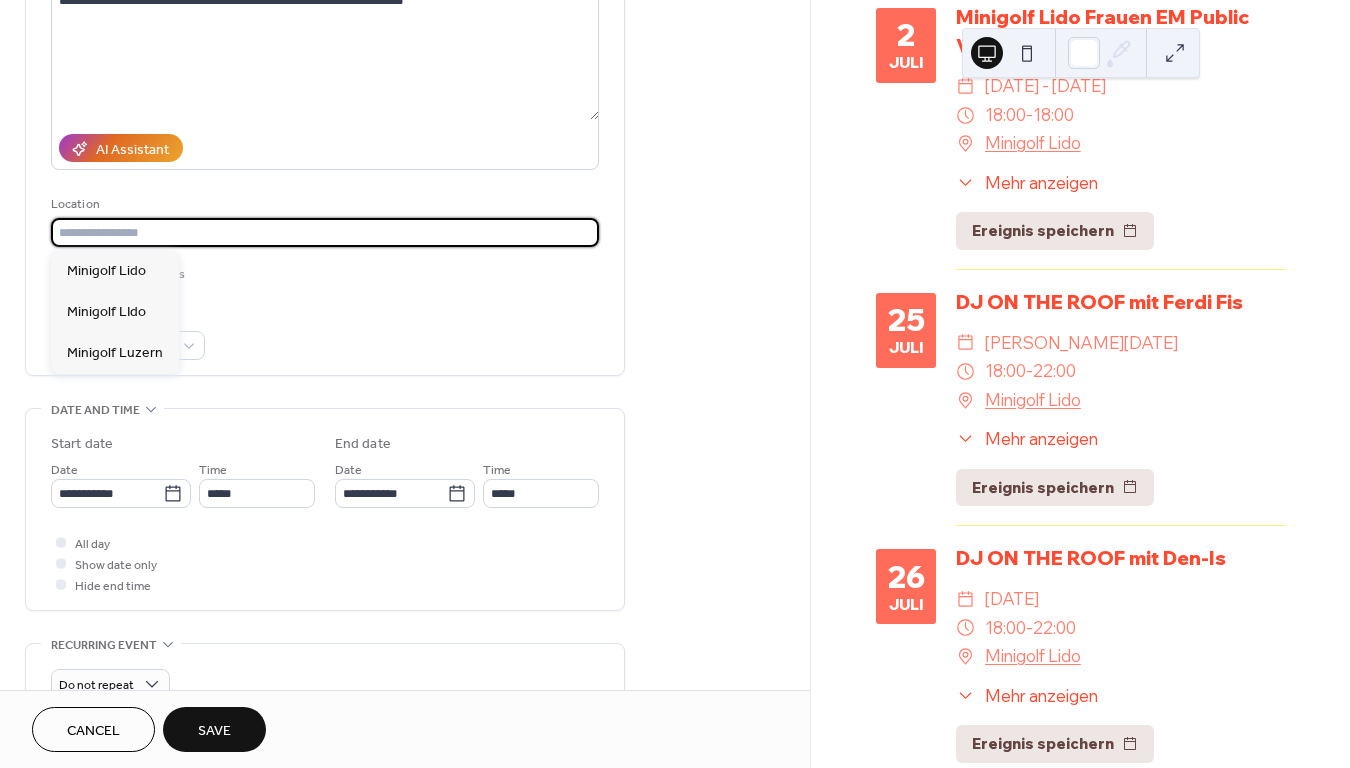 click at bounding box center [325, 232] 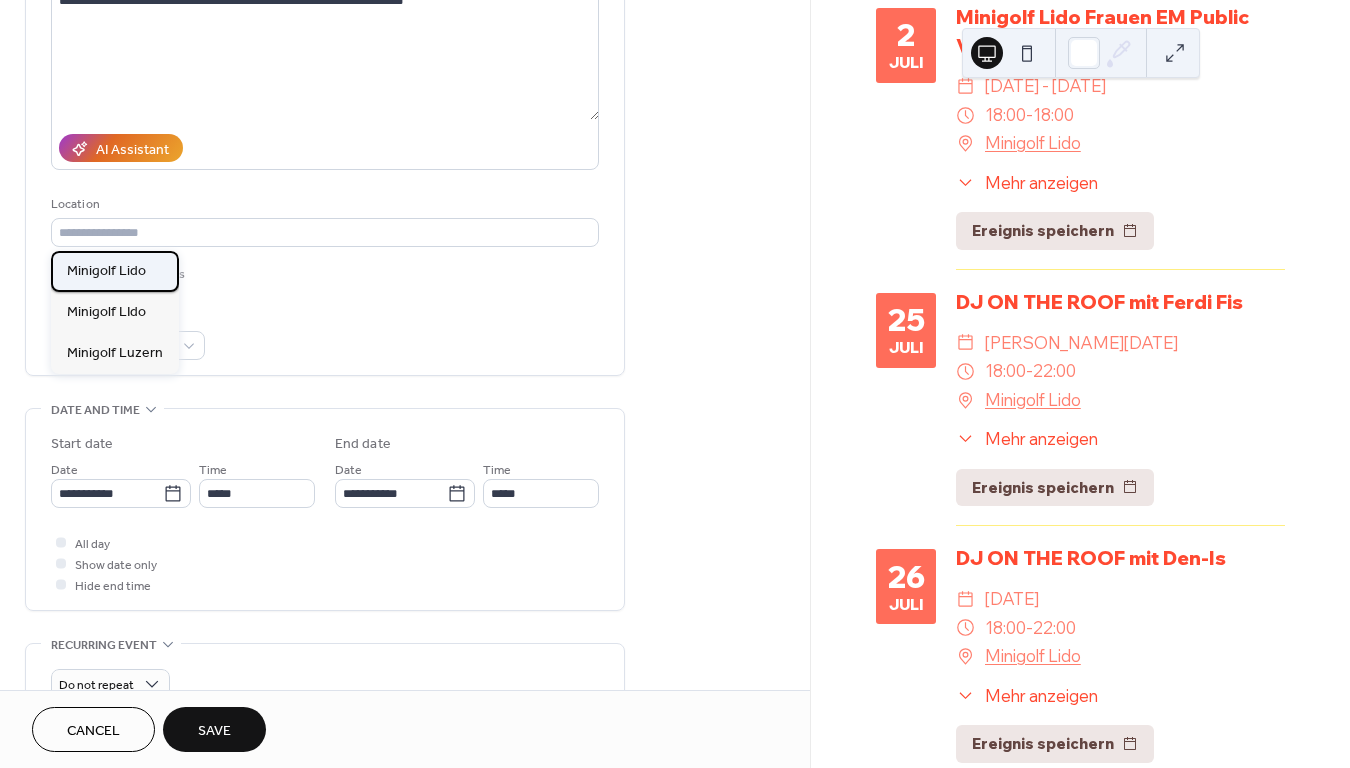 click on "Minigolf Lido" at bounding box center [115, 271] 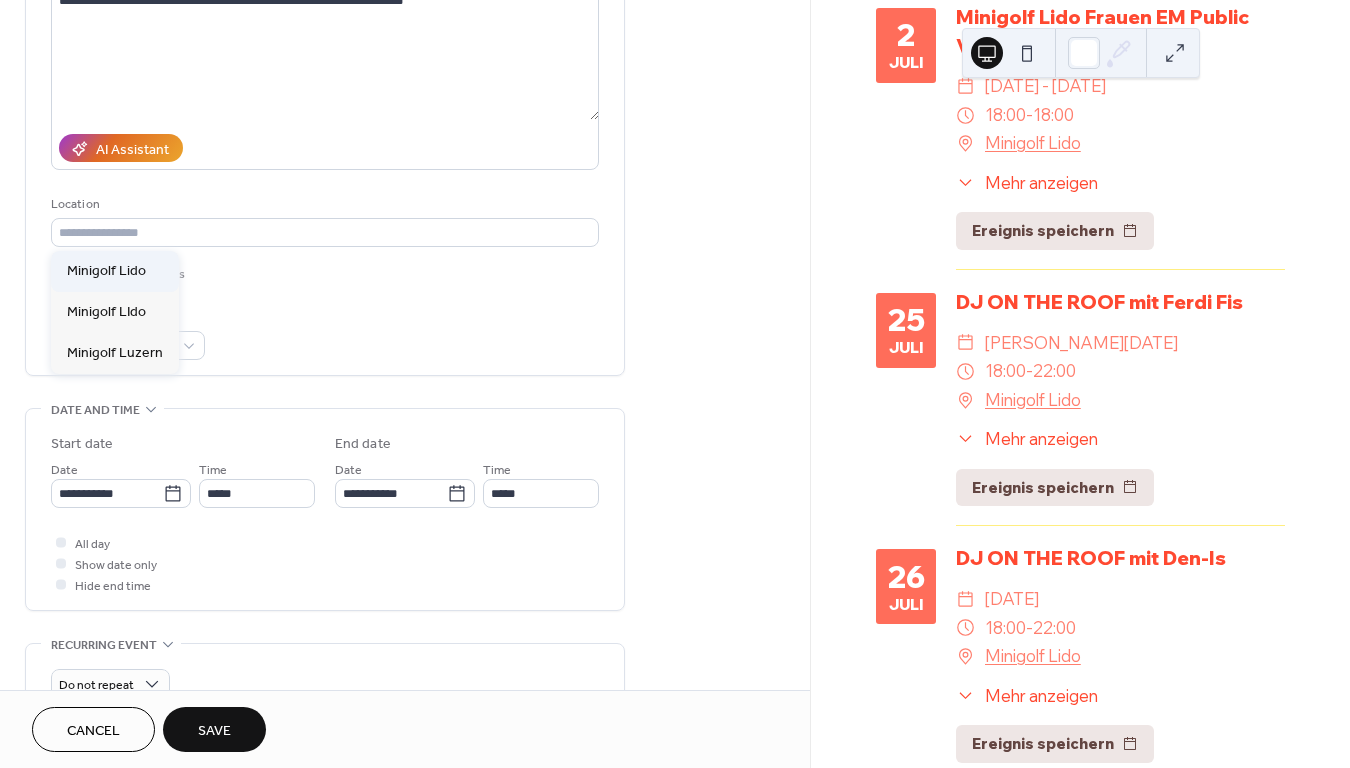type on "**********" 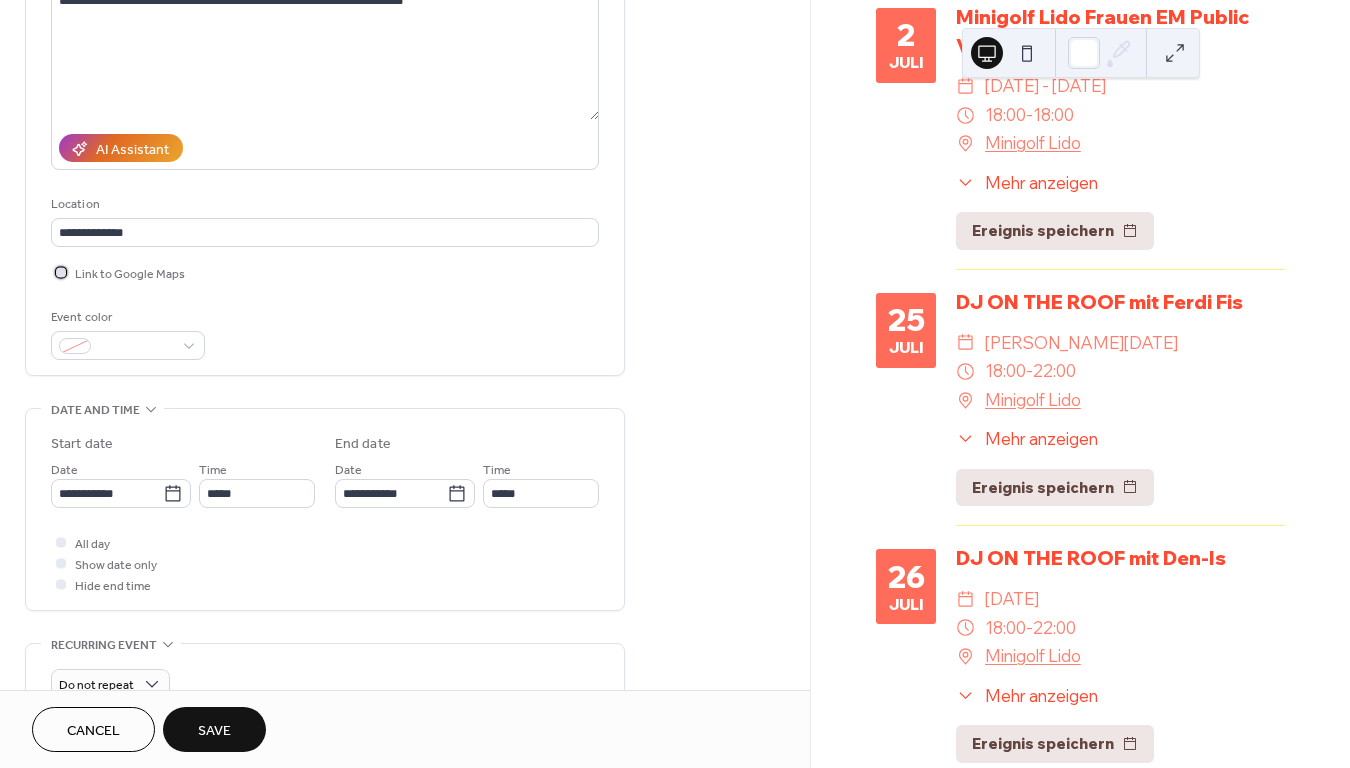 click at bounding box center (61, 272) 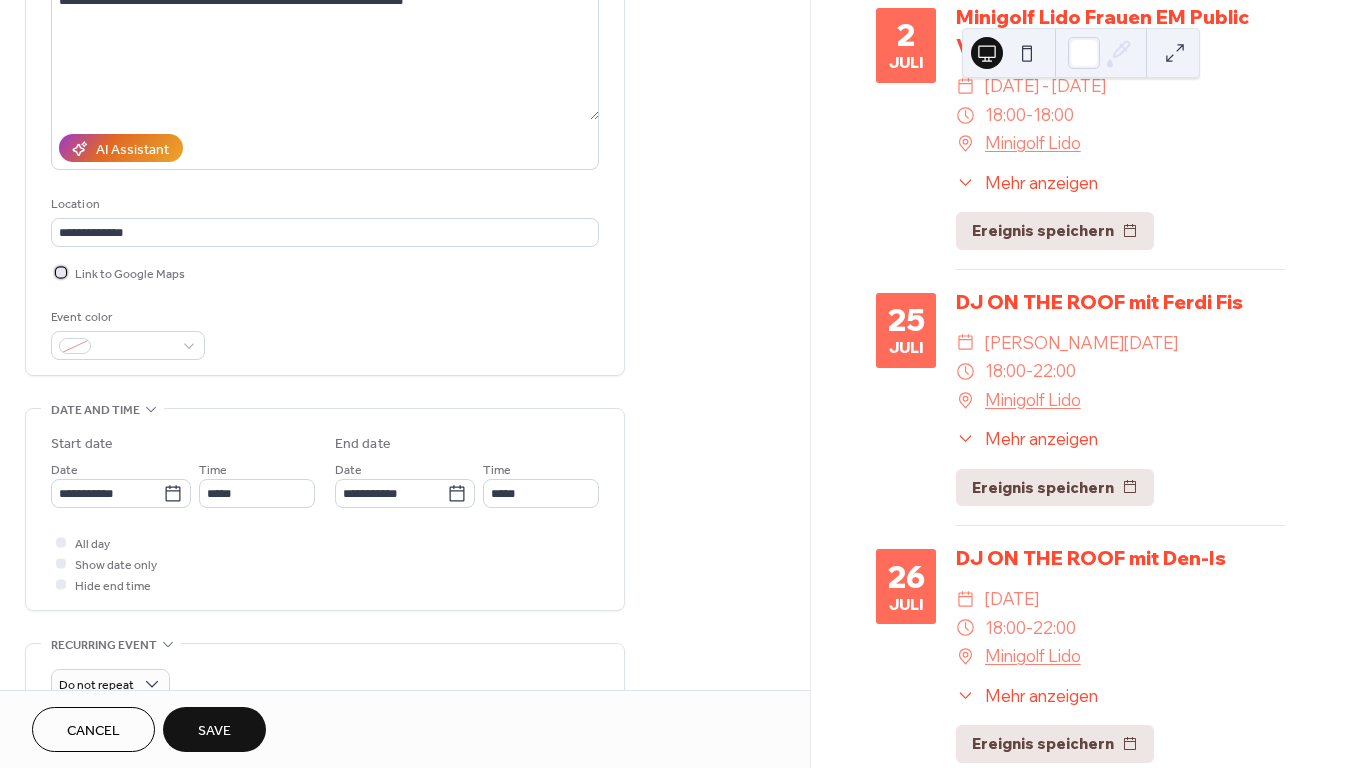 scroll, scrollTop: 461, scrollLeft: 0, axis: vertical 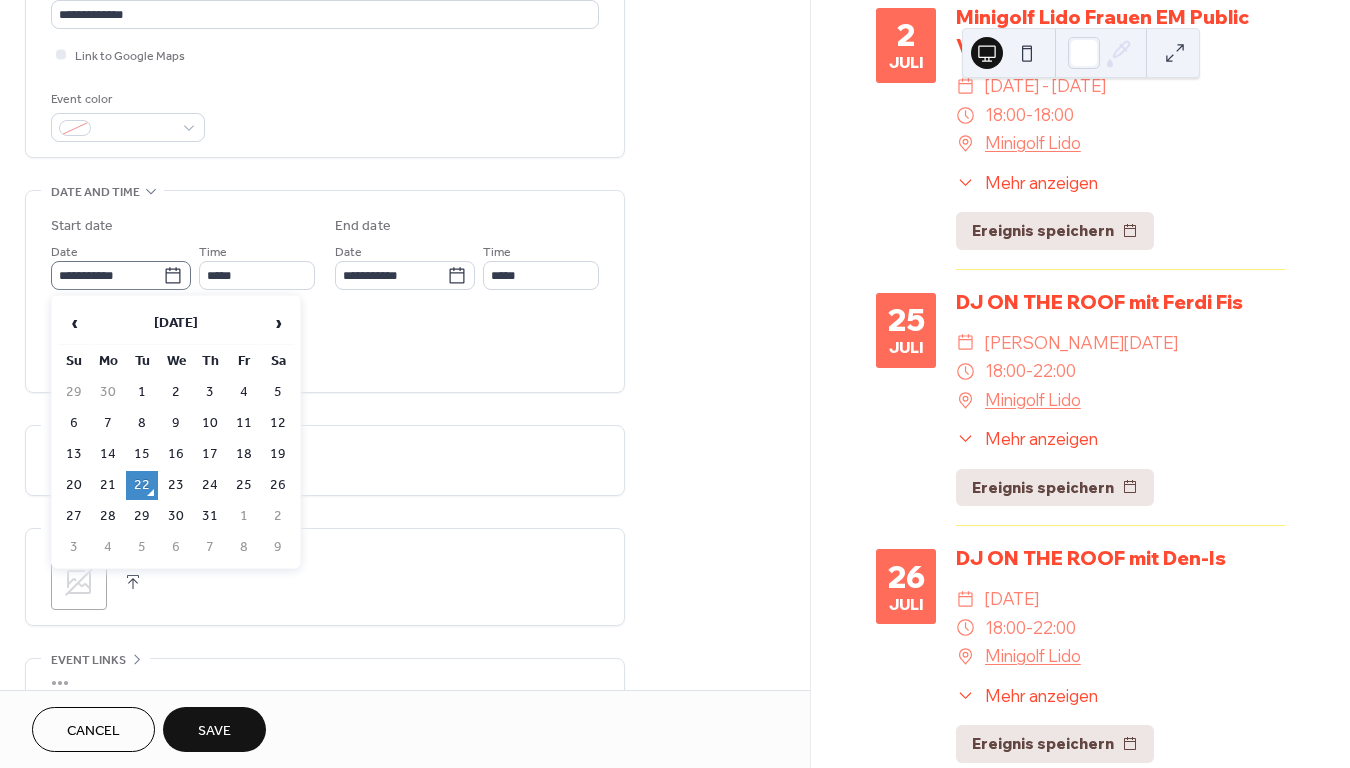 click 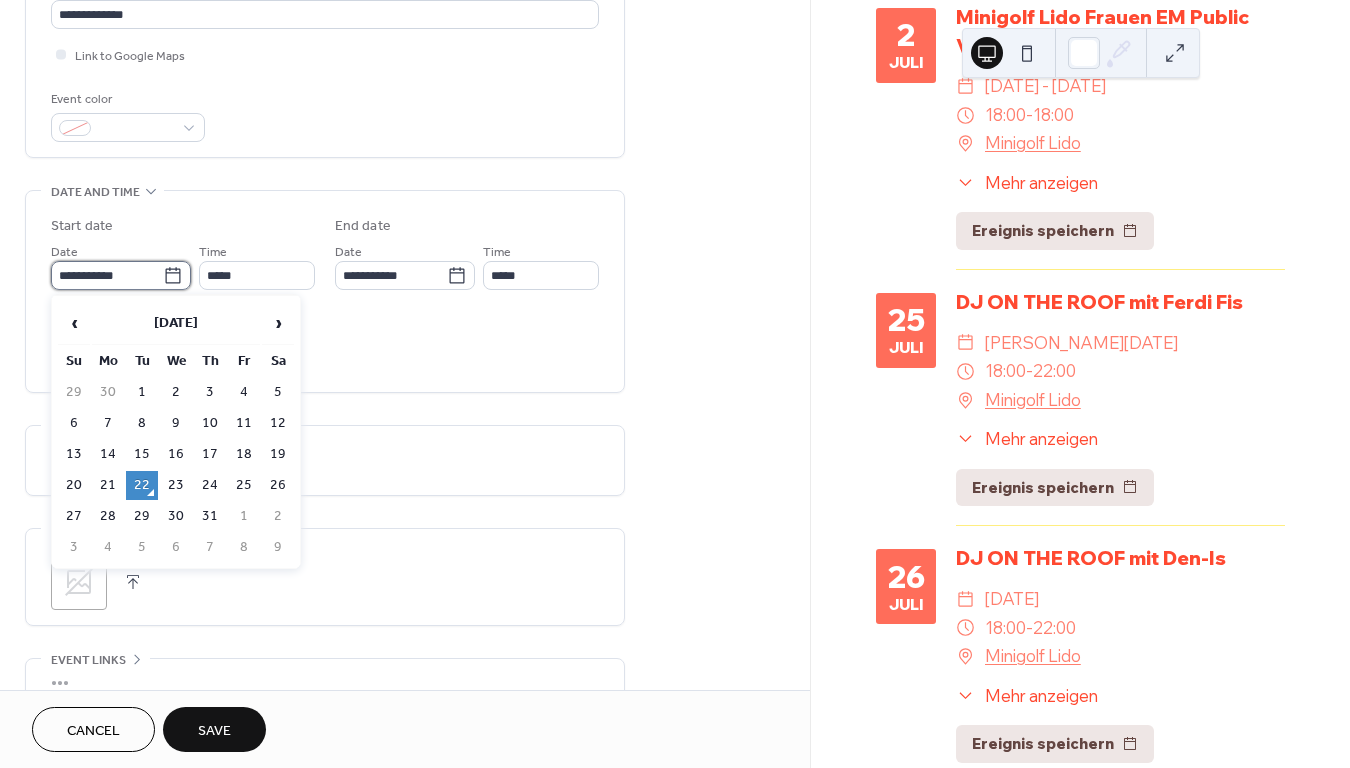 click on "**********" at bounding box center [107, 275] 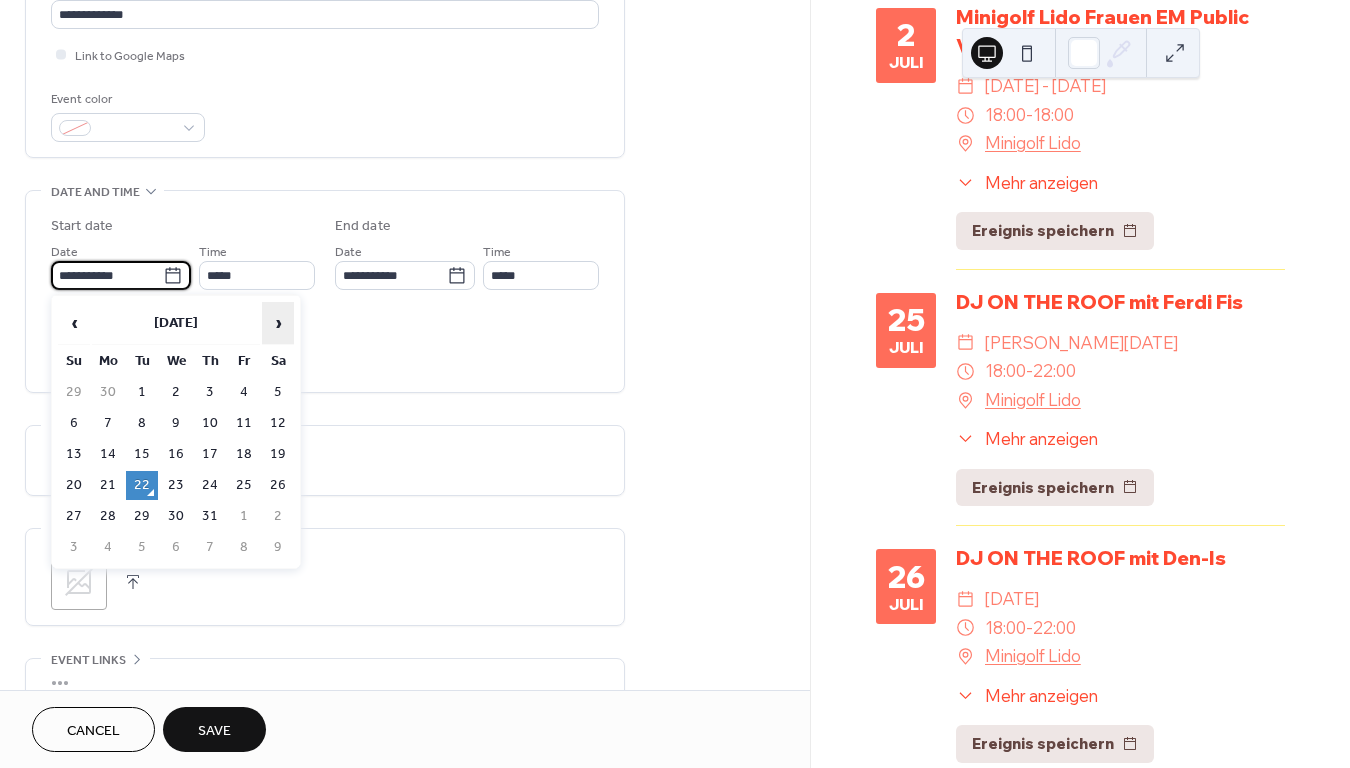 click on "›" at bounding box center (278, 323) 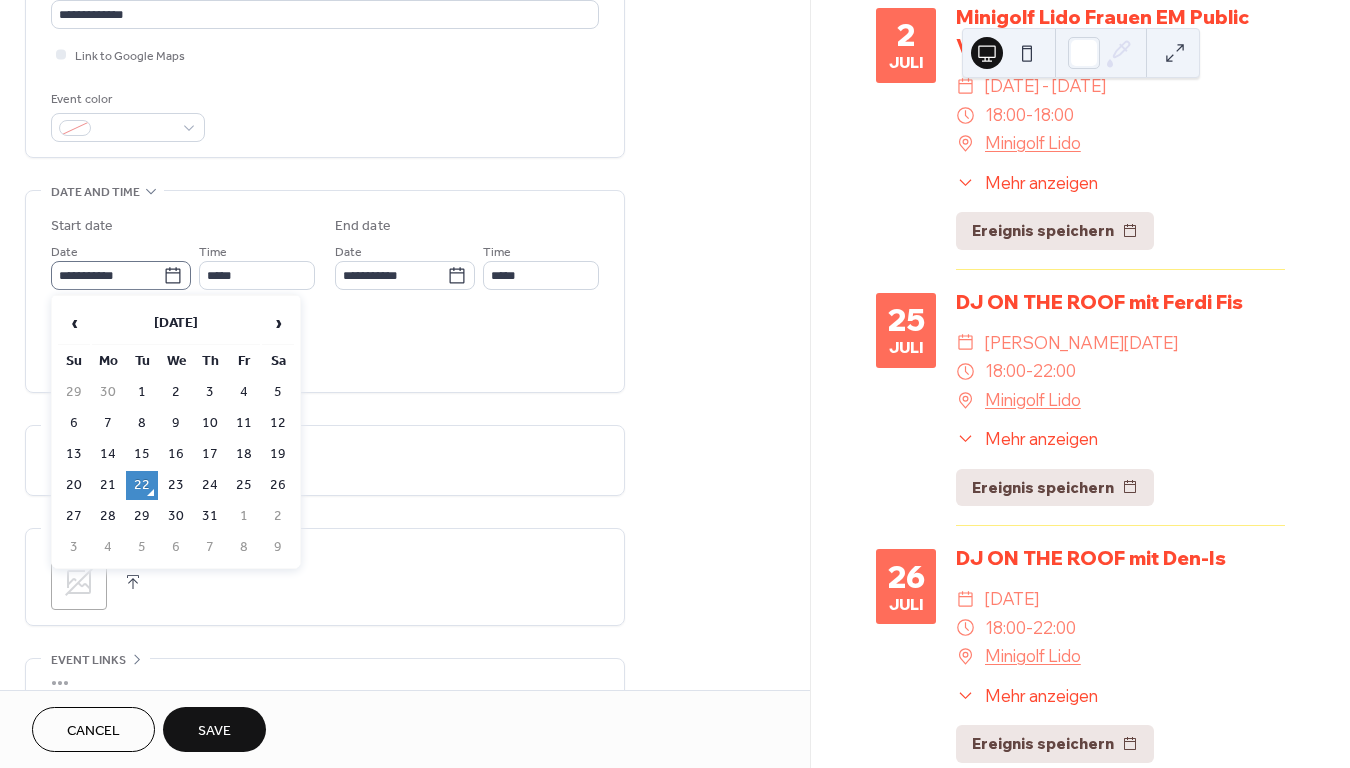 click 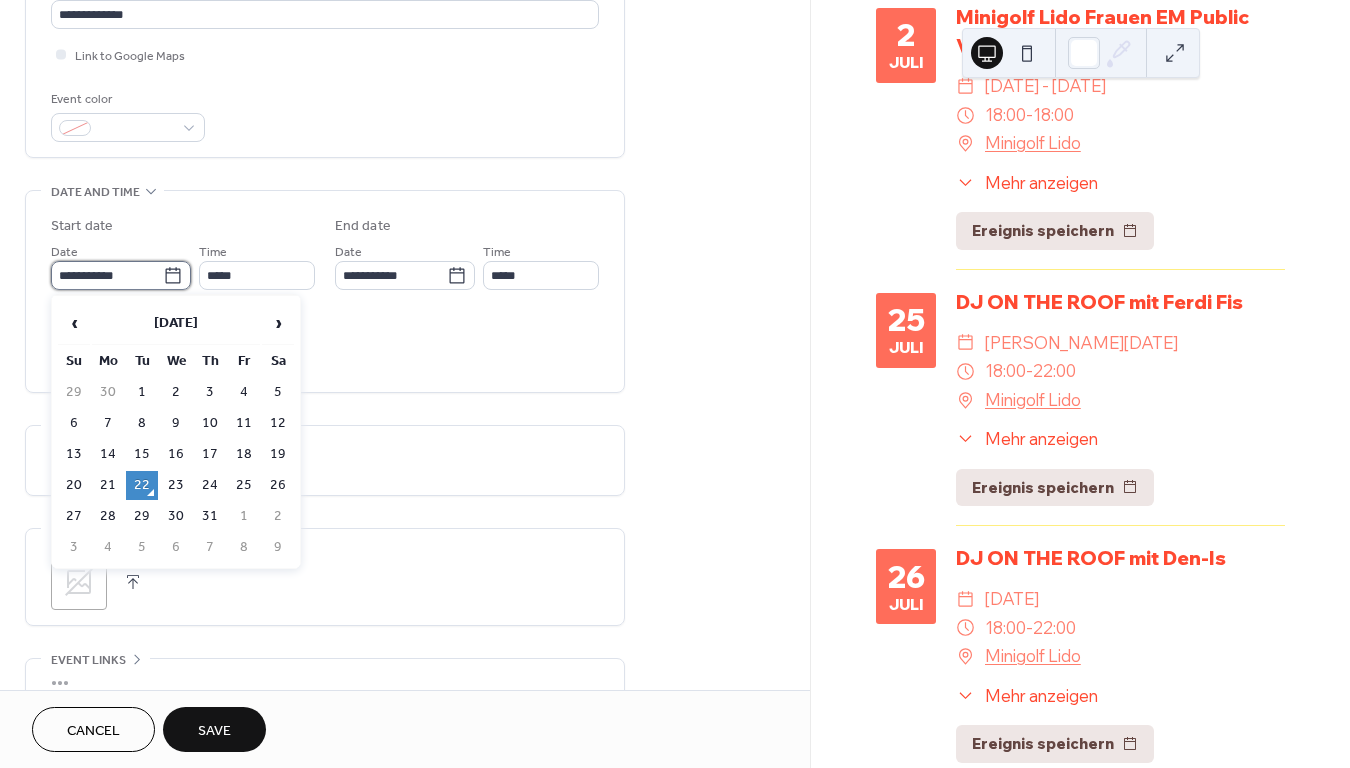 click on "**********" at bounding box center (107, 275) 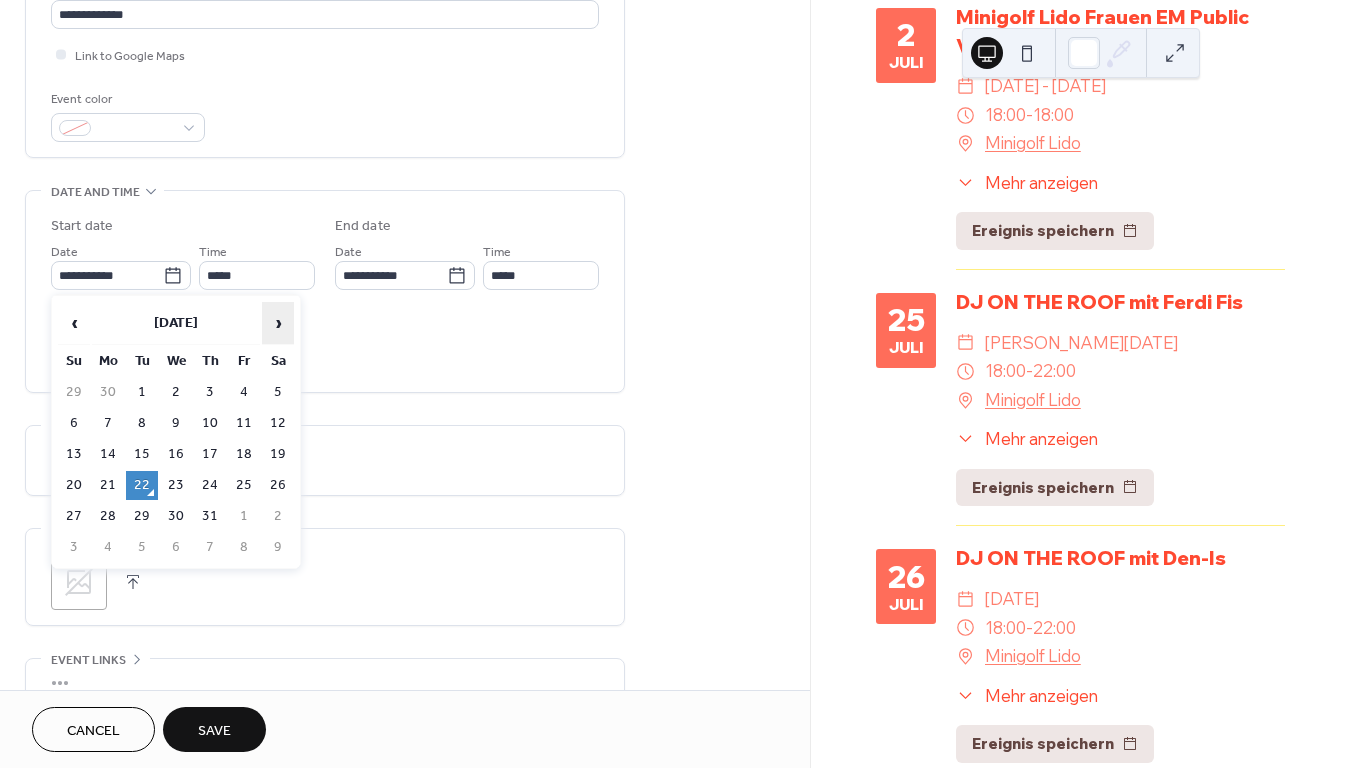 click on "›" at bounding box center [278, 323] 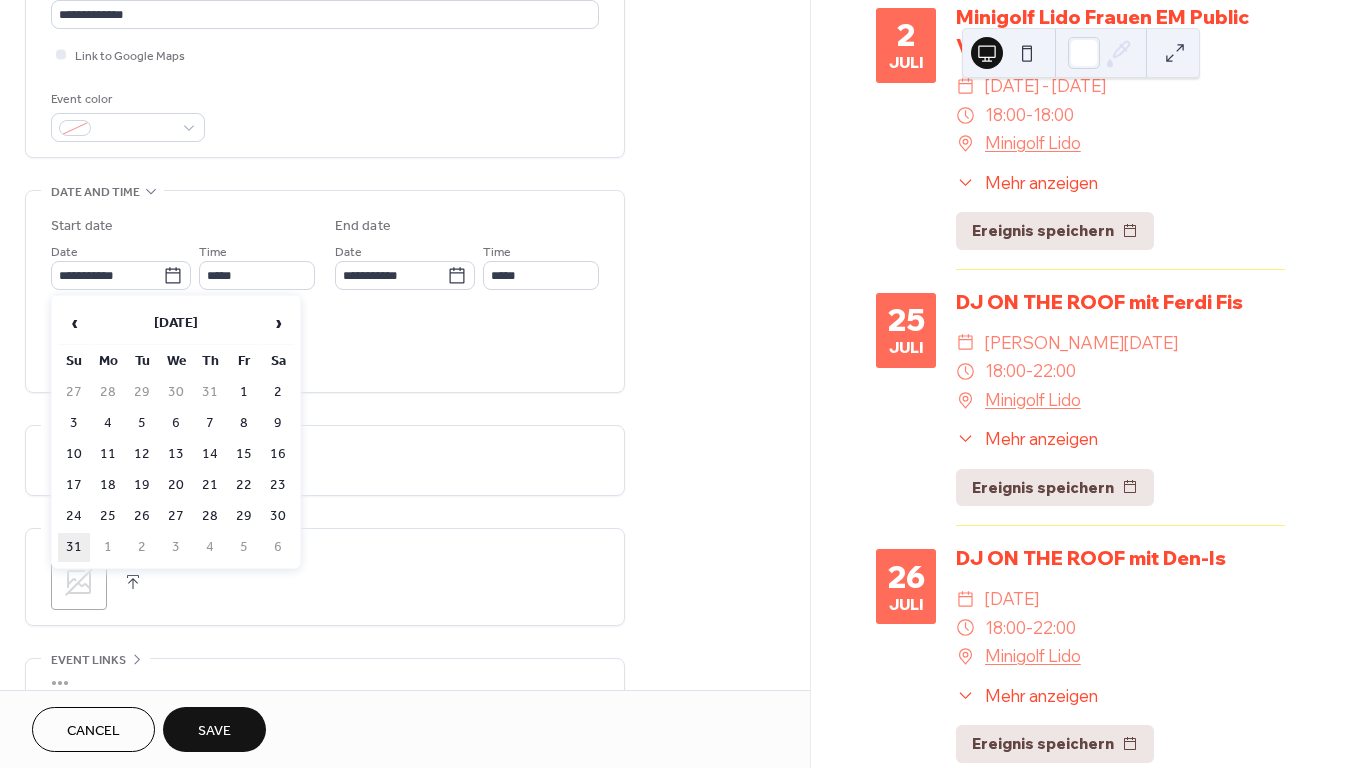 click on "31" at bounding box center [74, 547] 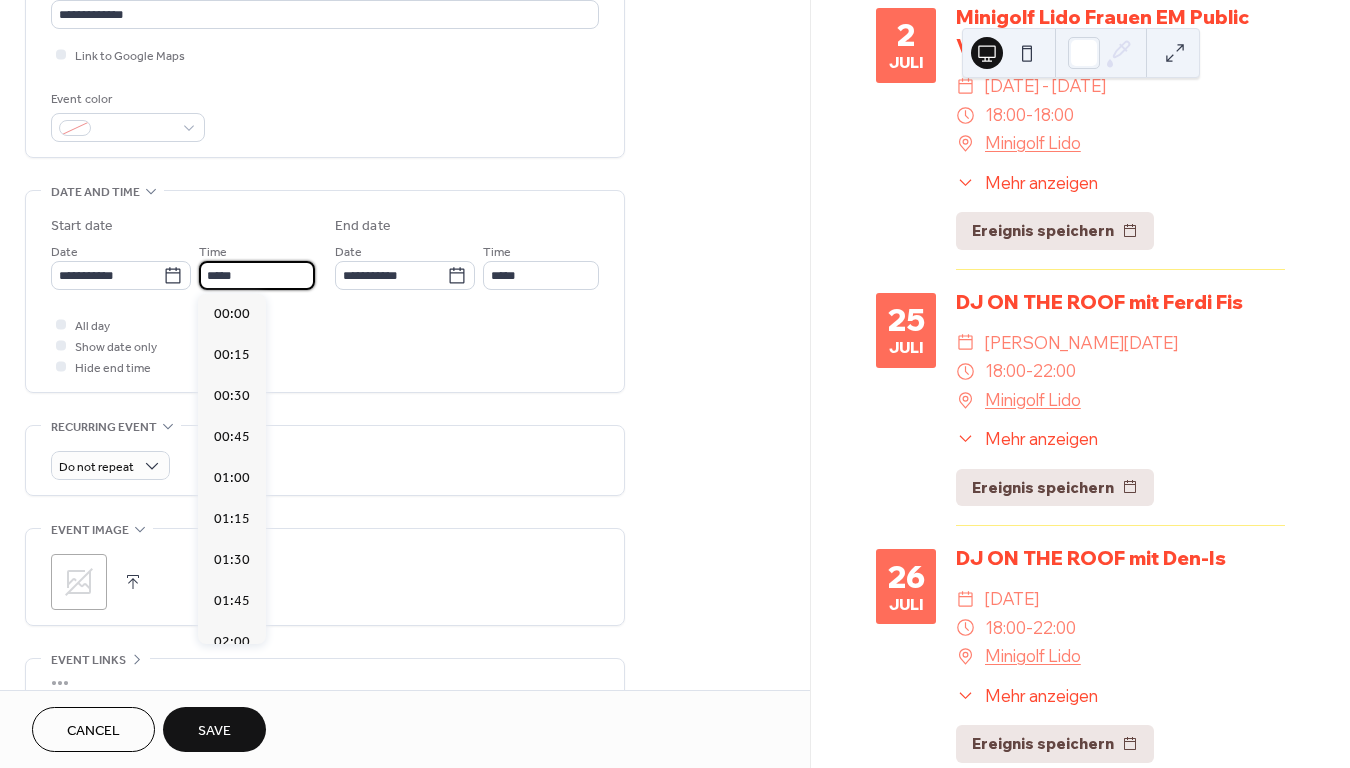 click on "*****" at bounding box center (257, 275) 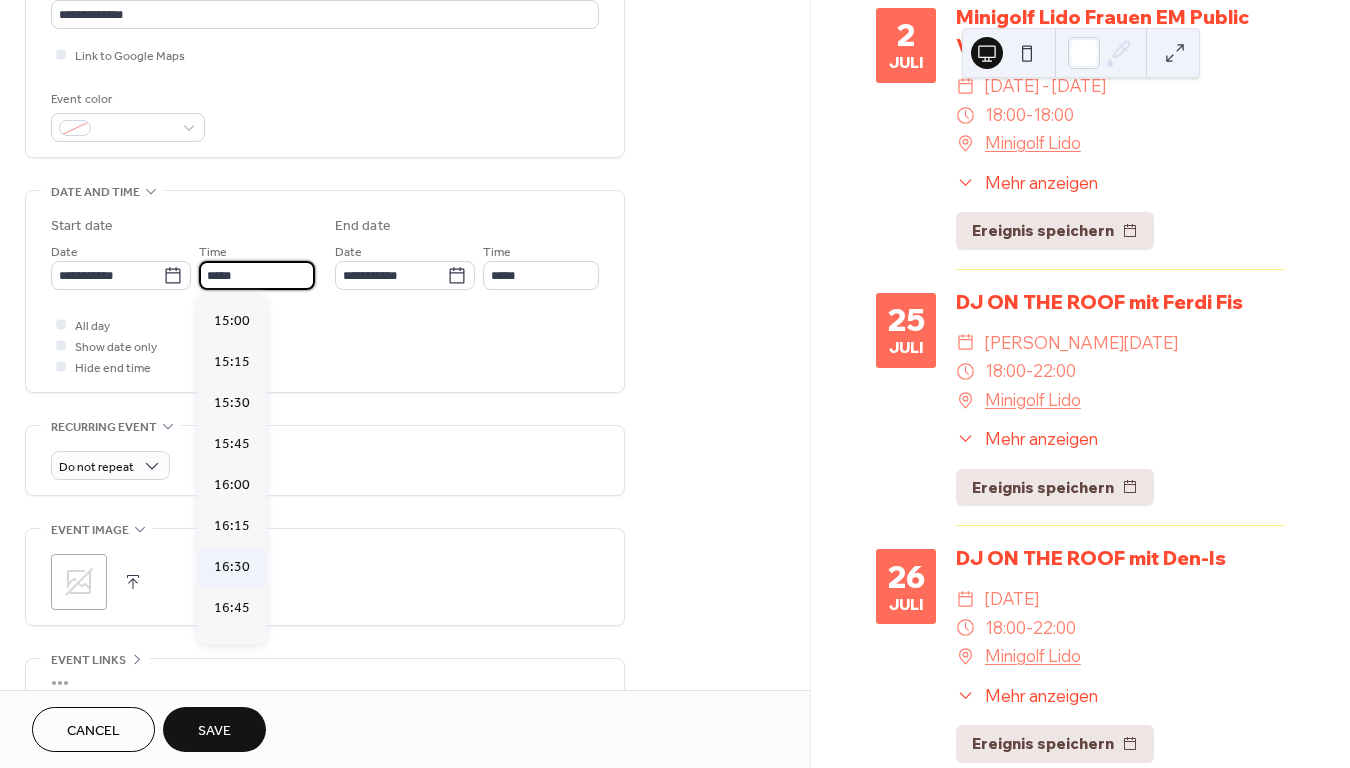 scroll, scrollTop: 2454, scrollLeft: 0, axis: vertical 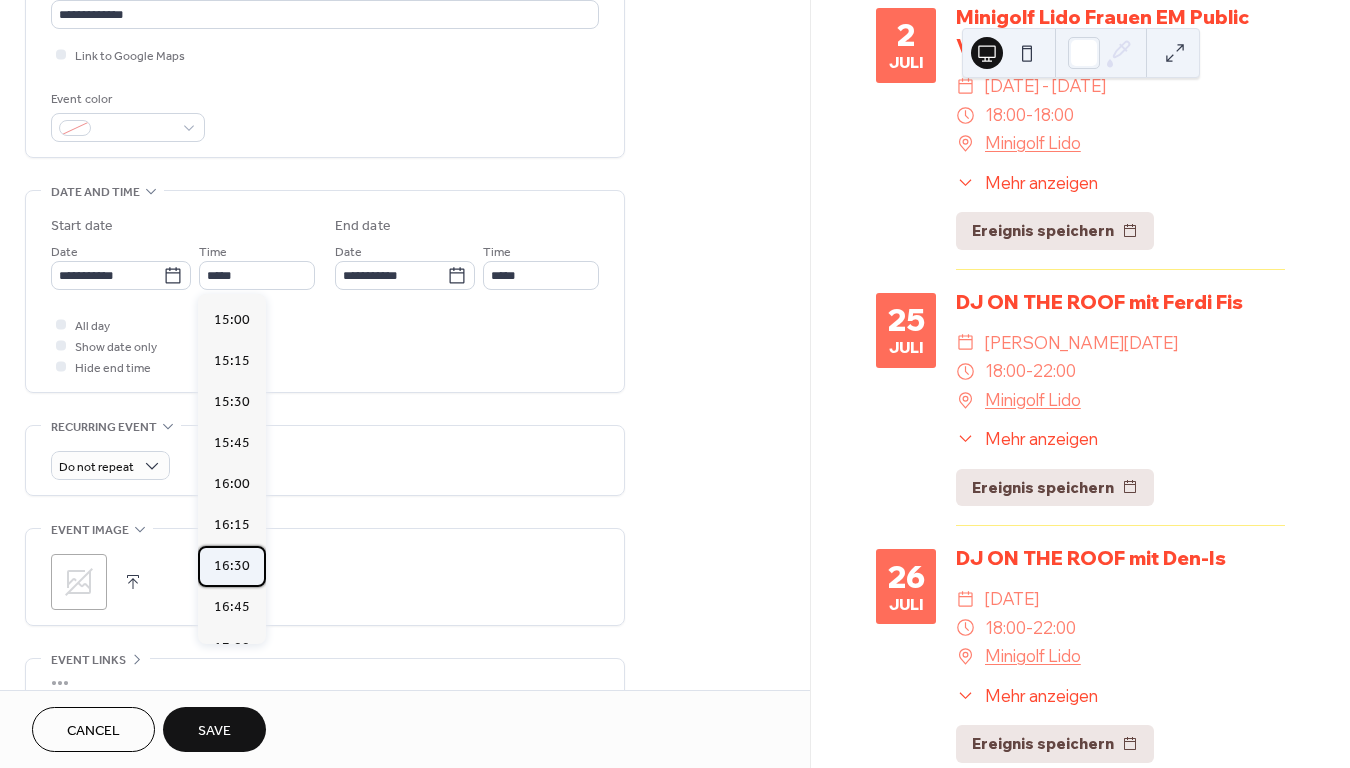 click on "16:30" at bounding box center [232, 566] 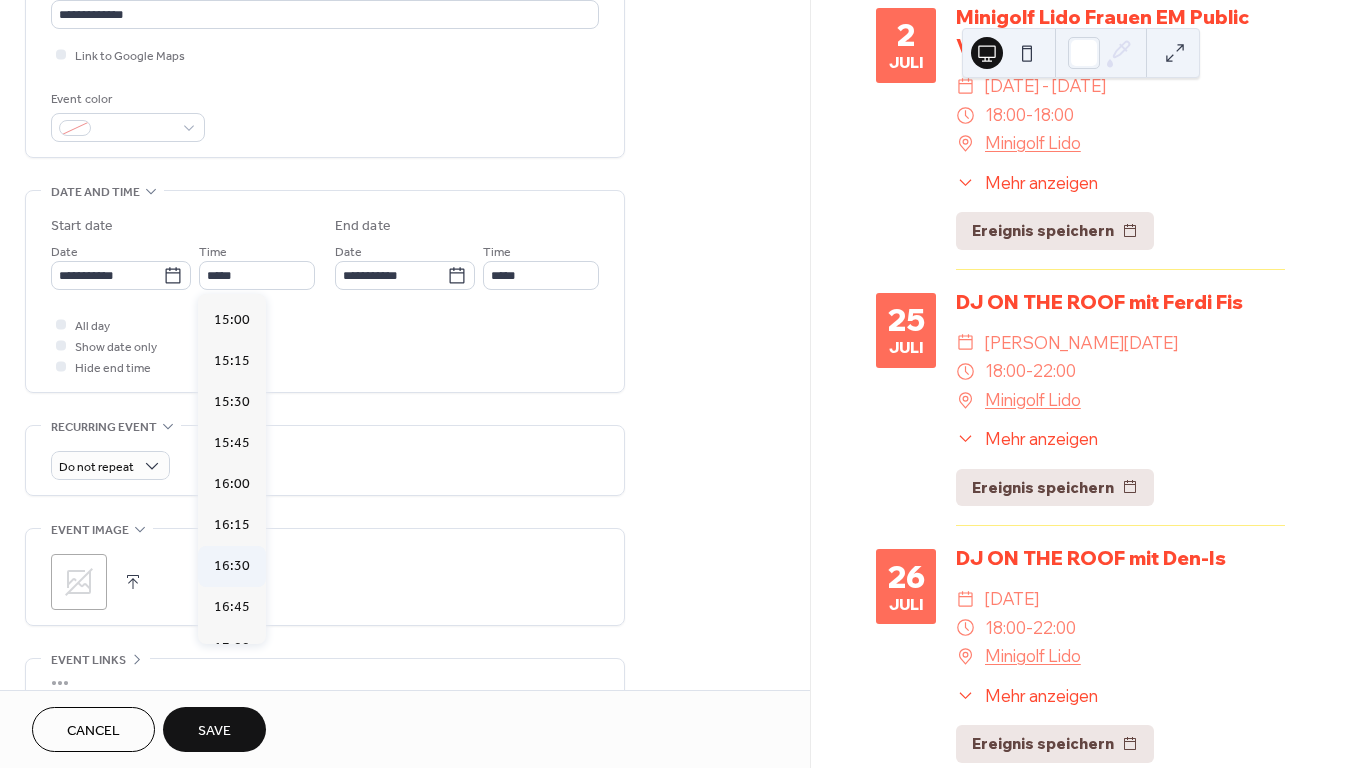 type on "*****" 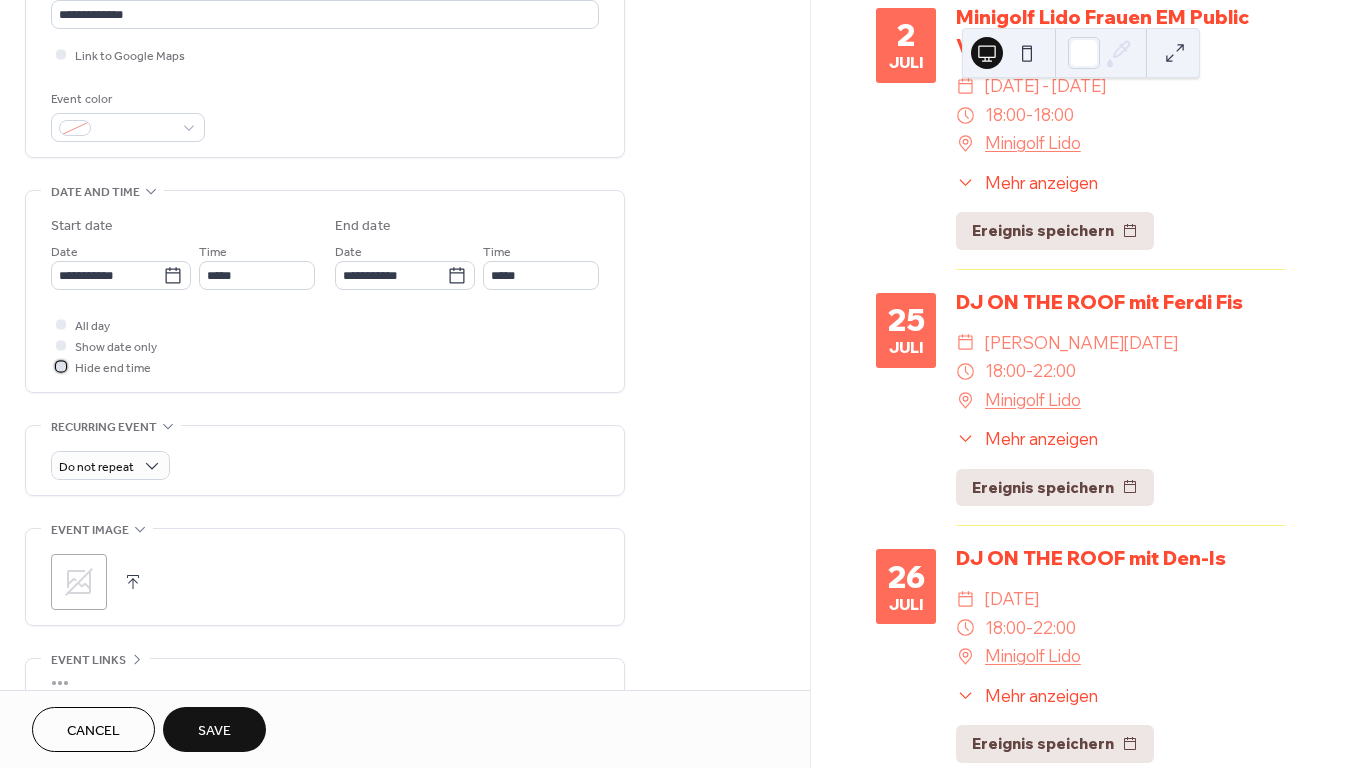 click at bounding box center (61, 366) 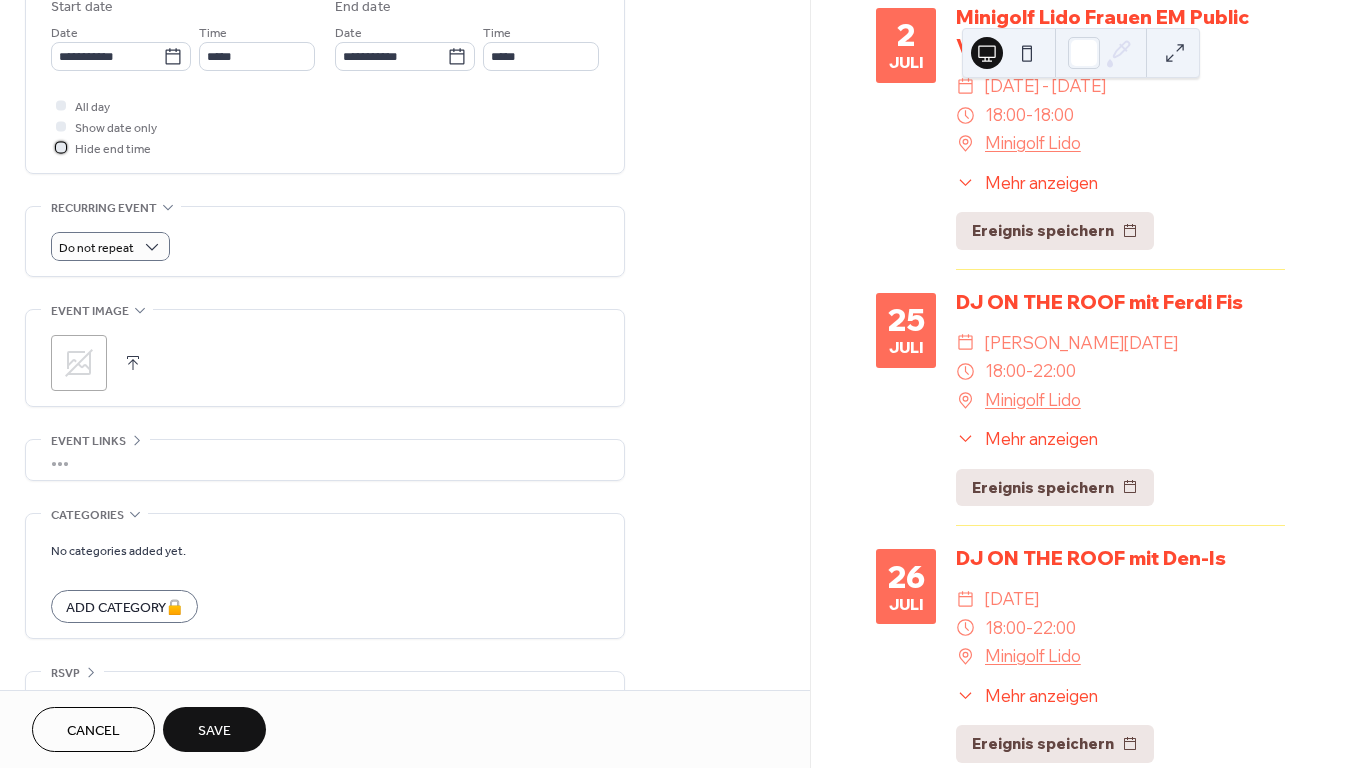 scroll, scrollTop: 682, scrollLeft: 0, axis: vertical 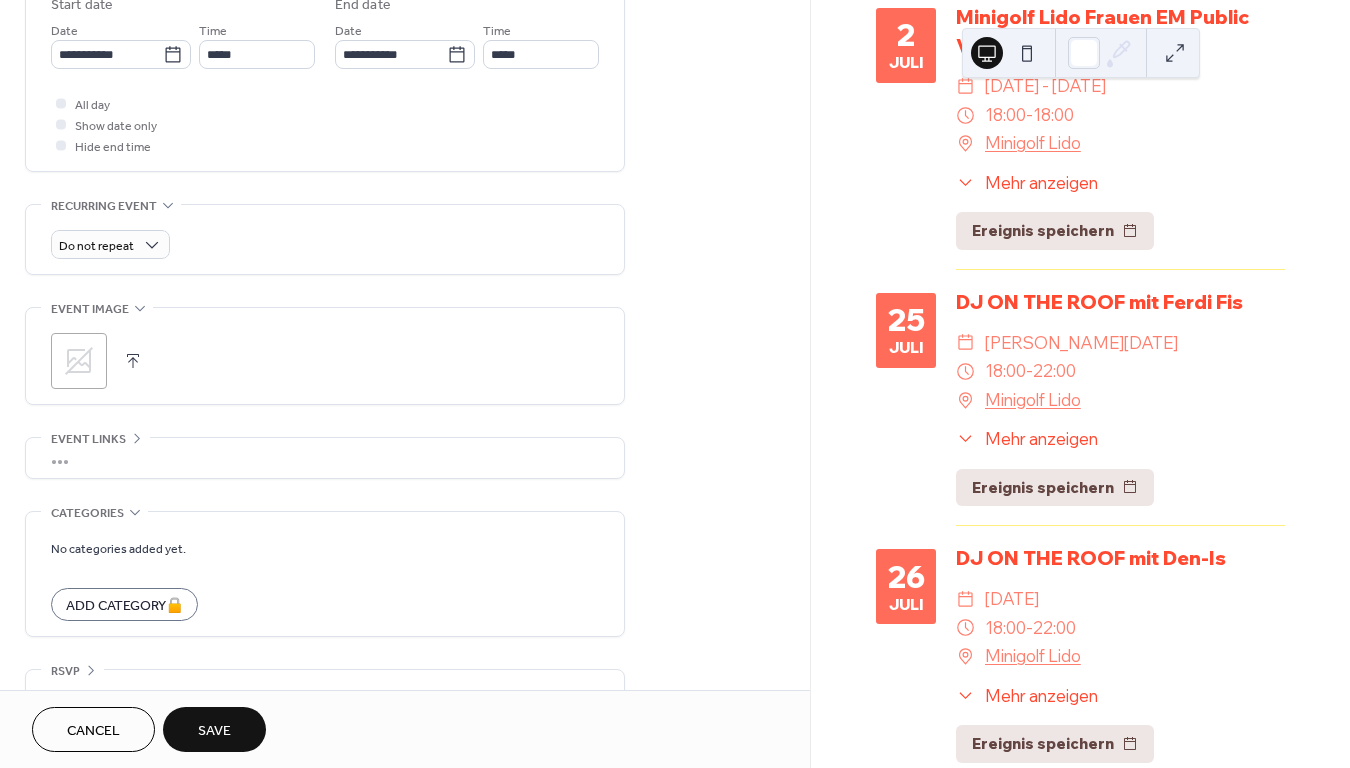 click 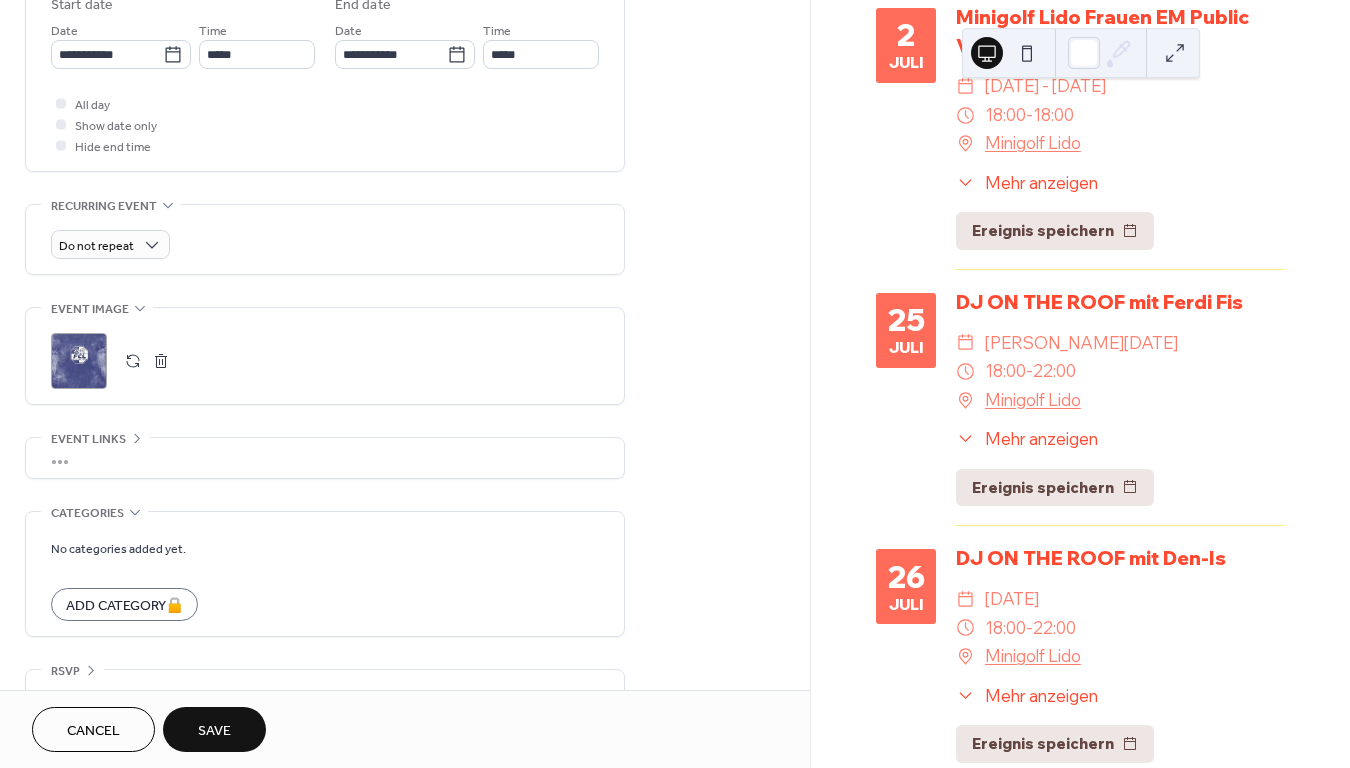 scroll, scrollTop: 724, scrollLeft: 0, axis: vertical 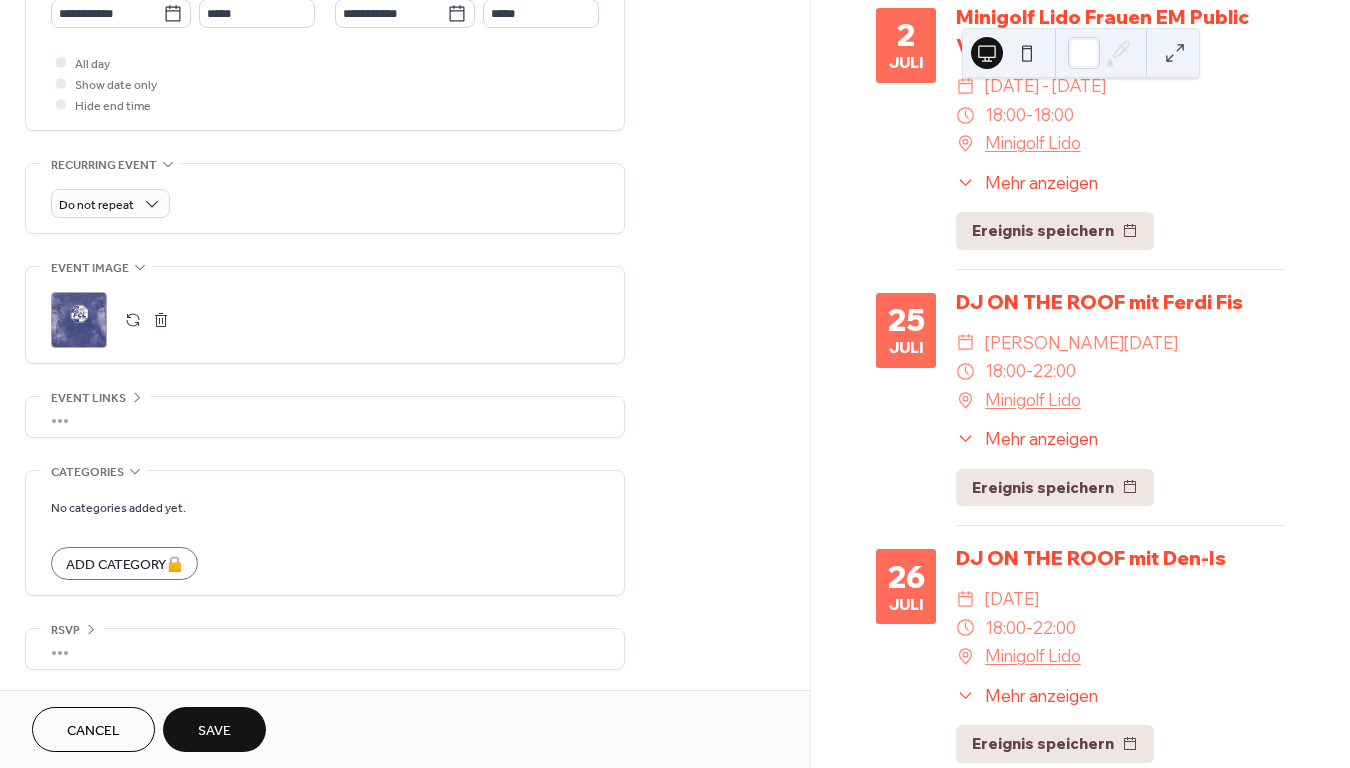 click on "Save" at bounding box center (214, 729) 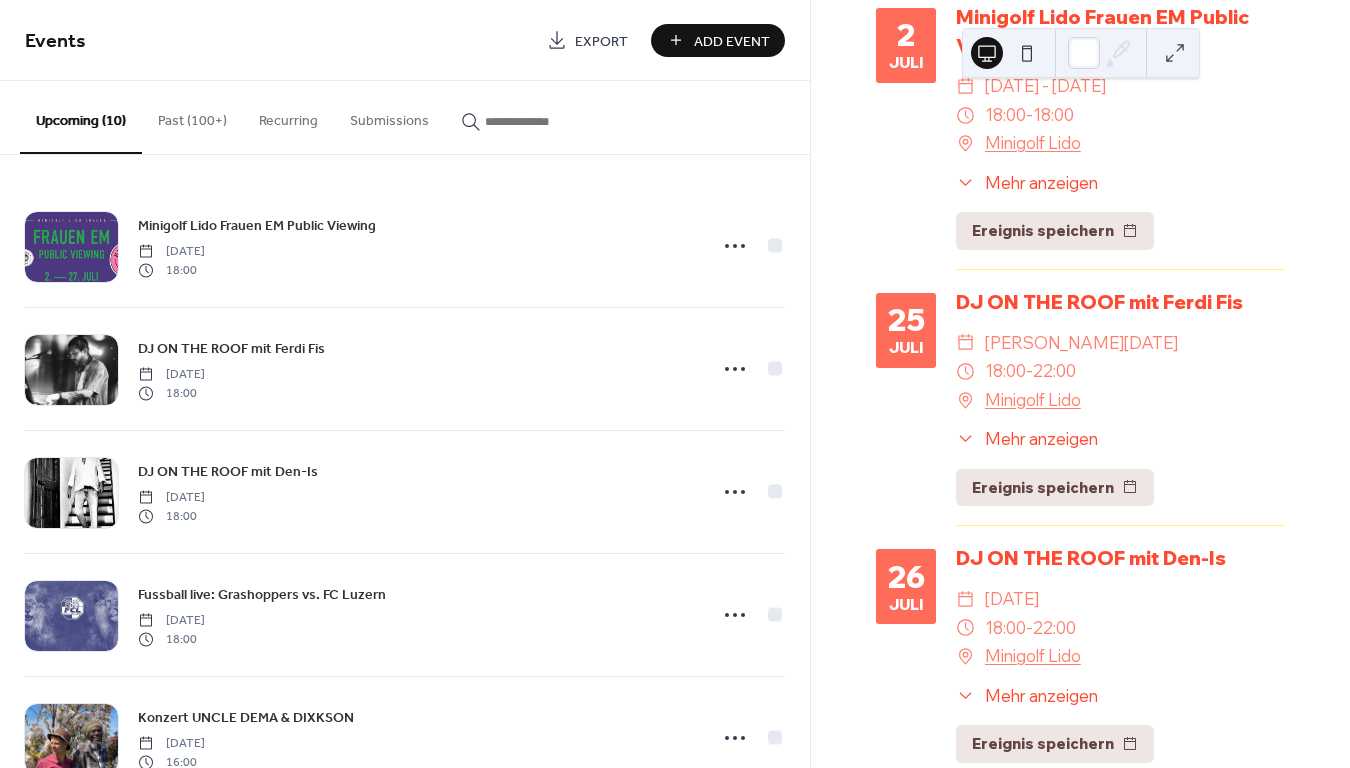 click on "Add Event" at bounding box center [732, 41] 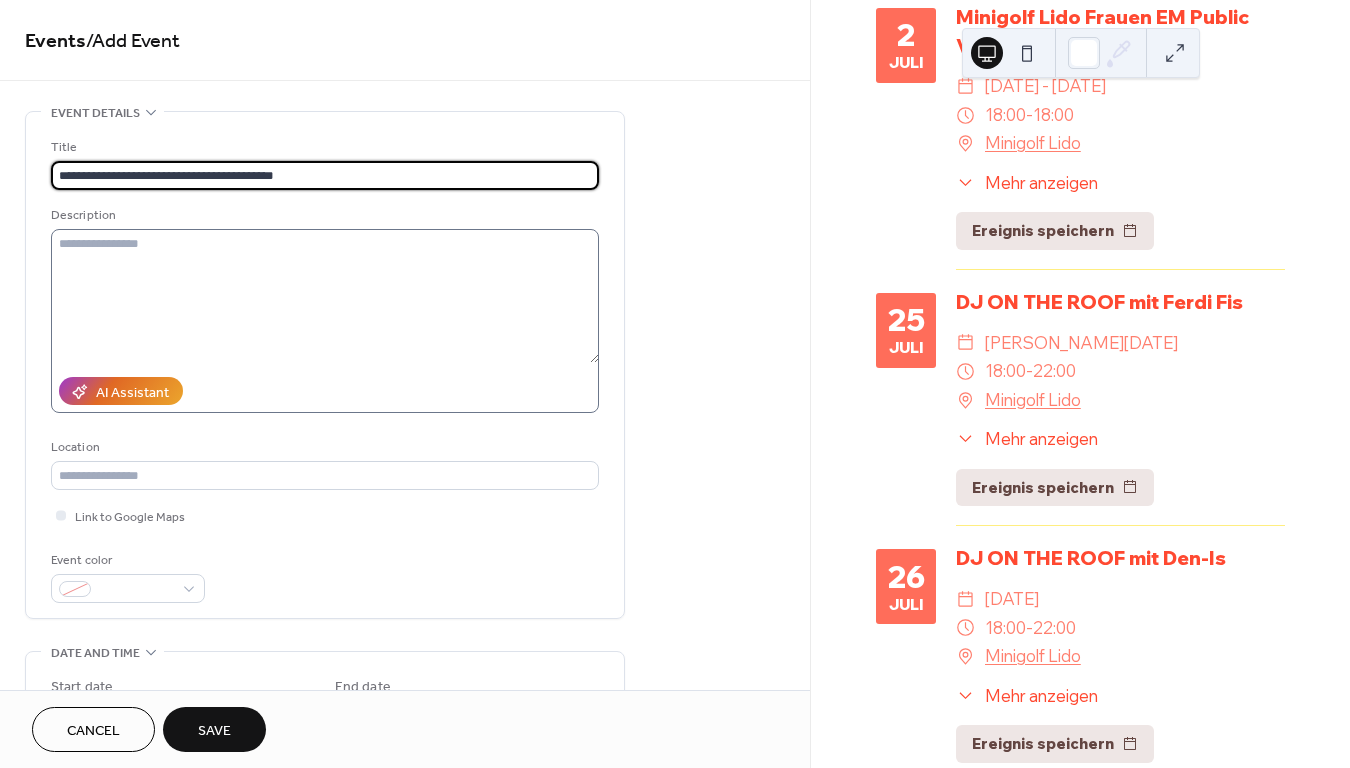 type on "**********" 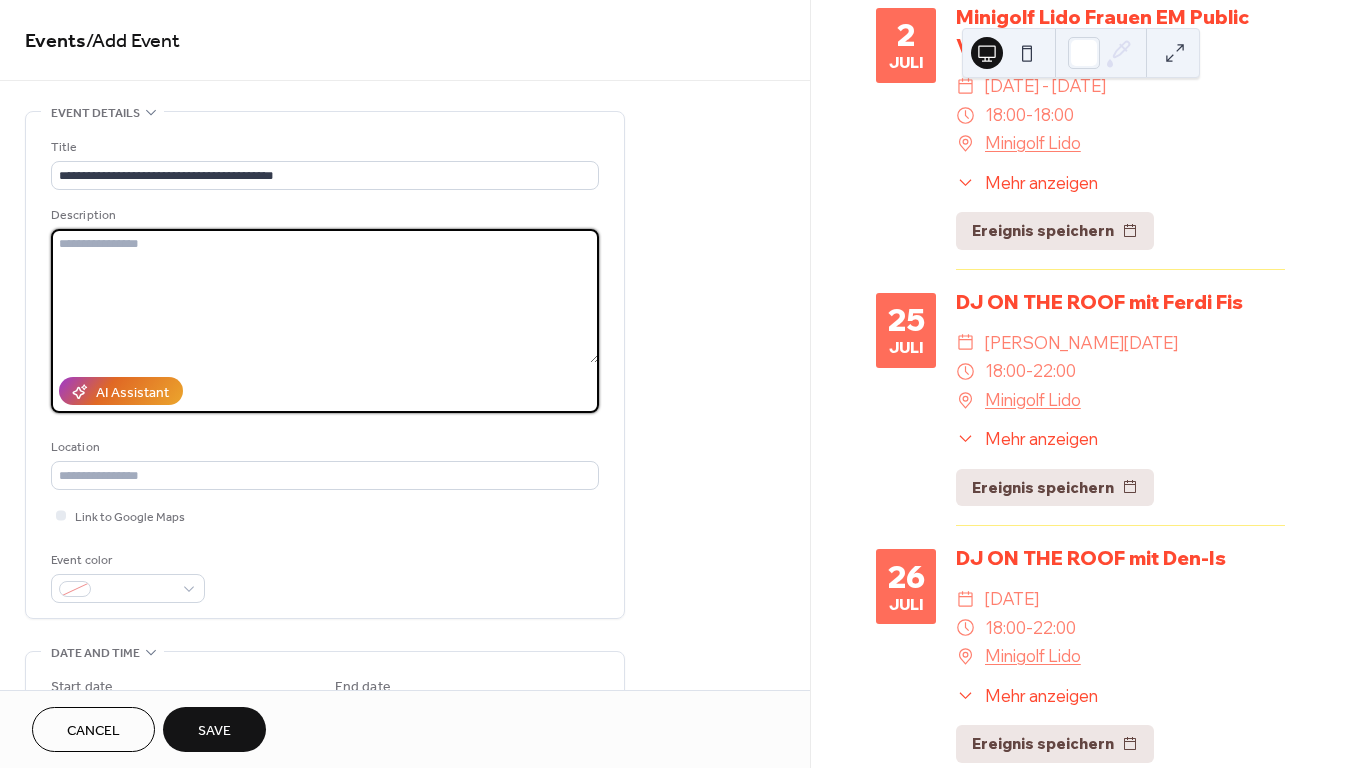 click at bounding box center [325, 296] 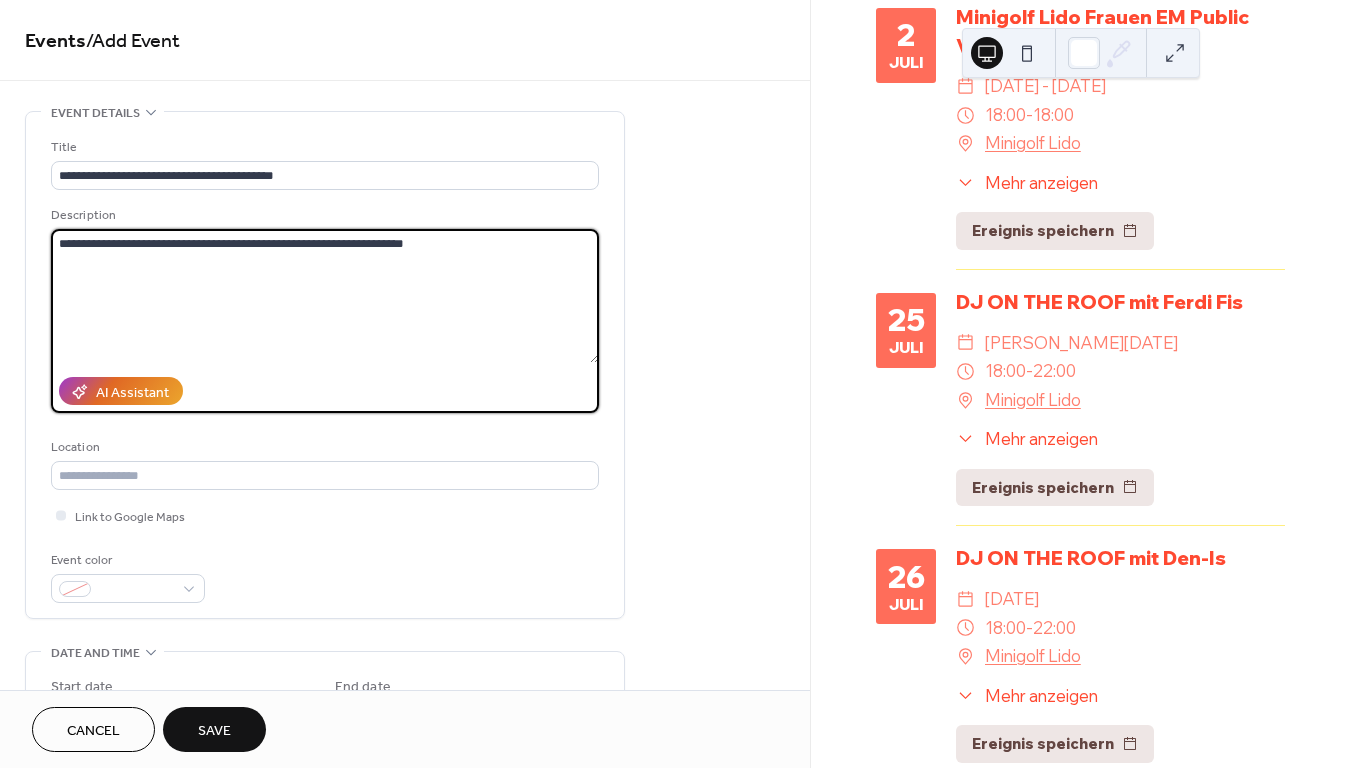 click on "**********" at bounding box center [325, 296] 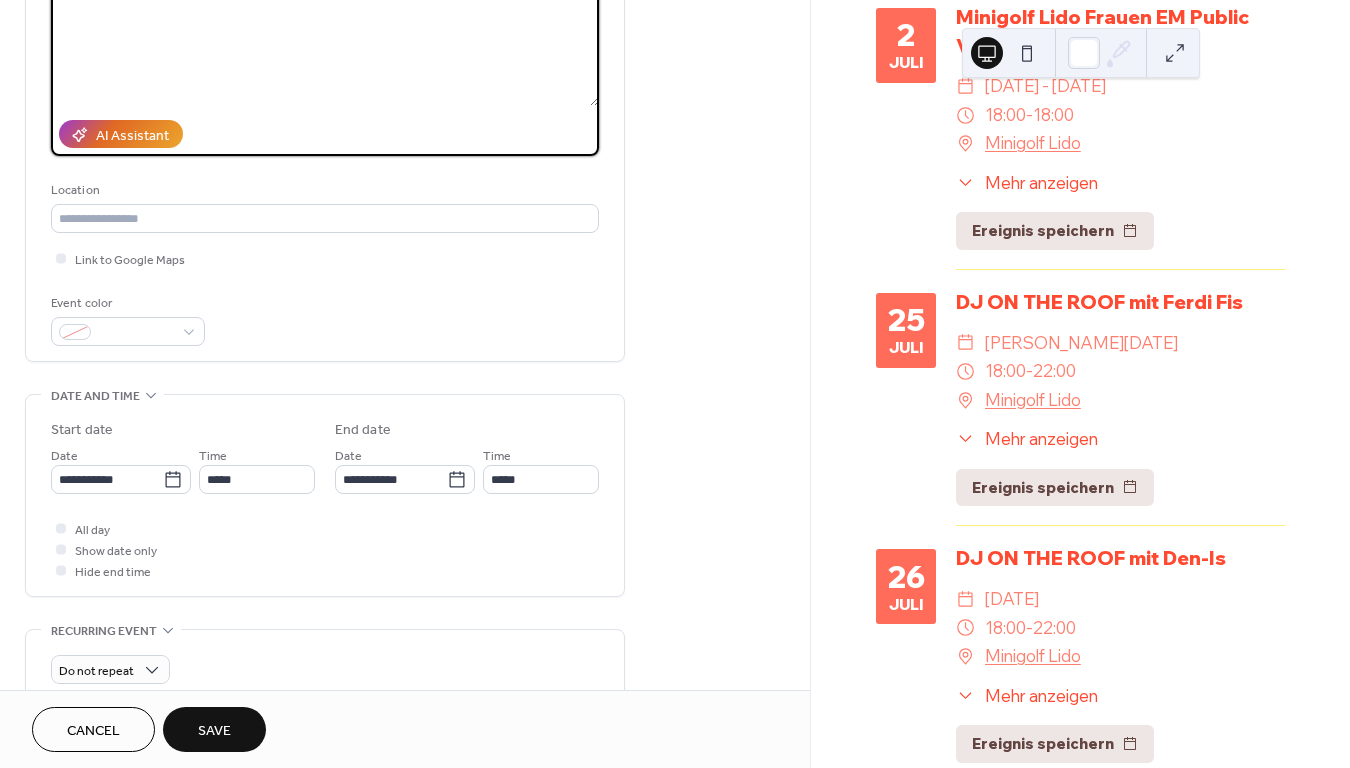 scroll, scrollTop: 260, scrollLeft: 0, axis: vertical 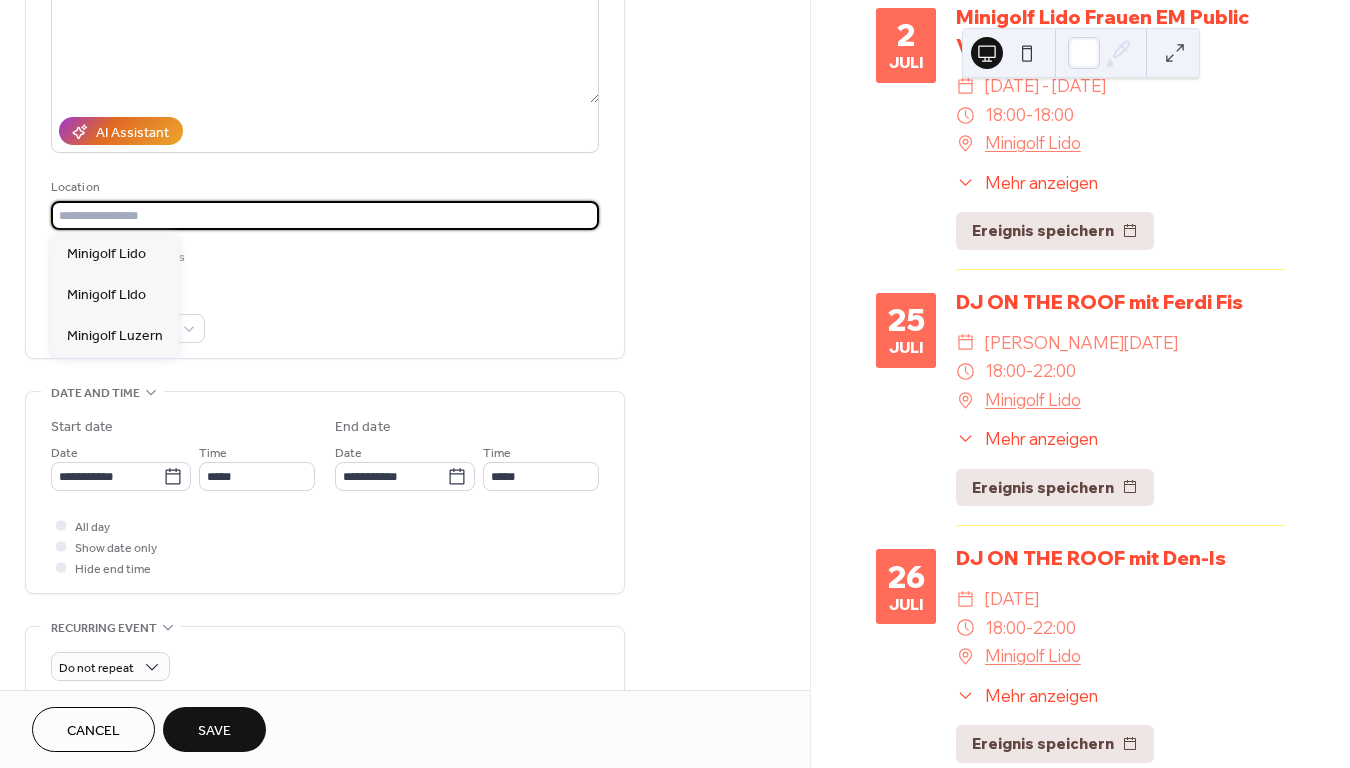 click at bounding box center (325, 215) 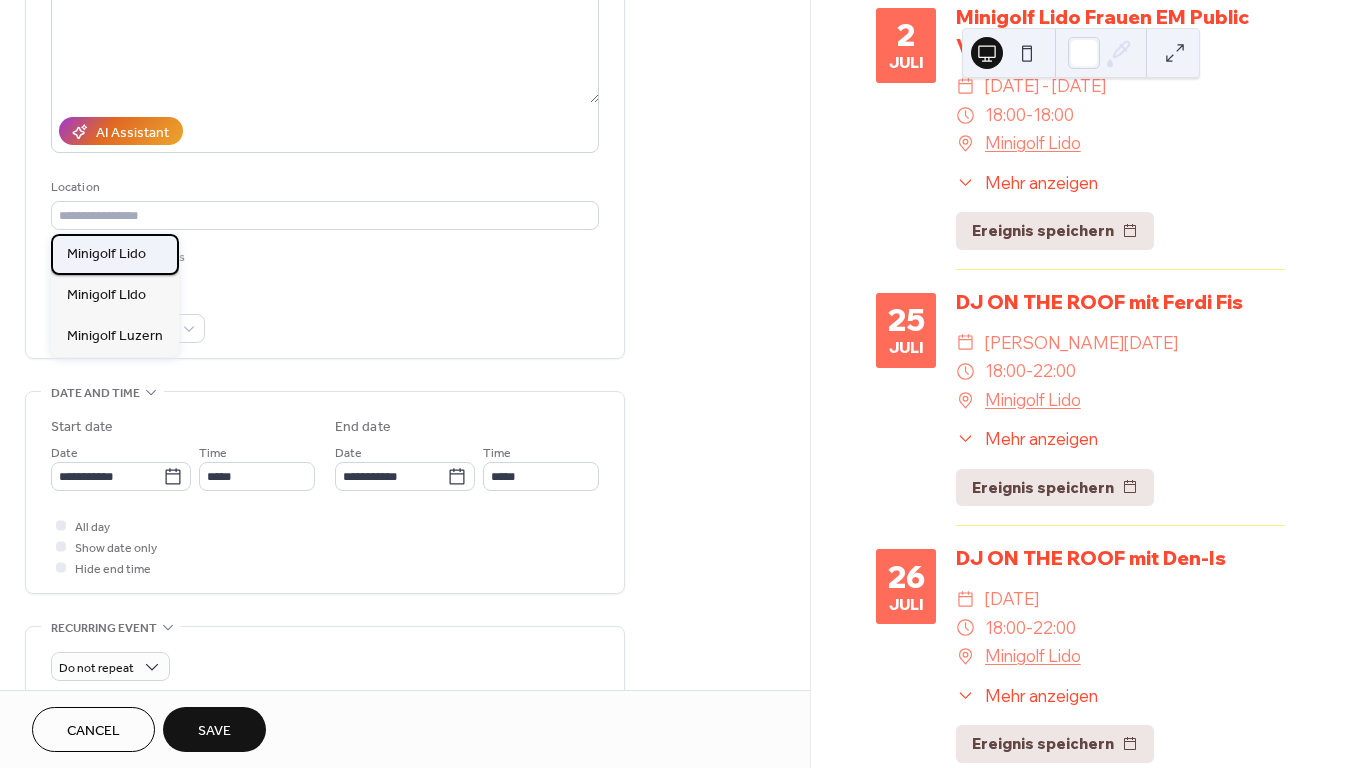 click on "Minigolf Lido" at bounding box center [115, 254] 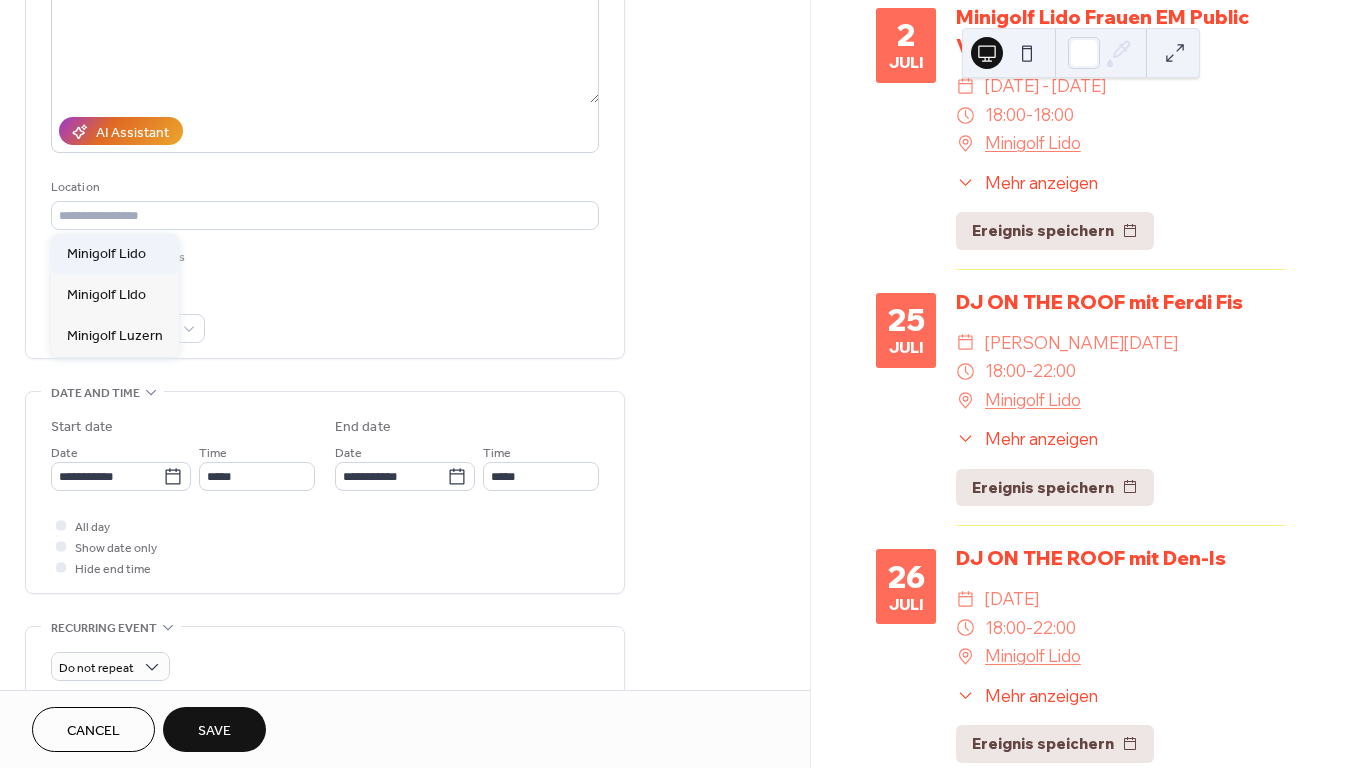 type on "**********" 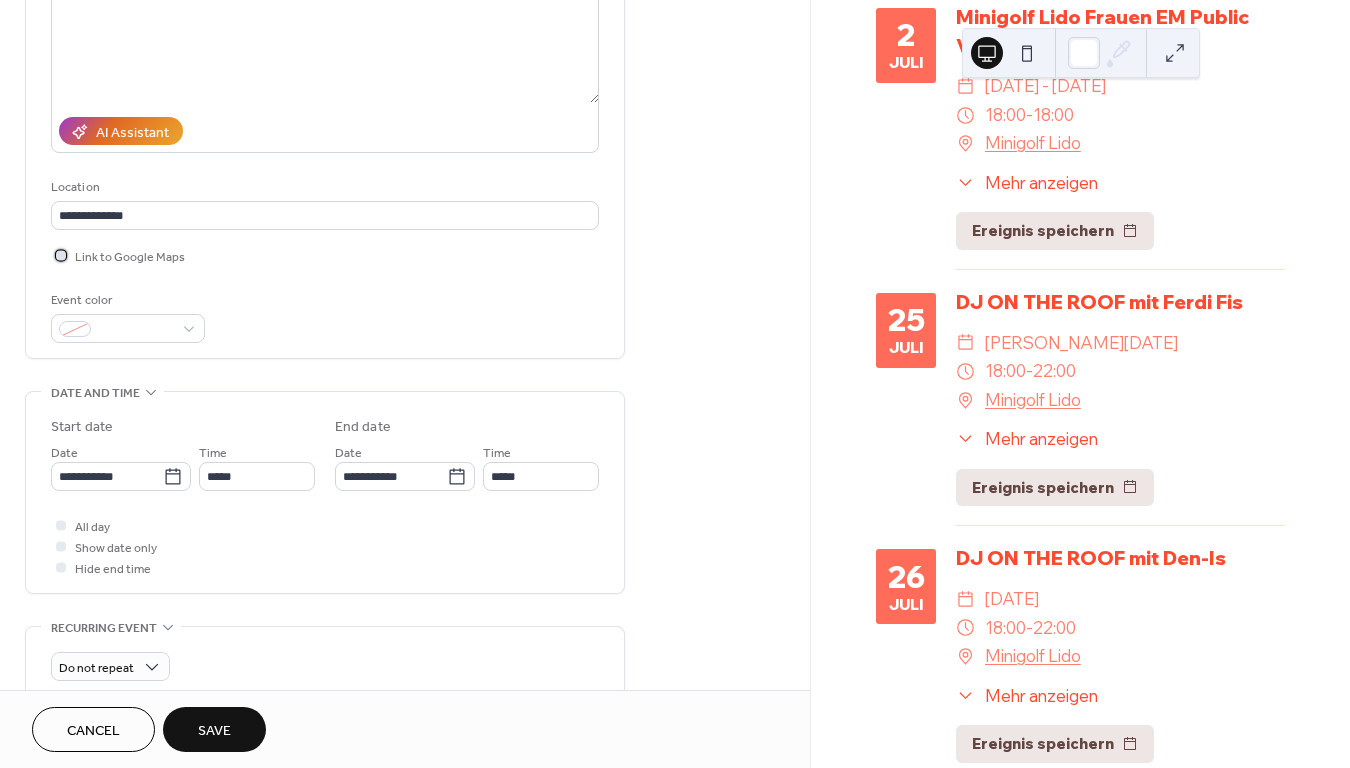 click at bounding box center [61, 255] 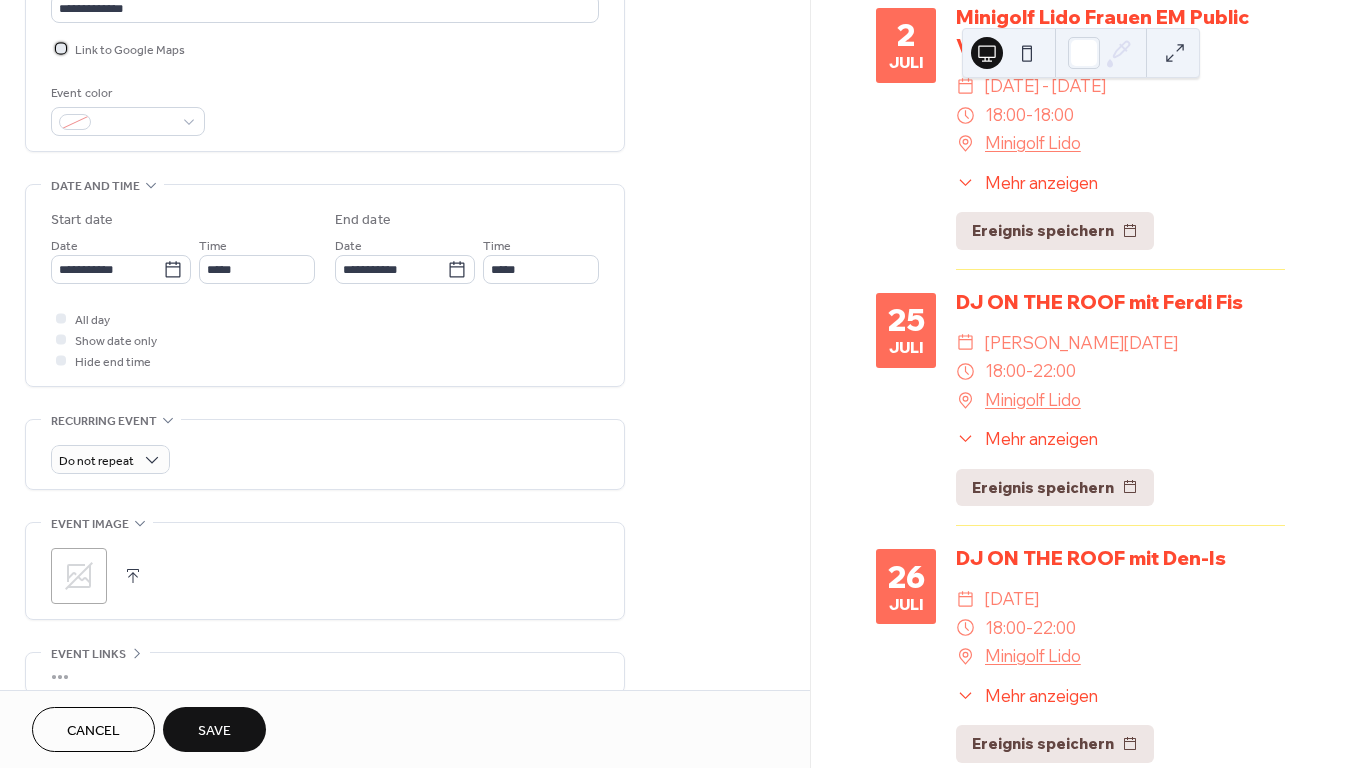 scroll, scrollTop: 468, scrollLeft: 0, axis: vertical 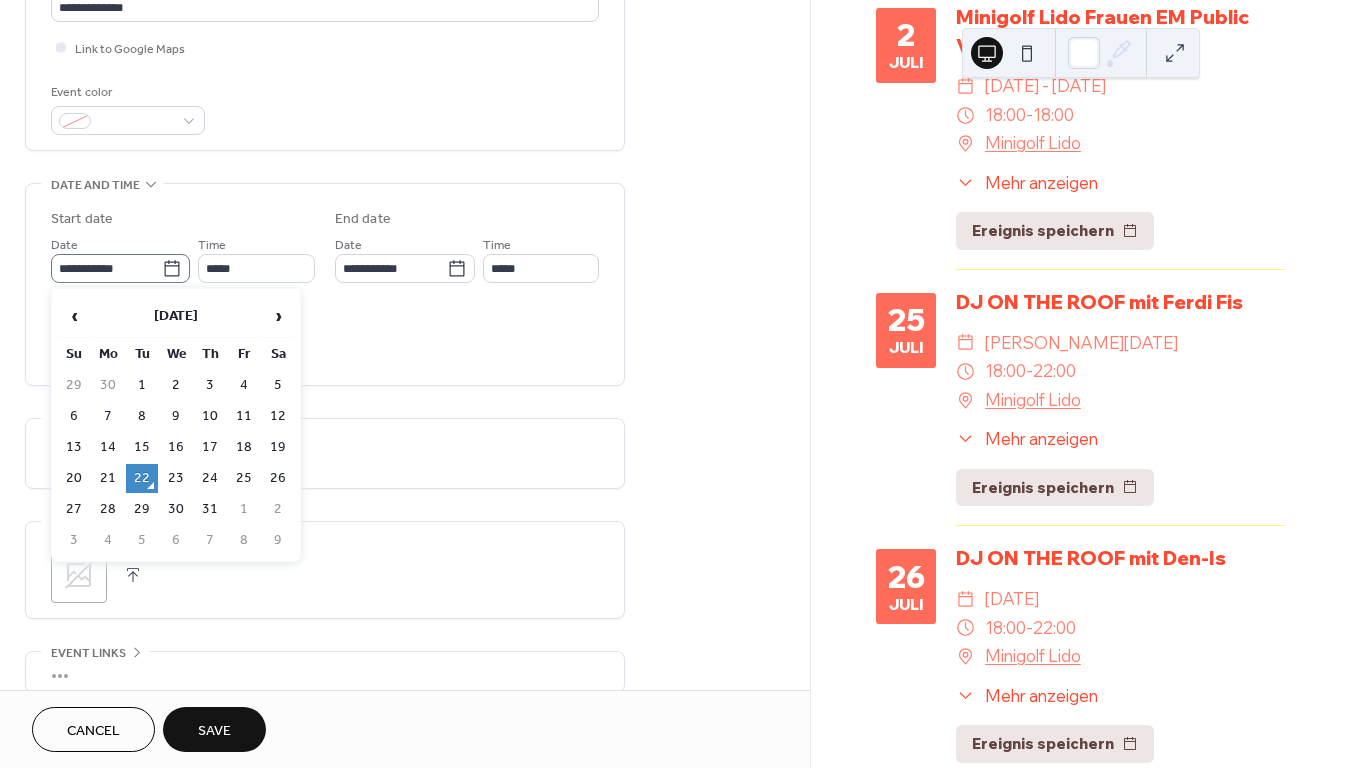 click 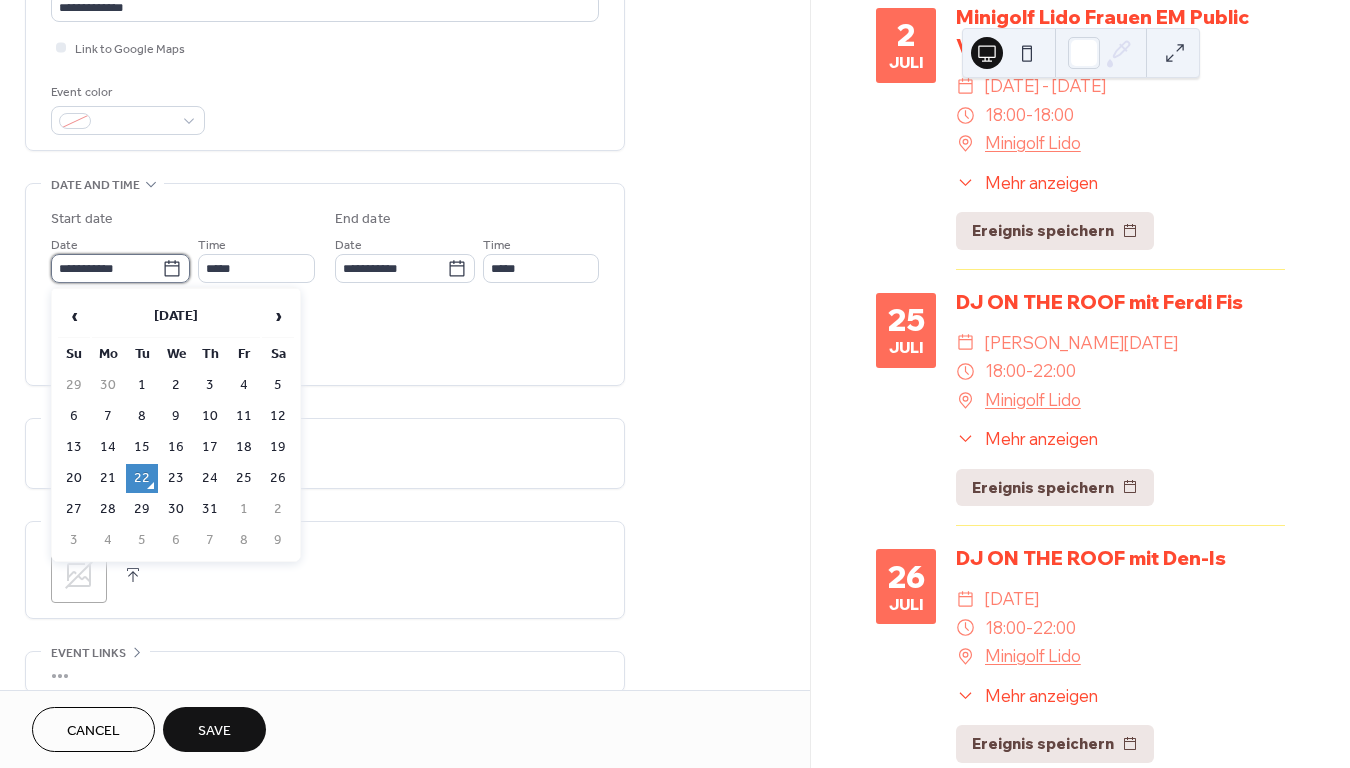 click on "**********" at bounding box center [106, 268] 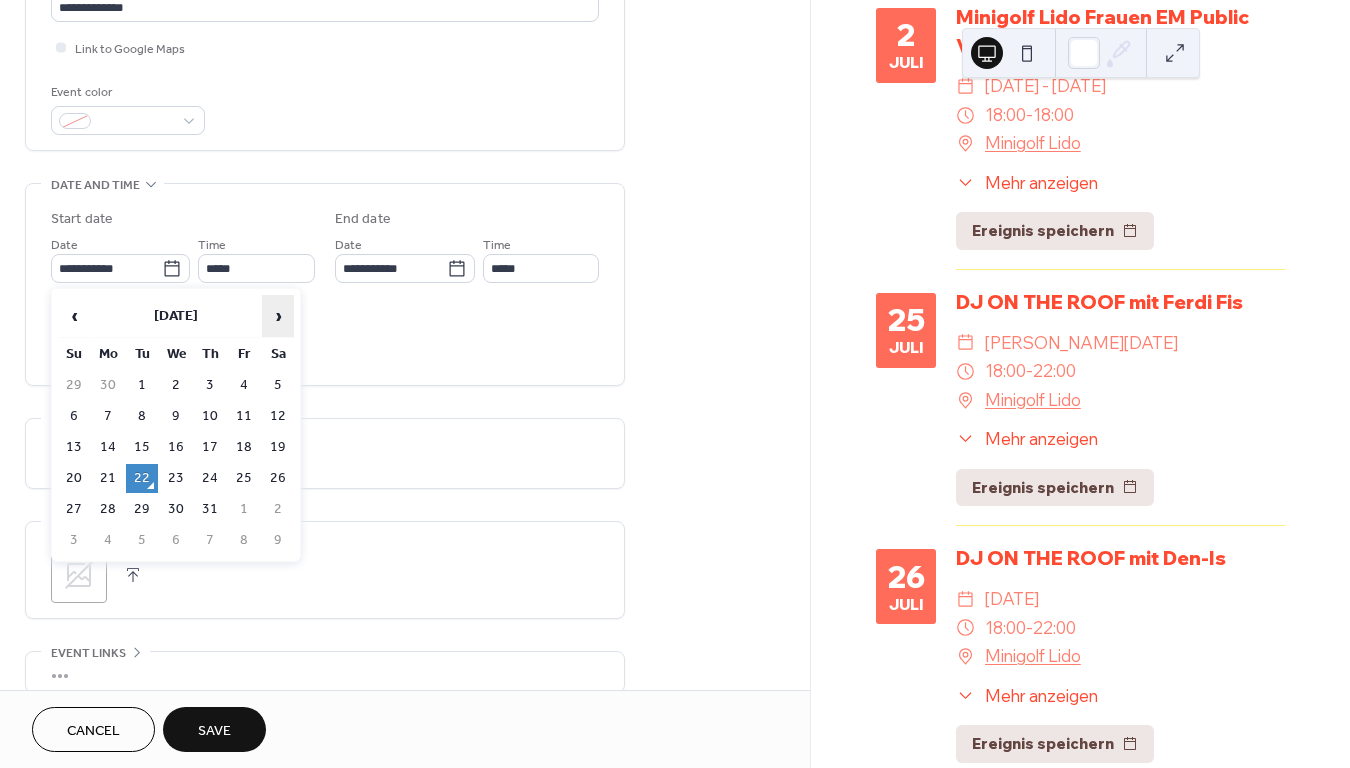 click on "›" at bounding box center [278, 316] 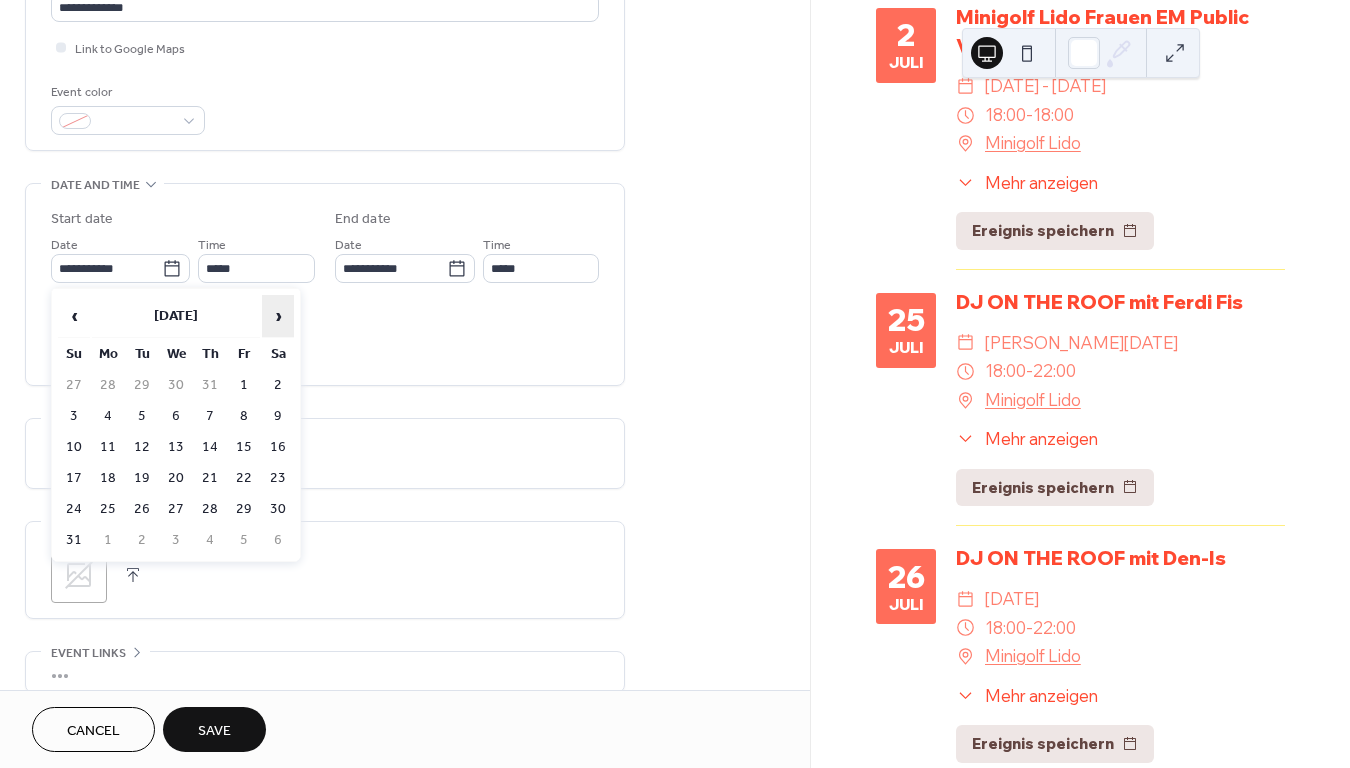 click on "›" at bounding box center (278, 316) 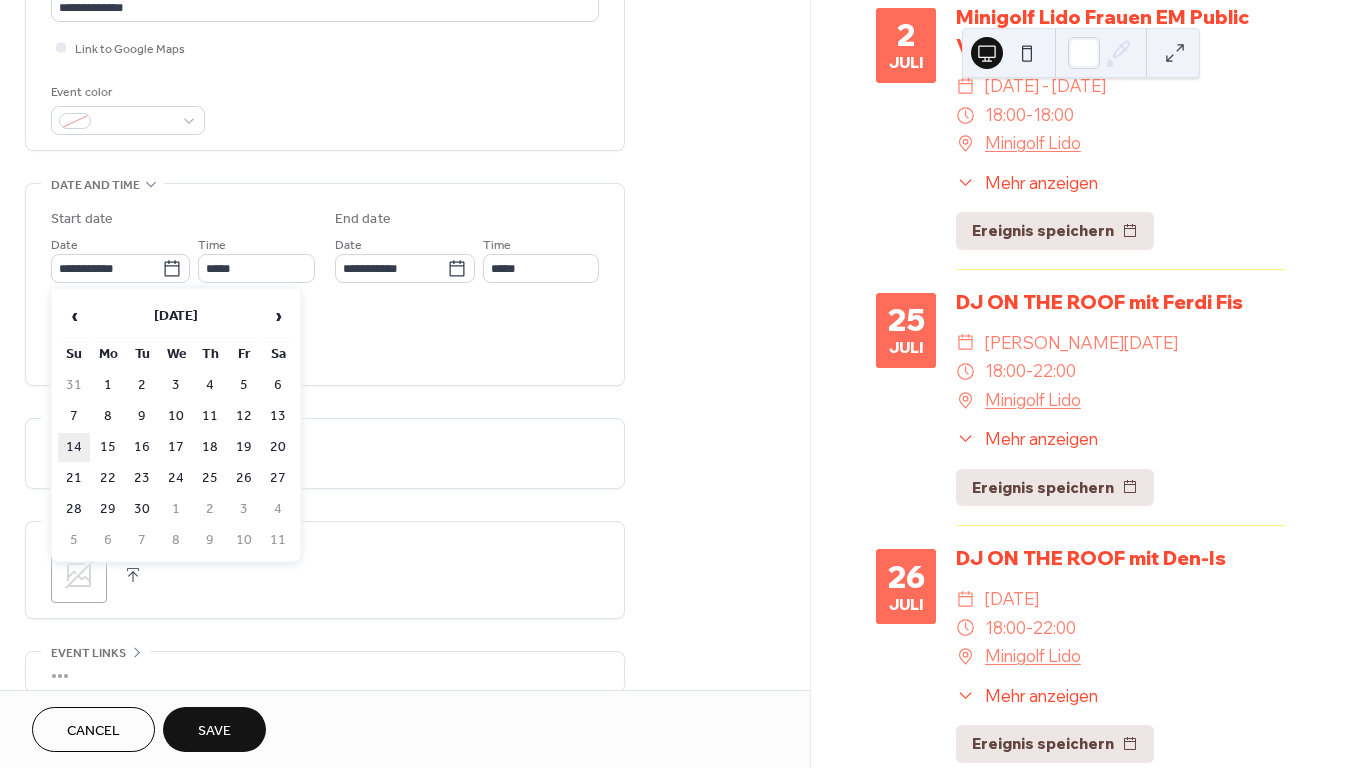 click on "14" at bounding box center (74, 447) 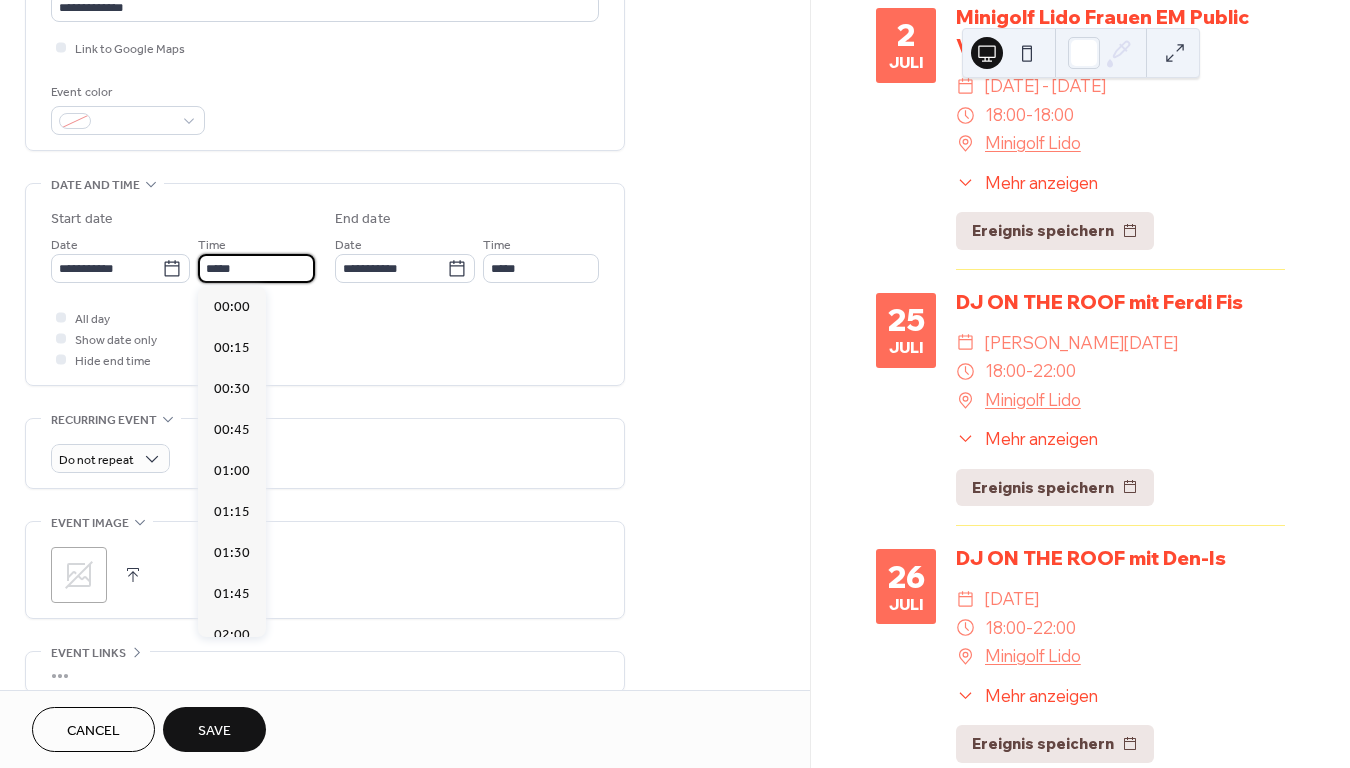 click on "*****" at bounding box center [256, 268] 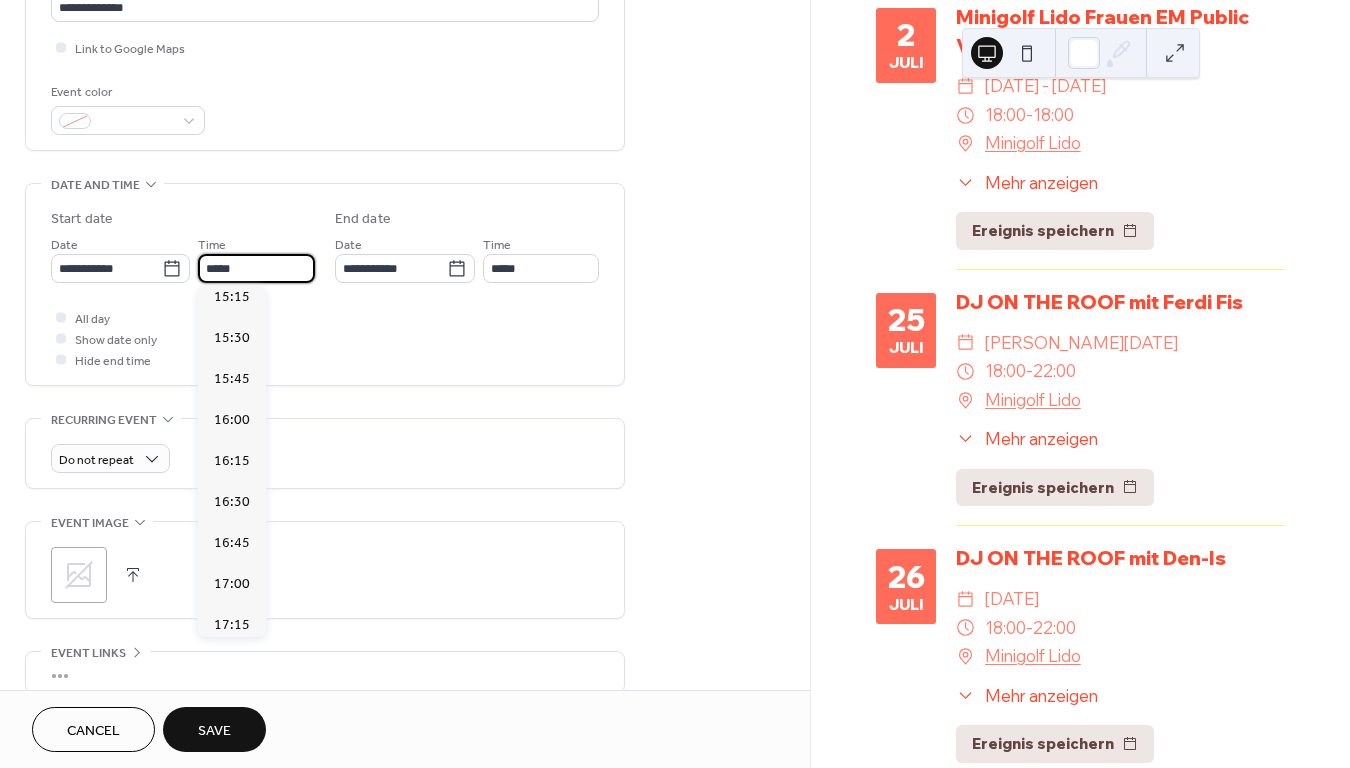 scroll, scrollTop: 2515, scrollLeft: 0, axis: vertical 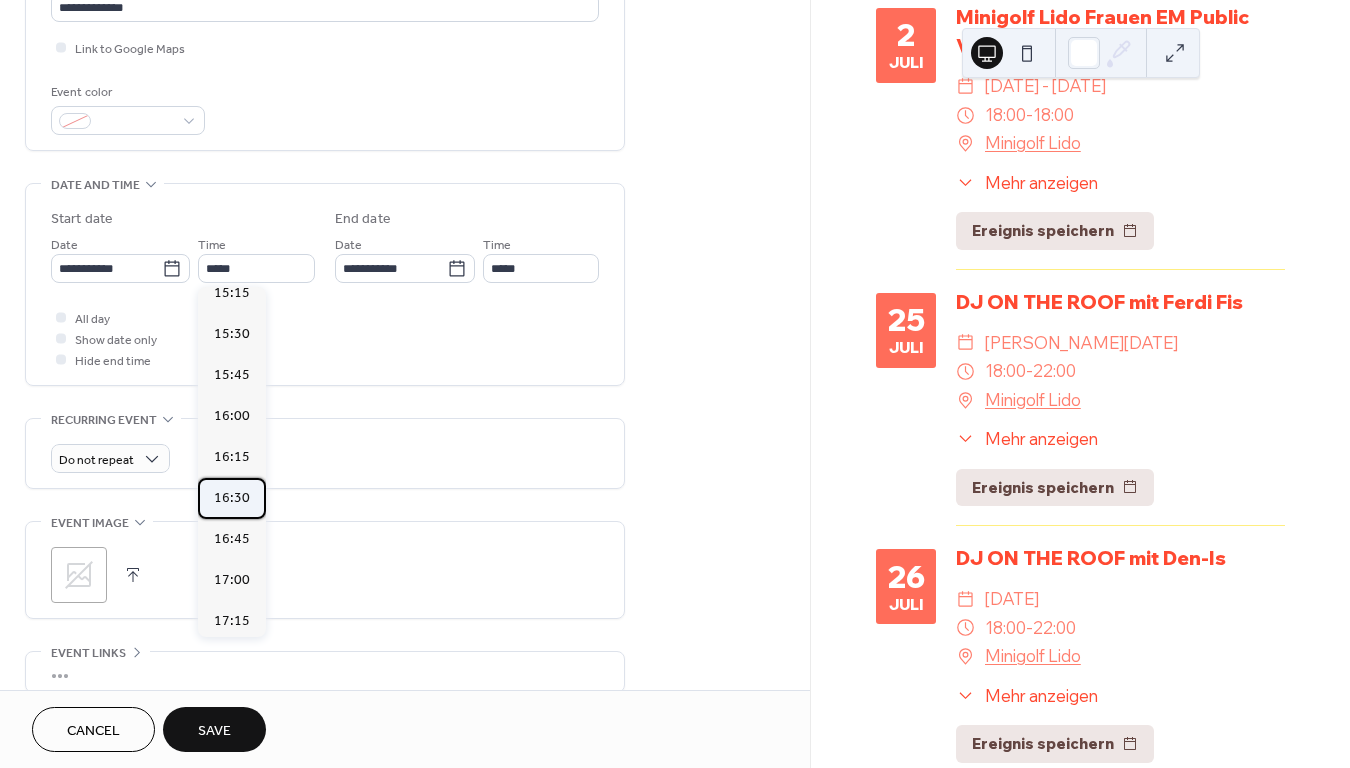 click on "16:30" at bounding box center [232, 498] 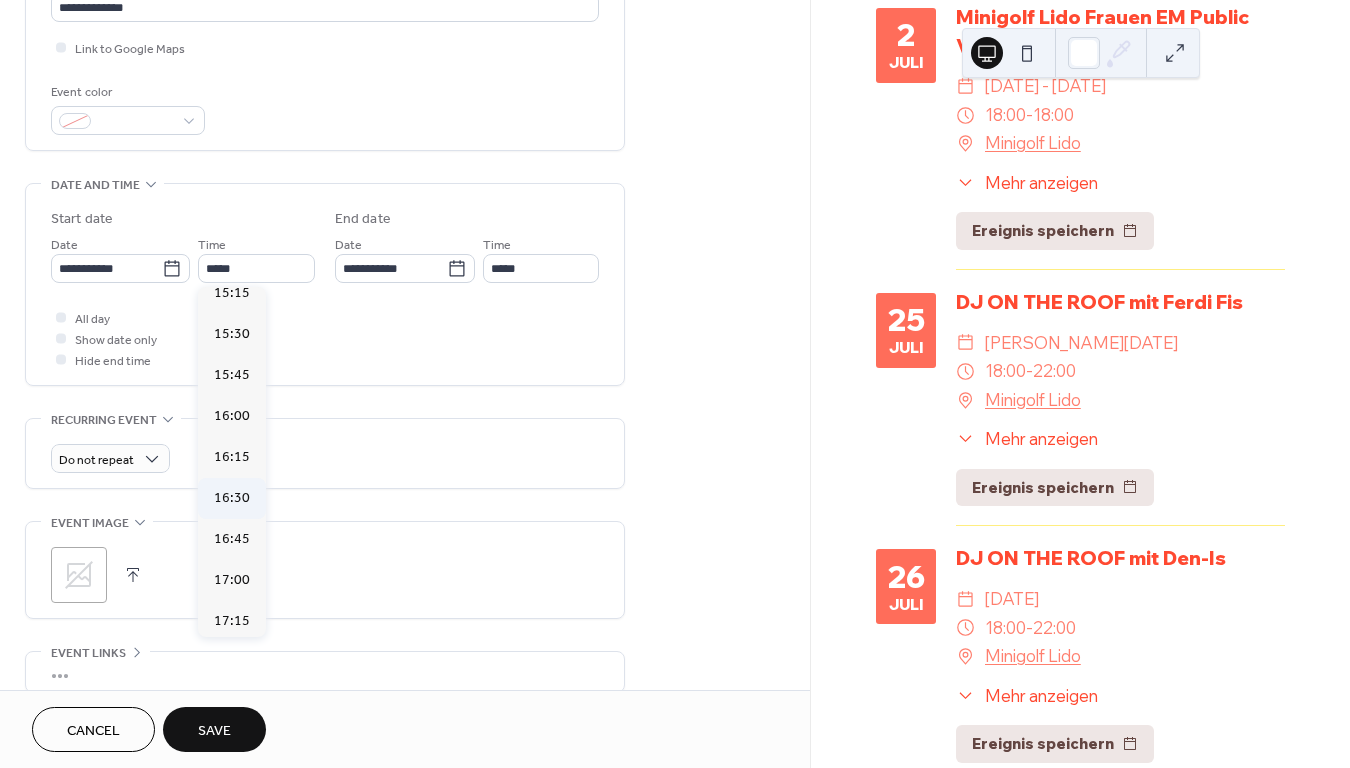 type on "*****" 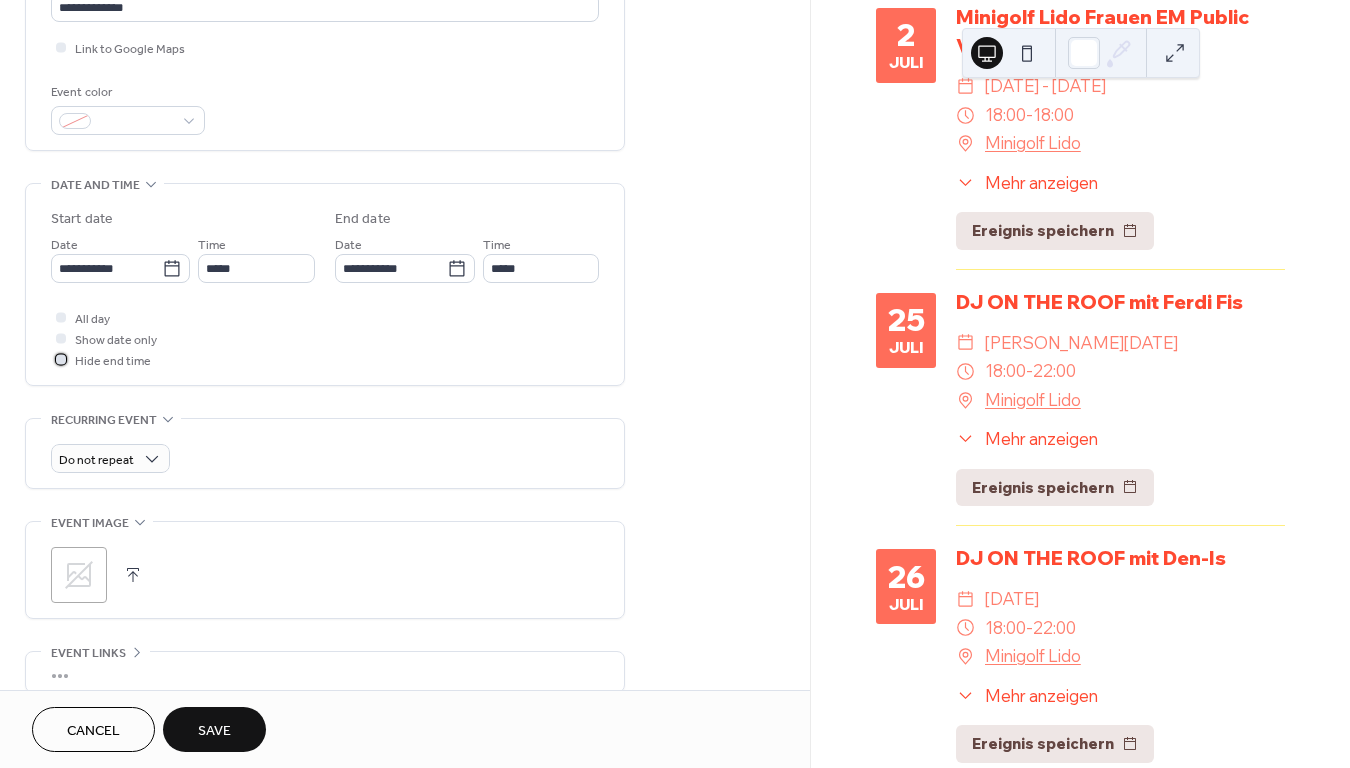click at bounding box center (61, 359) 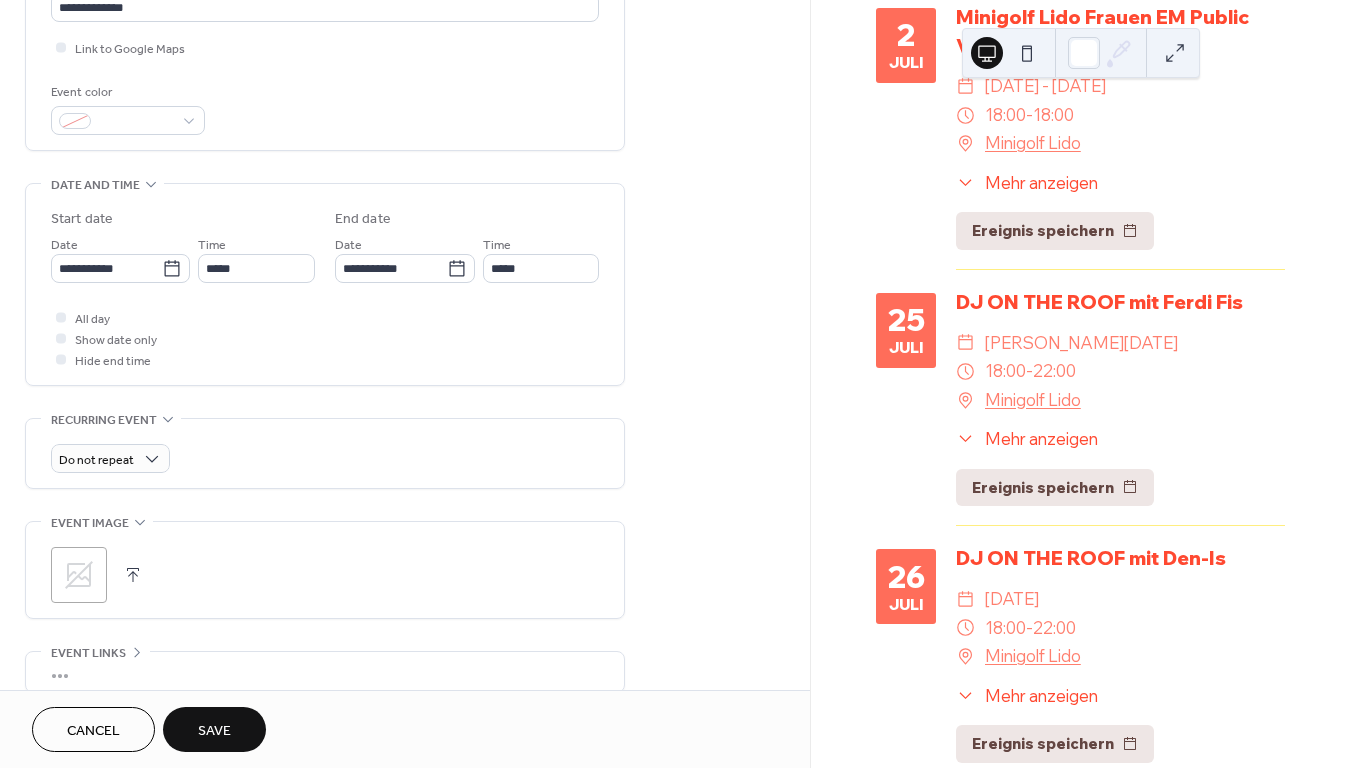 click 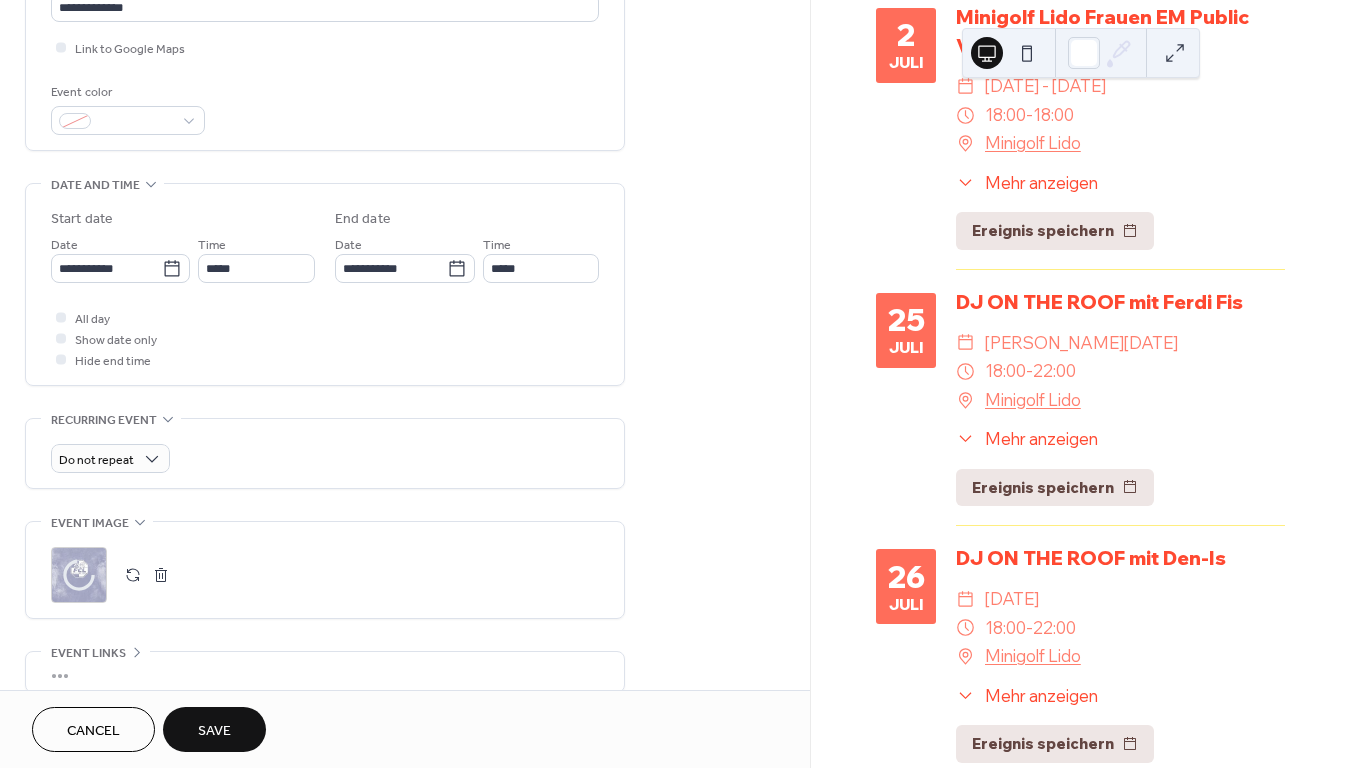 scroll, scrollTop: 724, scrollLeft: 0, axis: vertical 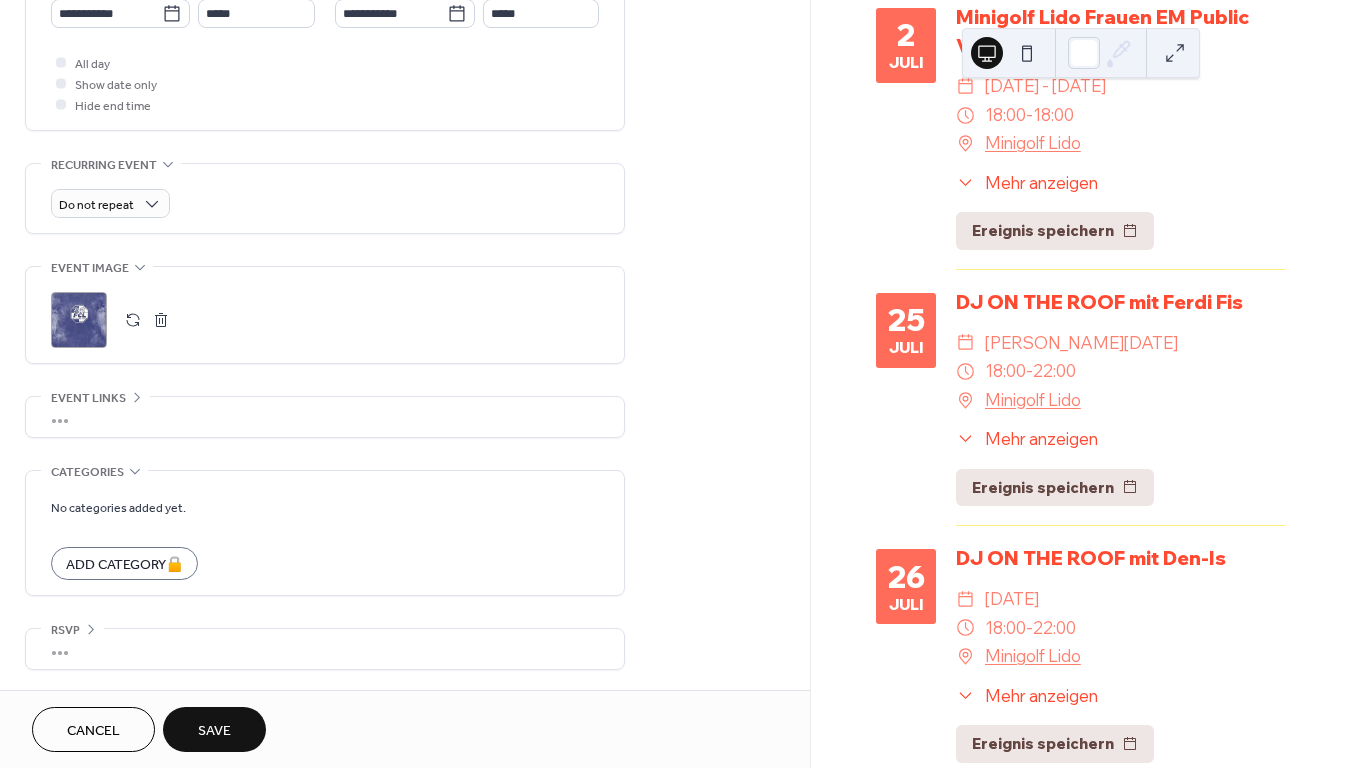 click on "Save" at bounding box center (214, 731) 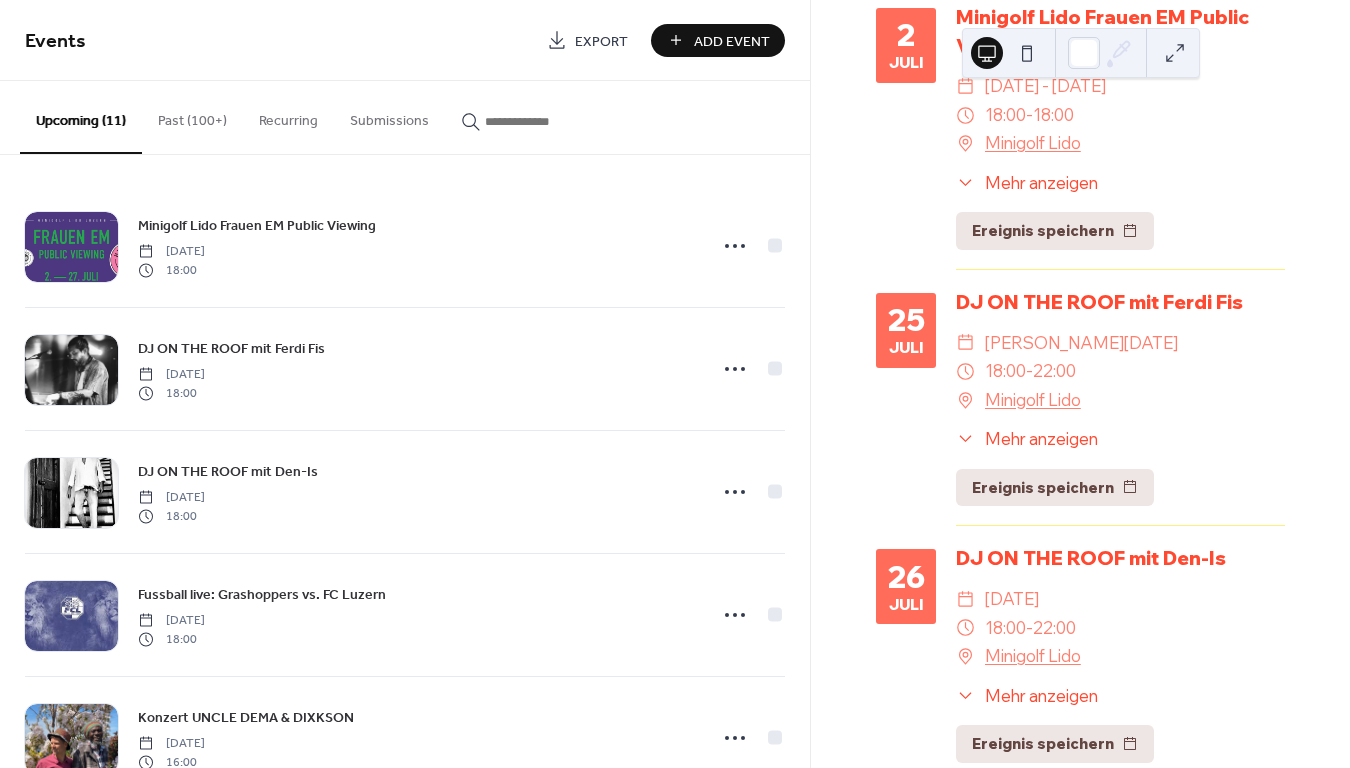 click on "Add Event" at bounding box center (732, 41) 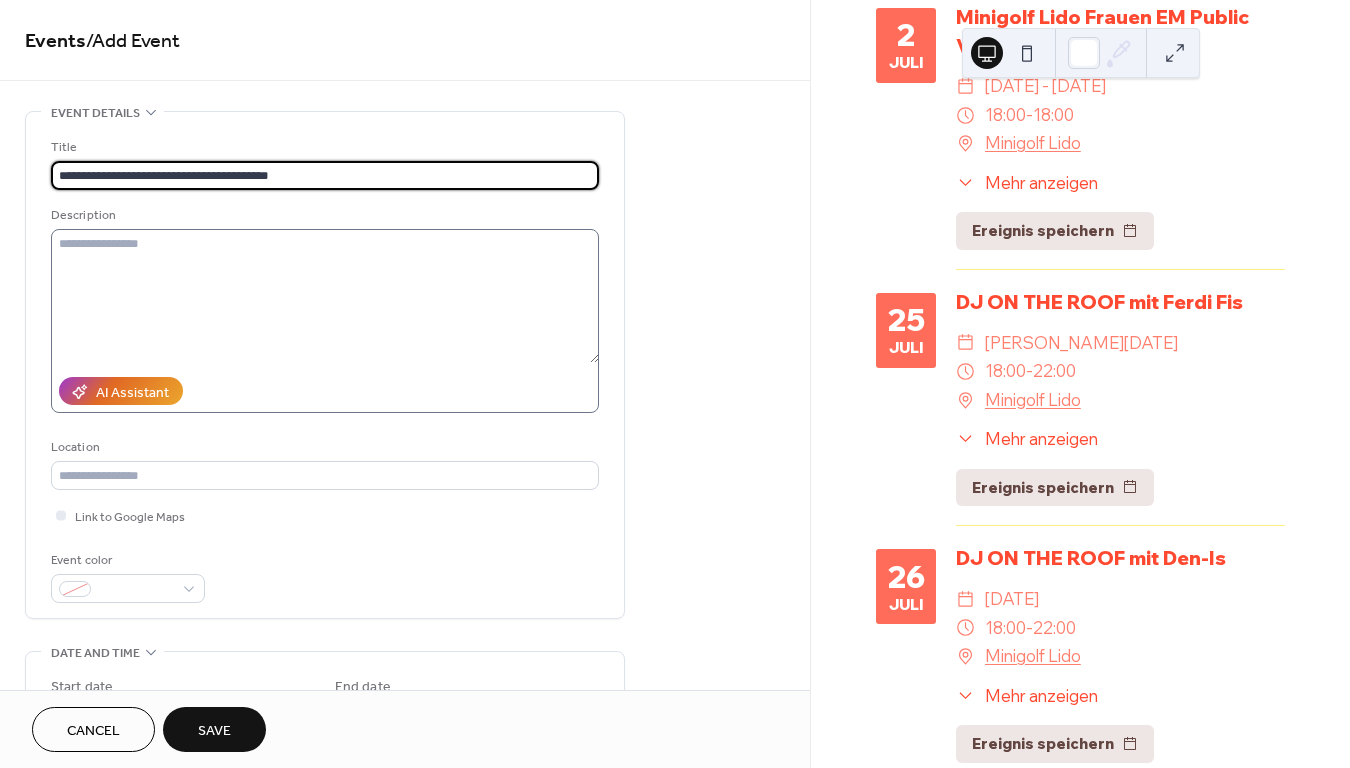 type on "**********" 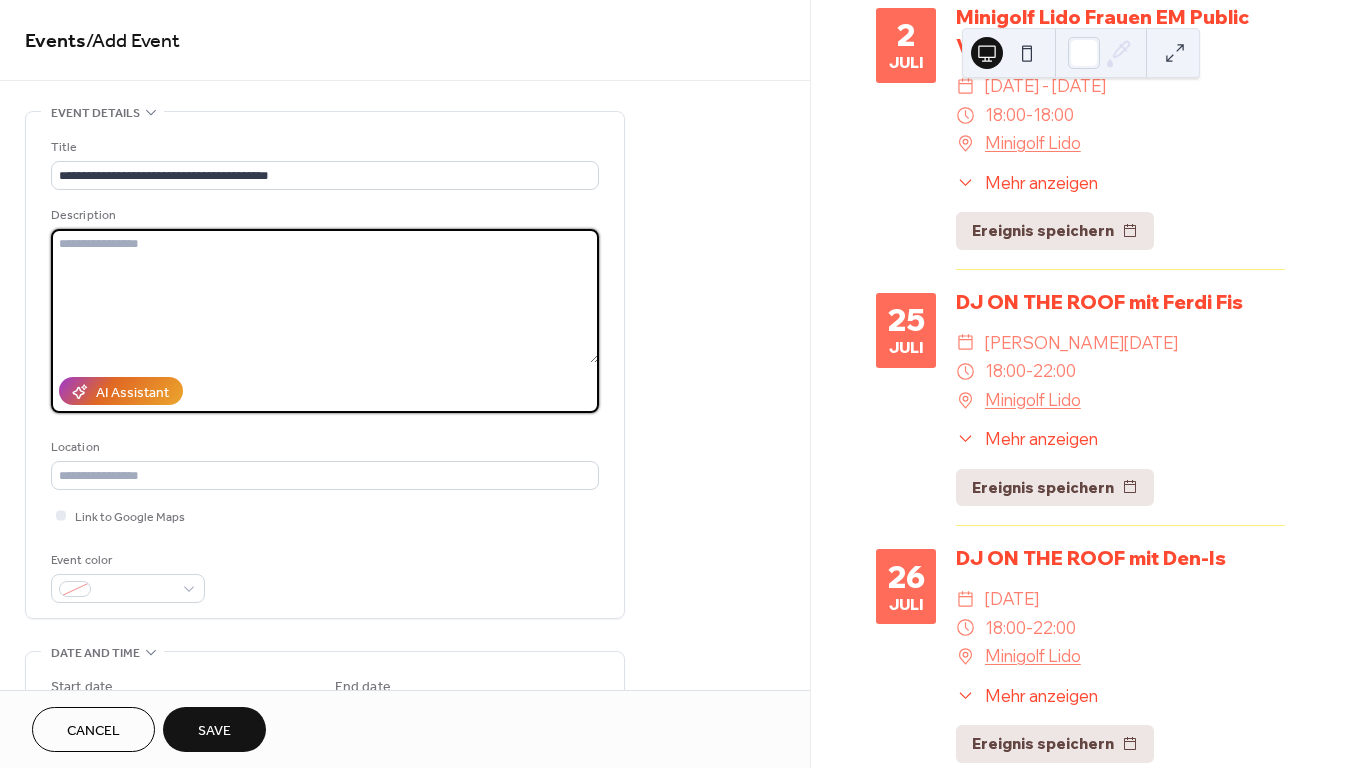 click at bounding box center (325, 296) 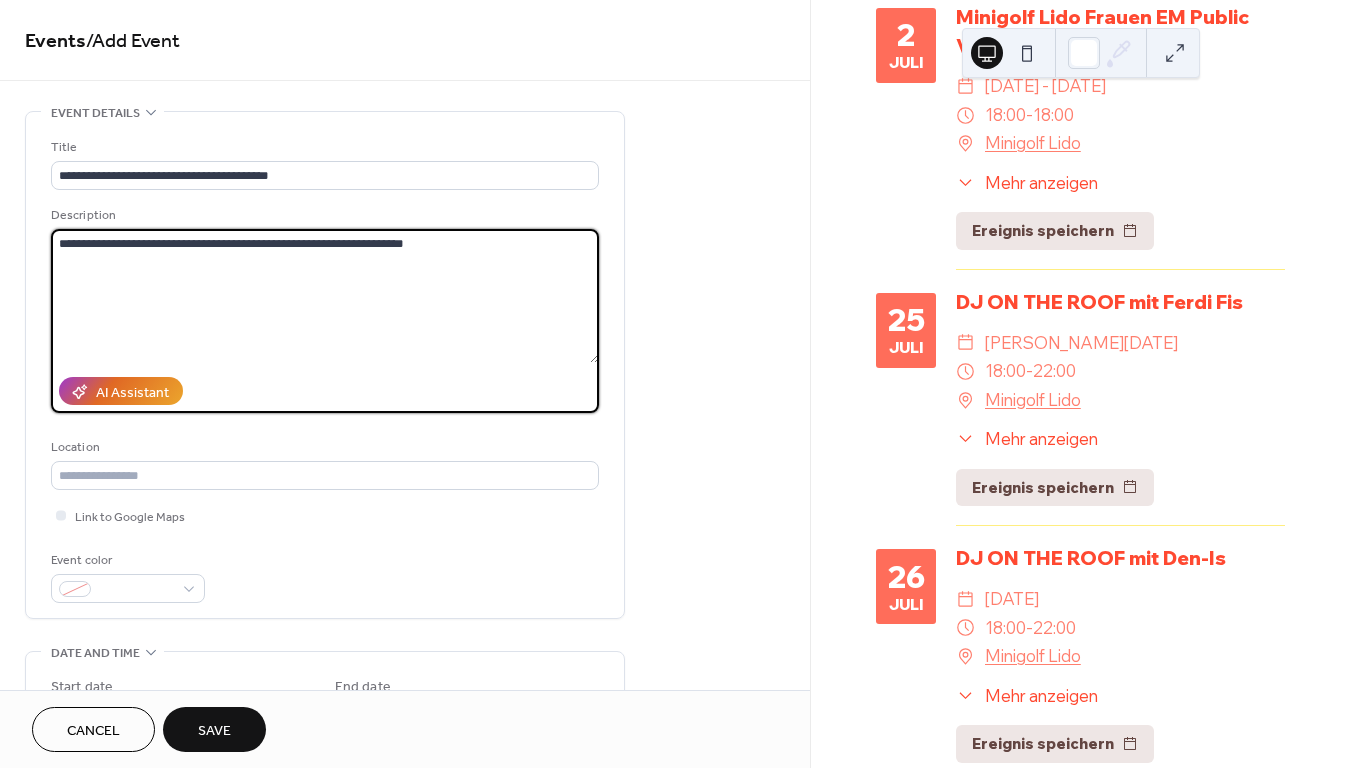 click on "**********" at bounding box center (325, 296) 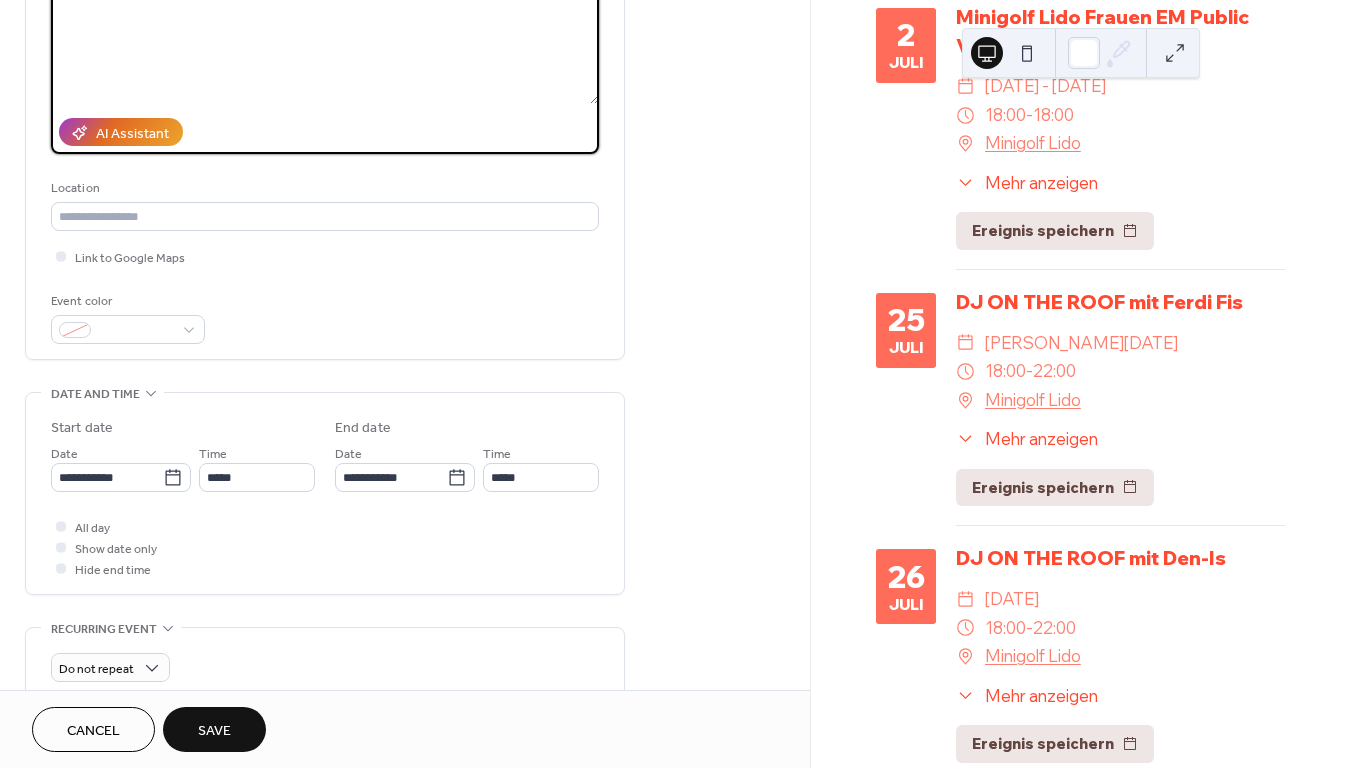 scroll, scrollTop: 258, scrollLeft: 0, axis: vertical 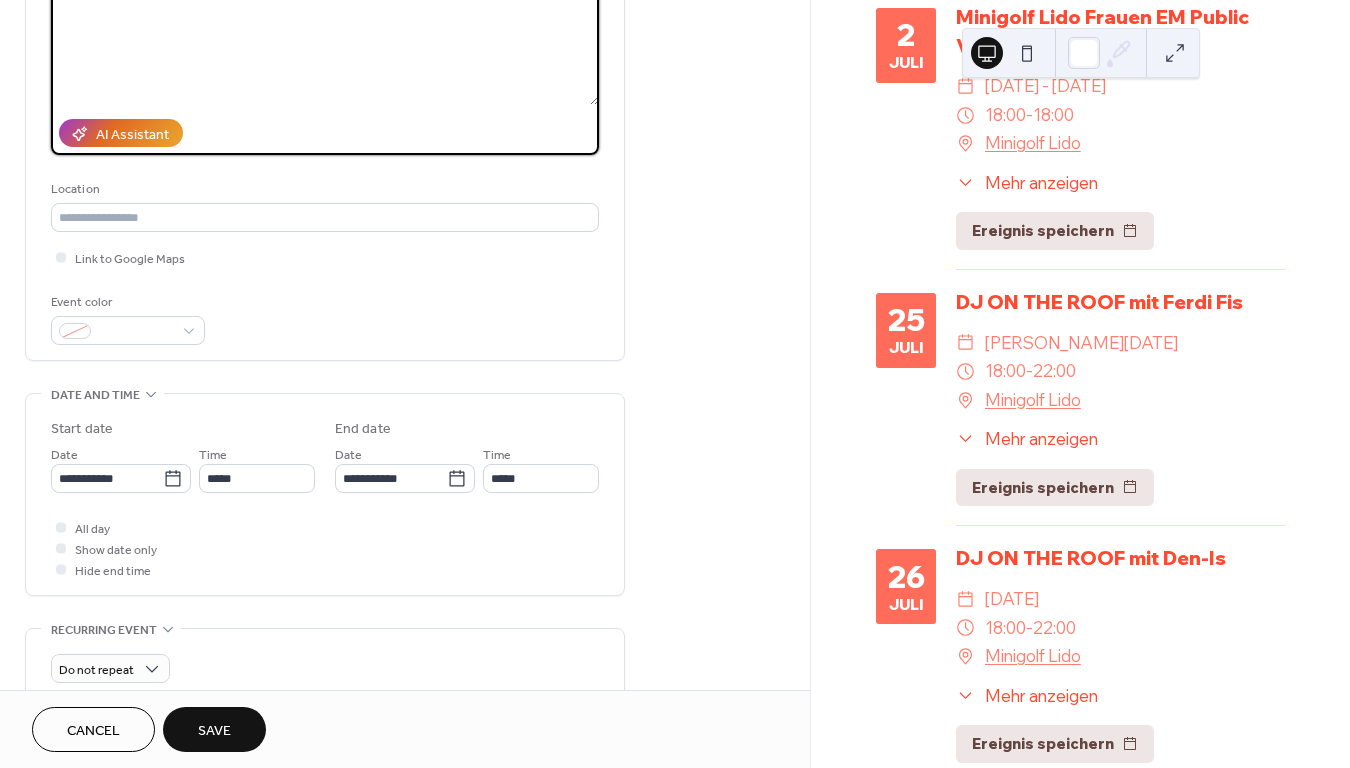 type on "**********" 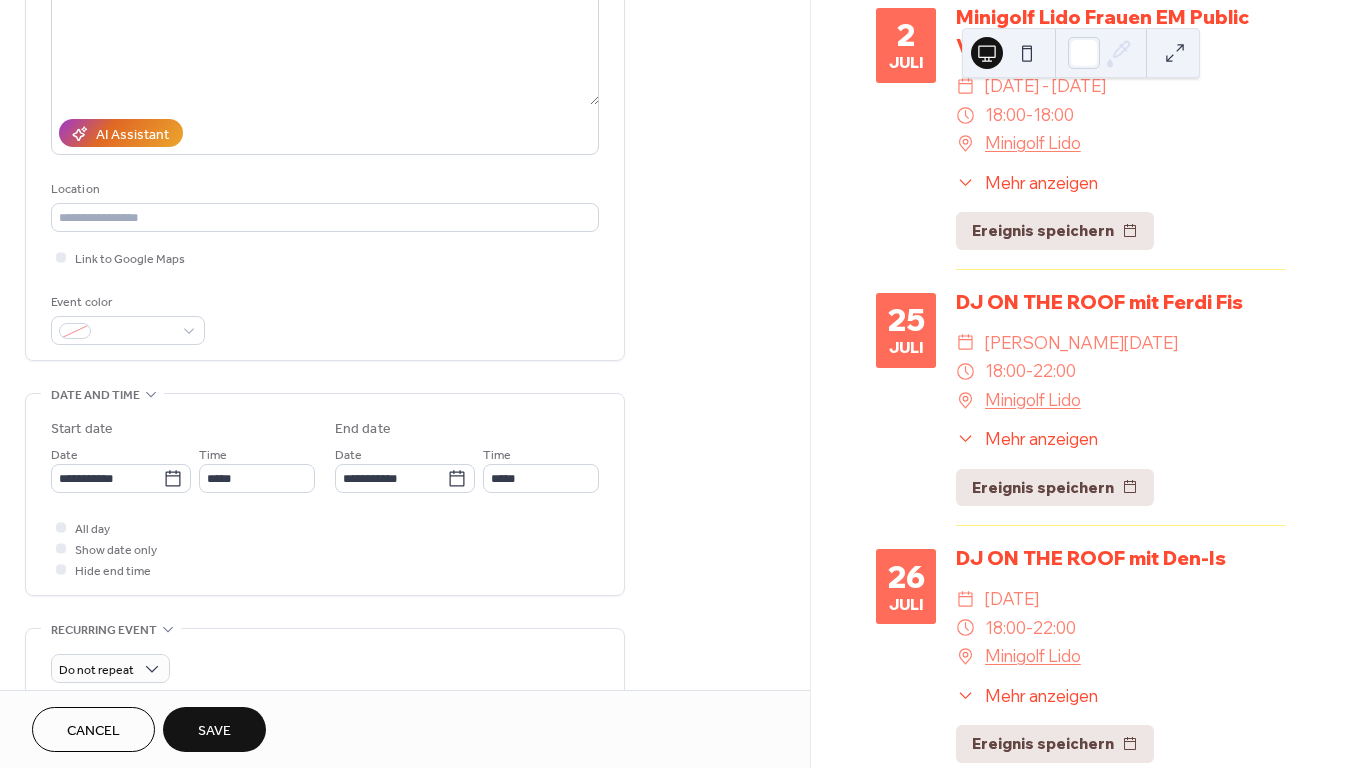 click on "**********" at bounding box center (325, 112) 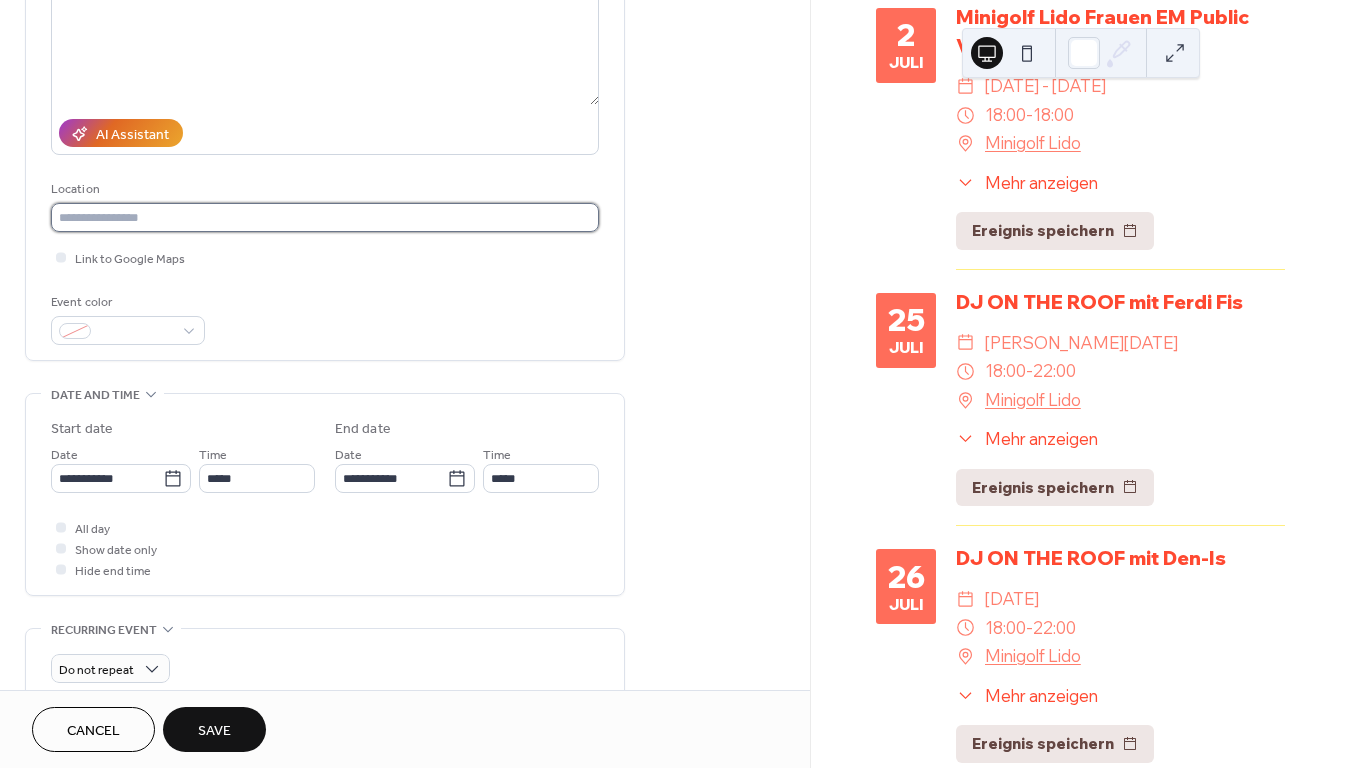 click at bounding box center [325, 217] 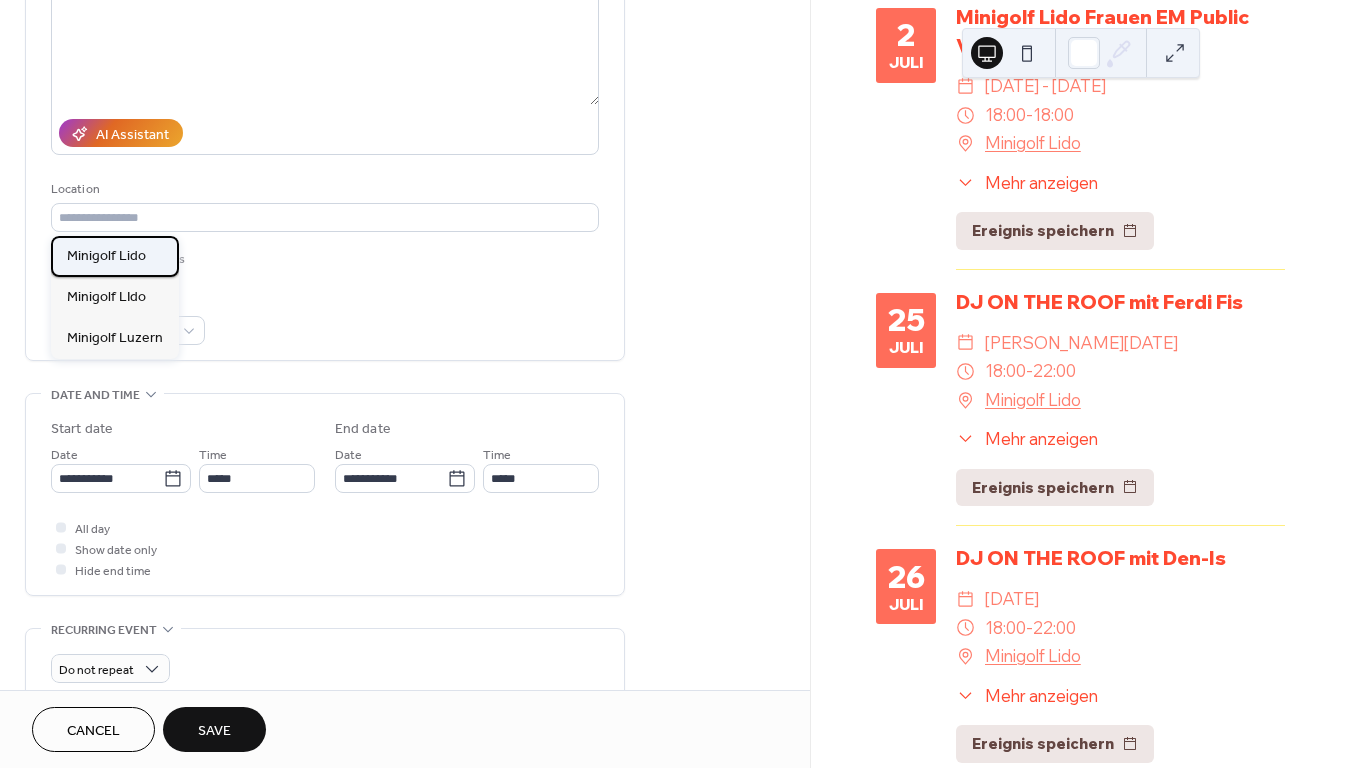 click on "Minigolf Lido" at bounding box center (106, 256) 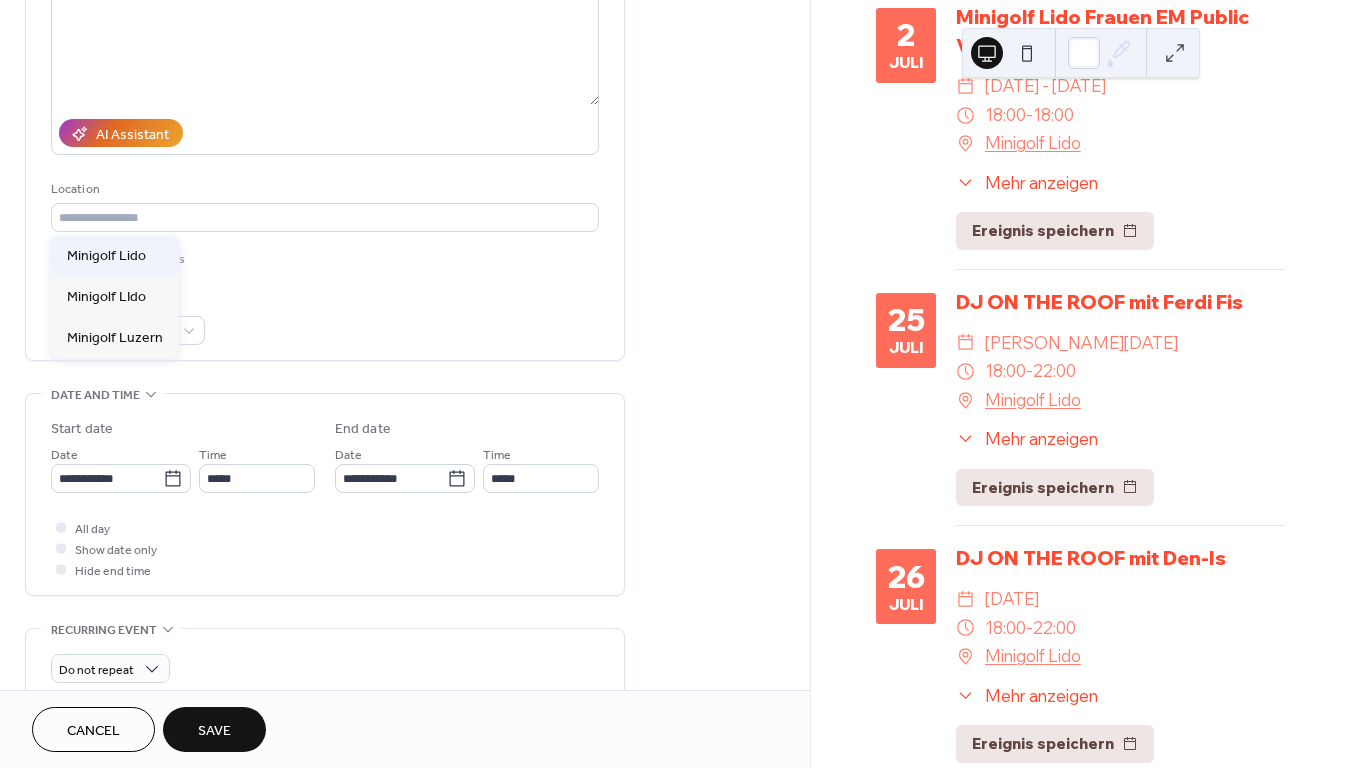 type on "**********" 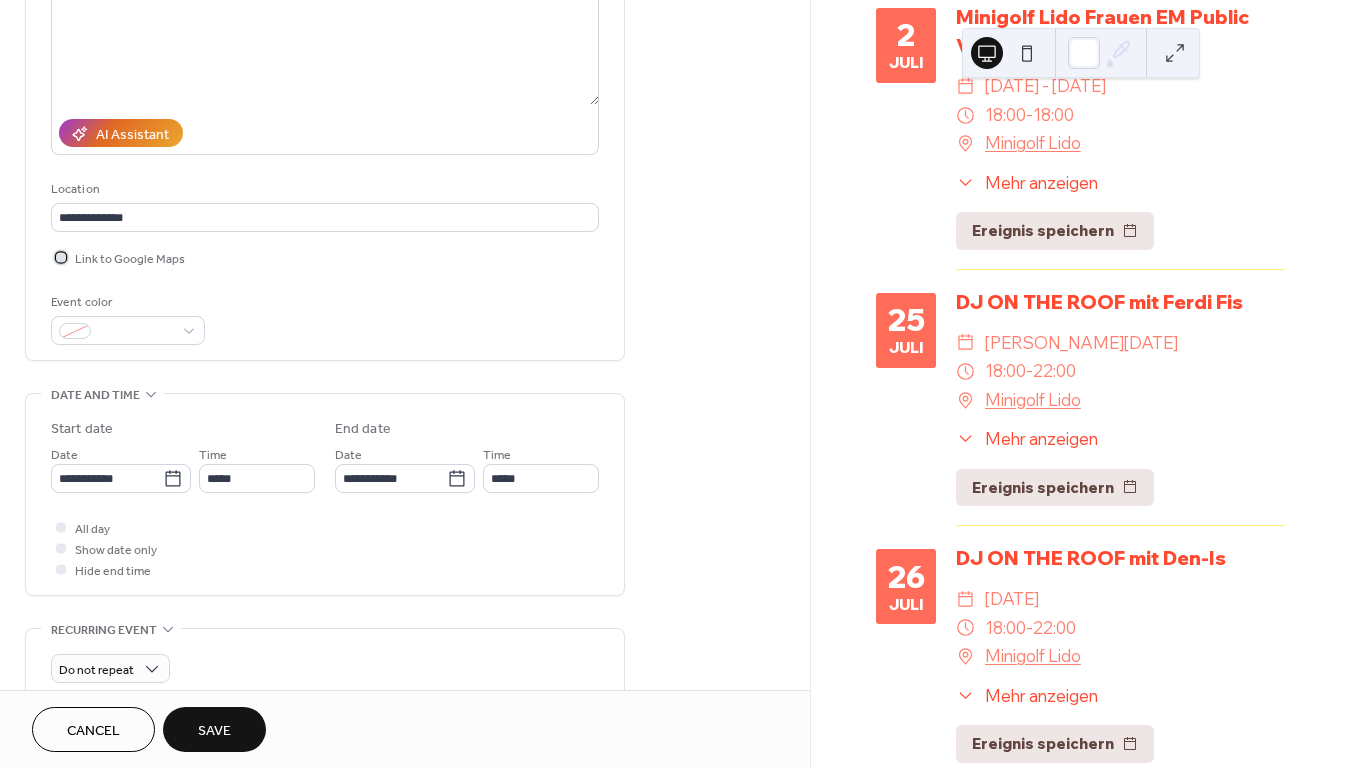 click at bounding box center [61, 257] 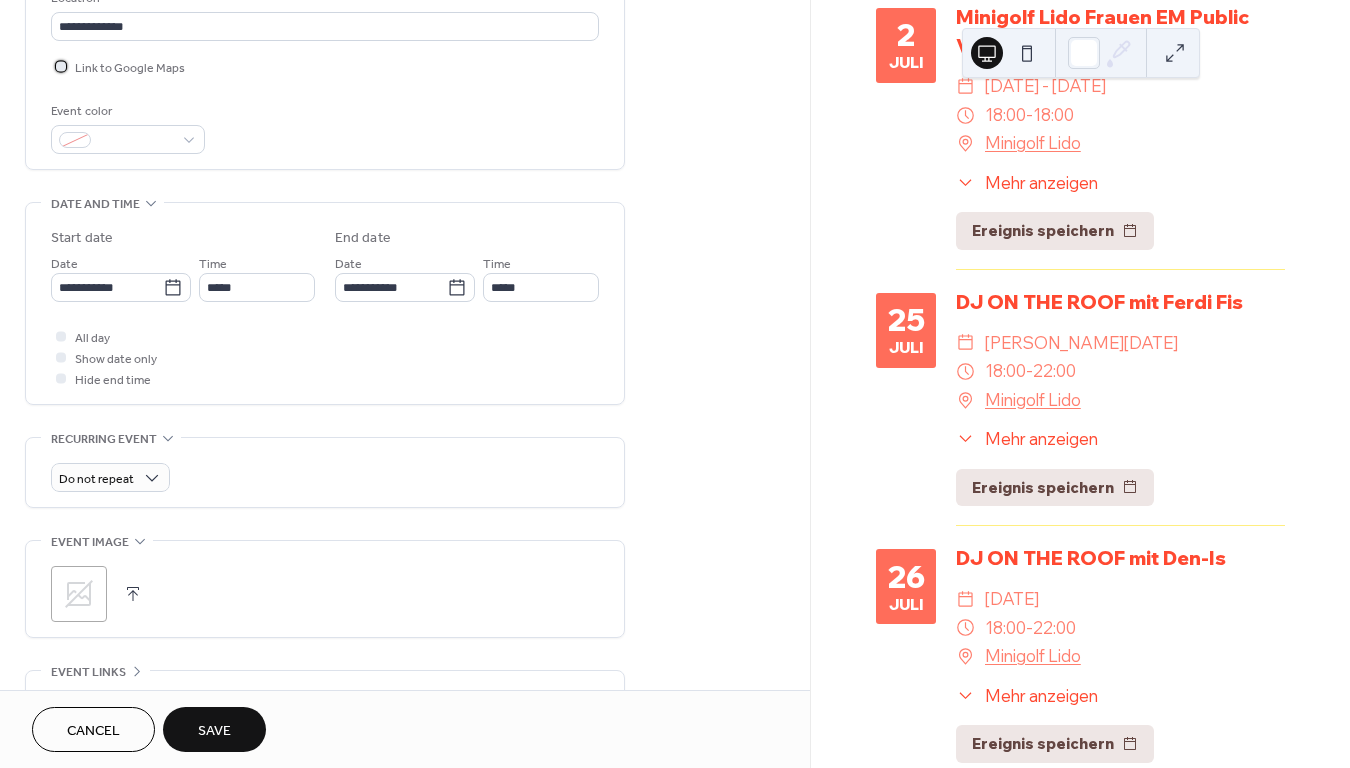 scroll, scrollTop: 483, scrollLeft: 0, axis: vertical 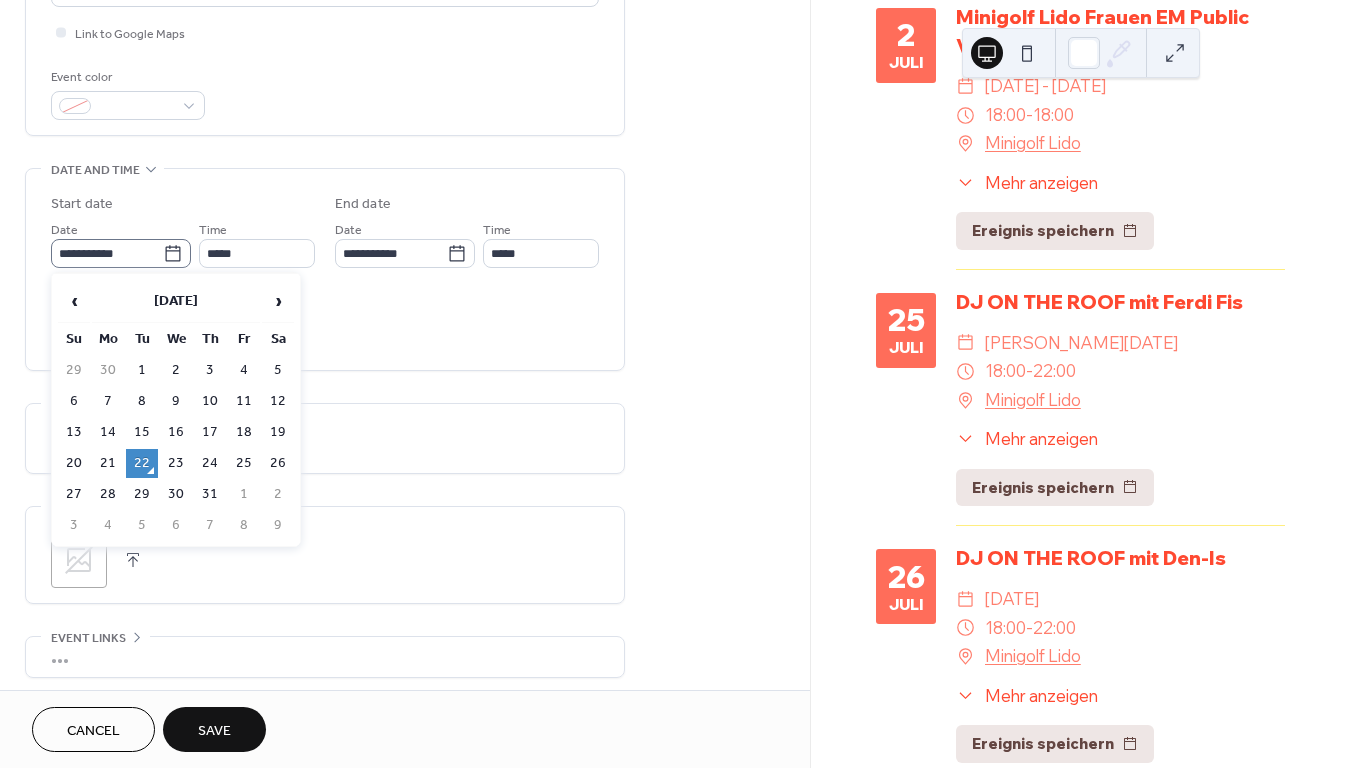 click 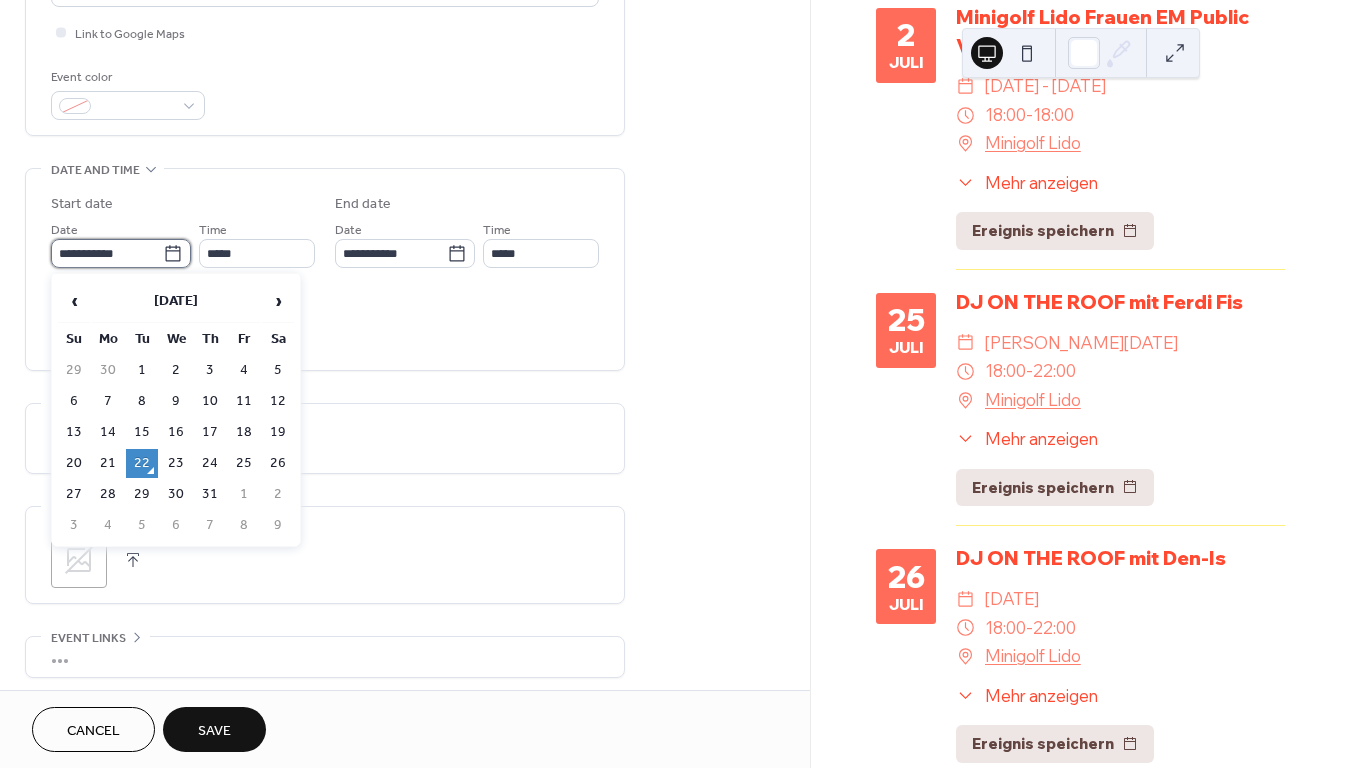 click on "**********" at bounding box center [107, 253] 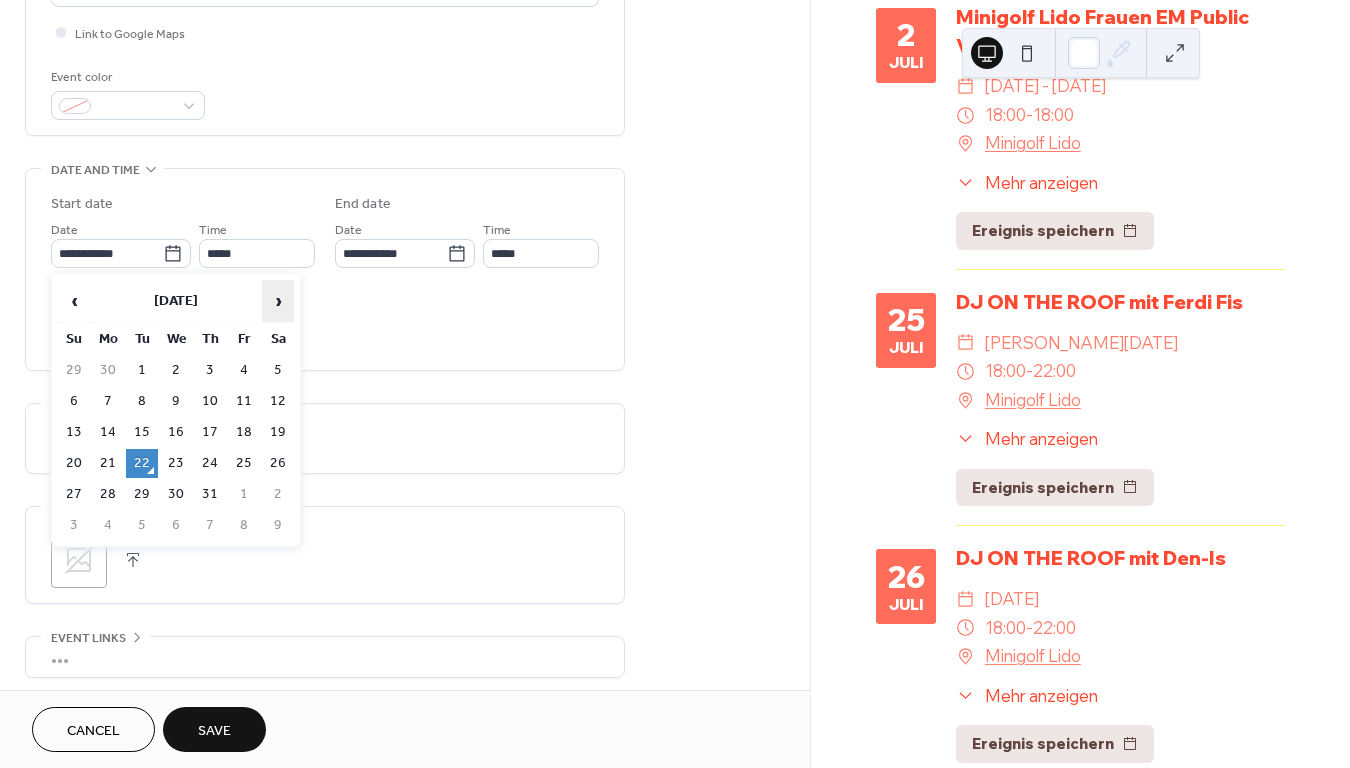 click on "›" at bounding box center (278, 301) 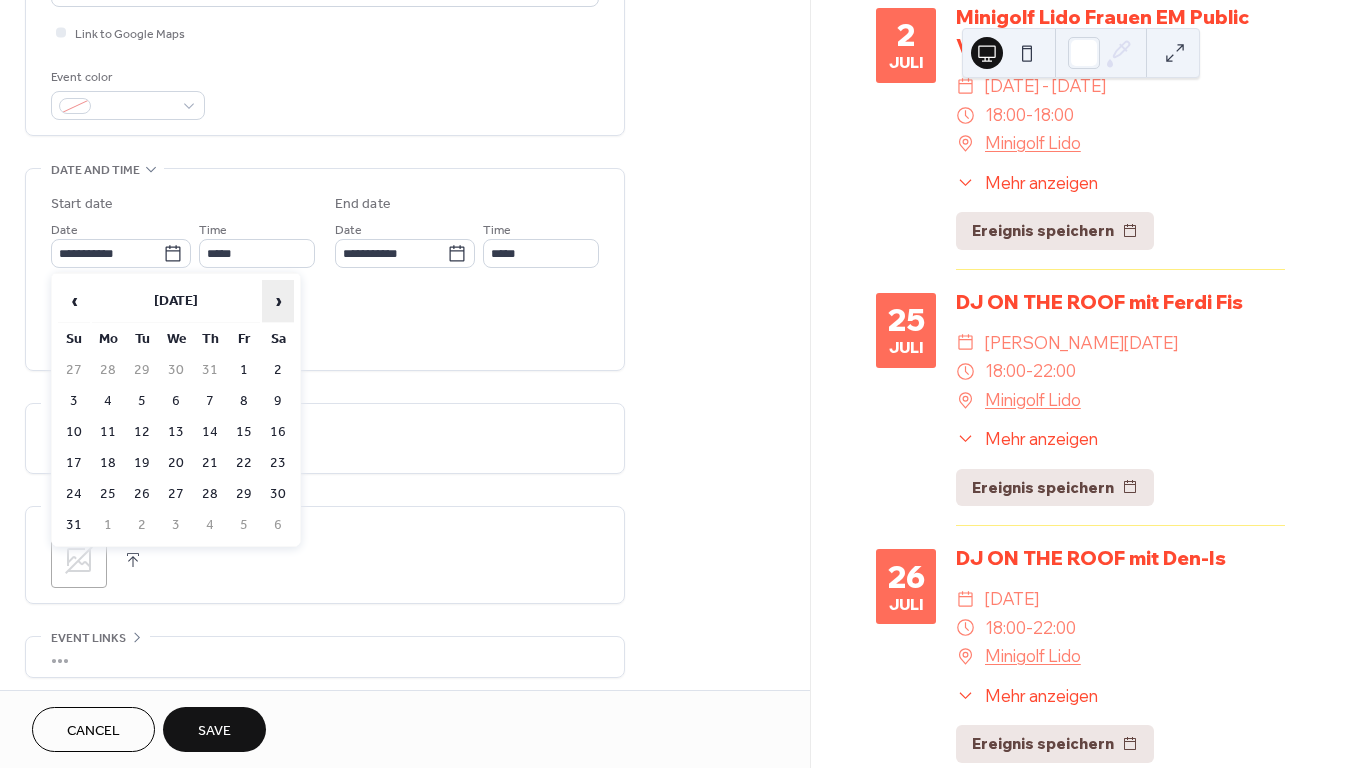 click on "›" at bounding box center [278, 301] 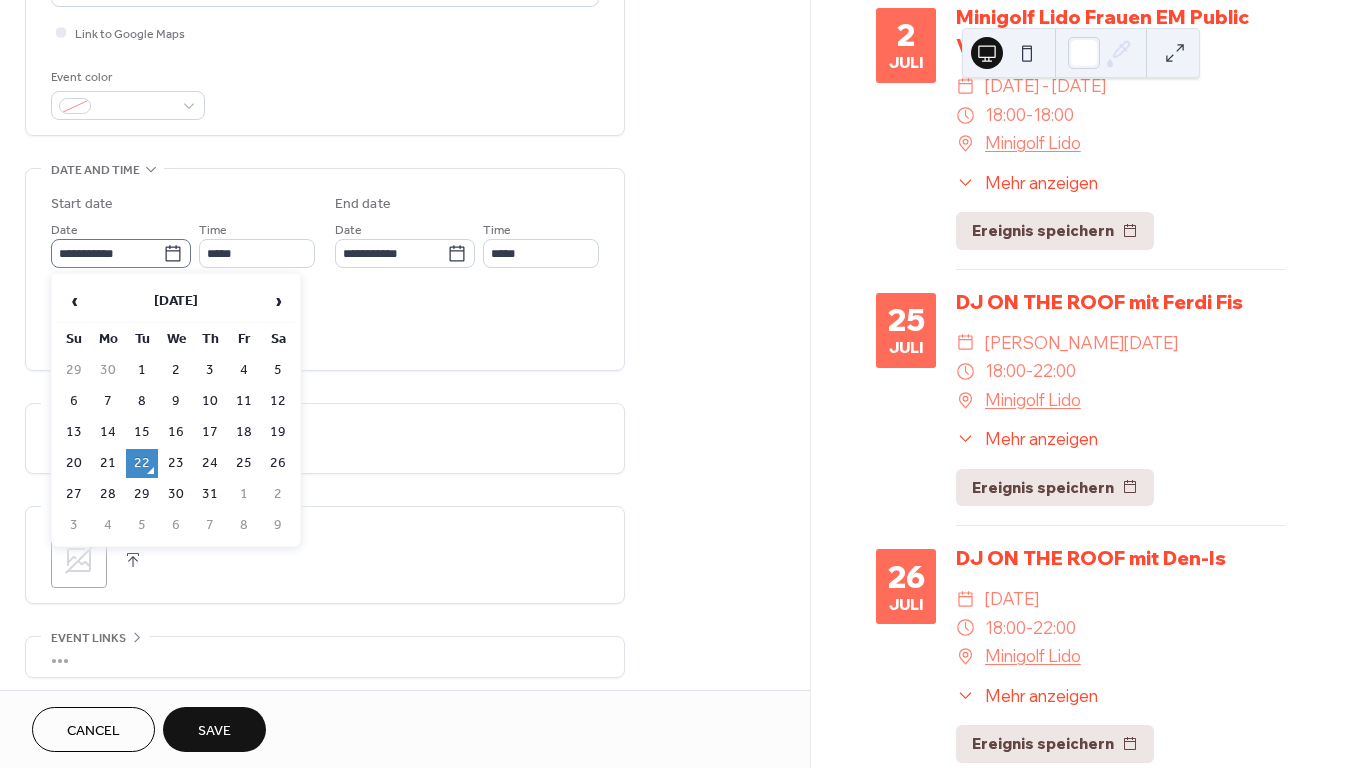 click 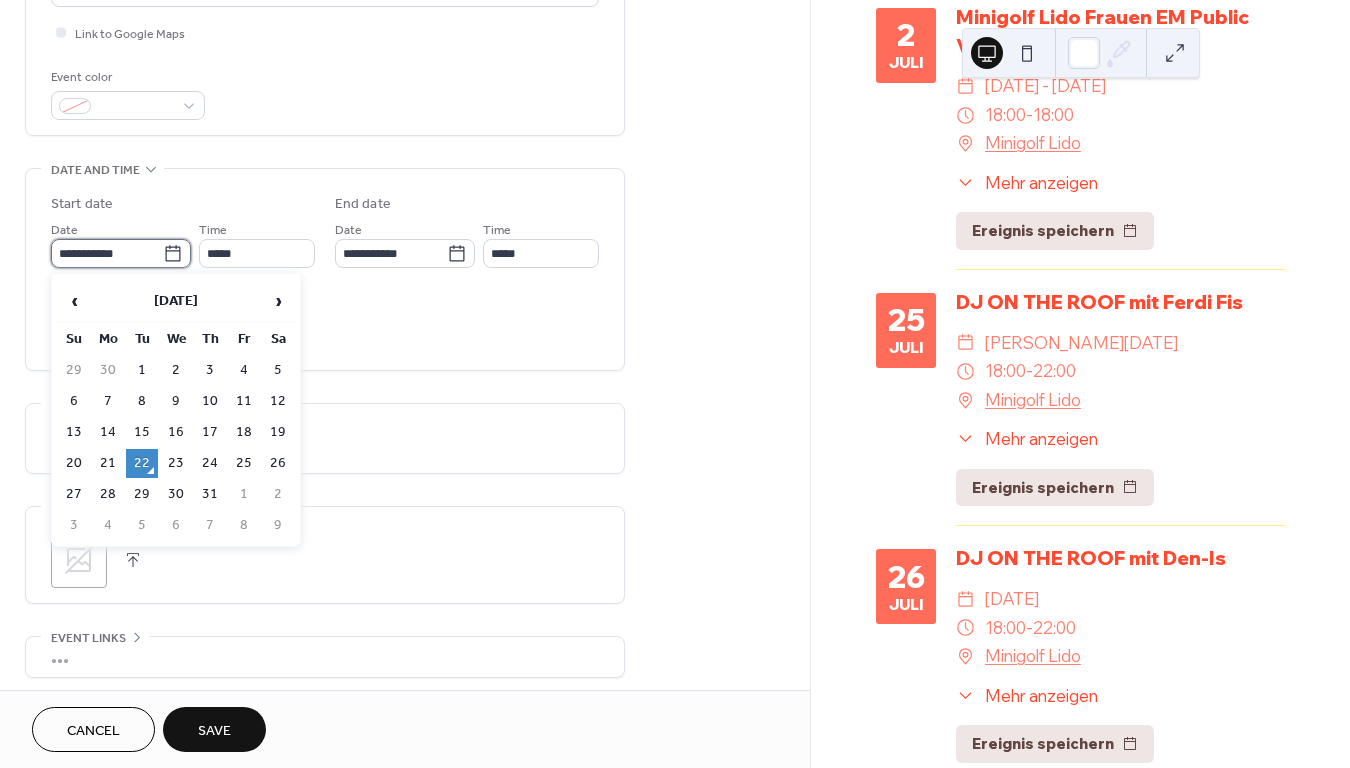 click on "**********" at bounding box center (107, 253) 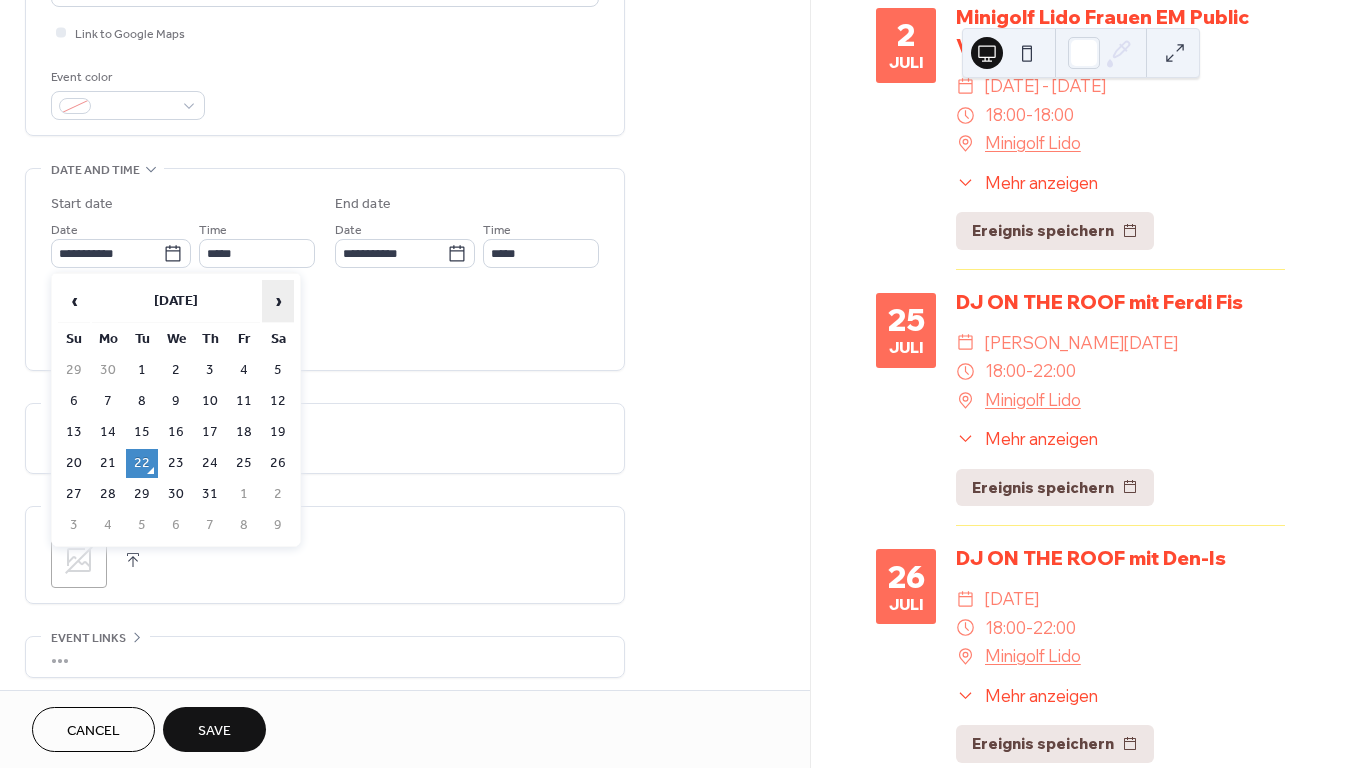 click on "›" at bounding box center [278, 301] 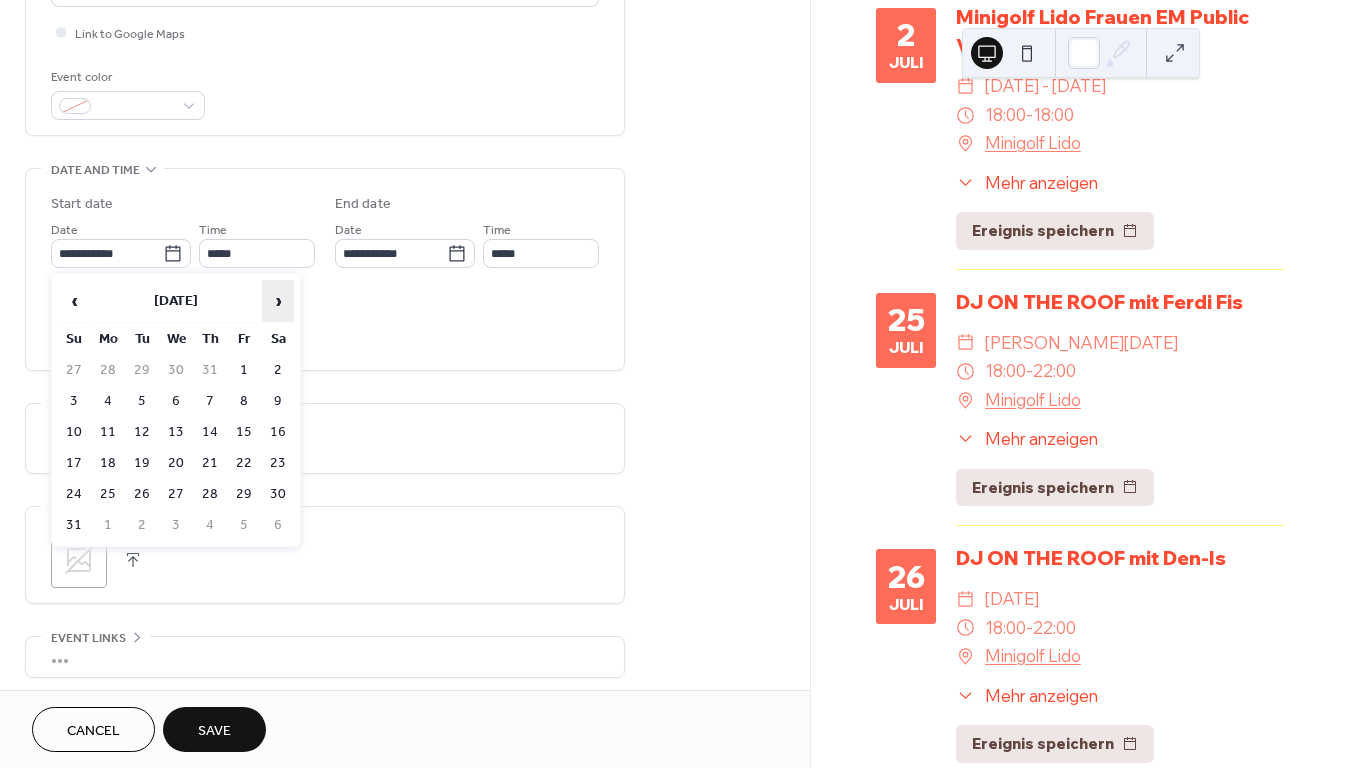 click on "›" at bounding box center (278, 301) 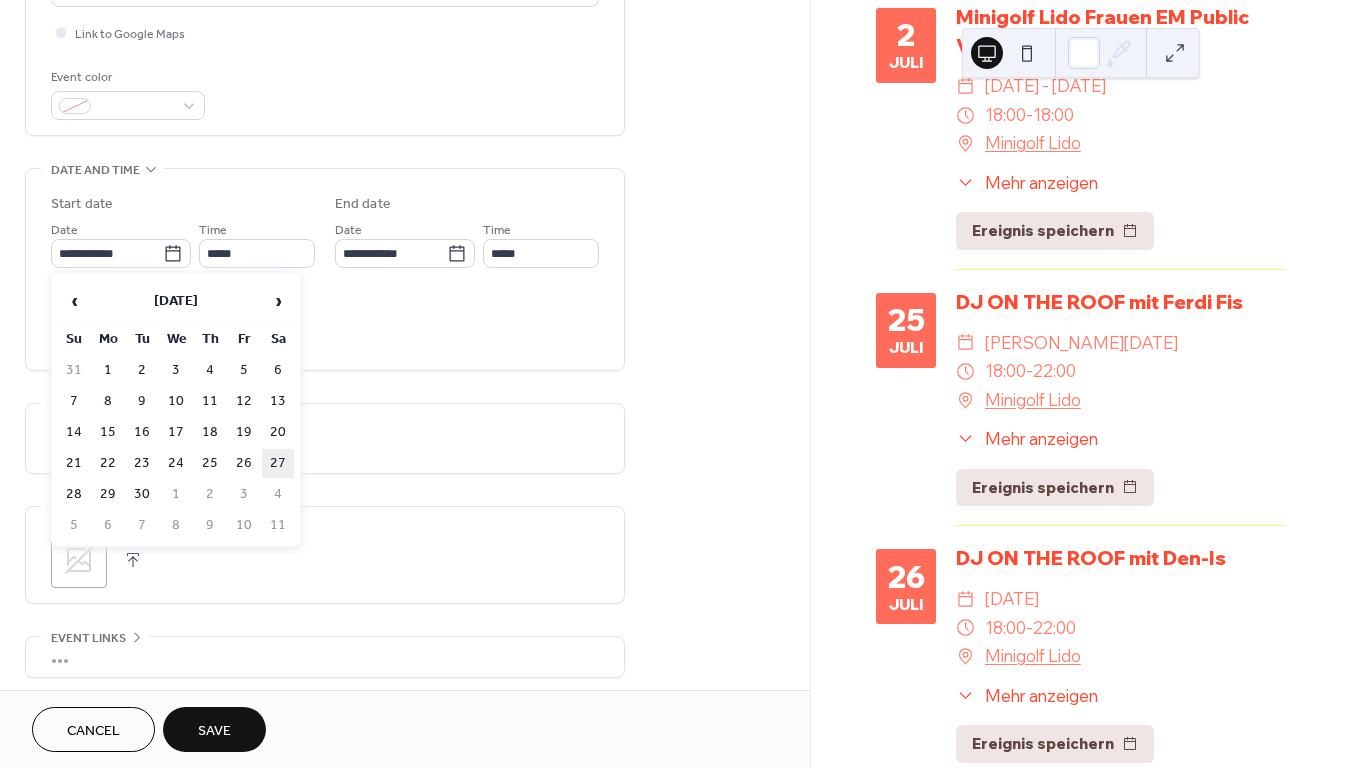 click on "27" at bounding box center [278, 463] 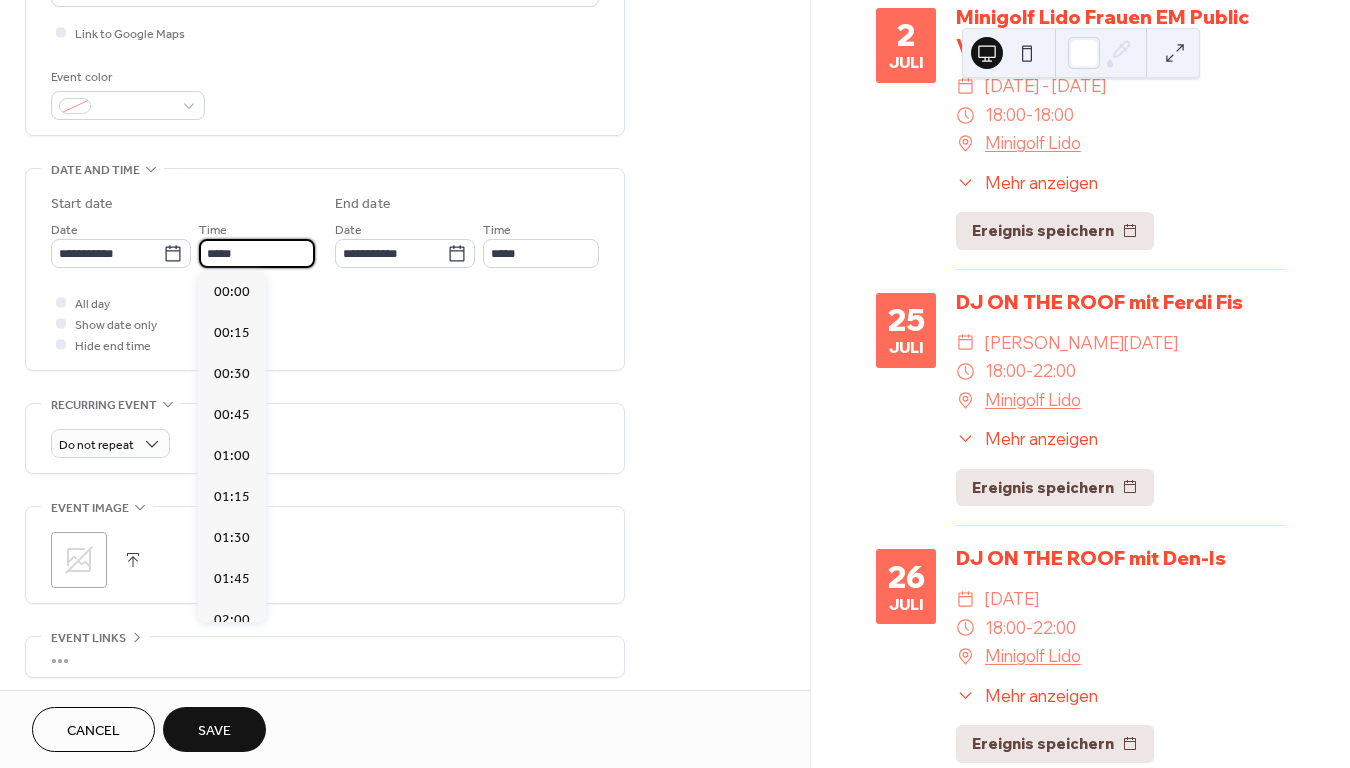 scroll, scrollTop: 1944, scrollLeft: 0, axis: vertical 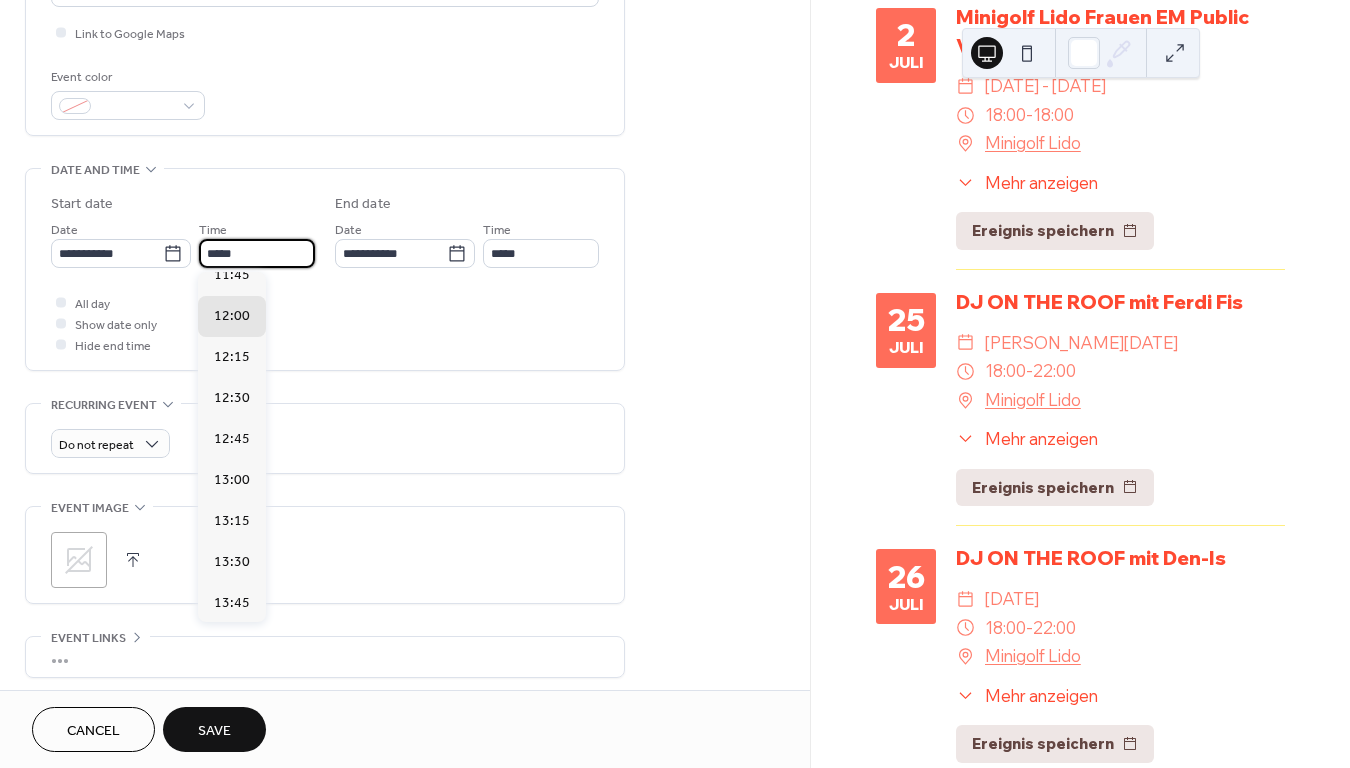 click on "*****" at bounding box center [257, 253] 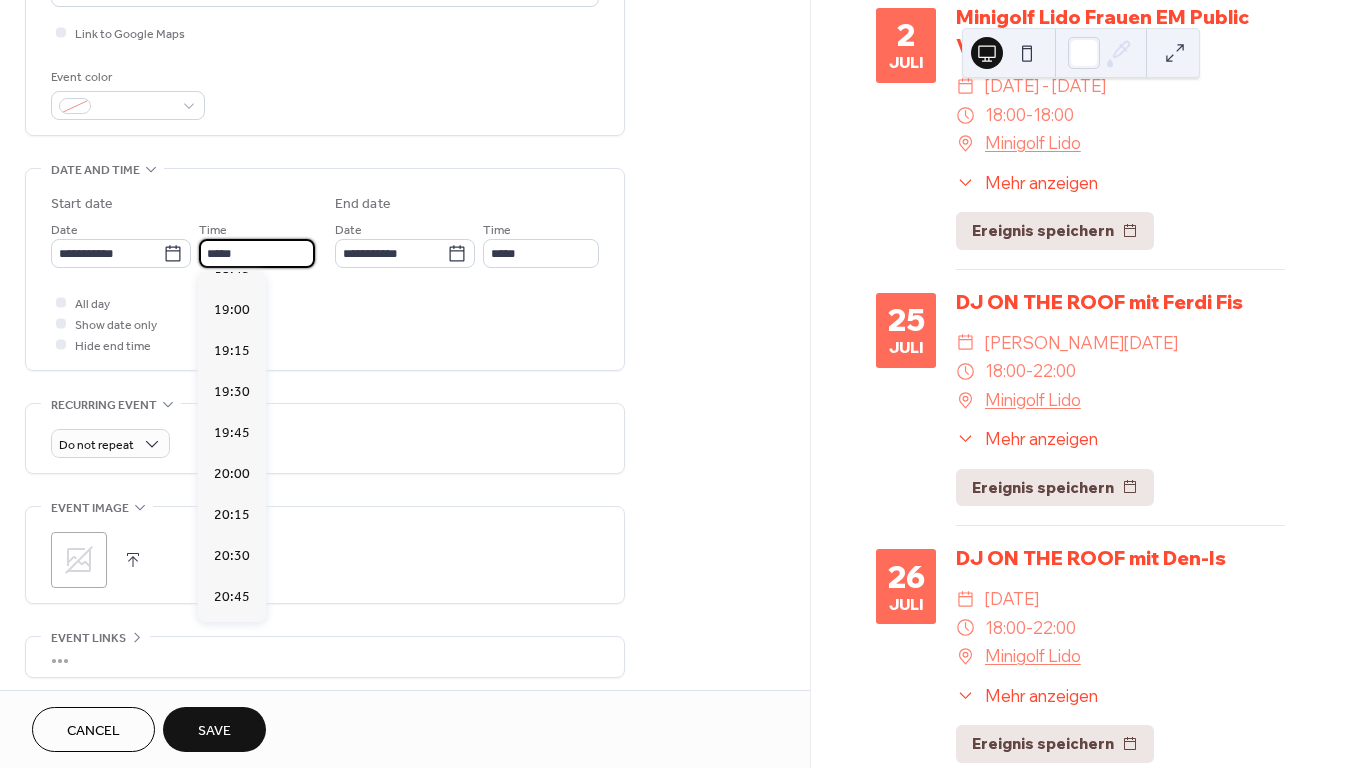 scroll, scrollTop: 3099, scrollLeft: 0, axis: vertical 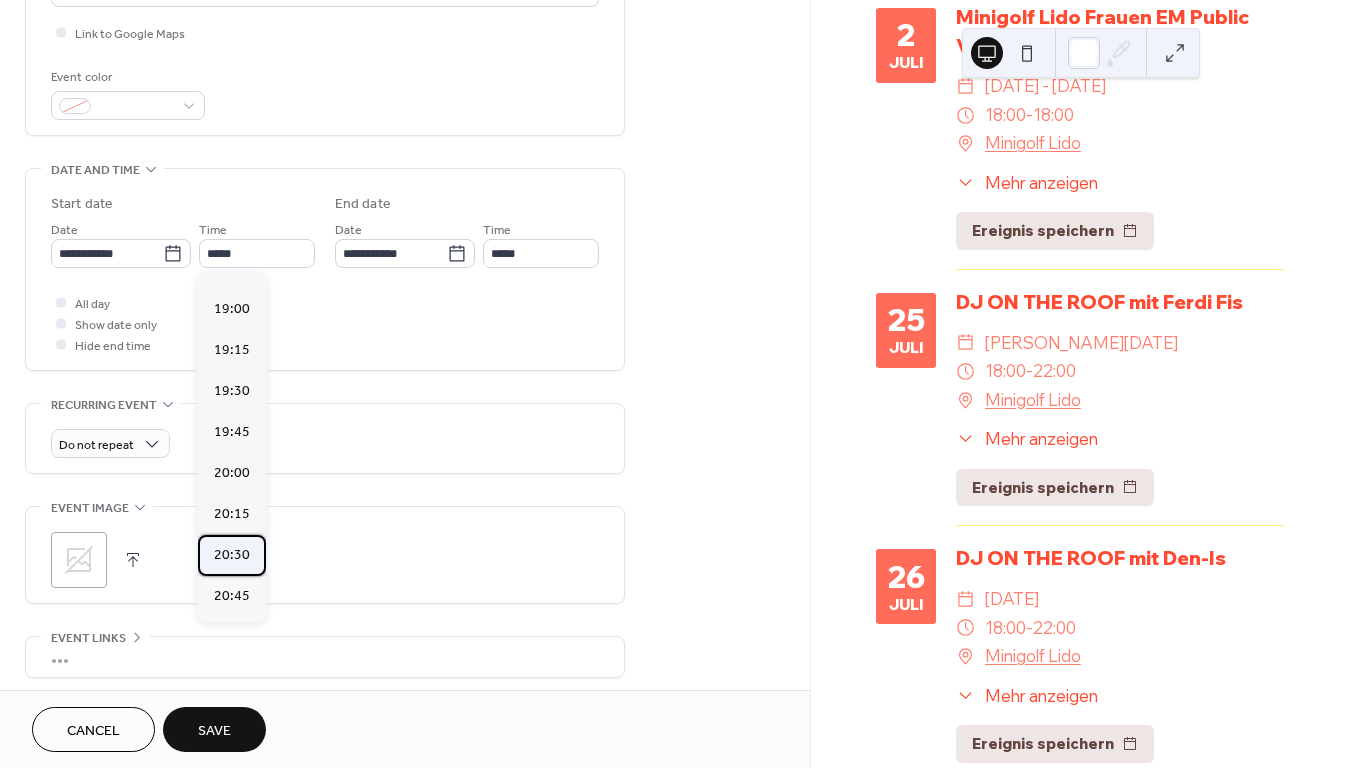 click on "20:30" at bounding box center (232, 555) 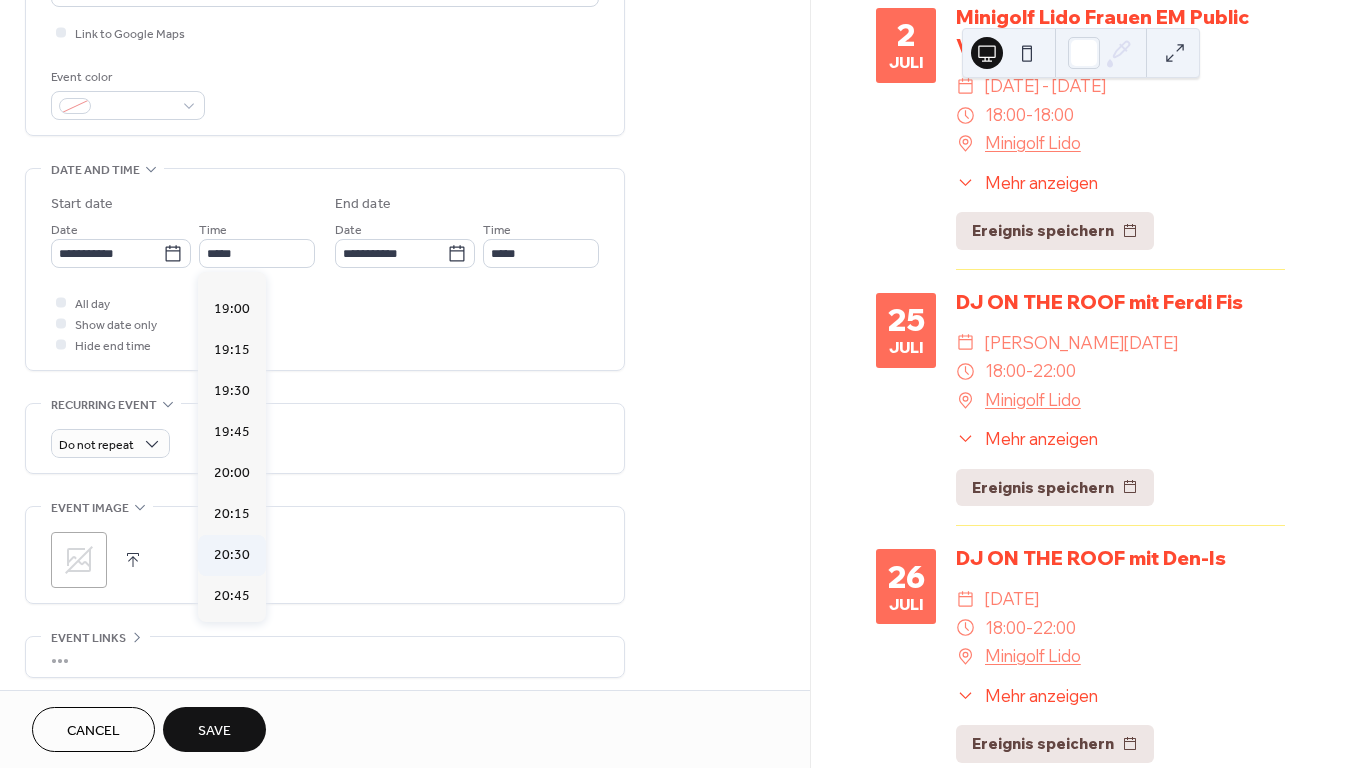 type on "*****" 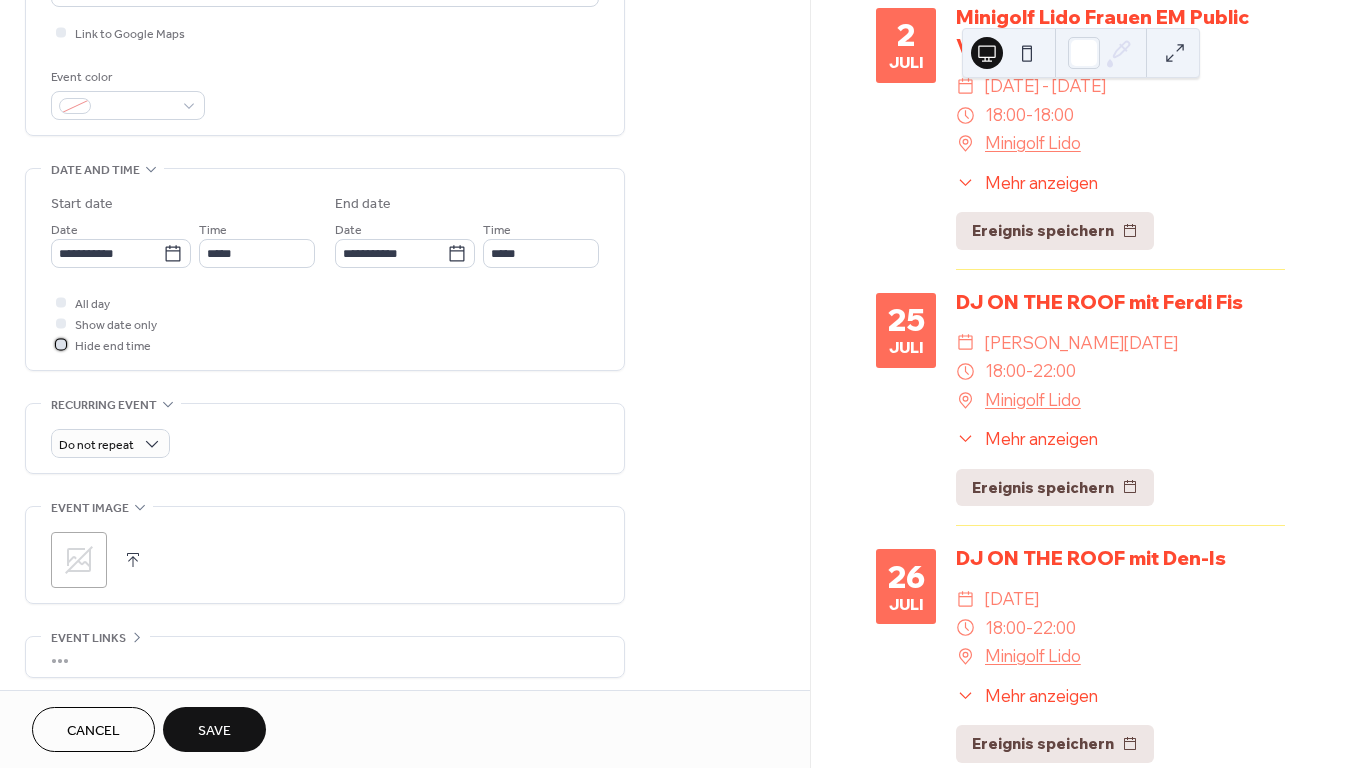click at bounding box center [61, 344] 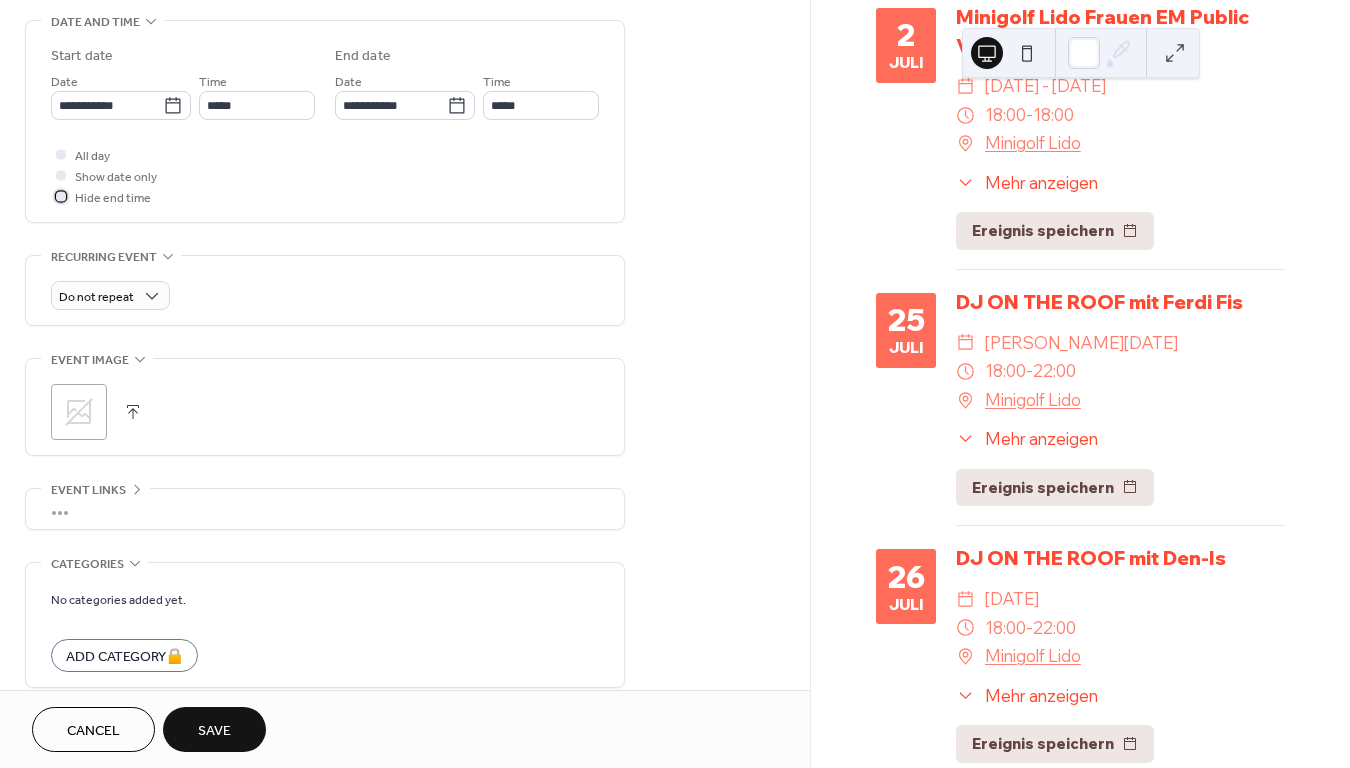scroll, scrollTop: 633, scrollLeft: 0, axis: vertical 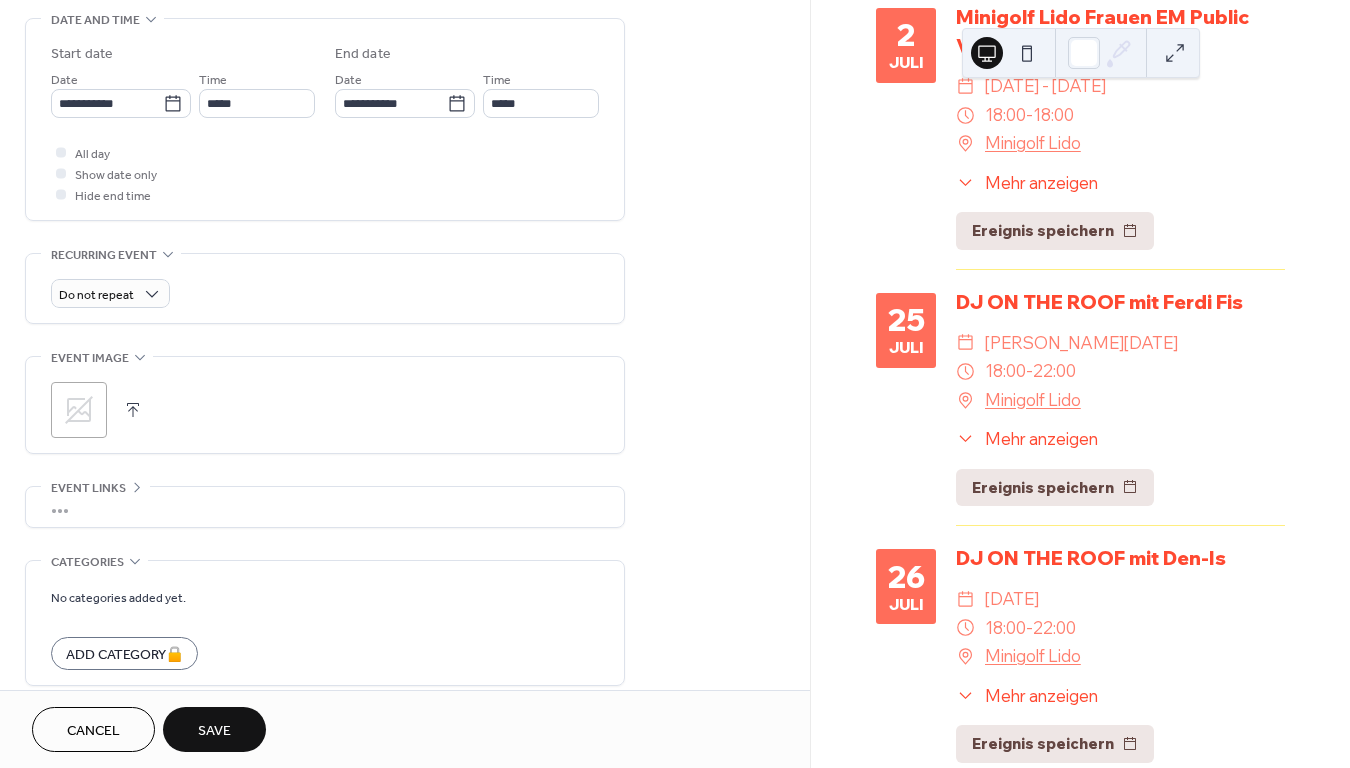 click 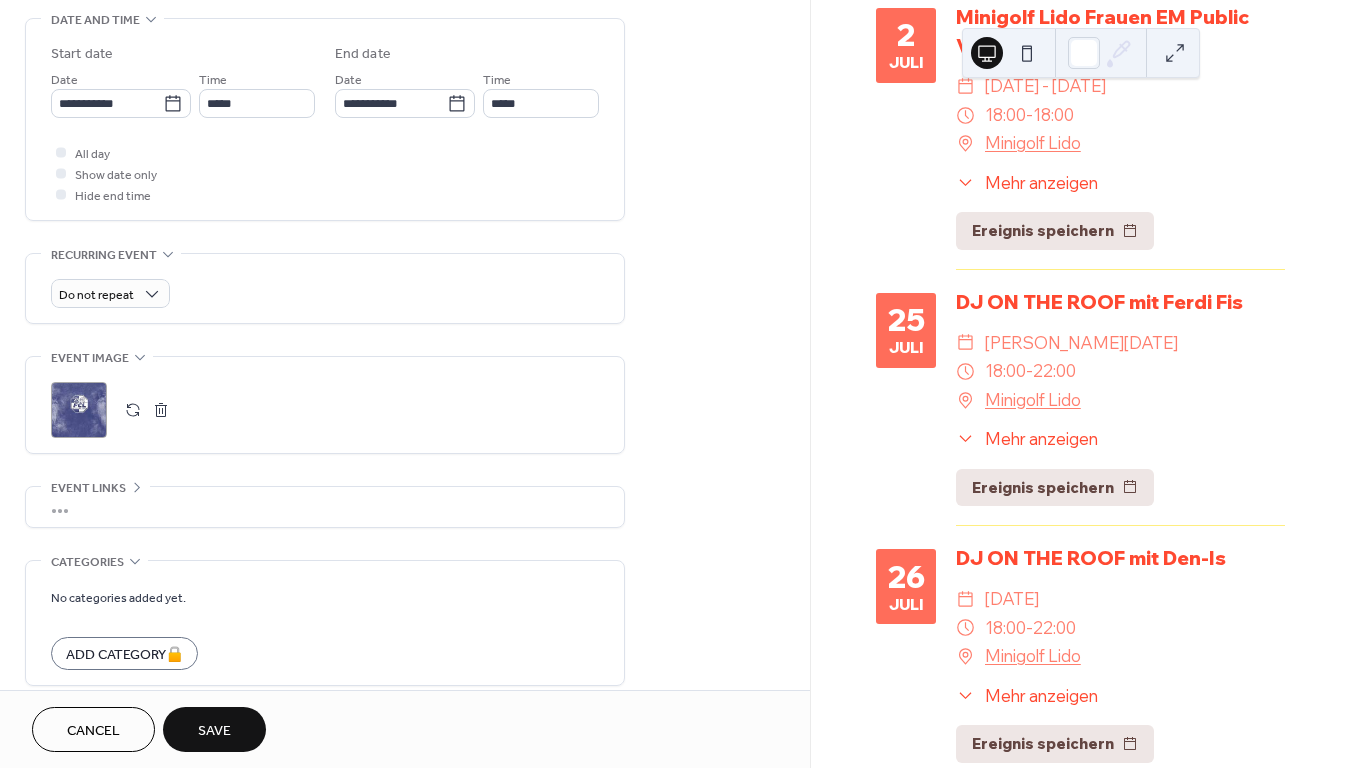 scroll, scrollTop: 724, scrollLeft: 0, axis: vertical 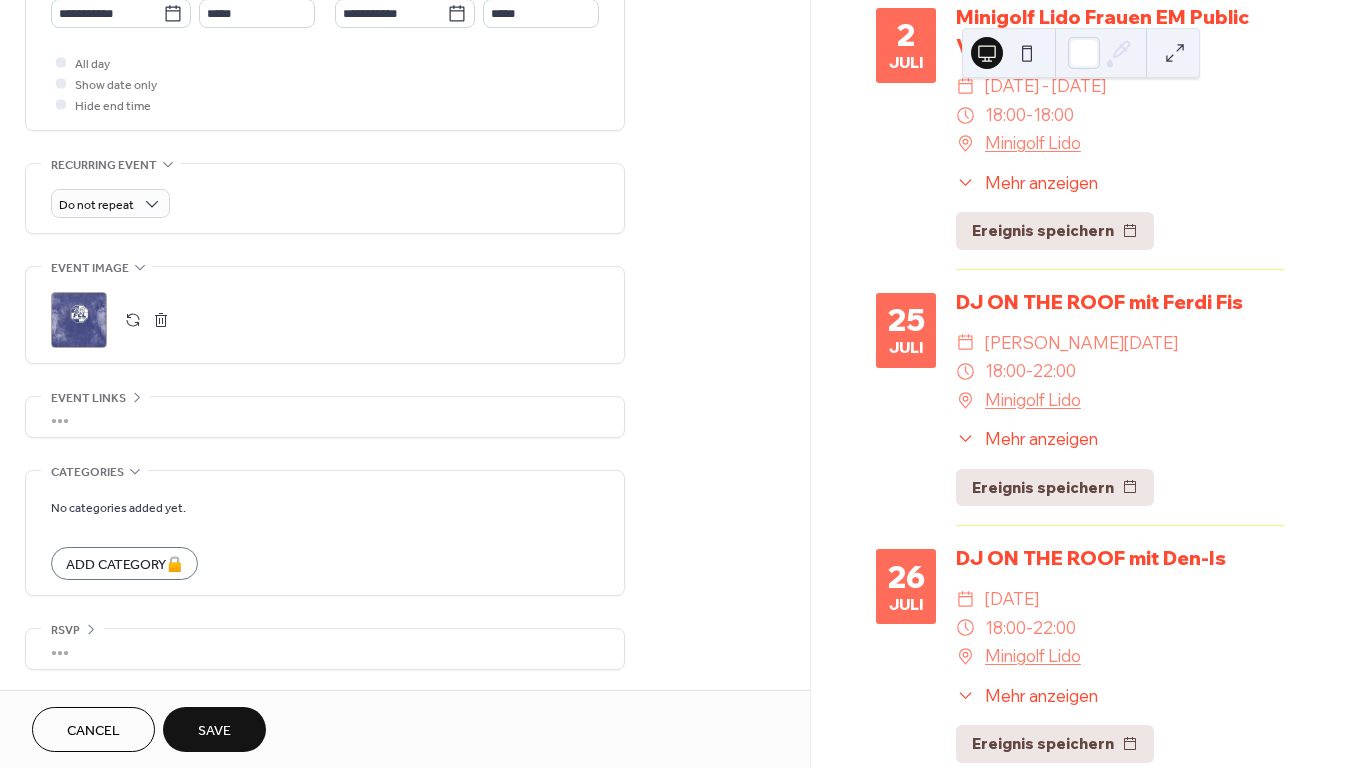 click on "Save" at bounding box center (214, 731) 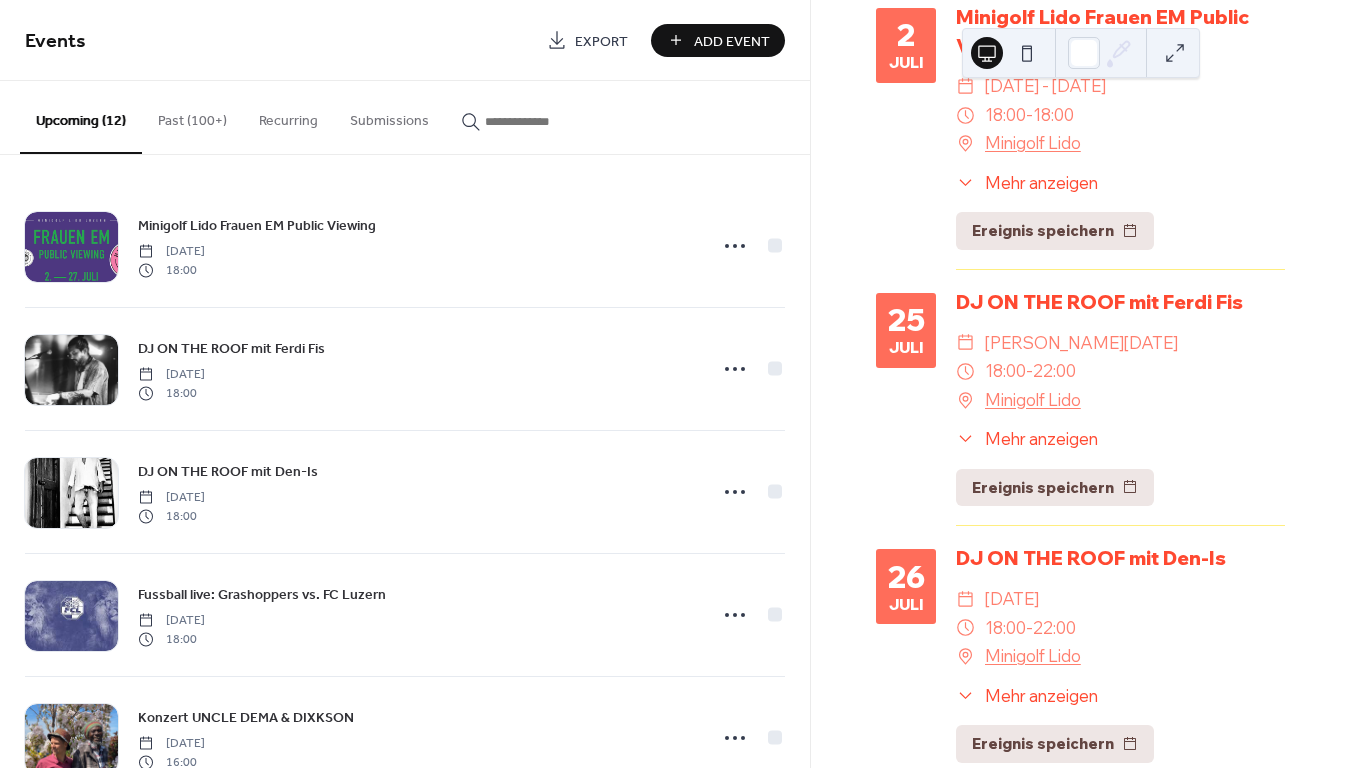 click on "Add Event" at bounding box center (732, 41) 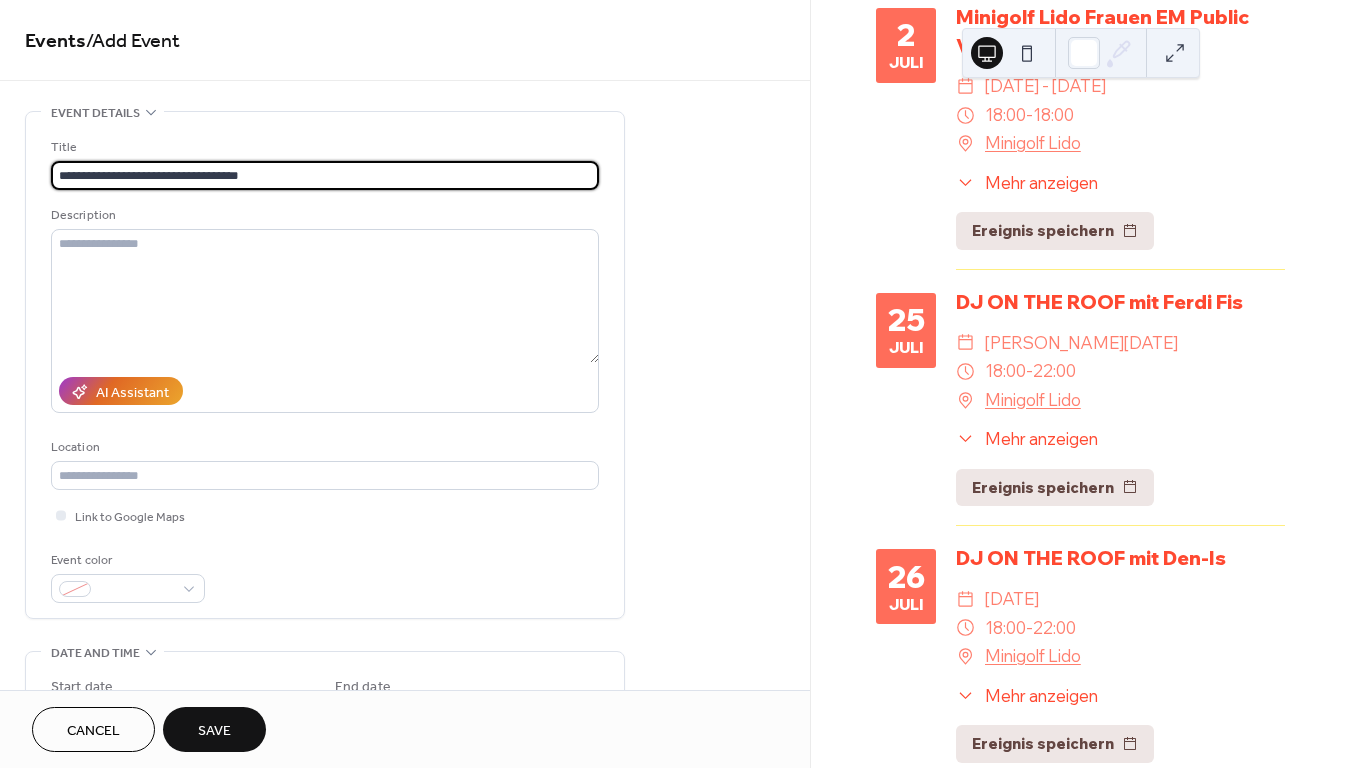 type on "**********" 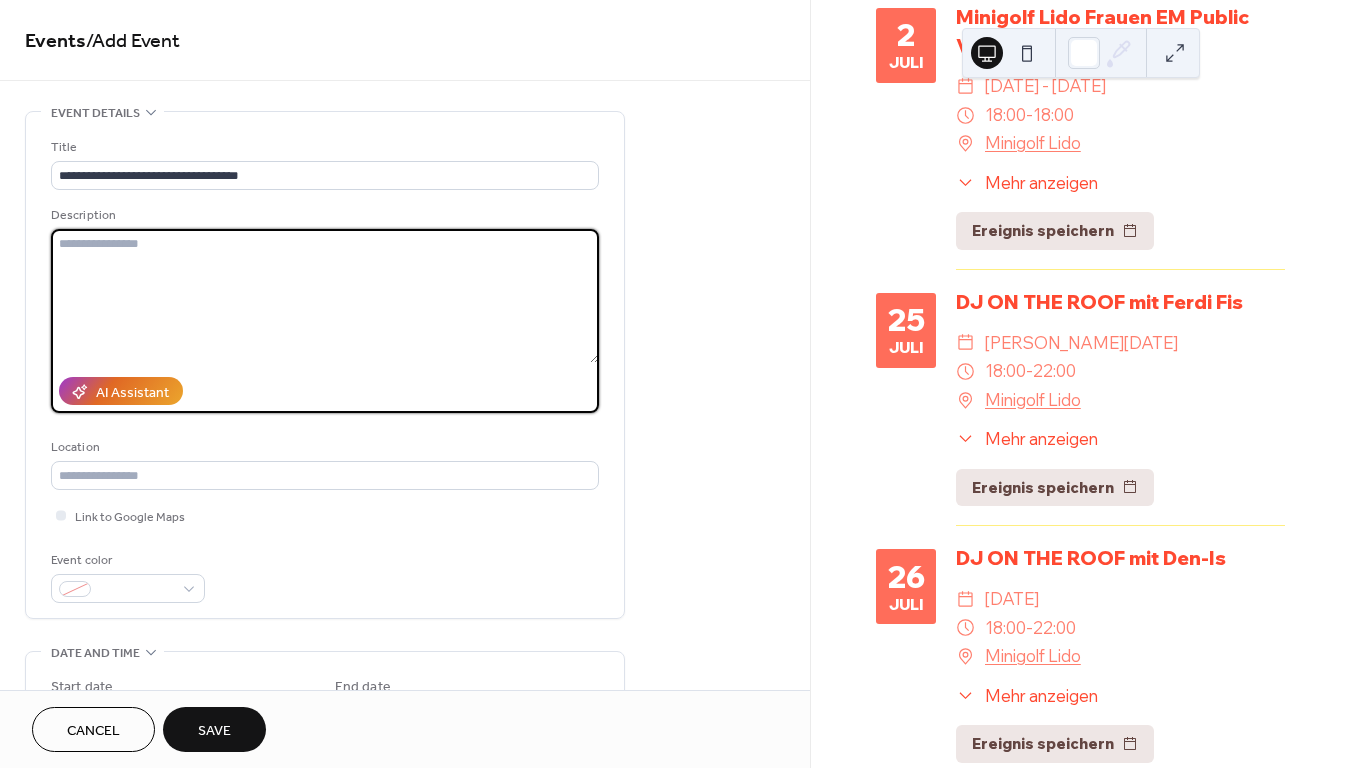 click at bounding box center [325, 296] 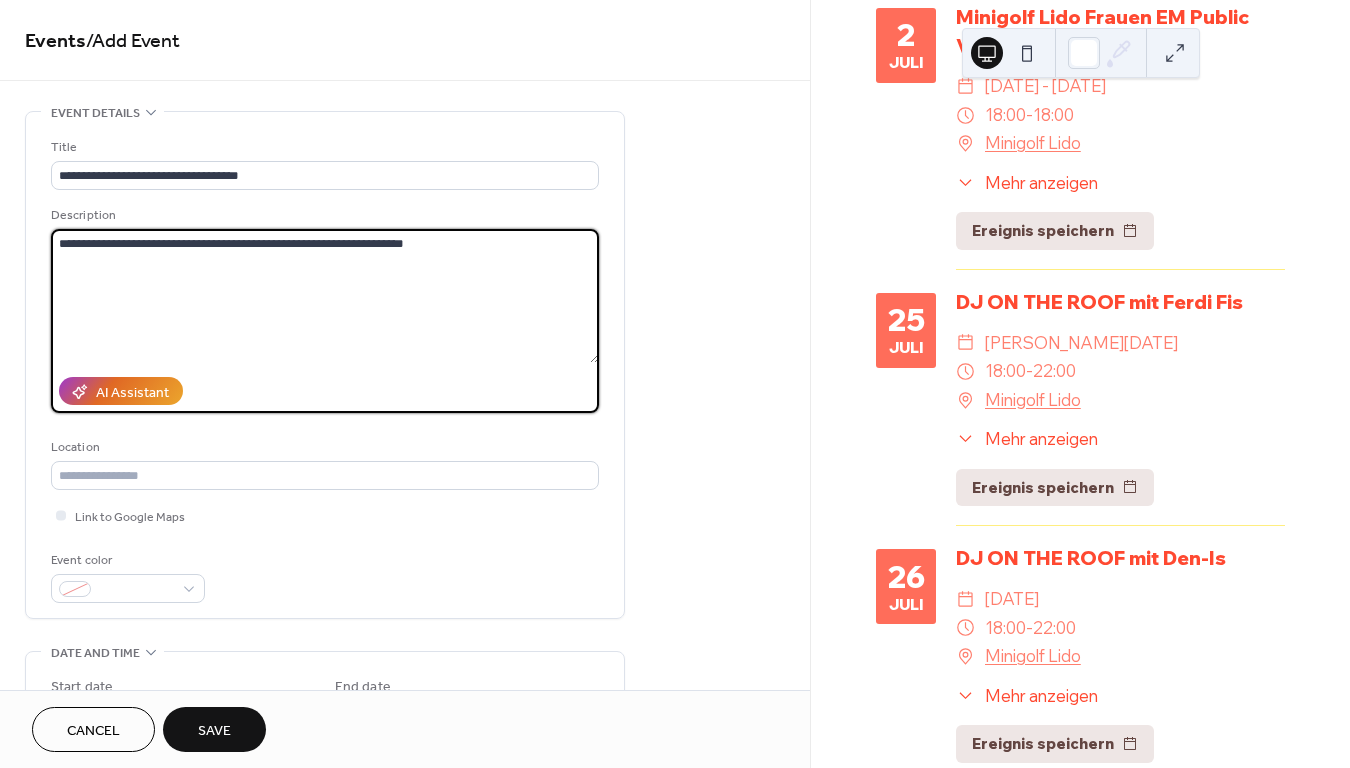 click on "**********" at bounding box center (325, 296) 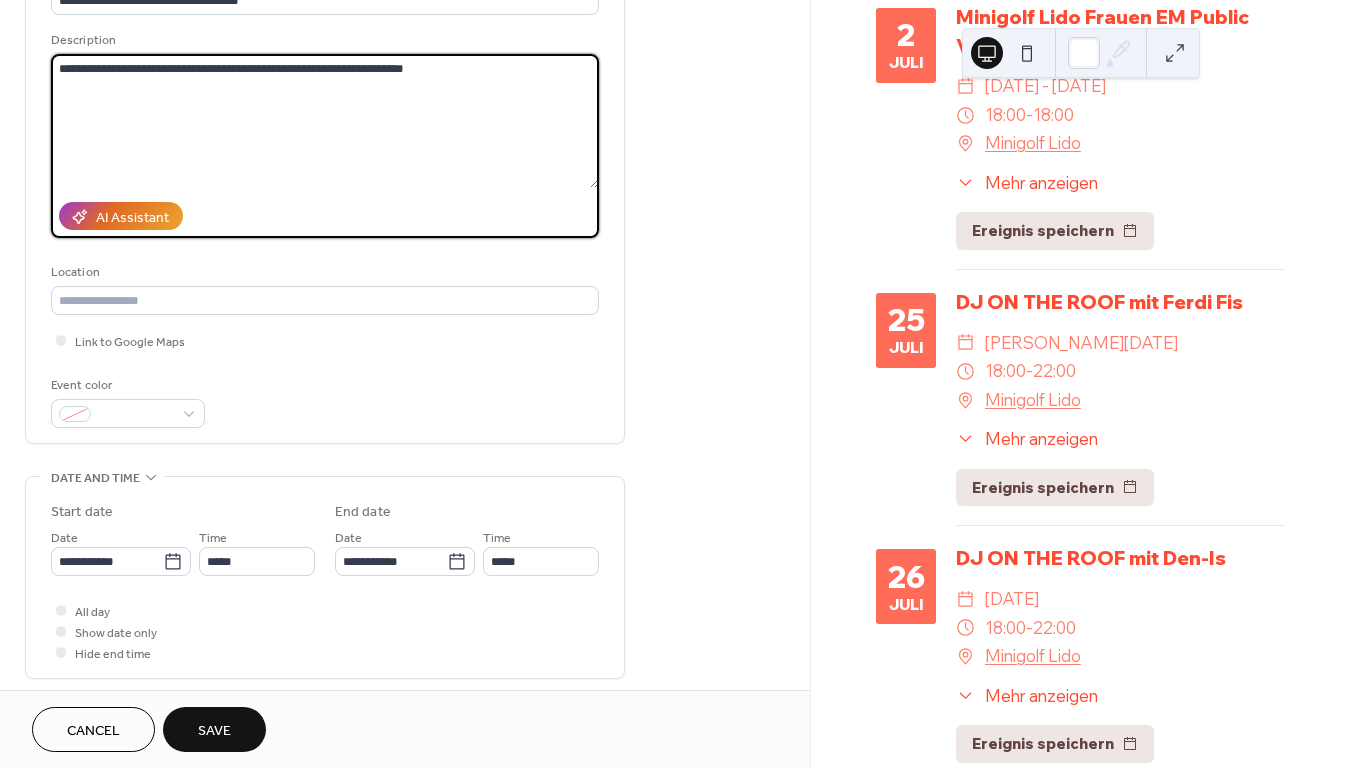 scroll, scrollTop: 176, scrollLeft: 0, axis: vertical 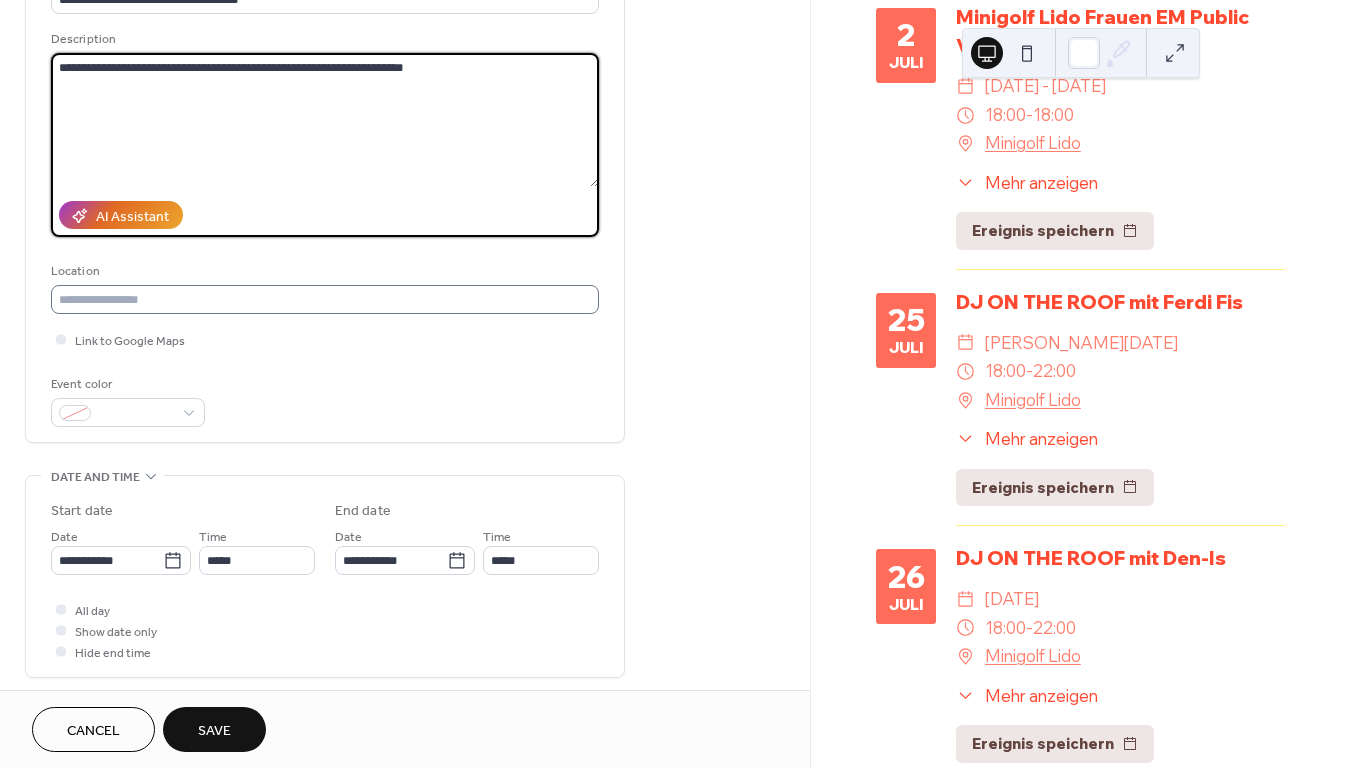 type on "**********" 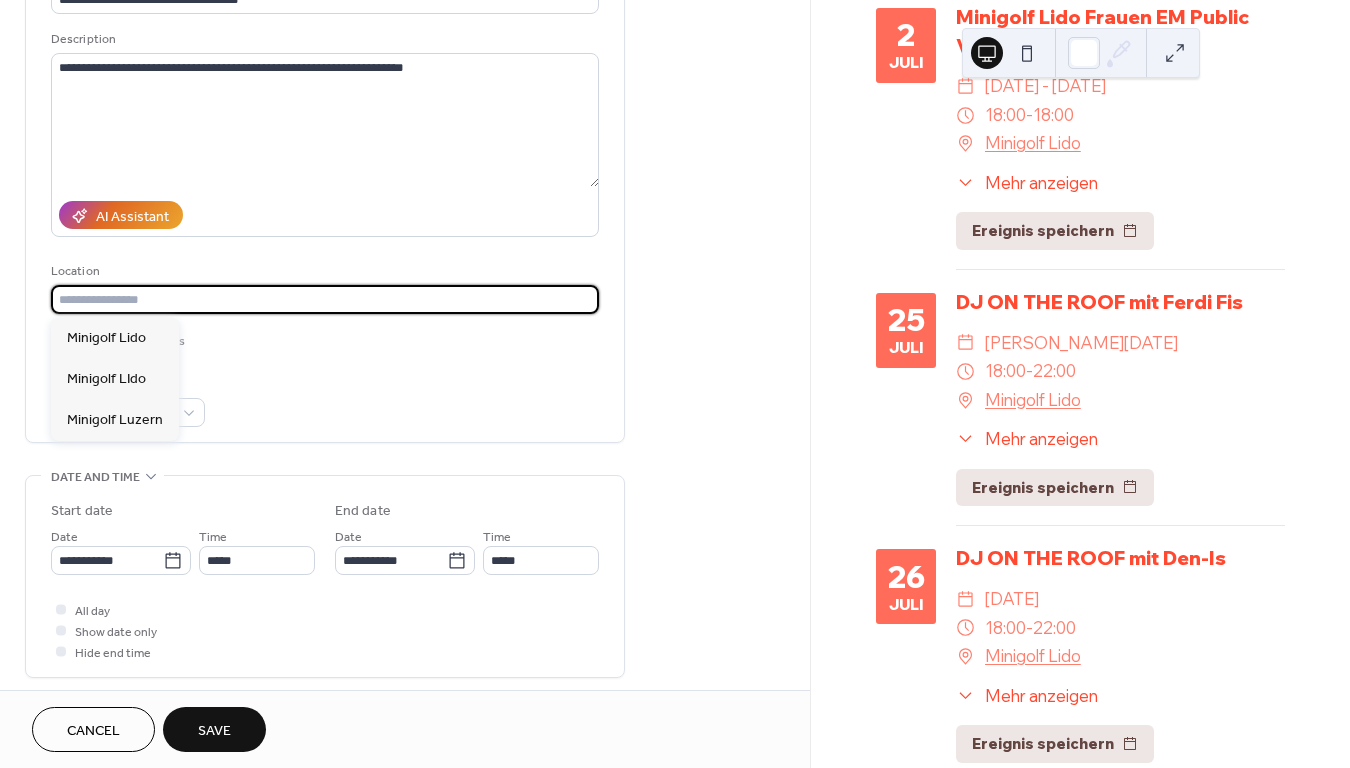 click at bounding box center (325, 299) 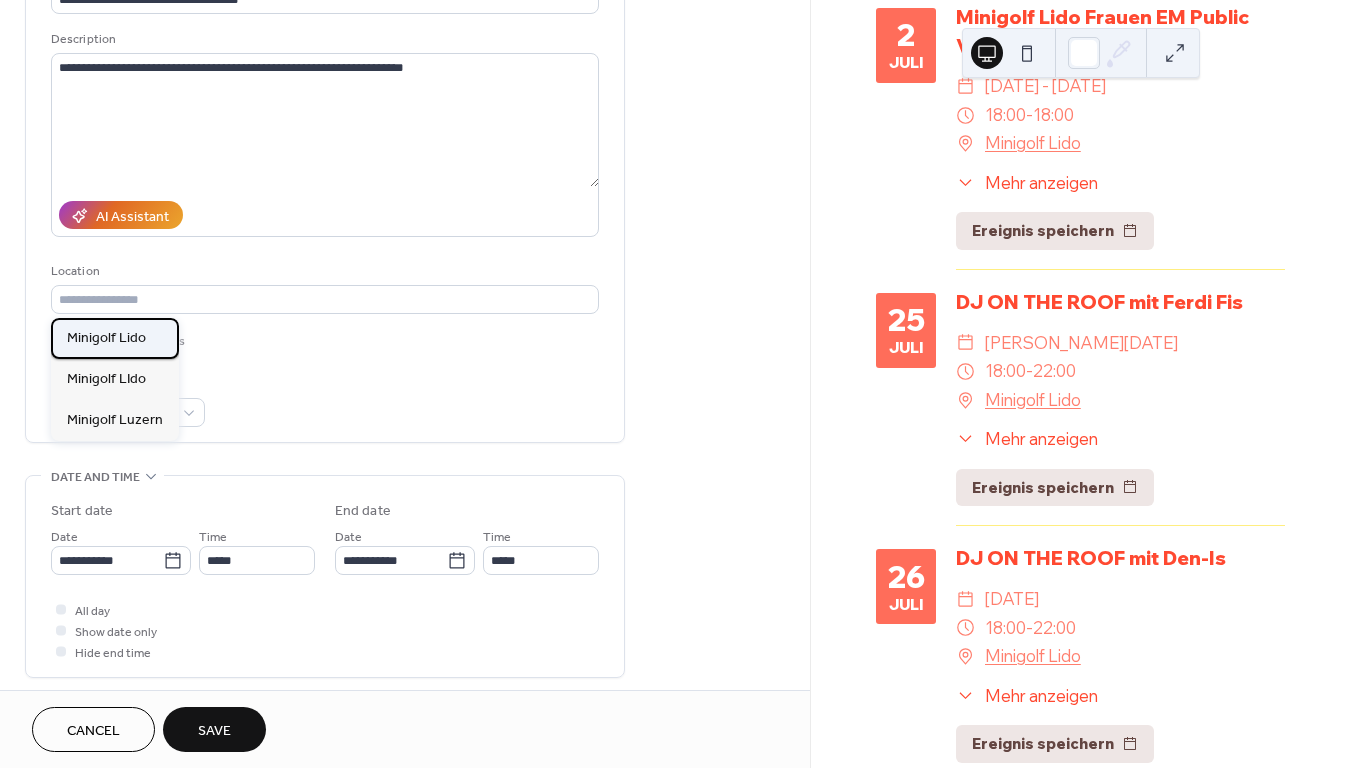 click on "Minigolf Lido" at bounding box center (115, 338) 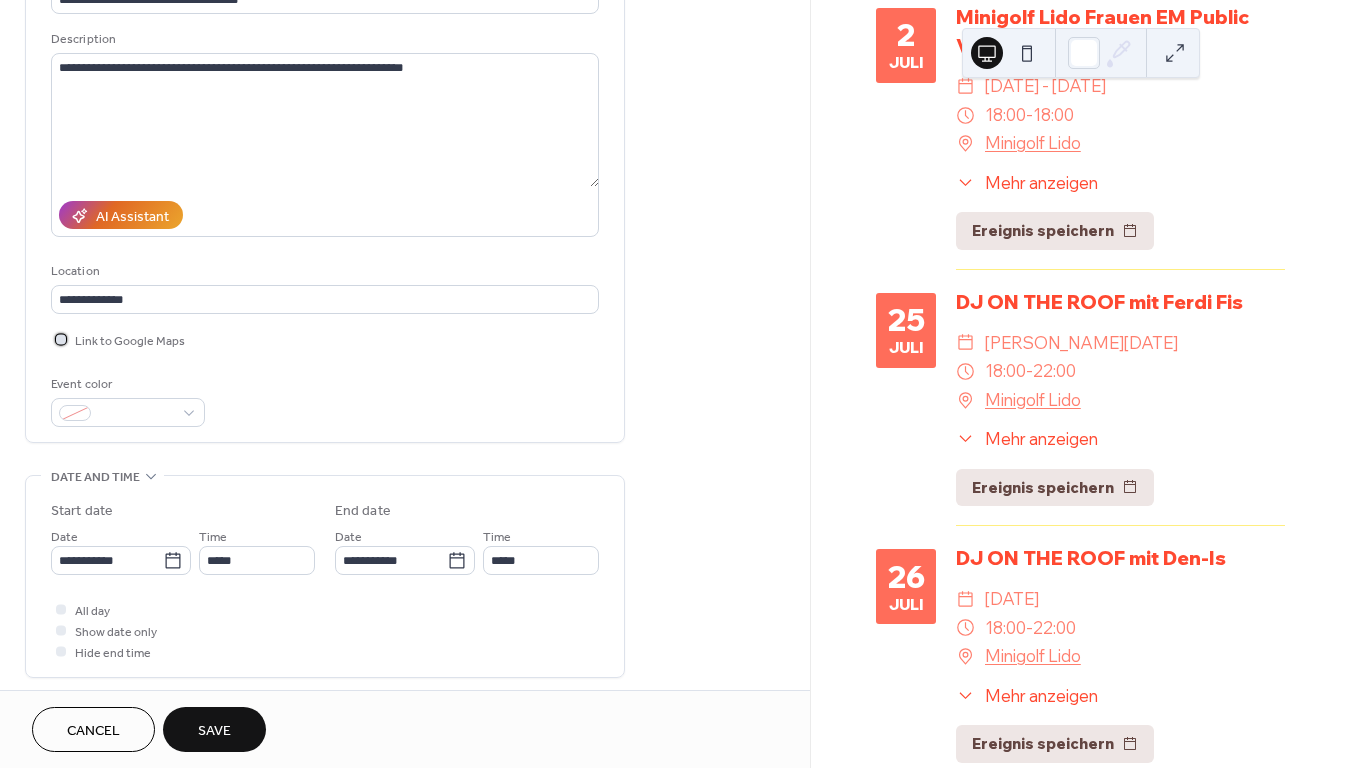 click at bounding box center [61, 339] 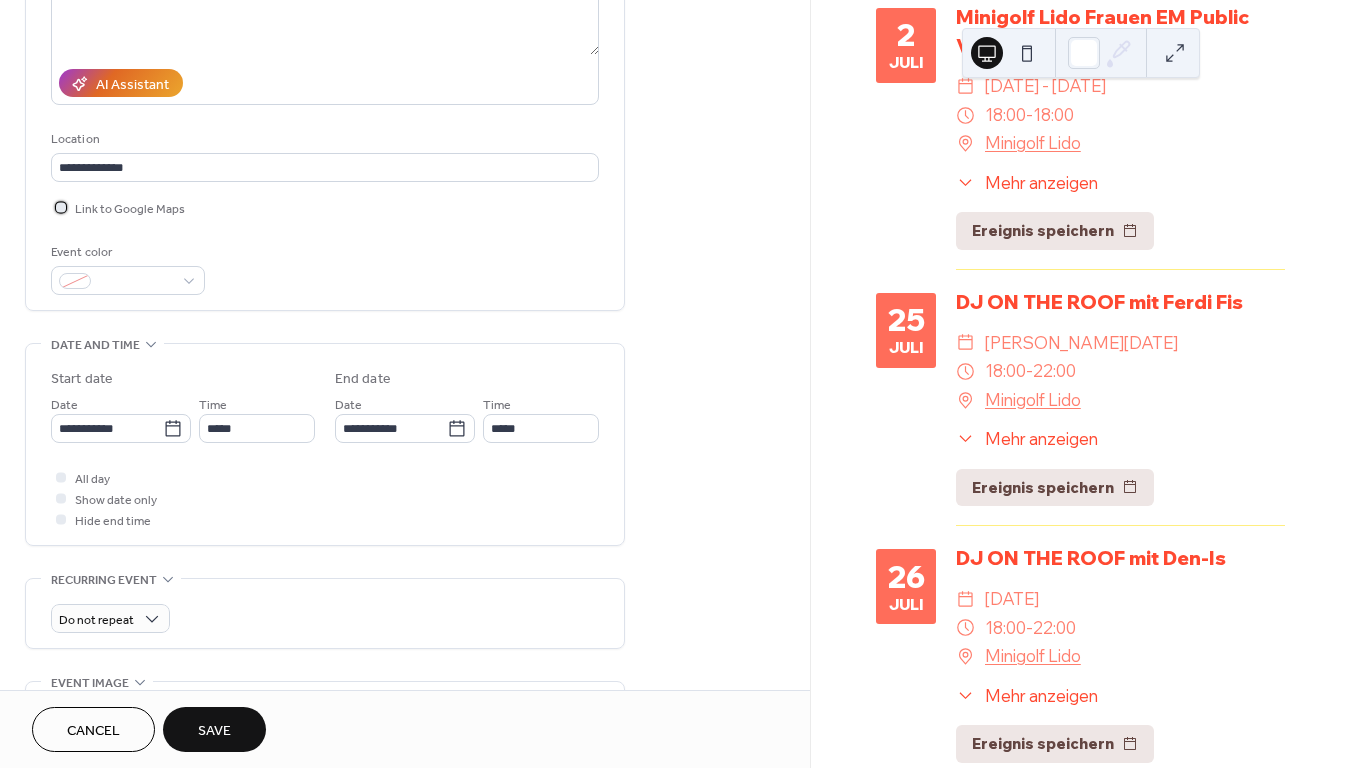 scroll, scrollTop: 307, scrollLeft: 0, axis: vertical 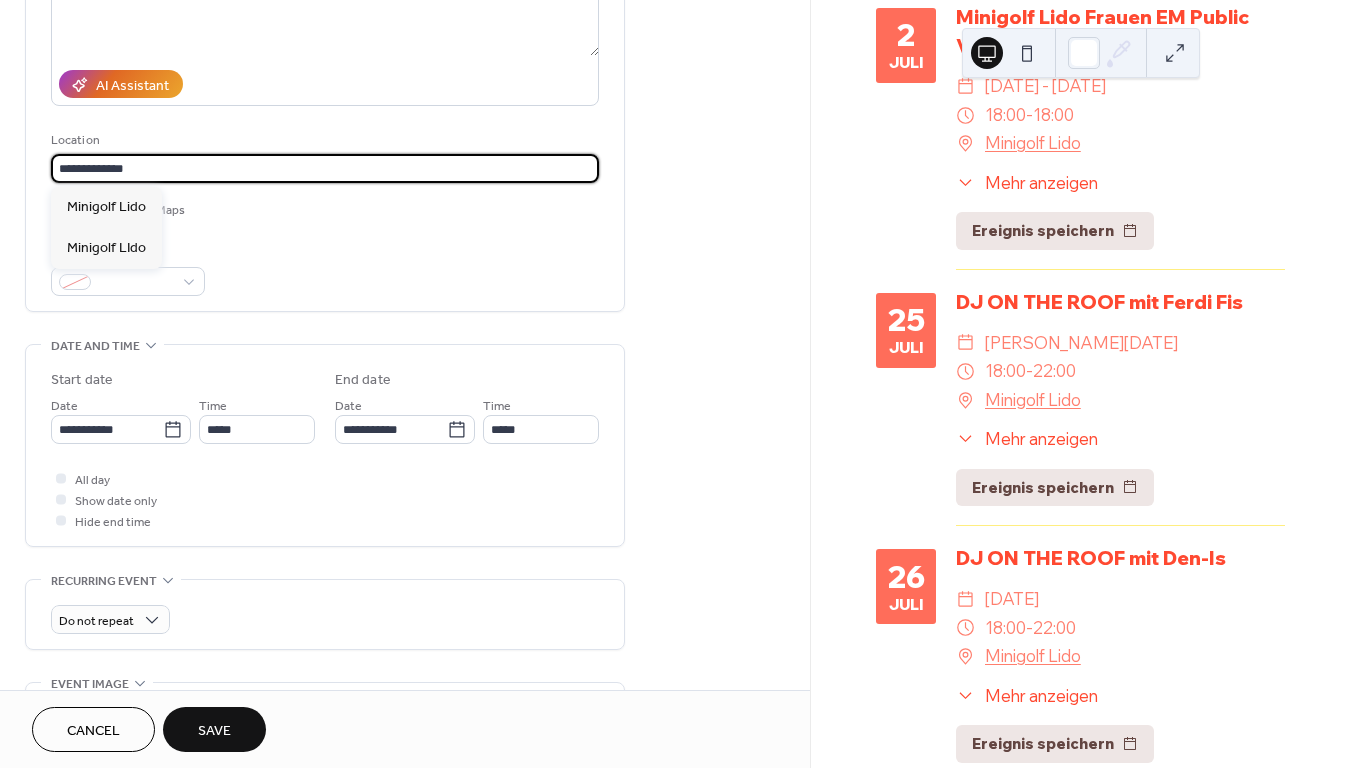 click on "**********" at bounding box center (325, 168) 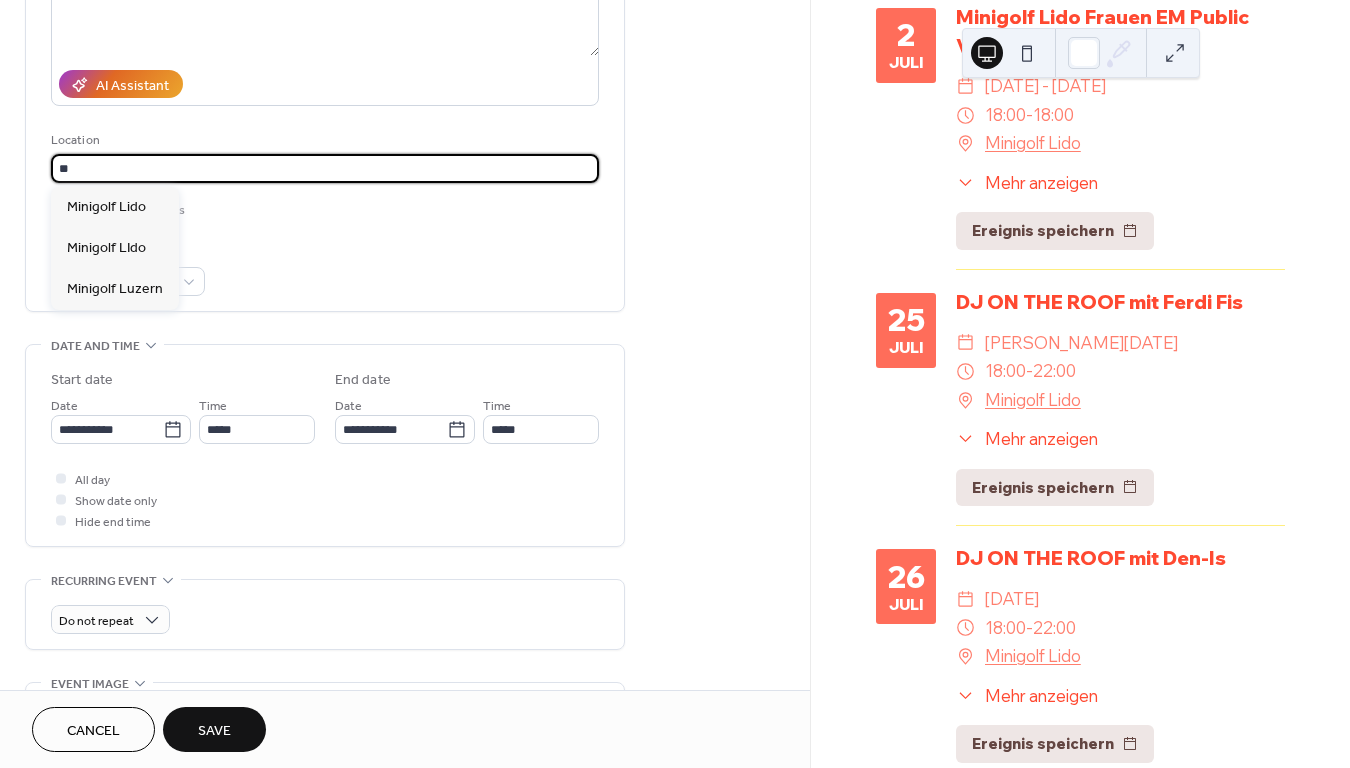 type on "*" 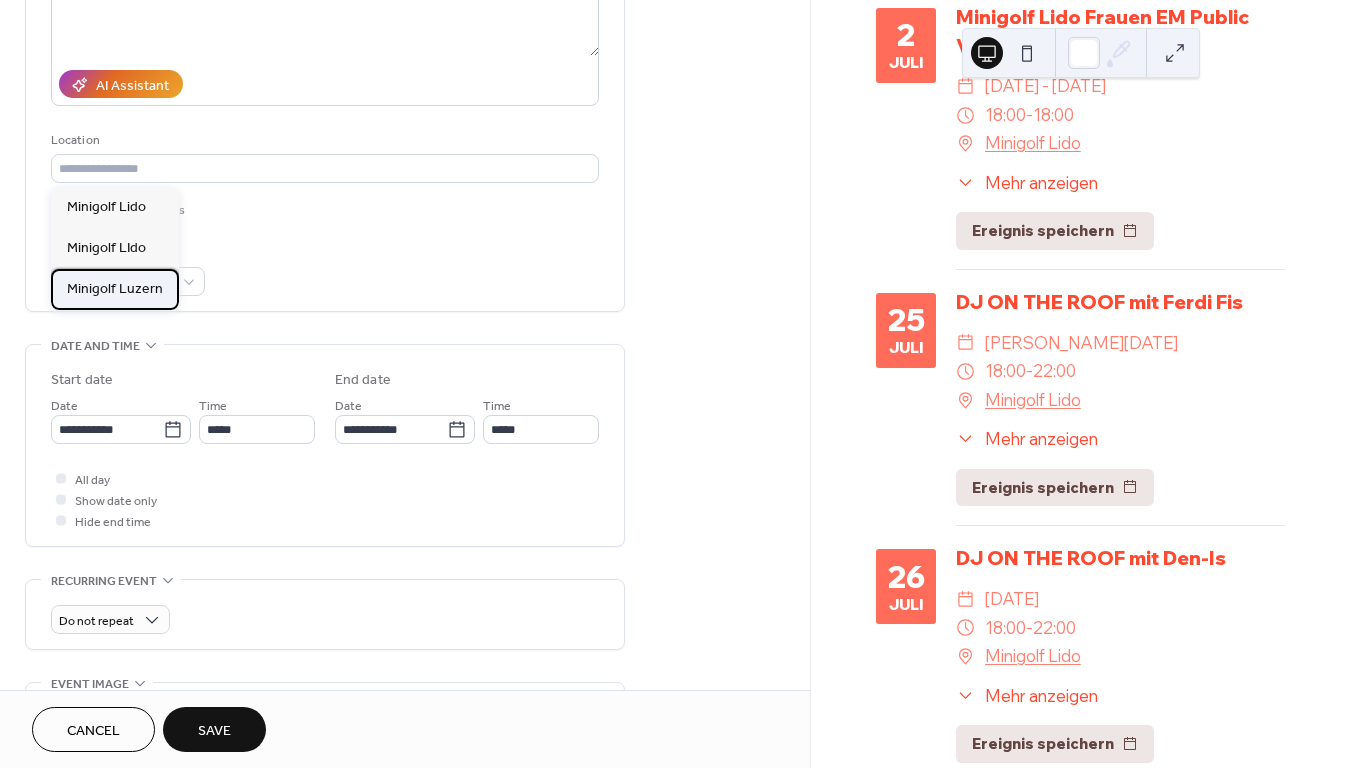 click on "Minigolf Luzern" at bounding box center (115, 289) 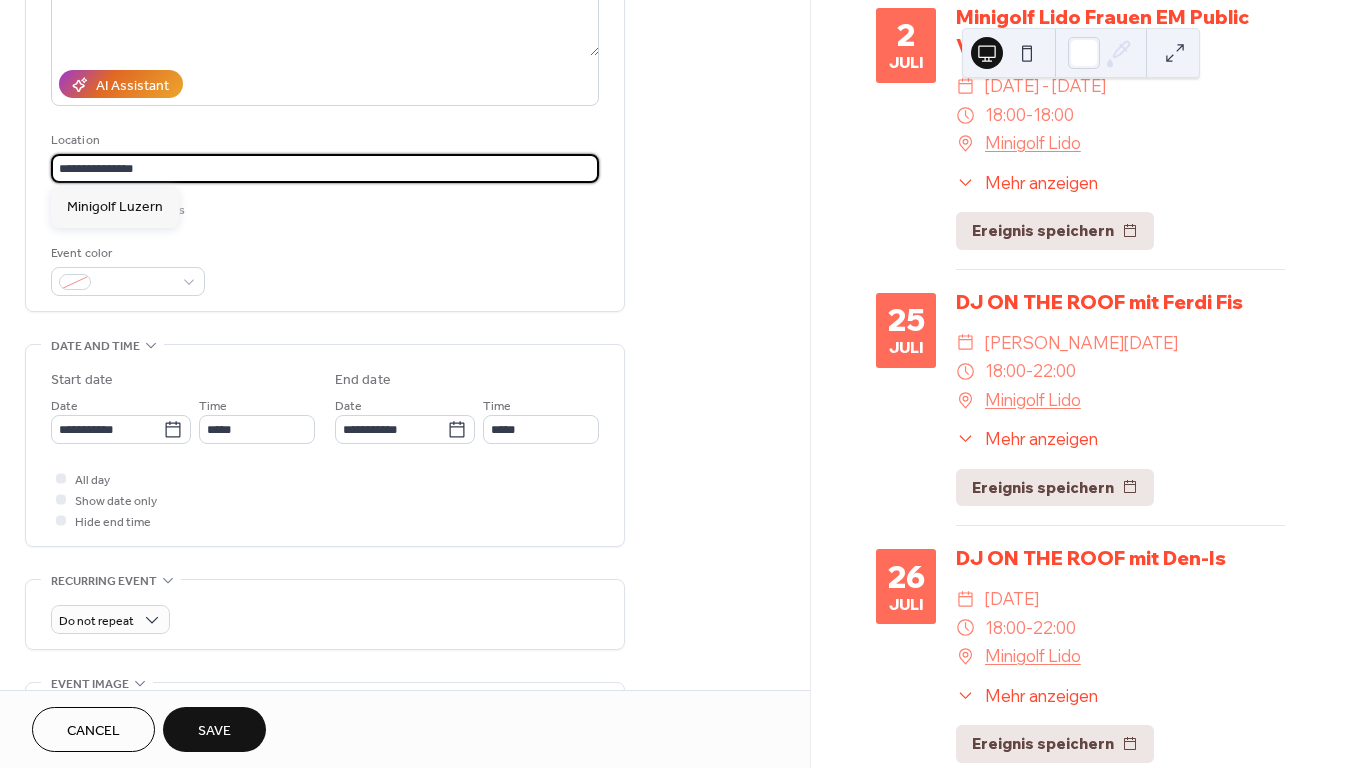 click on "**********" at bounding box center [325, 168] 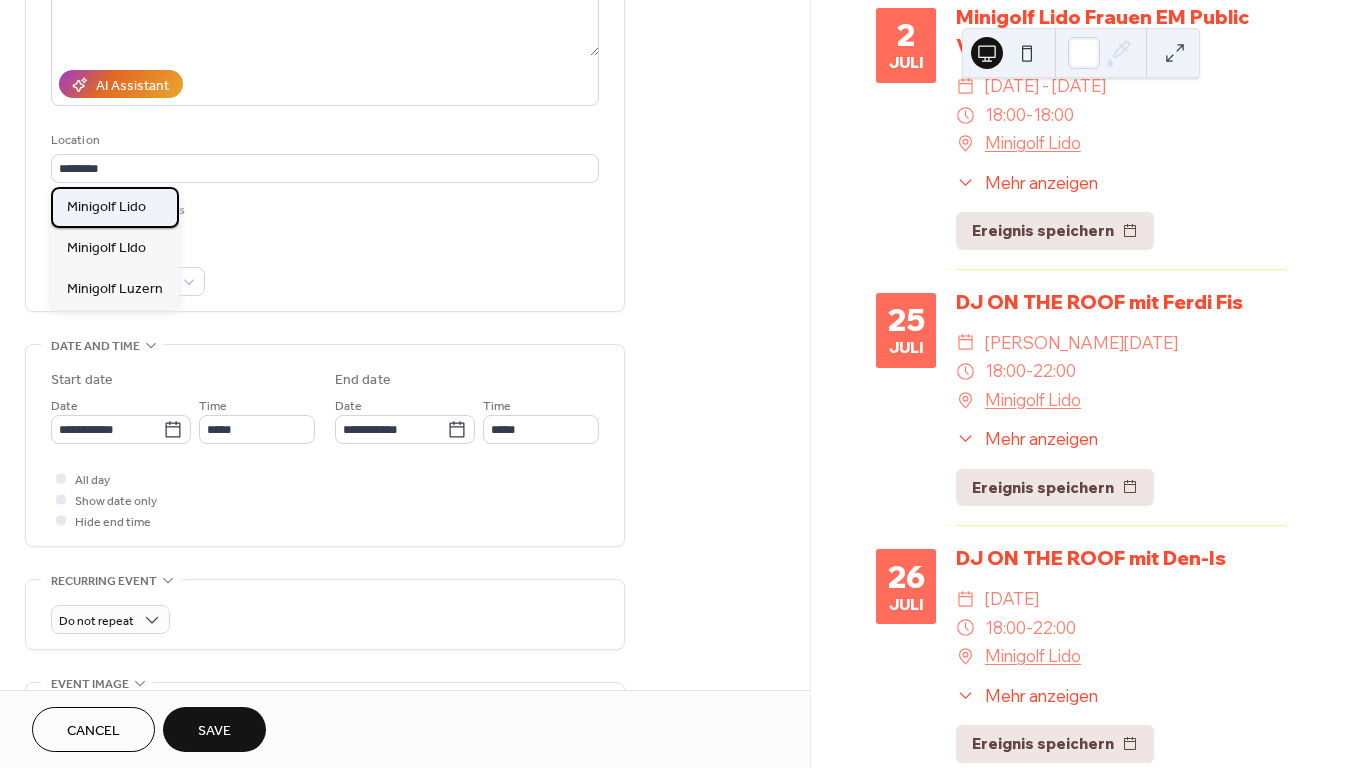 click on "Minigolf Lido" at bounding box center (115, 207) 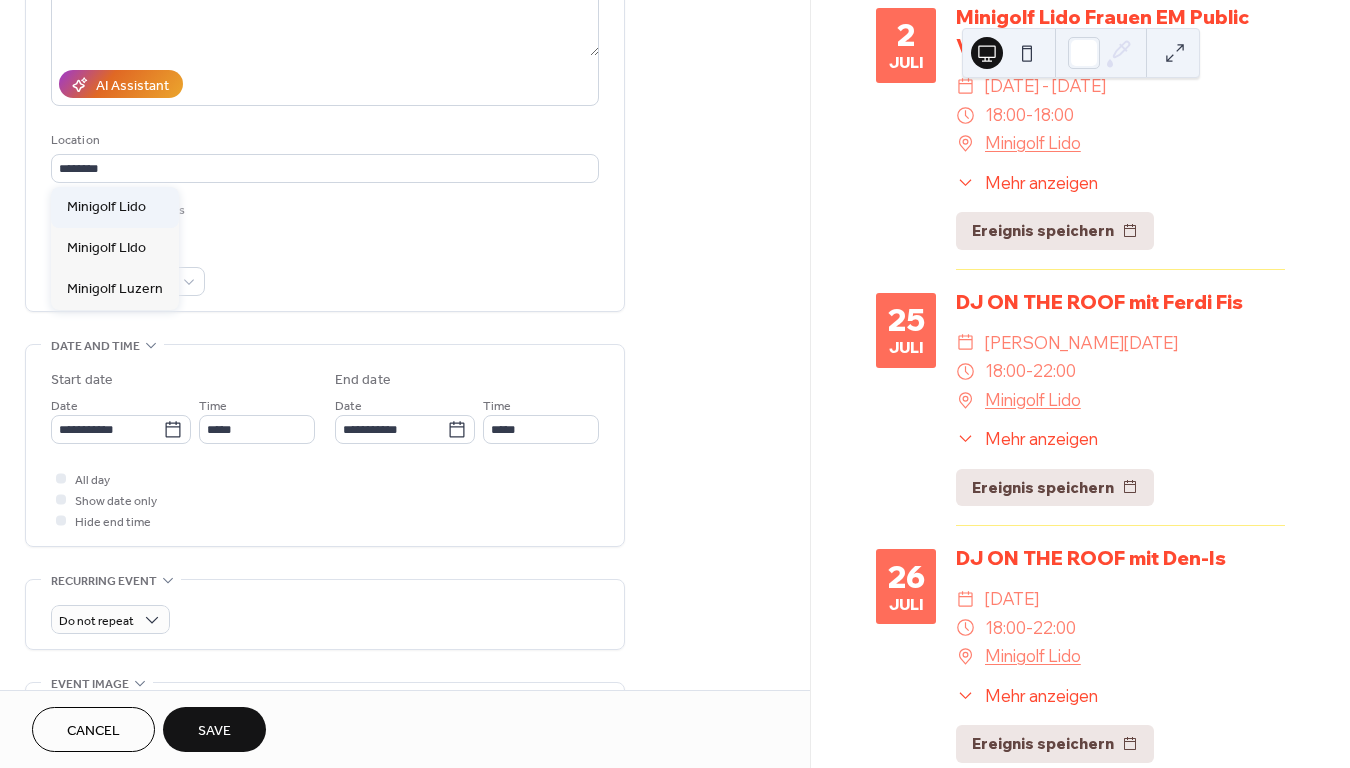 type on "**********" 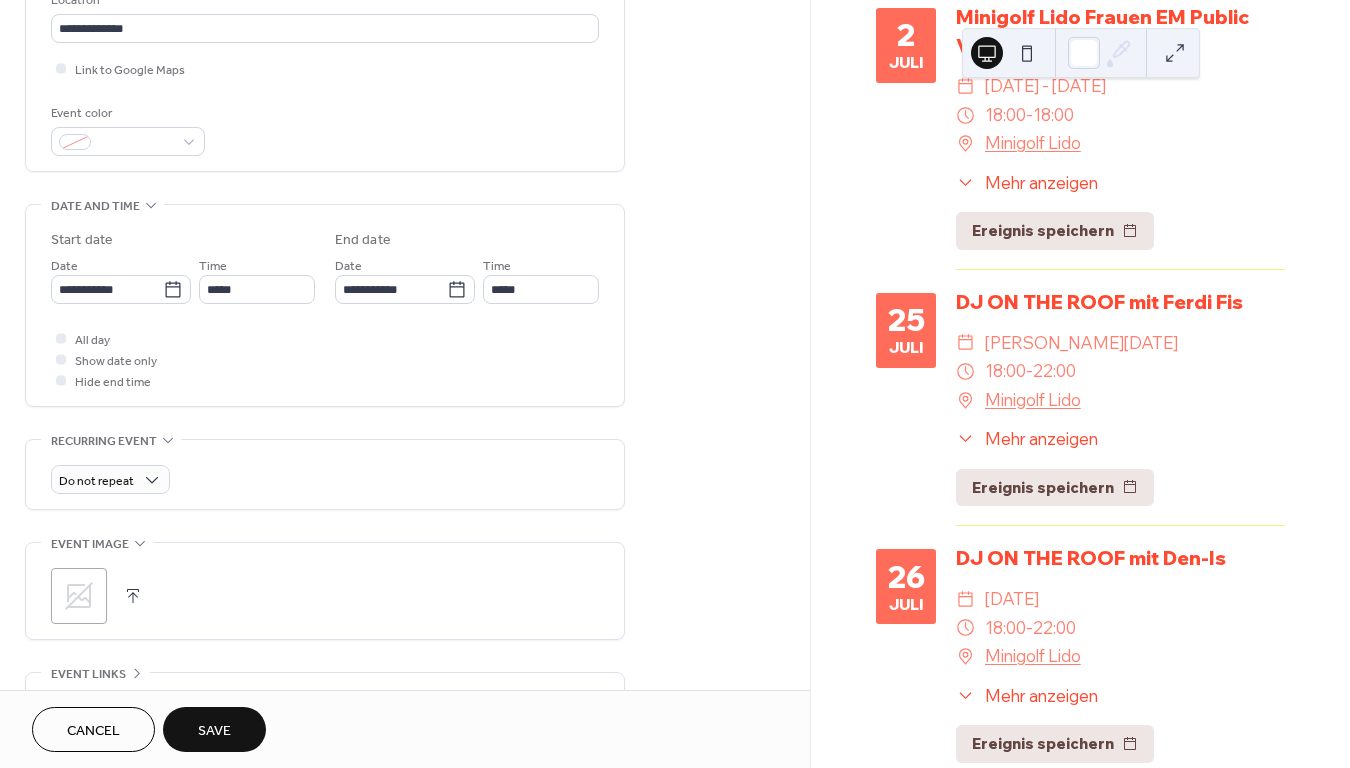 scroll, scrollTop: 448, scrollLeft: 0, axis: vertical 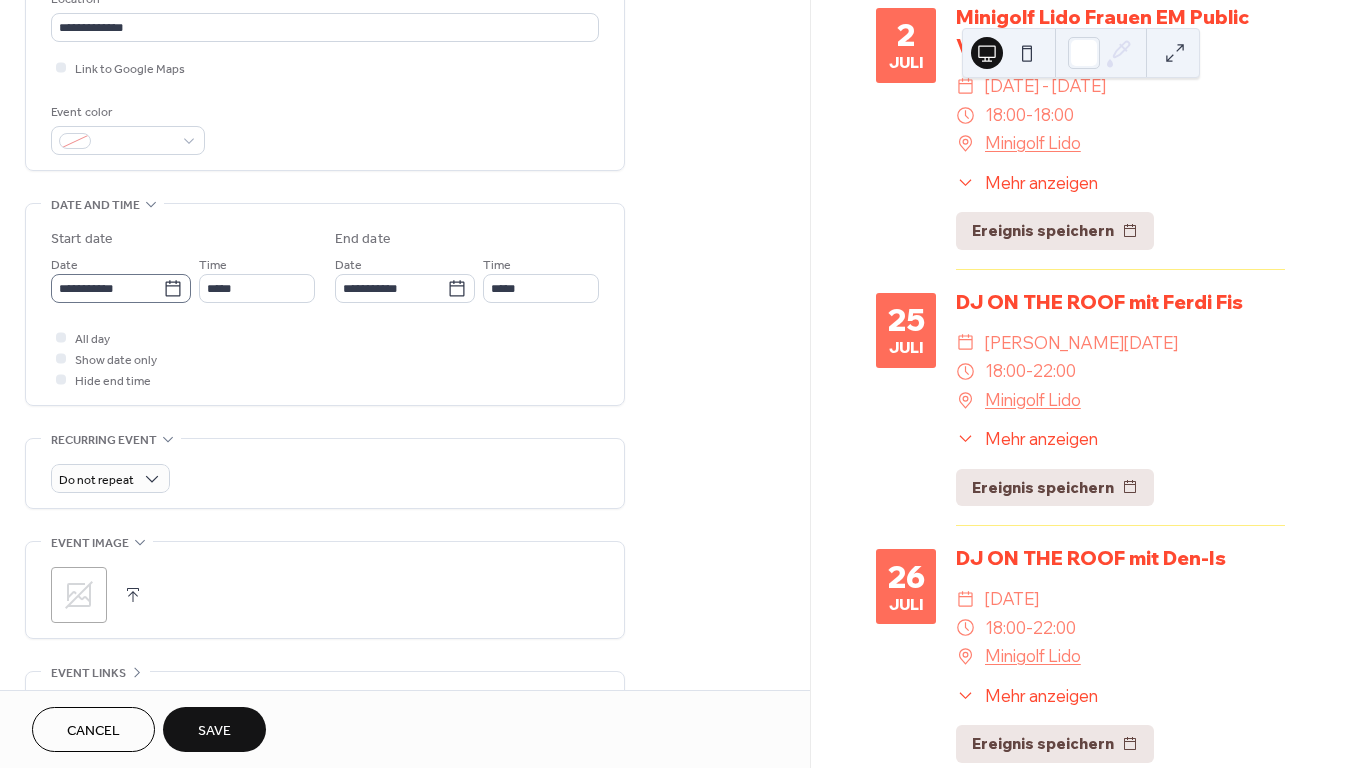 click 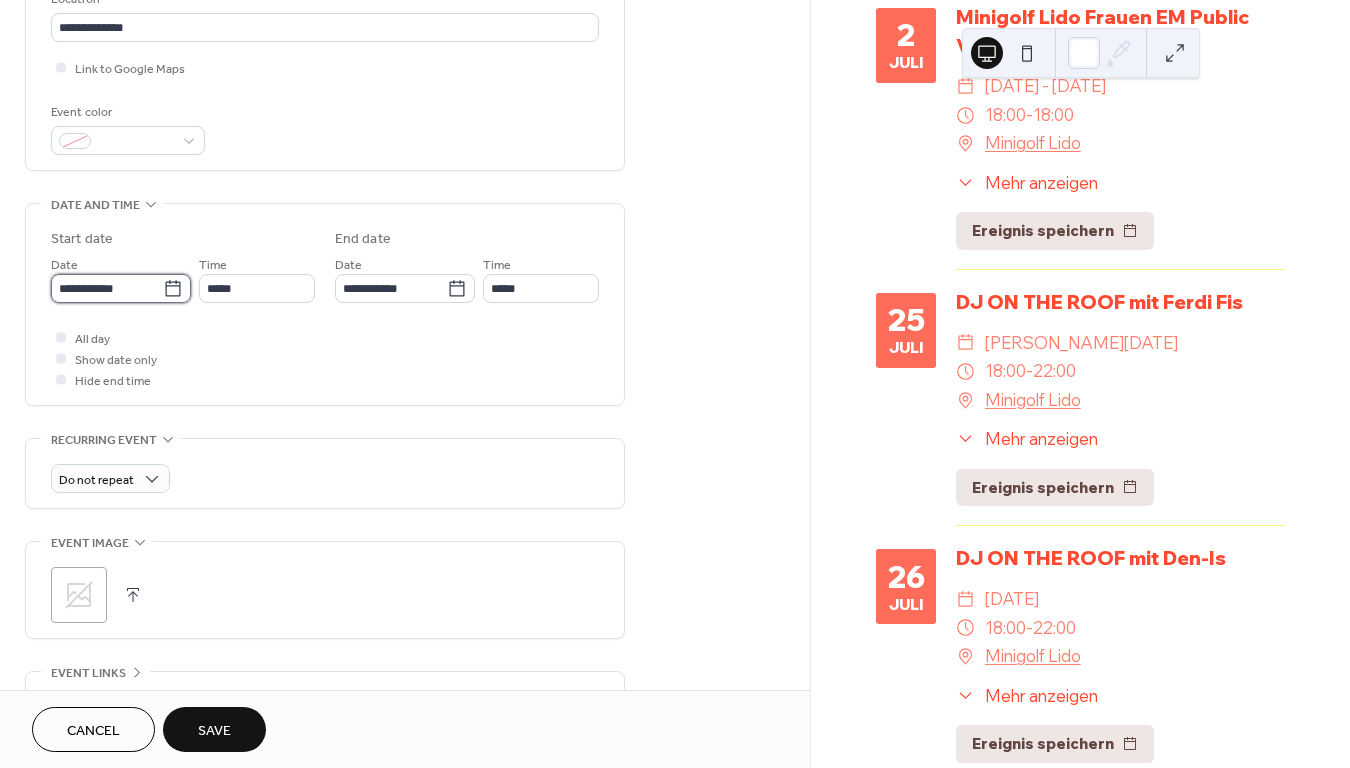 click on "**********" at bounding box center [107, 288] 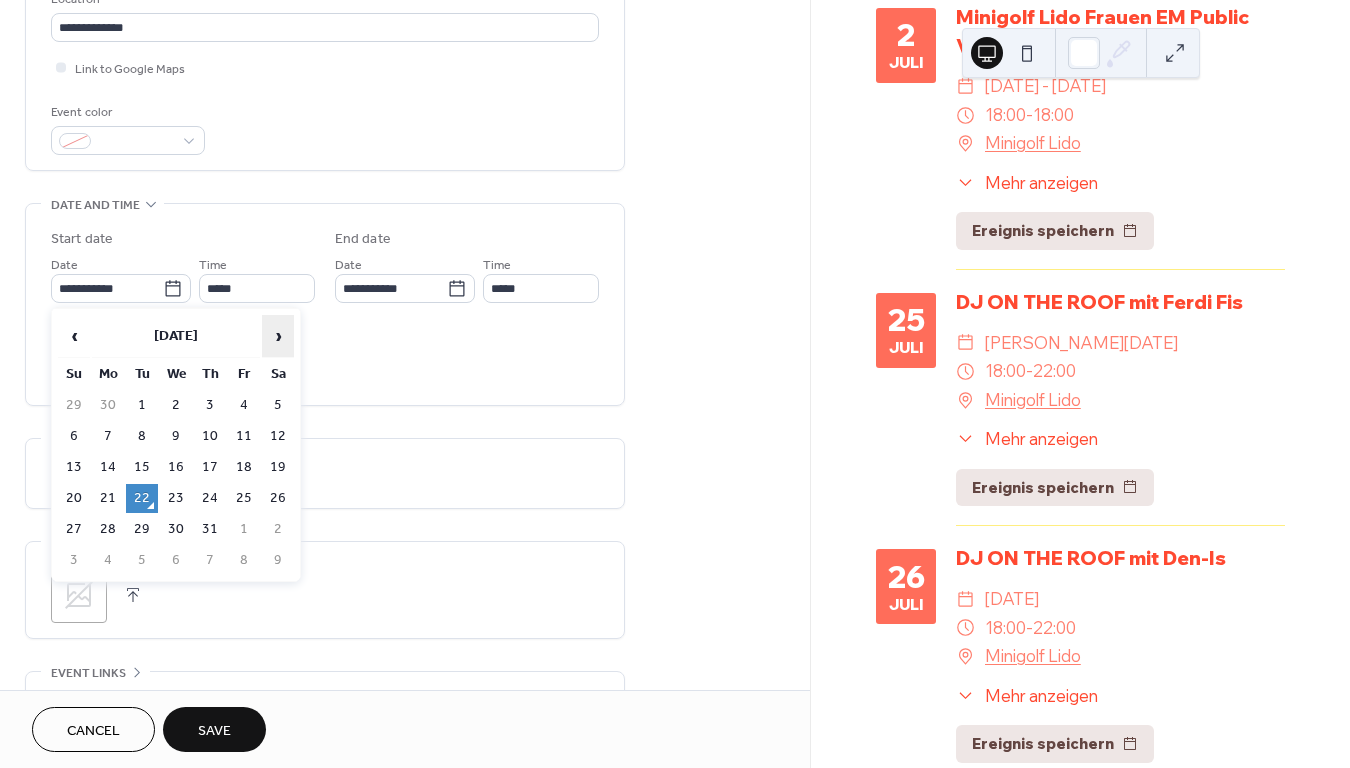 click on "›" at bounding box center [278, 336] 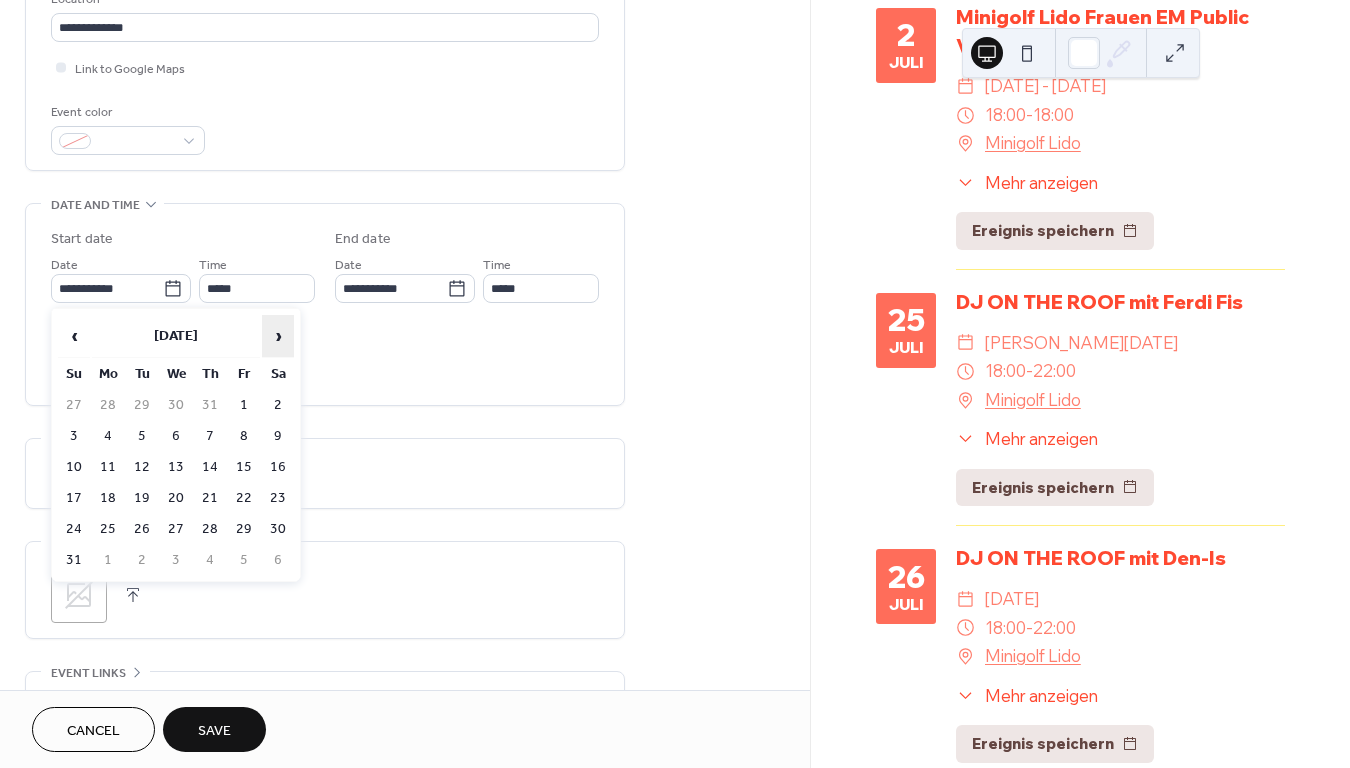 click on "›" at bounding box center [278, 336] 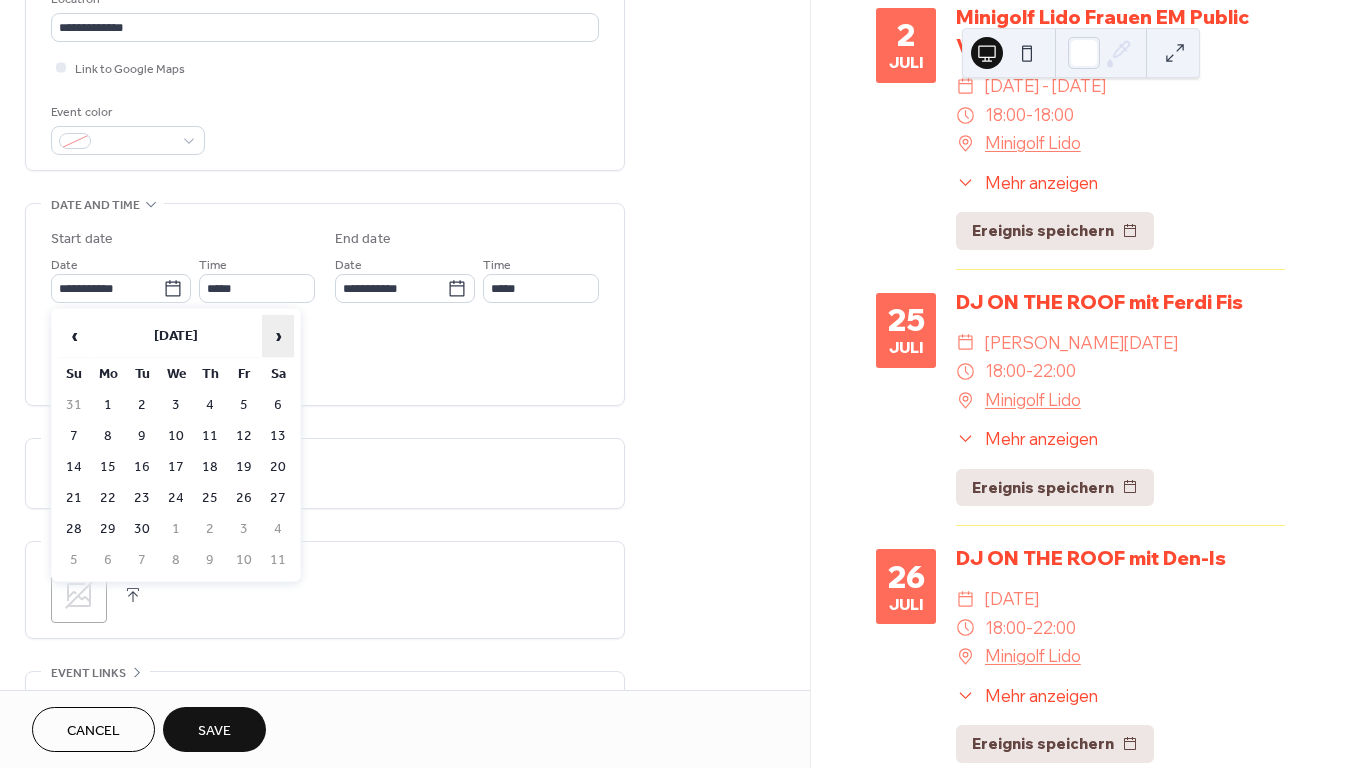 click on "›" at bounding box center (278, 336) 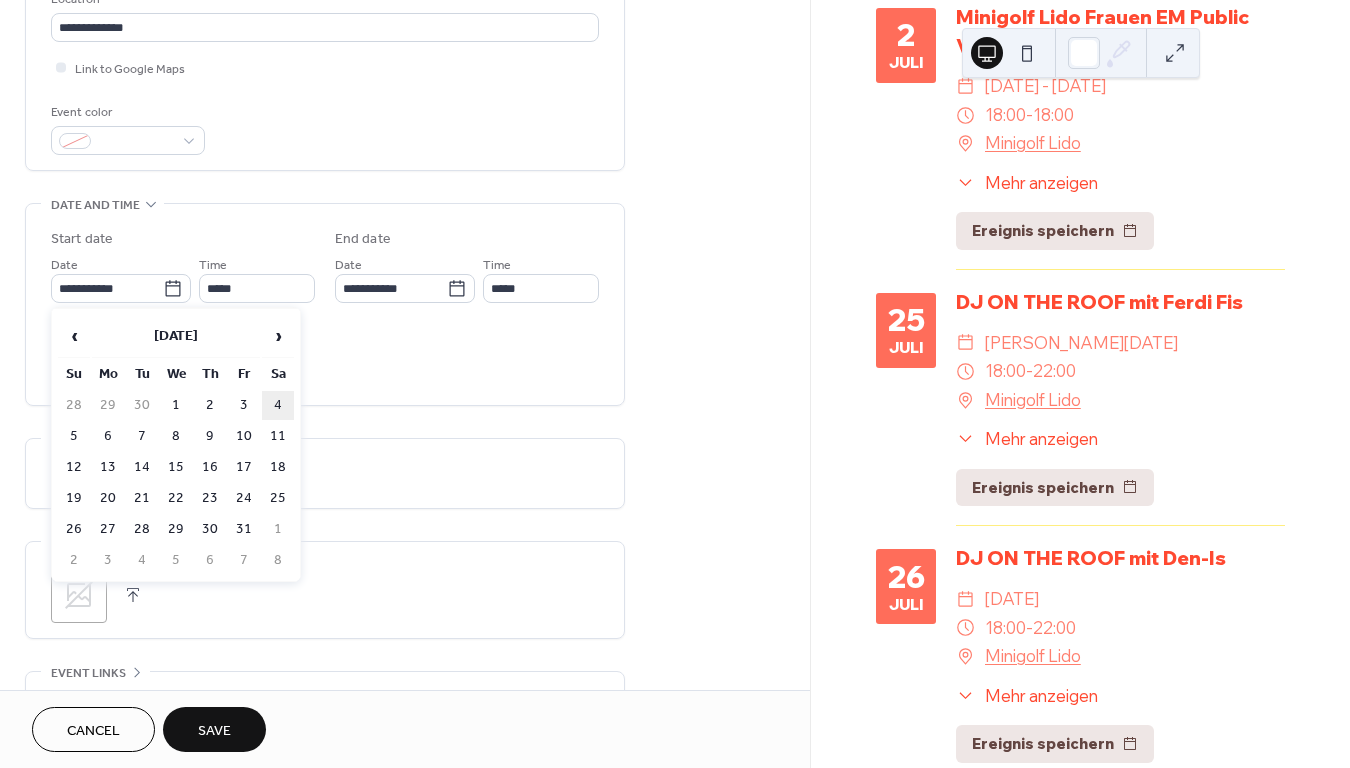 click on "4" at bounding box center (278, 405) 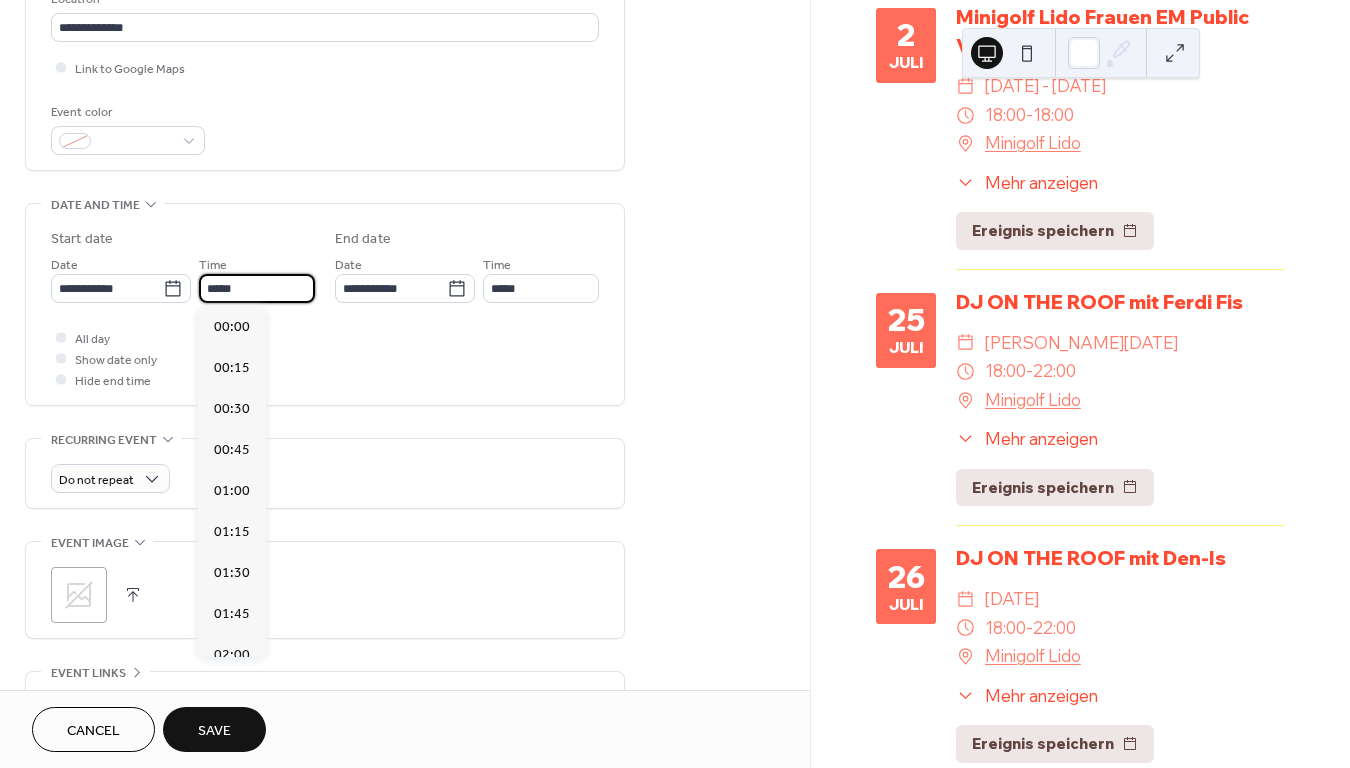 scroll, scrollTop: 1944, scrollLeft: 0, axis: vertical 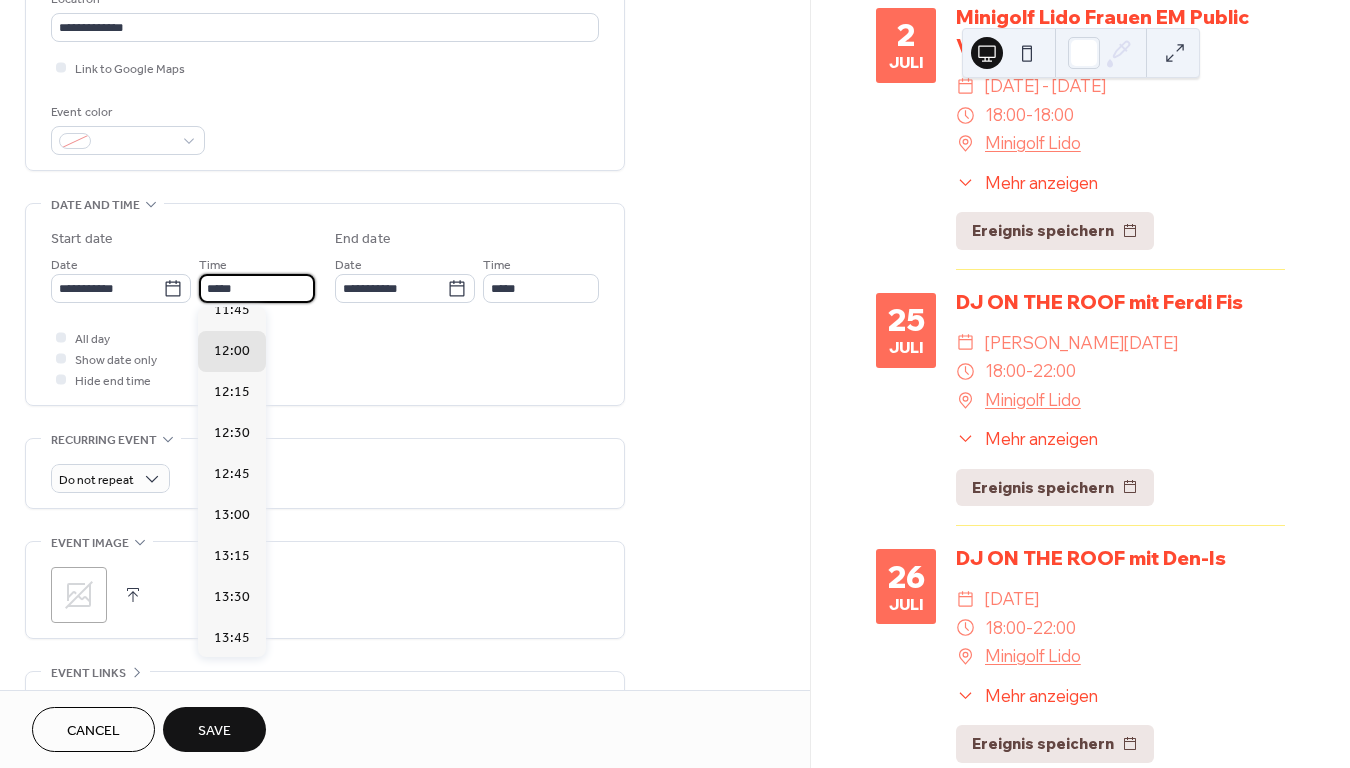 click on "*****" at bounding box center [257, 288] 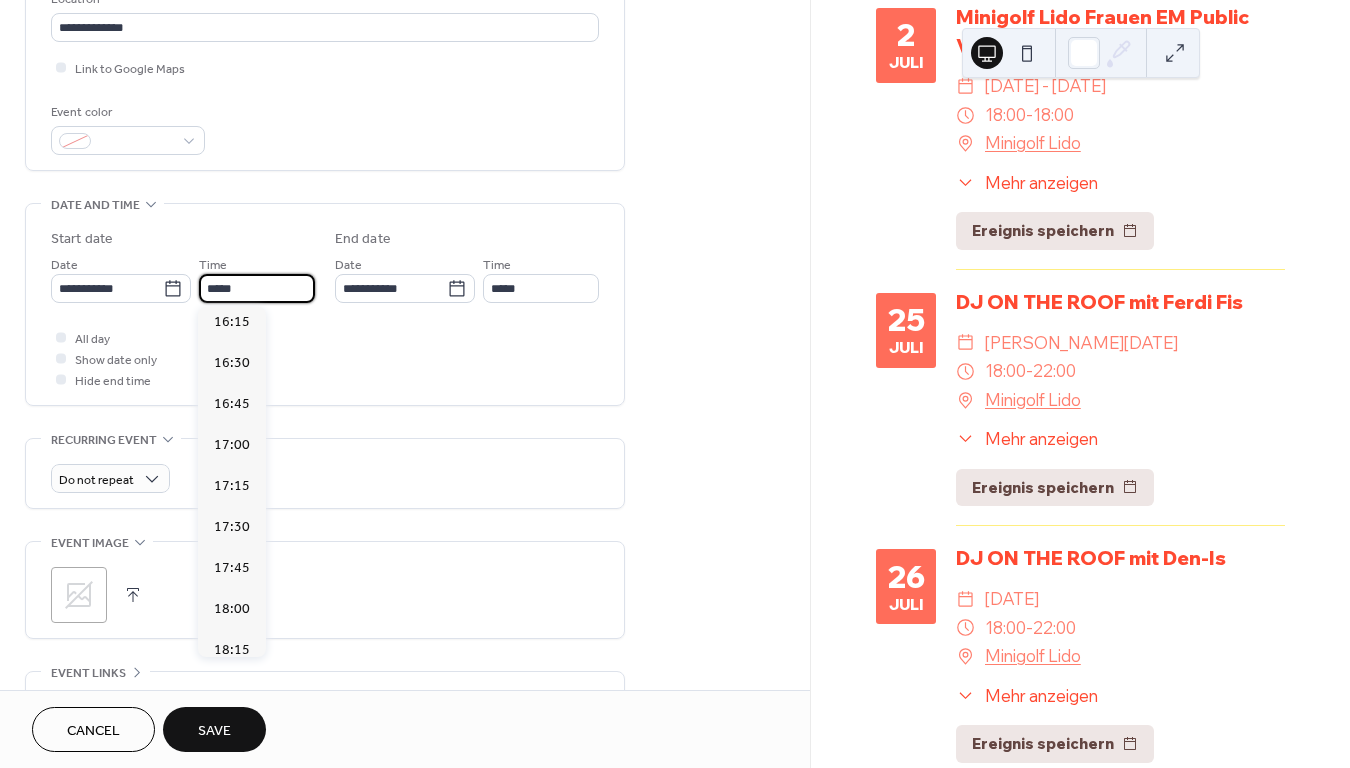 scroll, scrollTop: 2827, scrollLeft: 0, axis: vertical 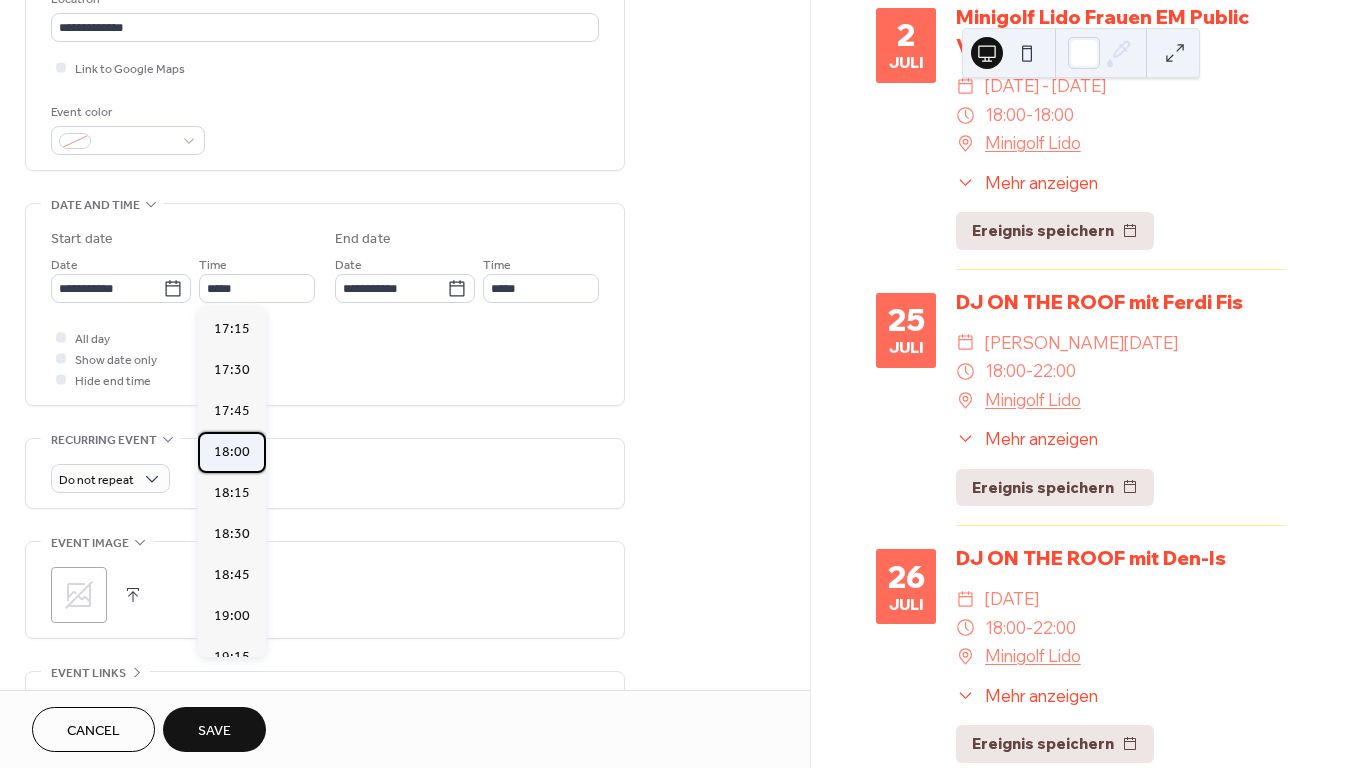 click on "18:00" at bounding box center [232, 452] 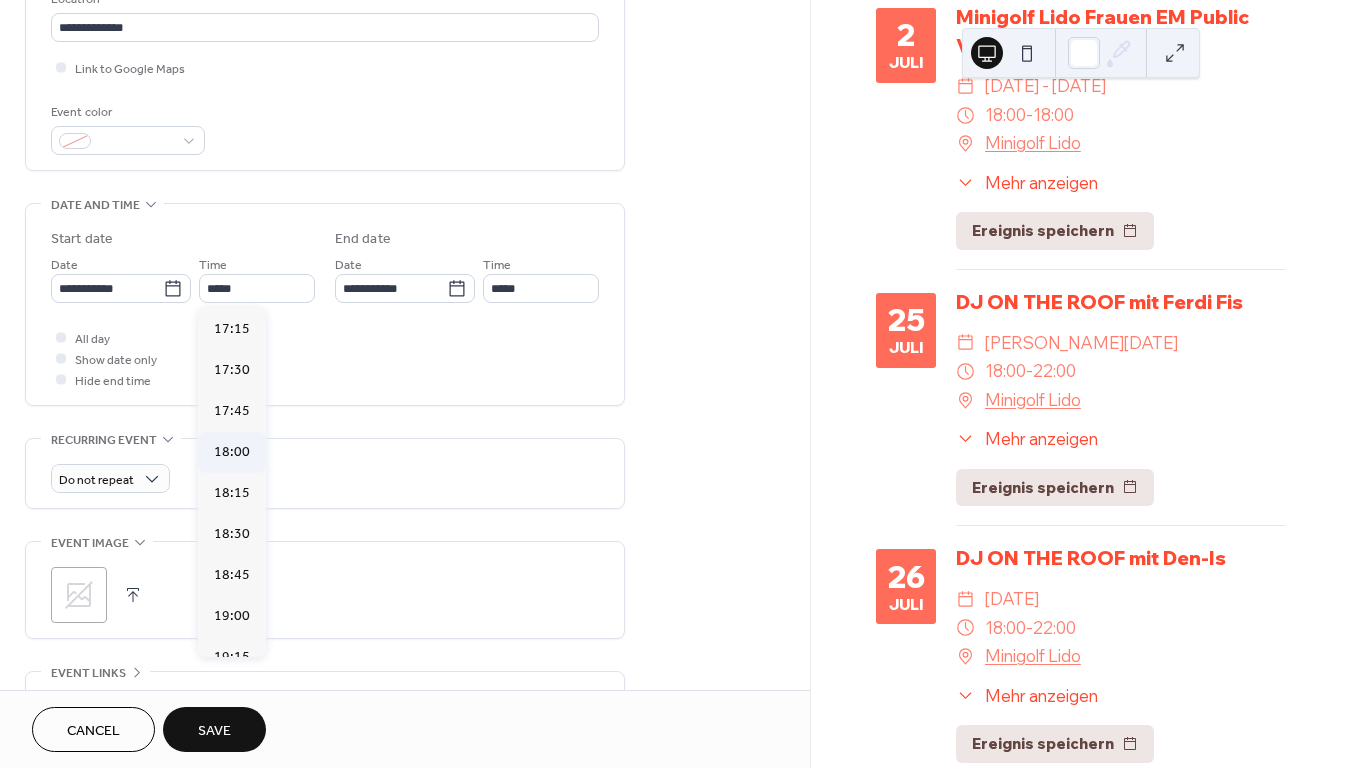 type on "*****" 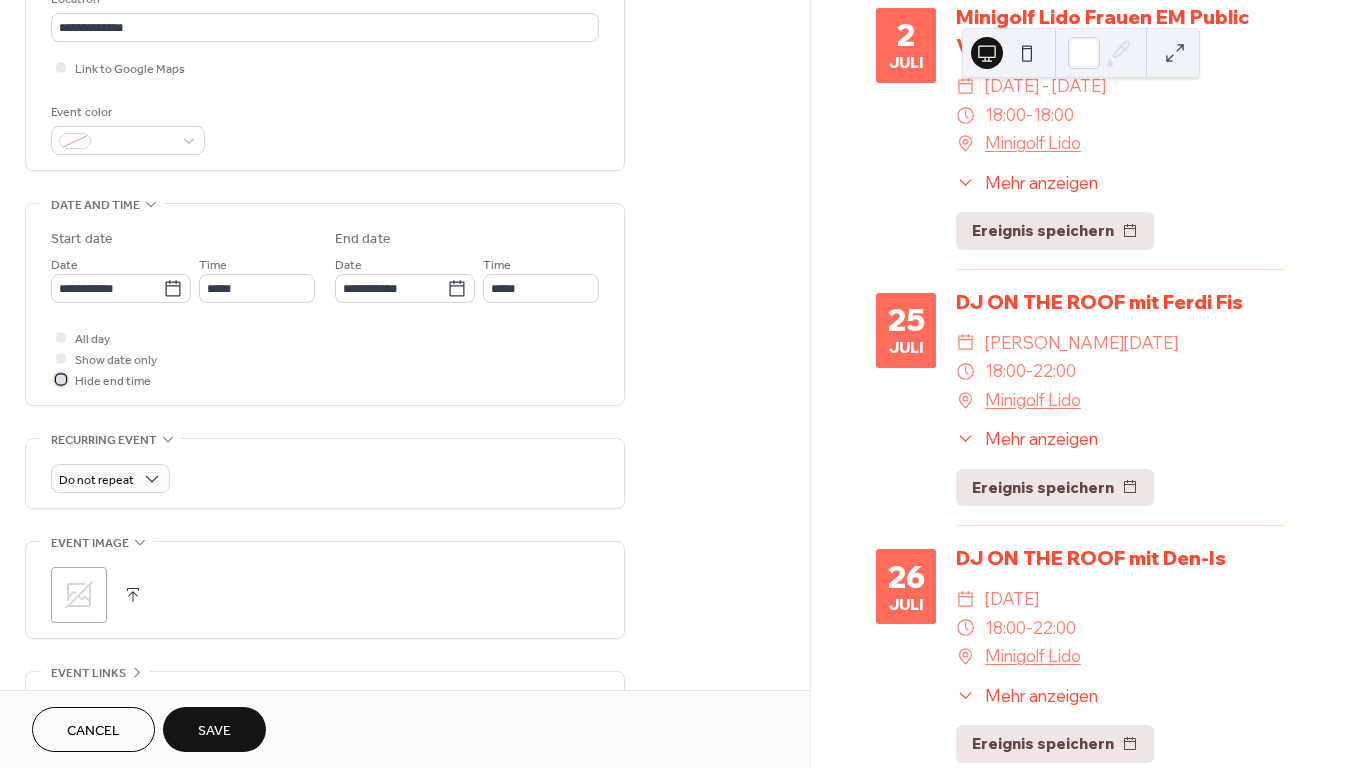 click at bounding box center [61, 379] 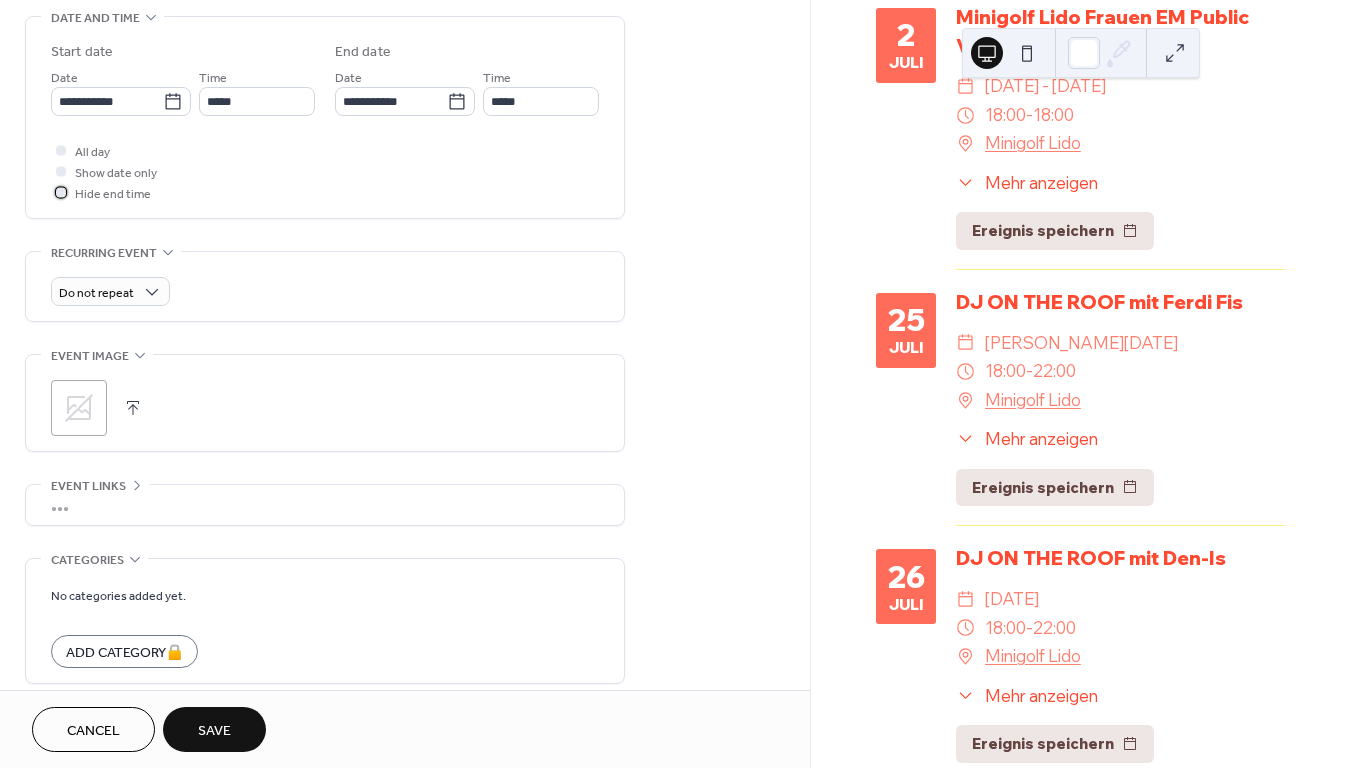scroll, scrollTop: 724, scrollLeft: 0, axis: vertical 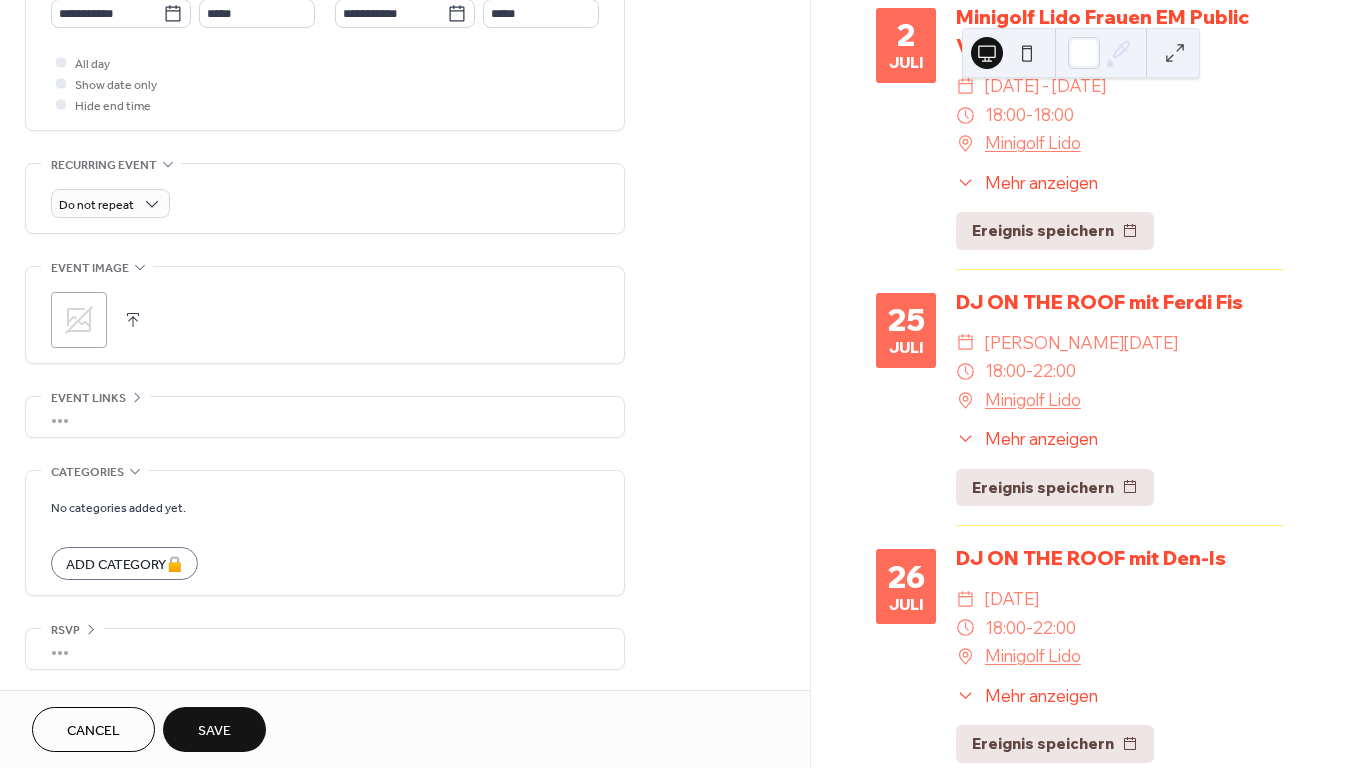 click 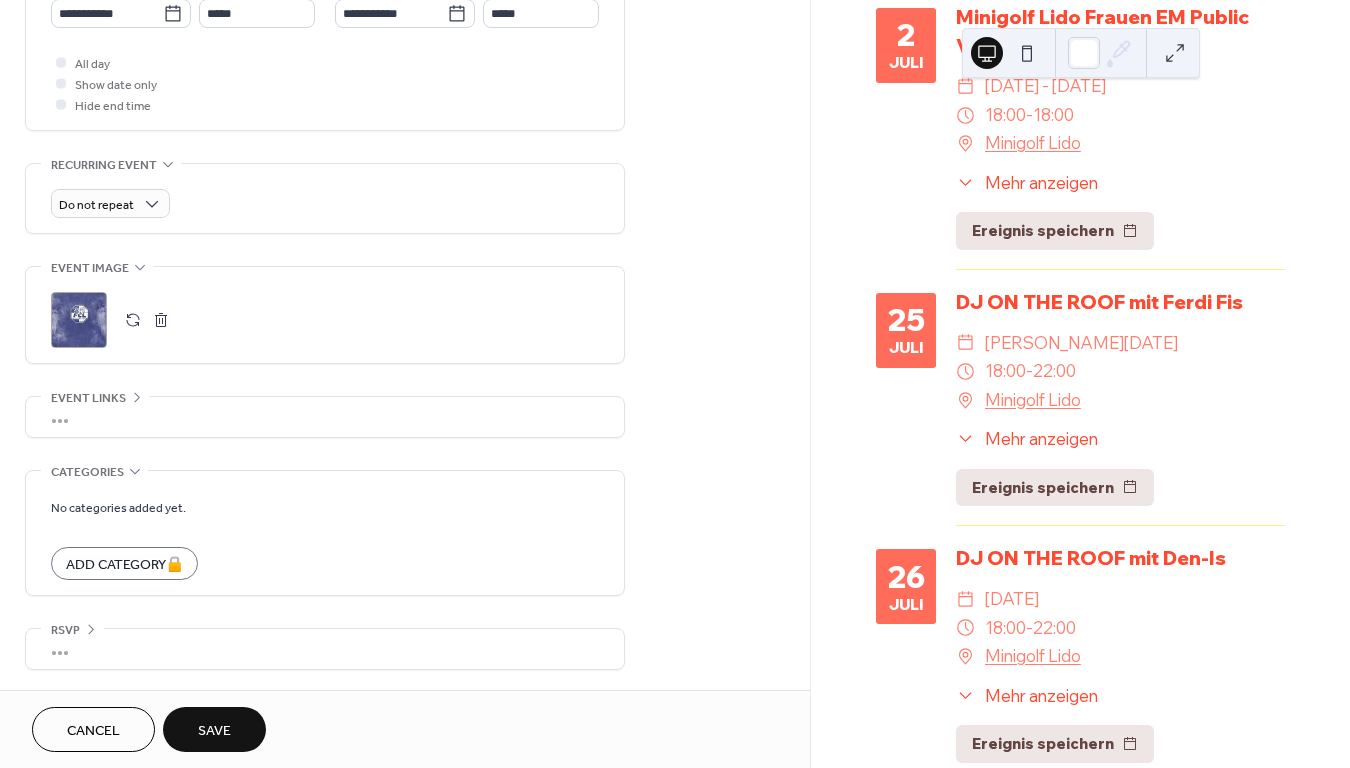 click on "Save" at bounding box center (214, 729) 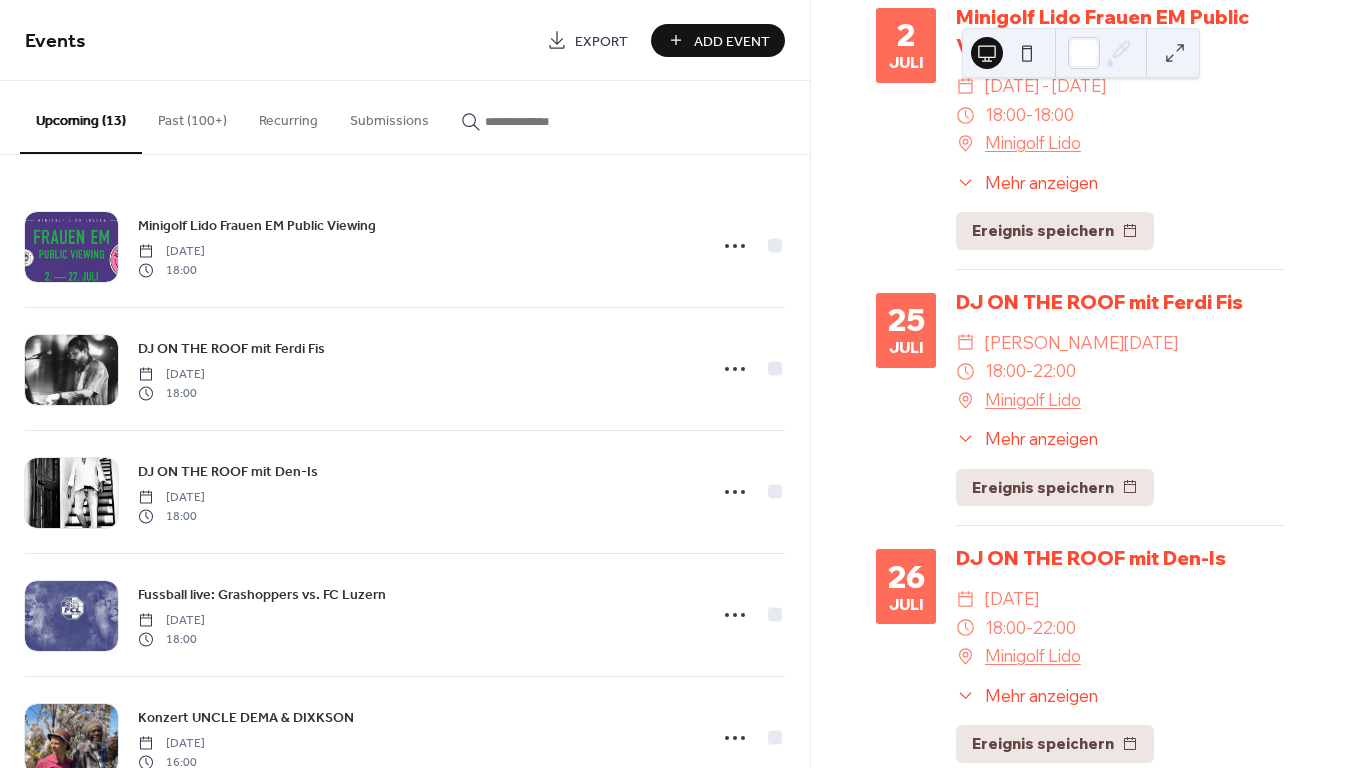 click on "Add Event" at bounding box center (732, 41) 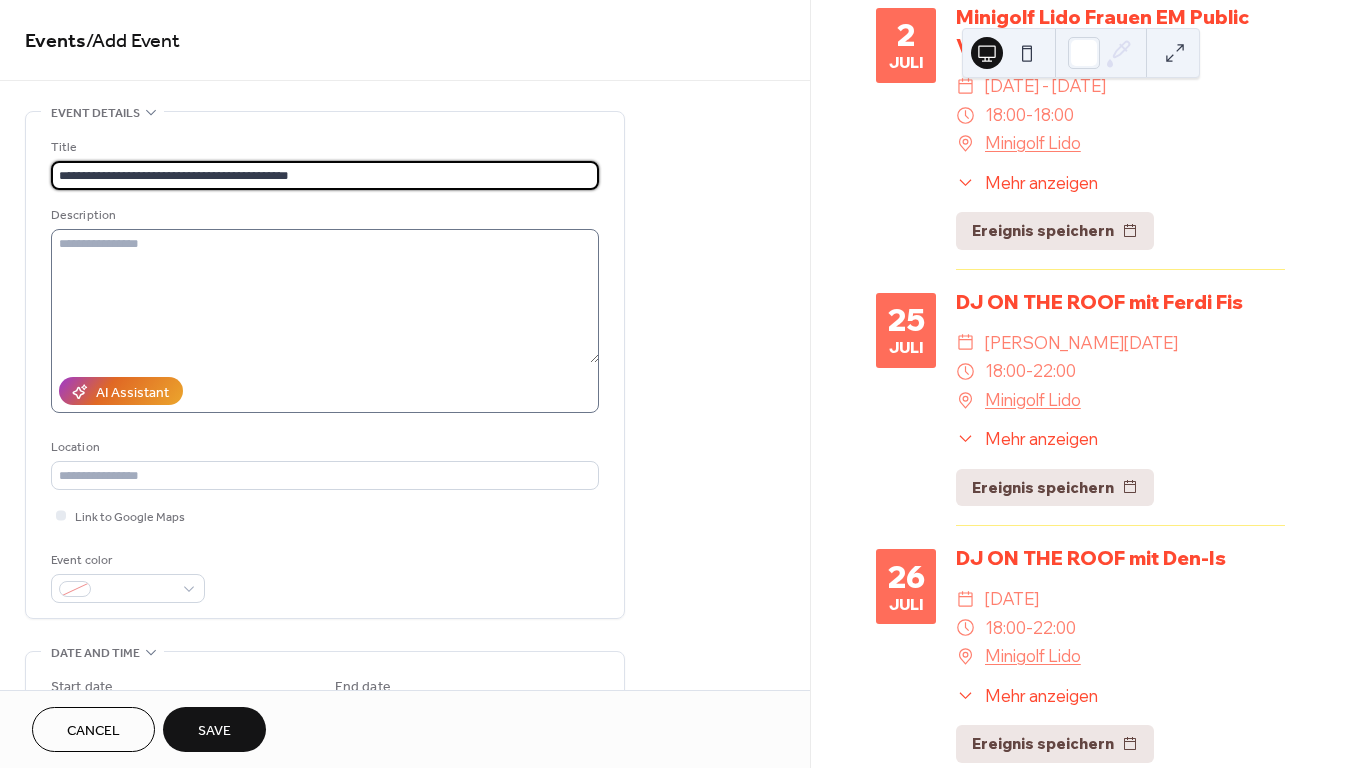 paste on "**********" 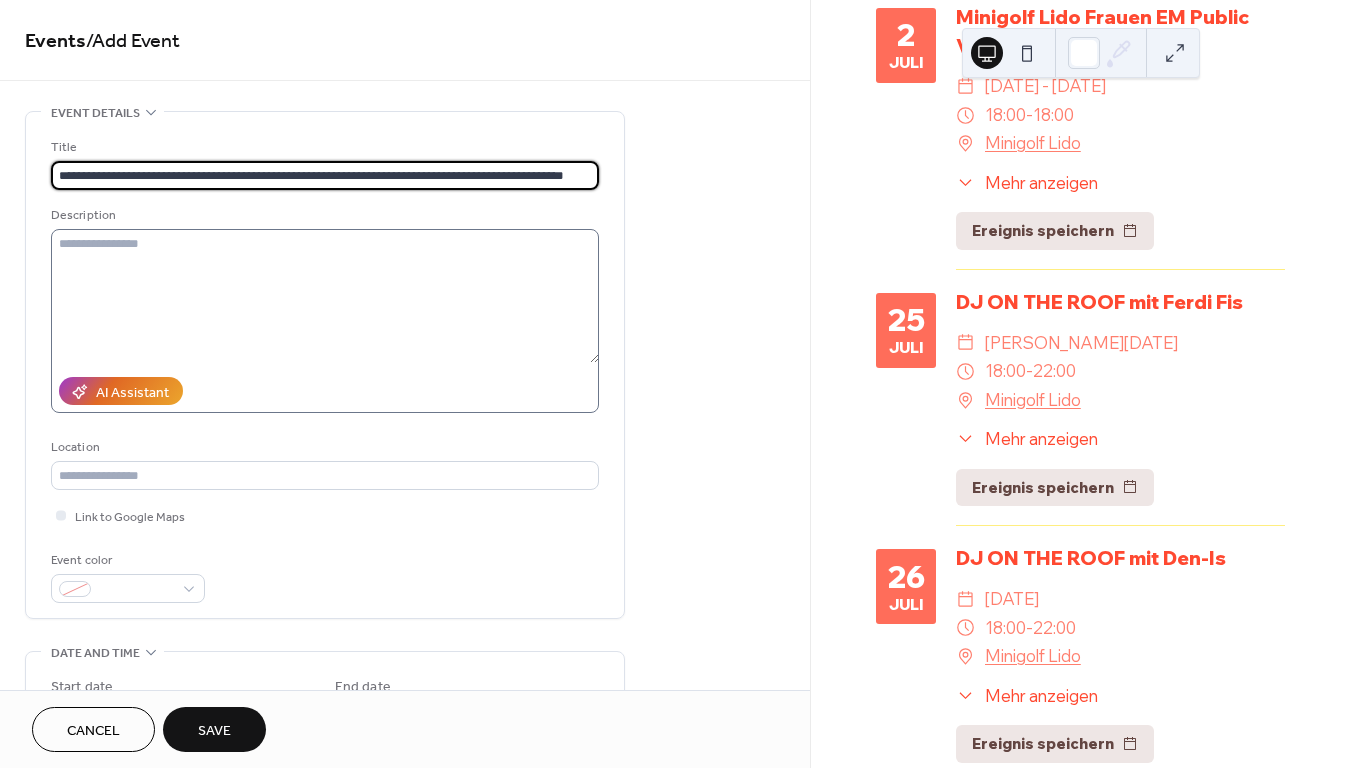 scroll, scrollTop: 0, scrollLeft: 0, axis: both 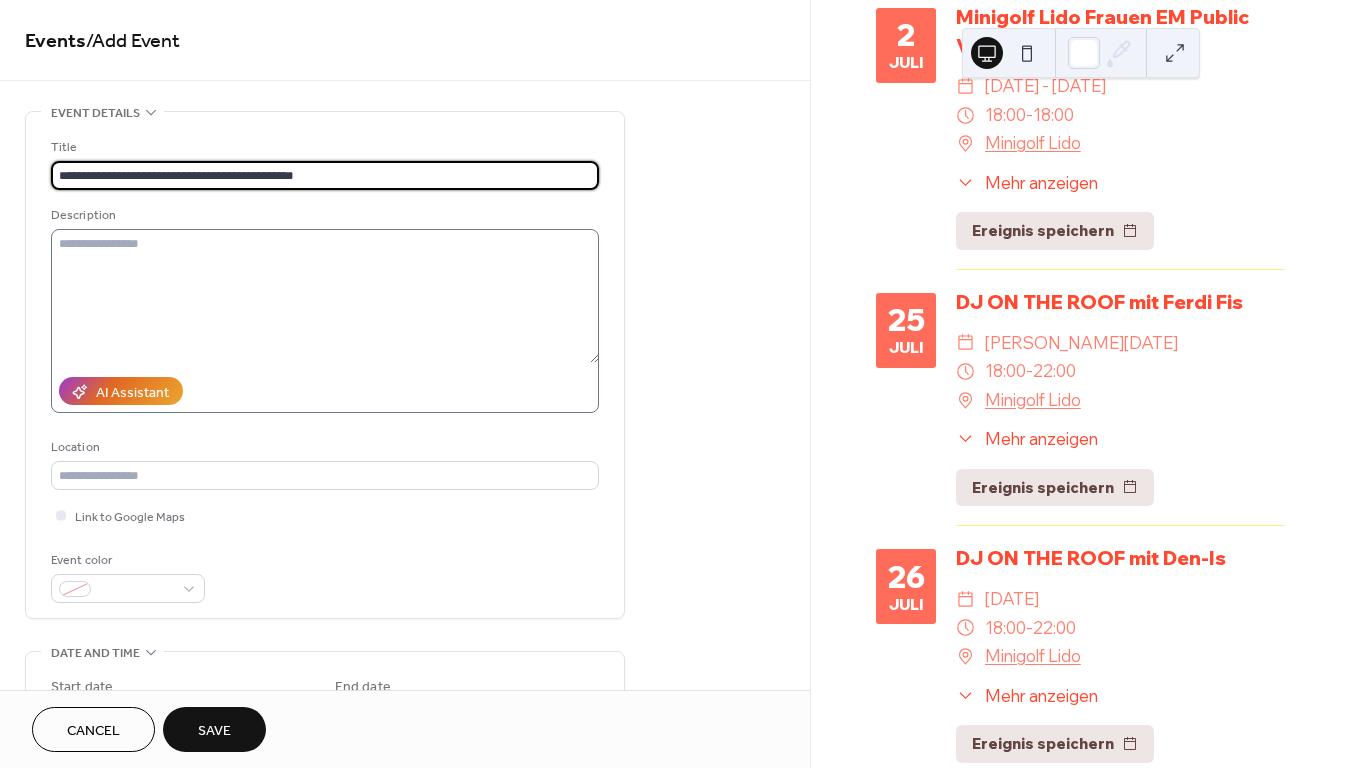 type on "**********" 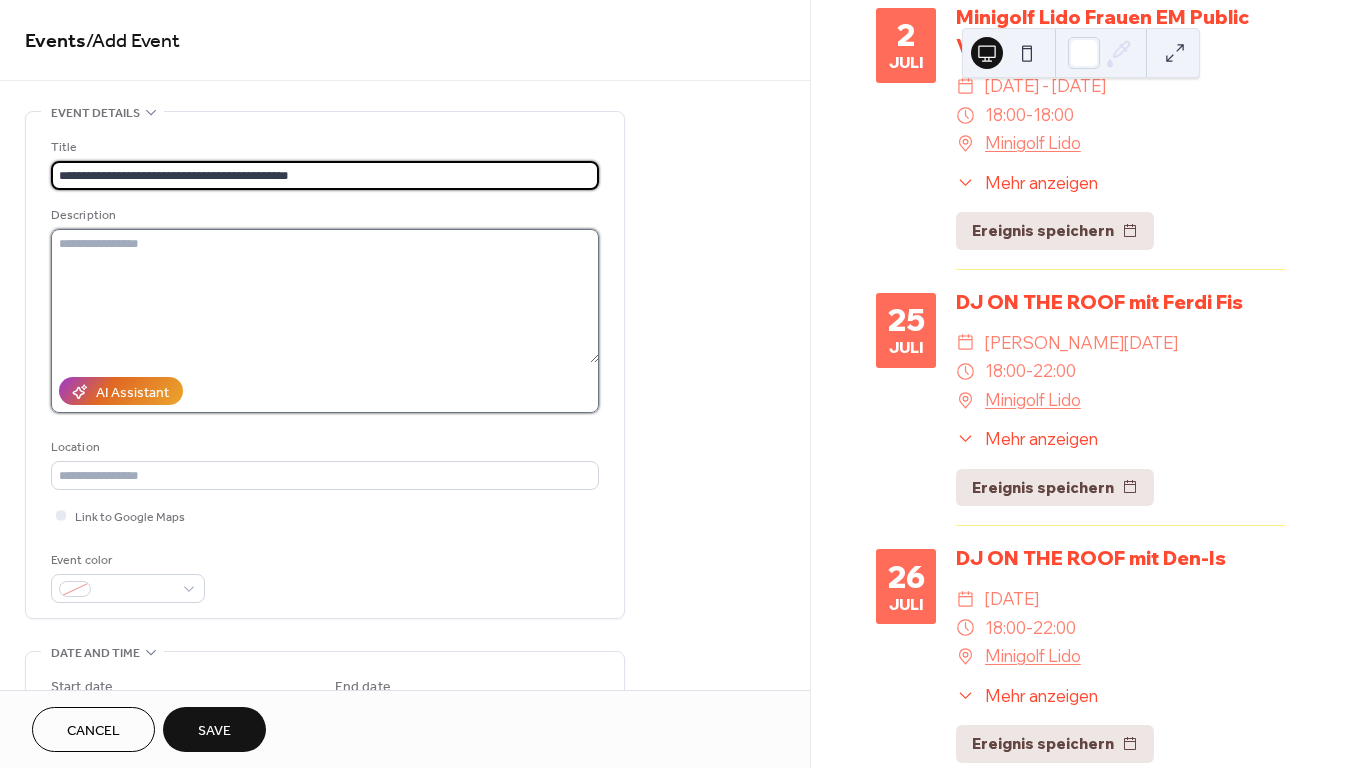 click at bounding box center [325, 296] 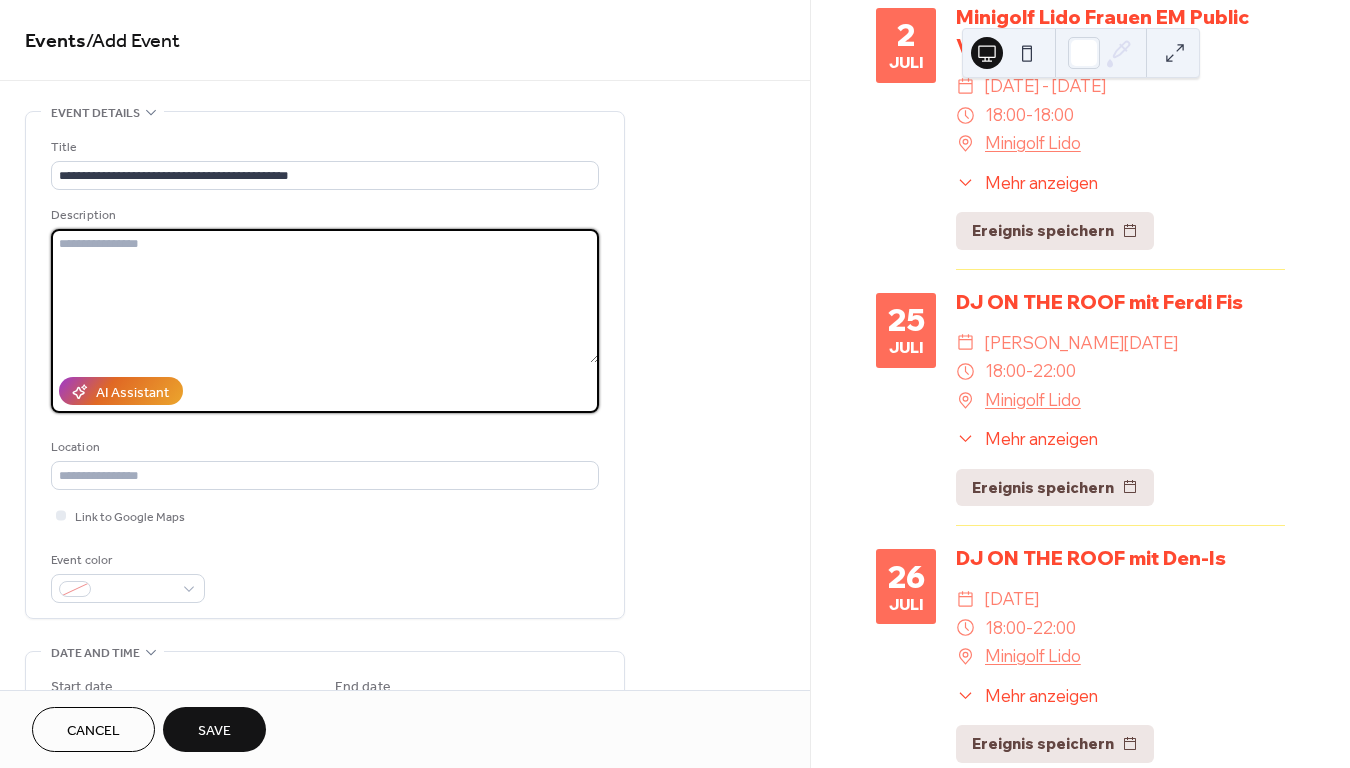paste on "**********" 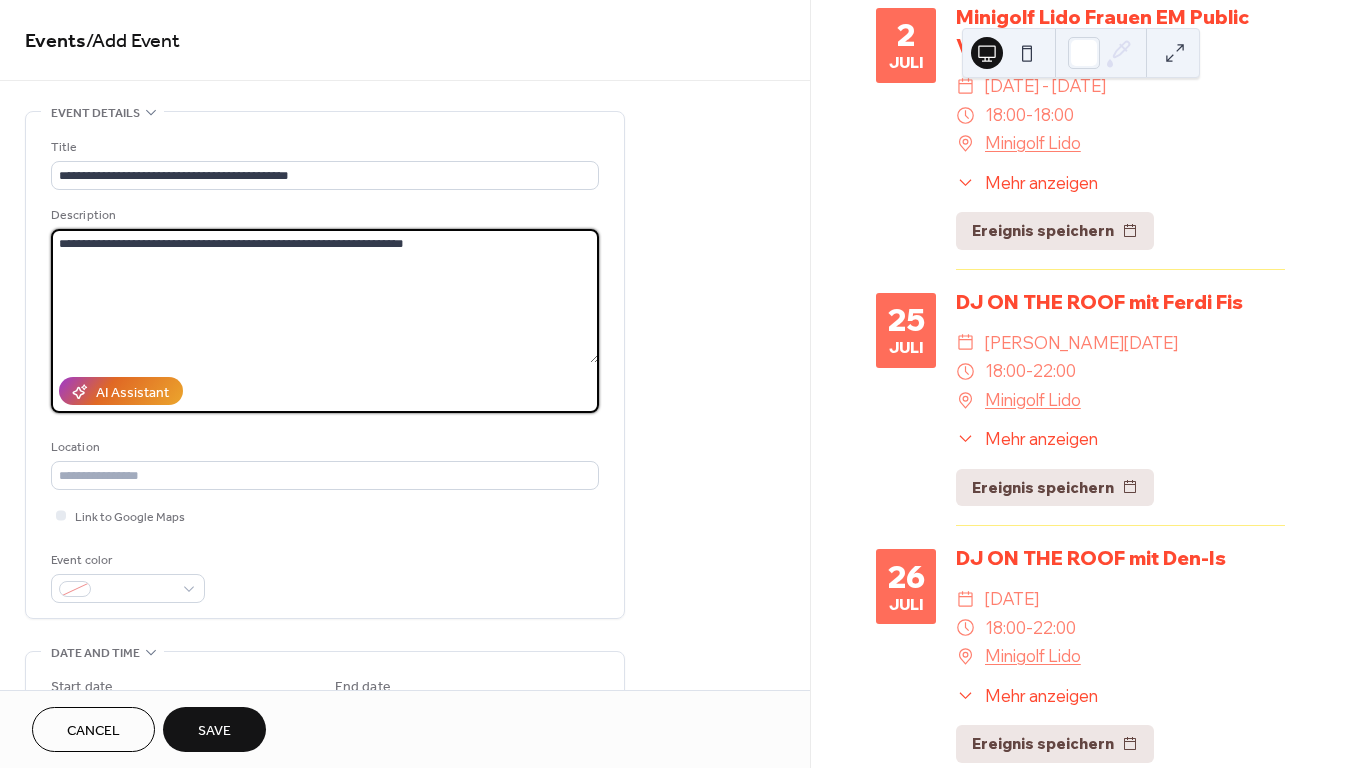 click on "**********" at bounding box center [325, 296] 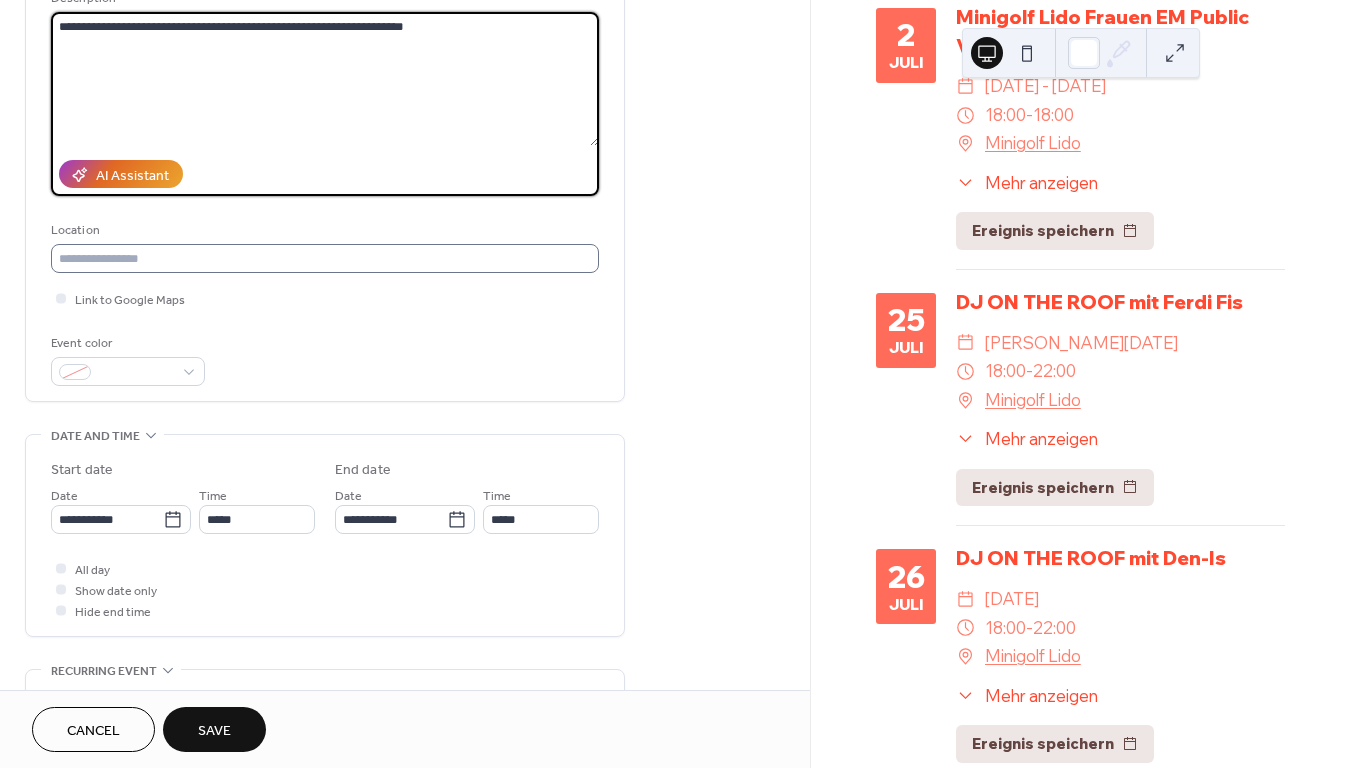 scroll, scrollTop: 220, scrollLeft: 0, axis: vertical 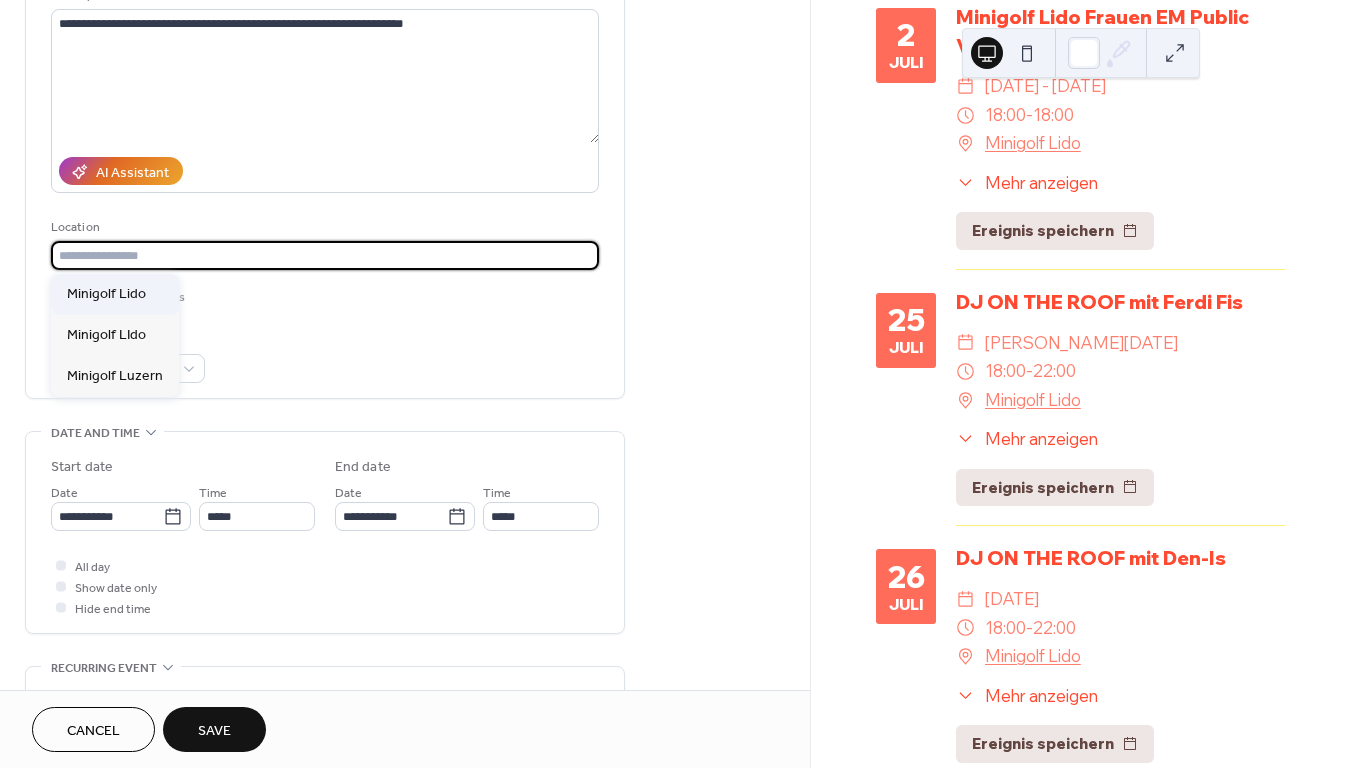 drag, startPoint x: 232, startPoint y: 256, endPoint x: 127, endPoint y: 300, distance: 113.84639 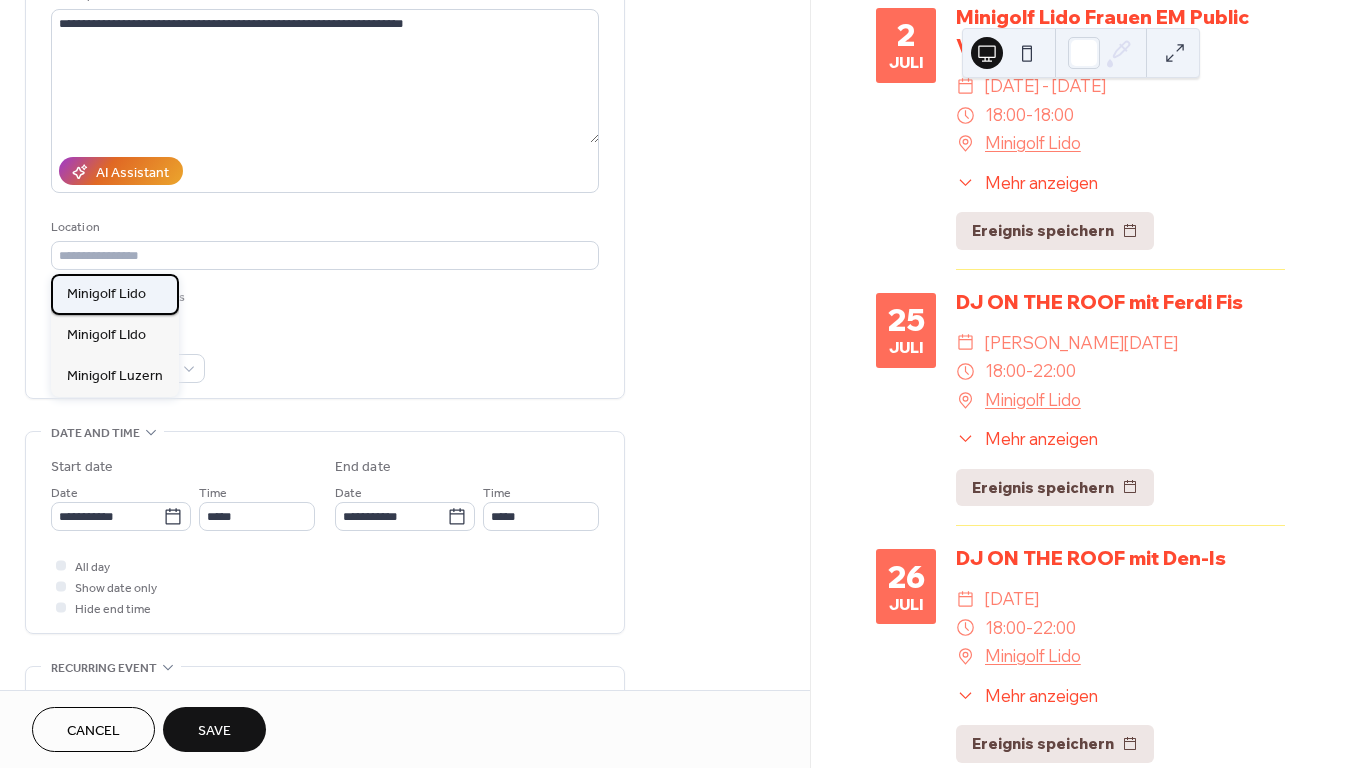 click on "Minigolf Lido" at bounding box center [106, 294] 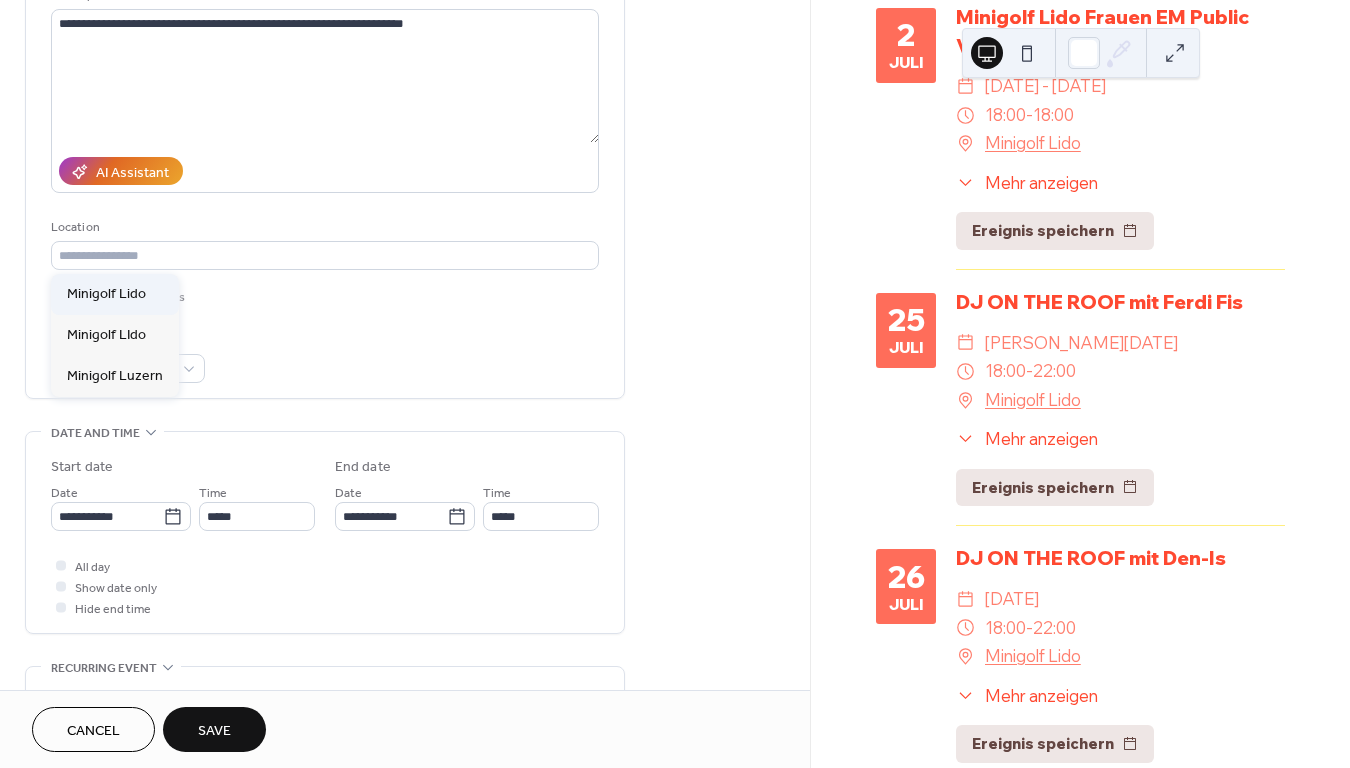 type on "**********" 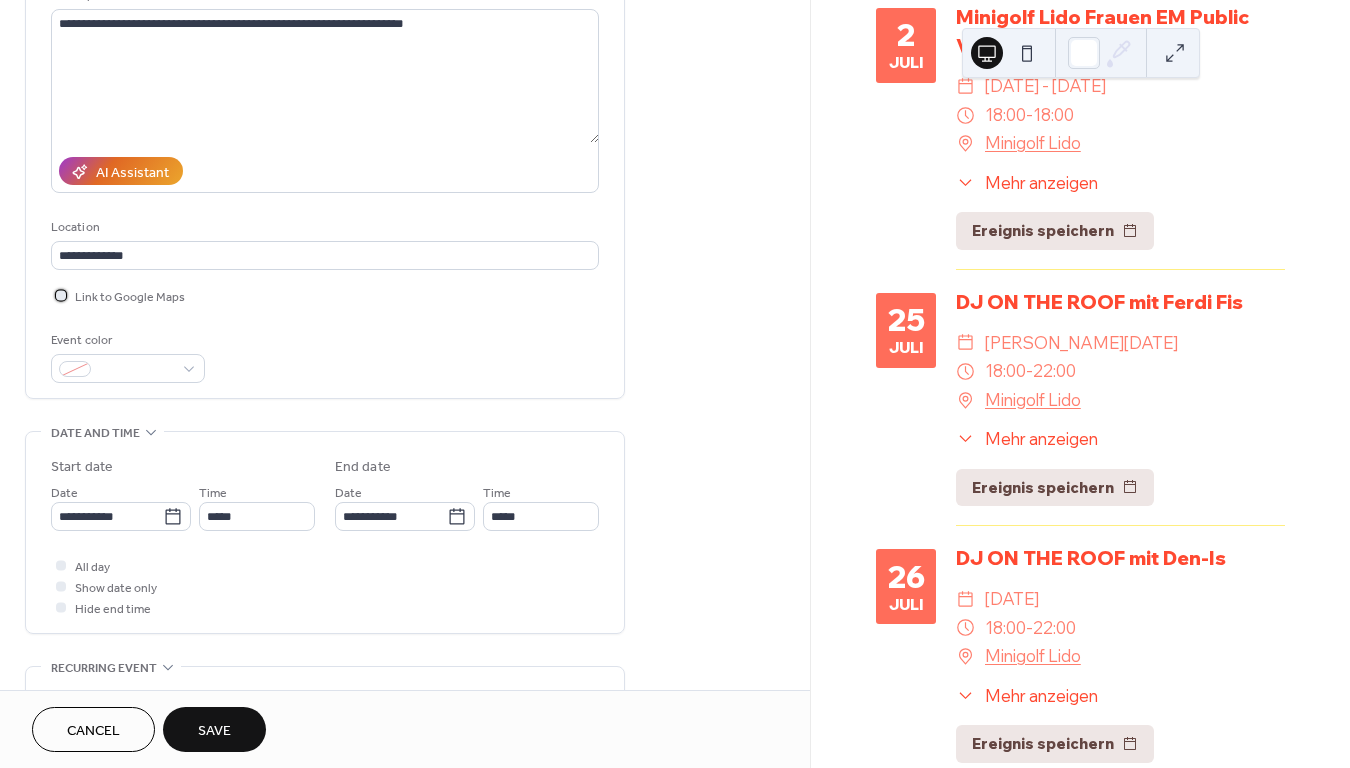 drag, startPoint x: 64, startPoint y: 297, endPoint x: 418, endPoint y: 322, distance: 354.88168 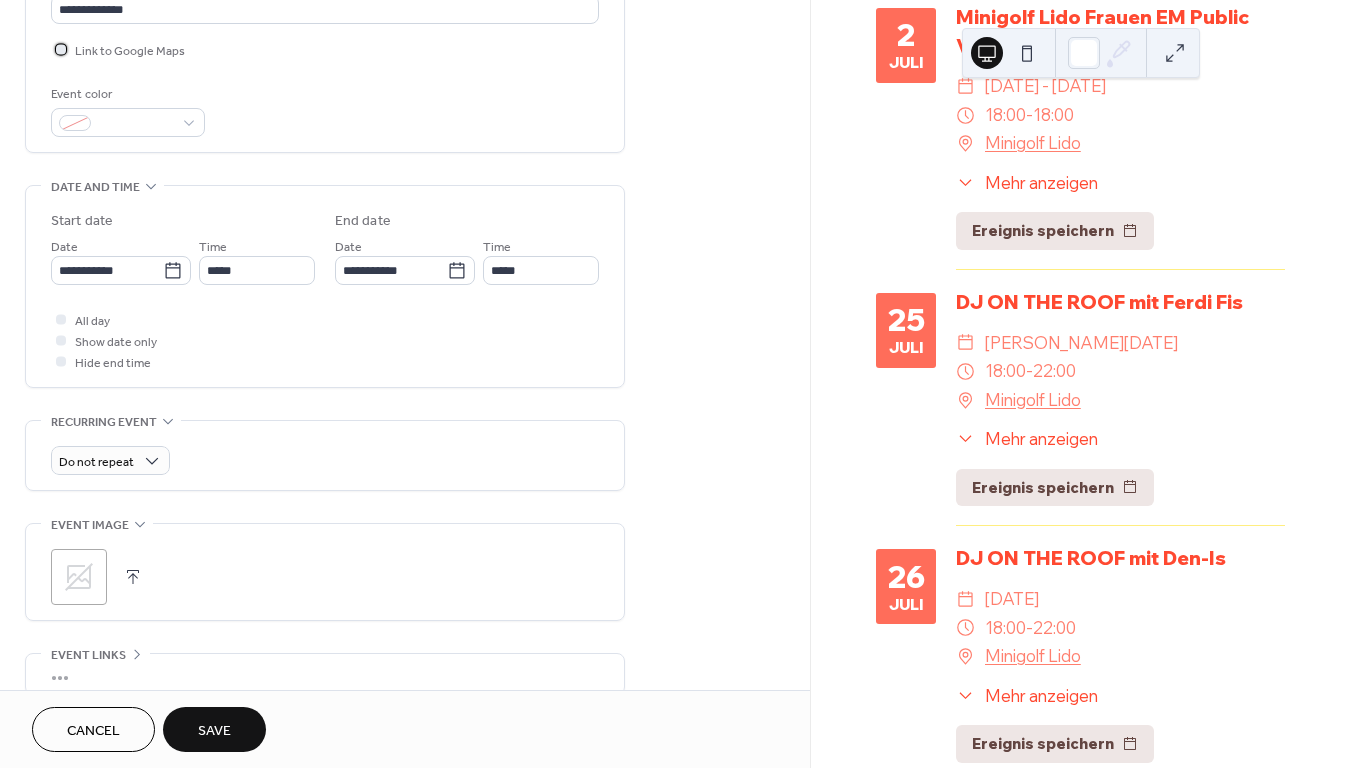 scroll, scrollTop: 467, scrollLeft: 0, axis: vertical 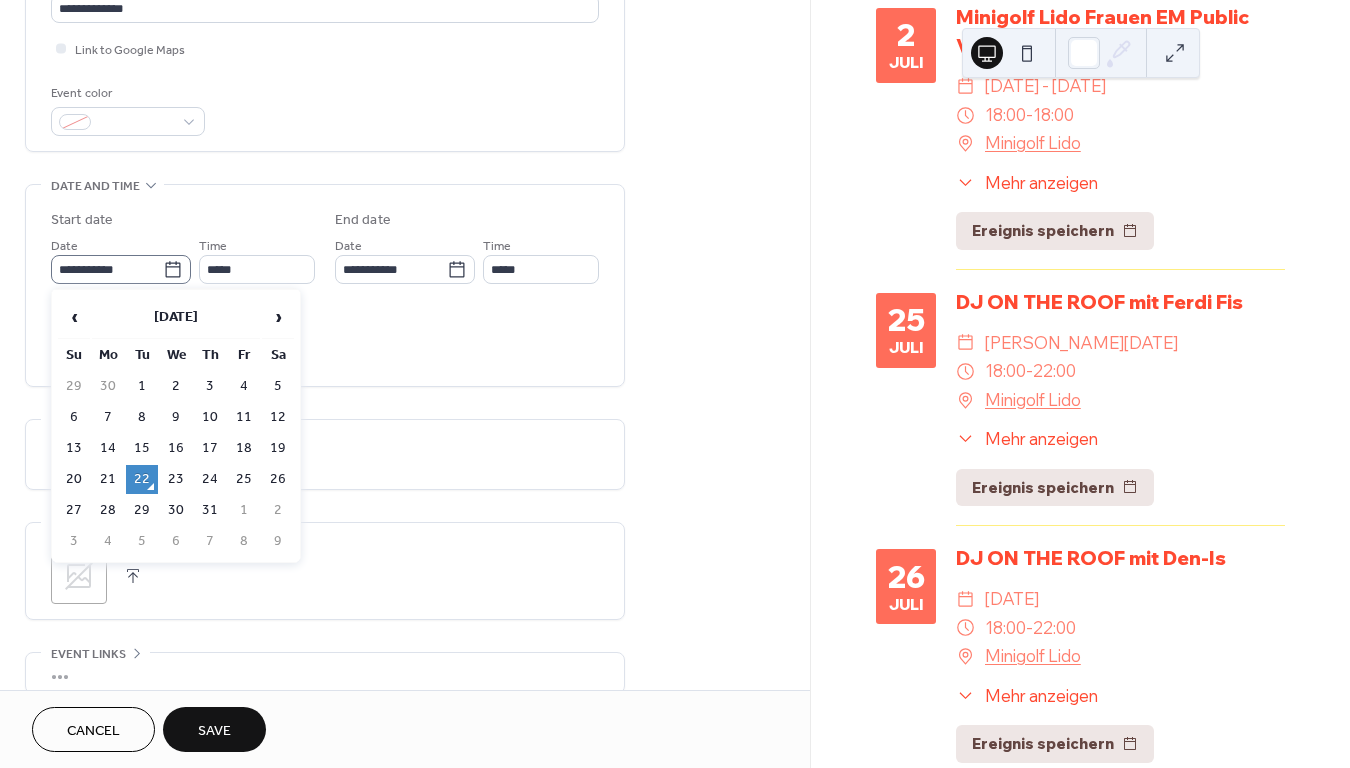 click 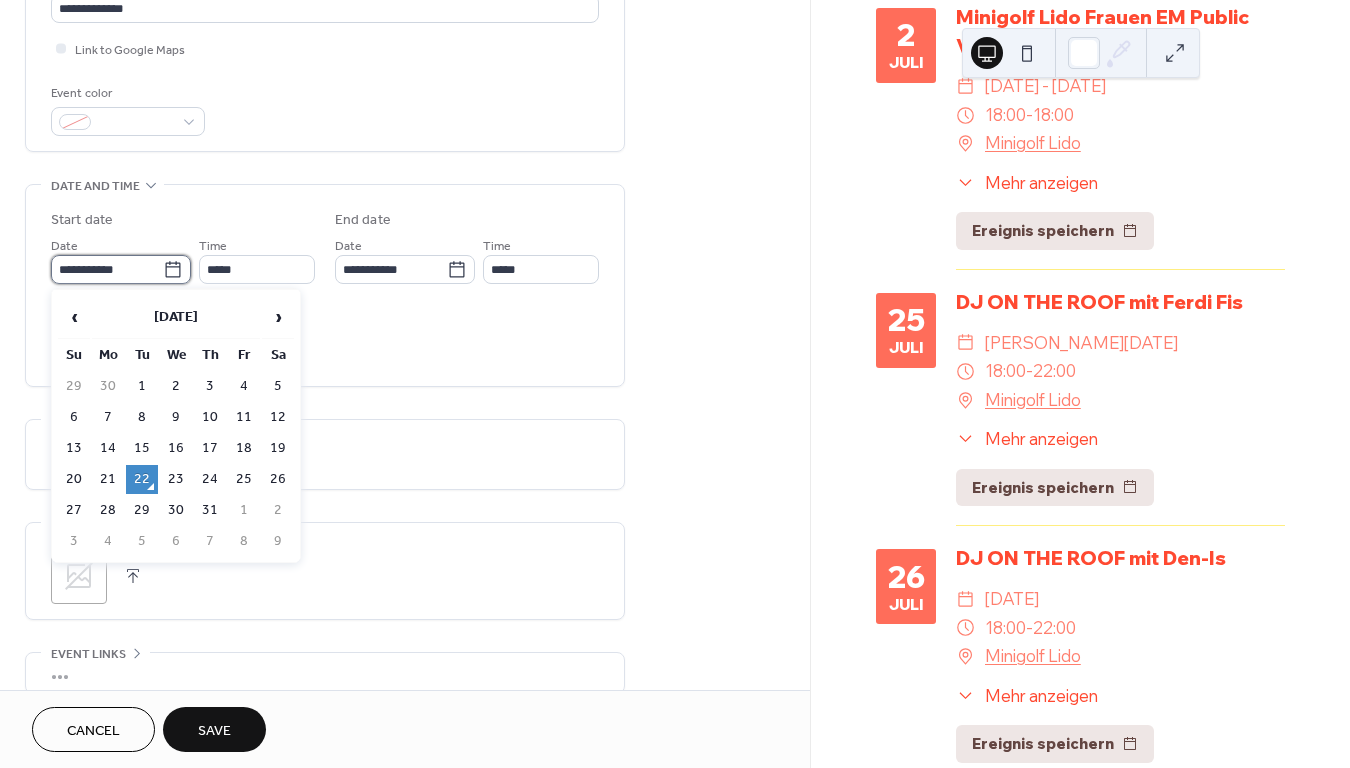 click on "**********" at bounding box center [107, 269] 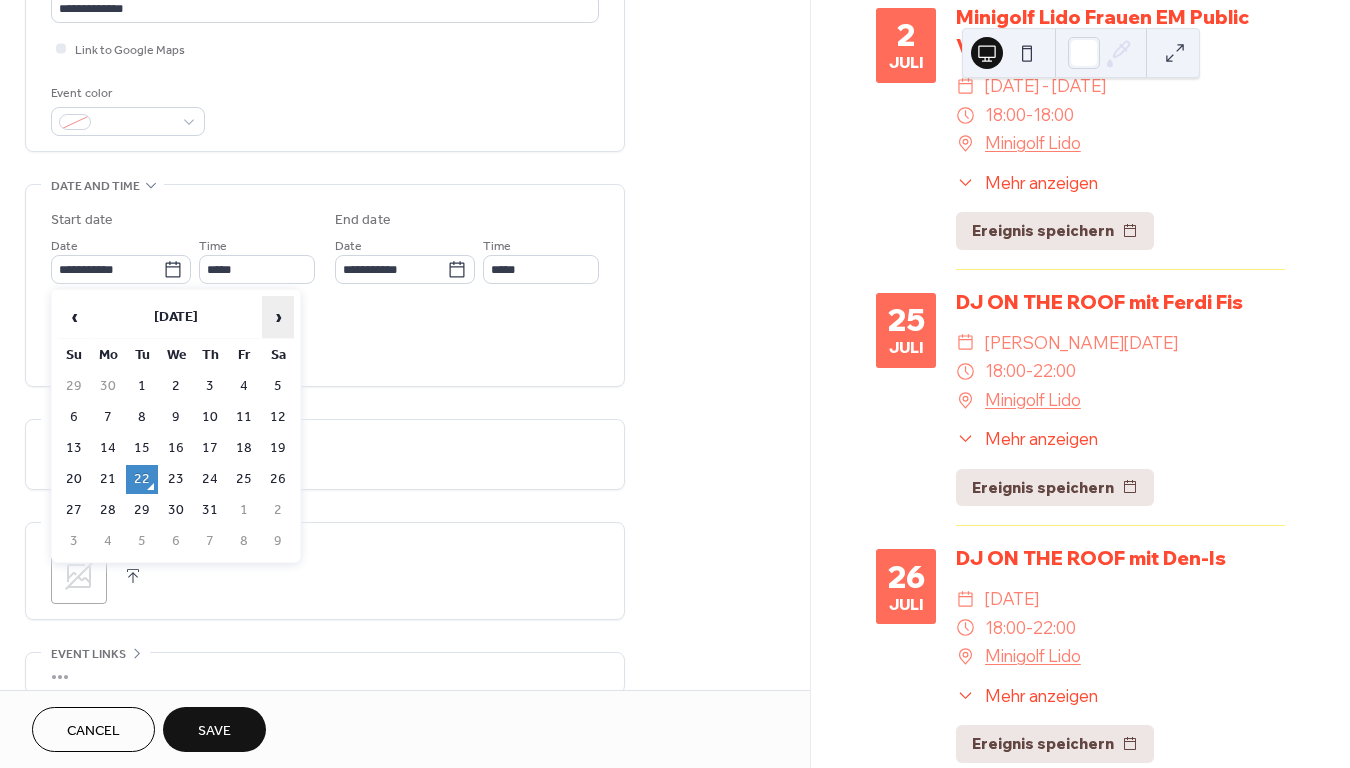 click on "›" at bounding box center [278, 317] 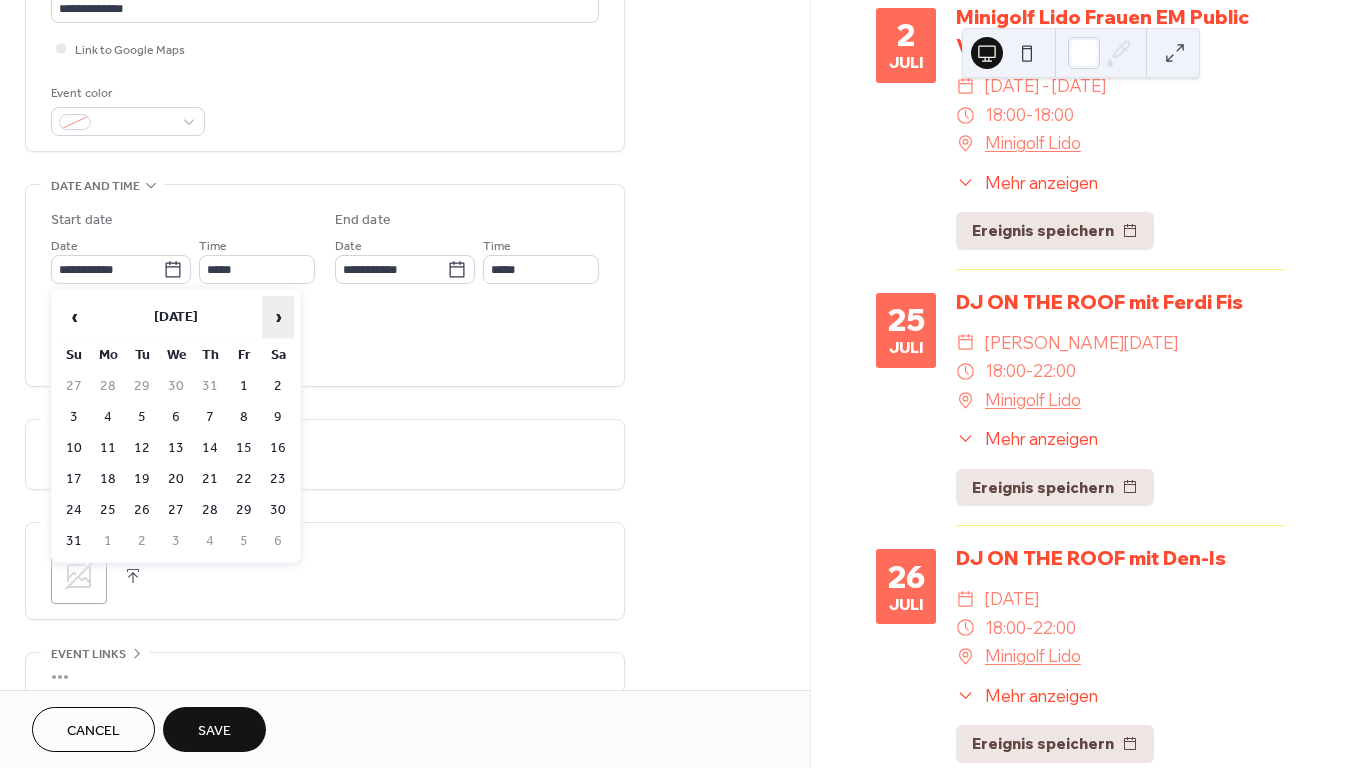 click on "›" at bounding box center [278, 317] 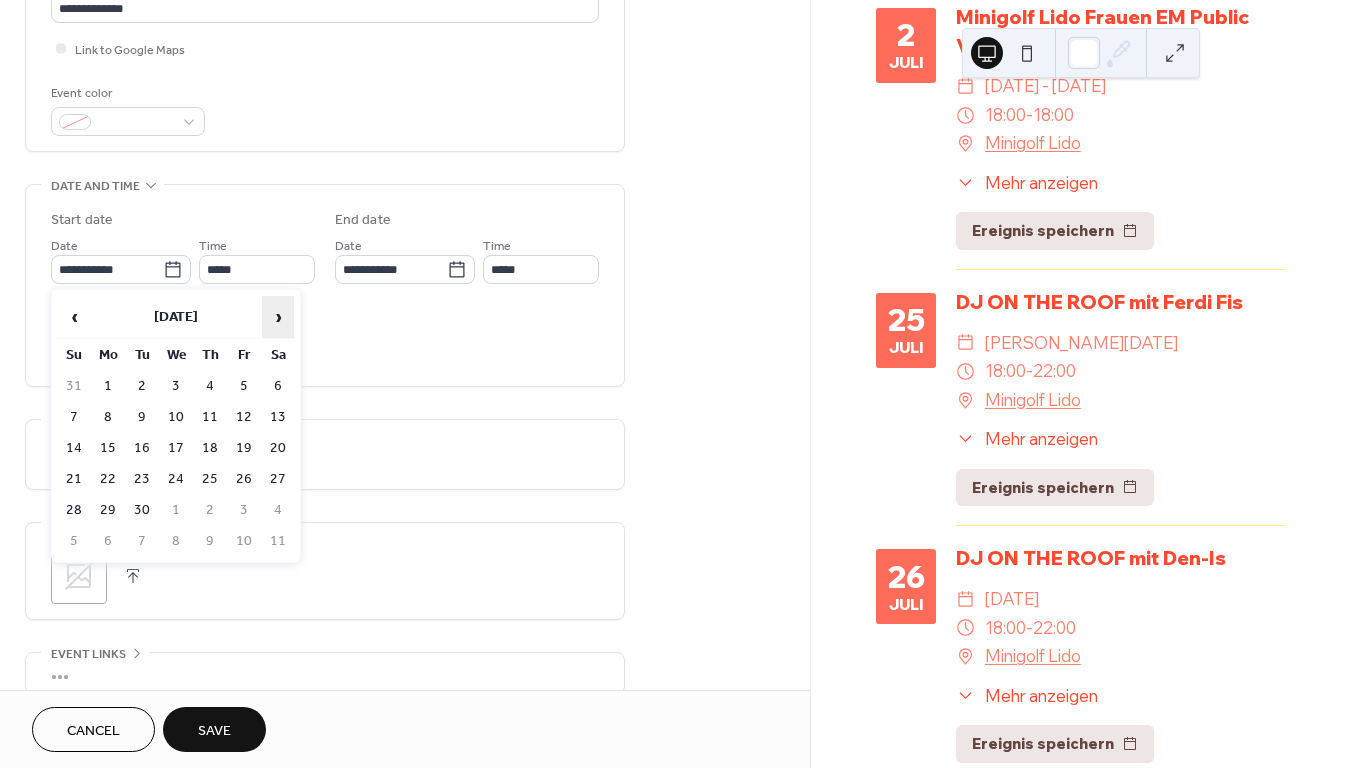 click on "›" at bounding box center [278, 317] 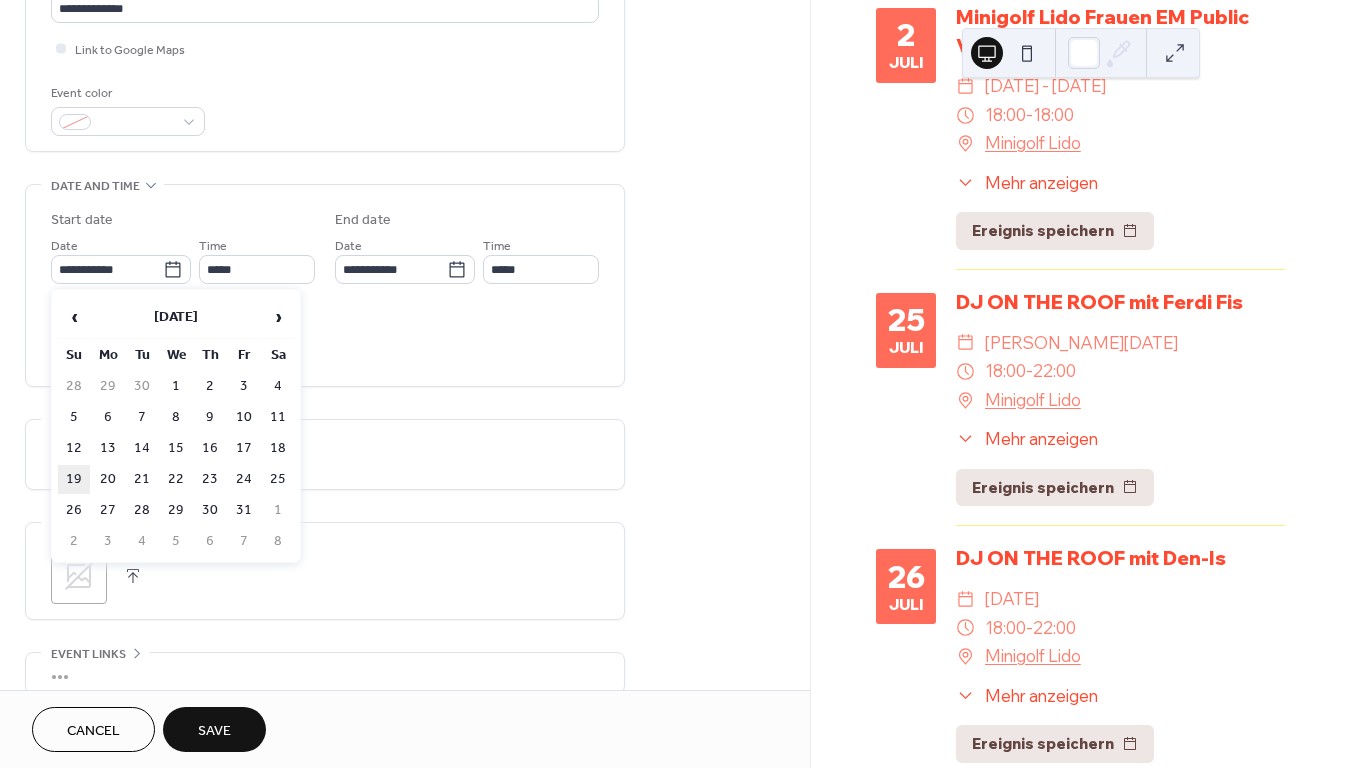 click on "19" at bounding box center (74, 479) 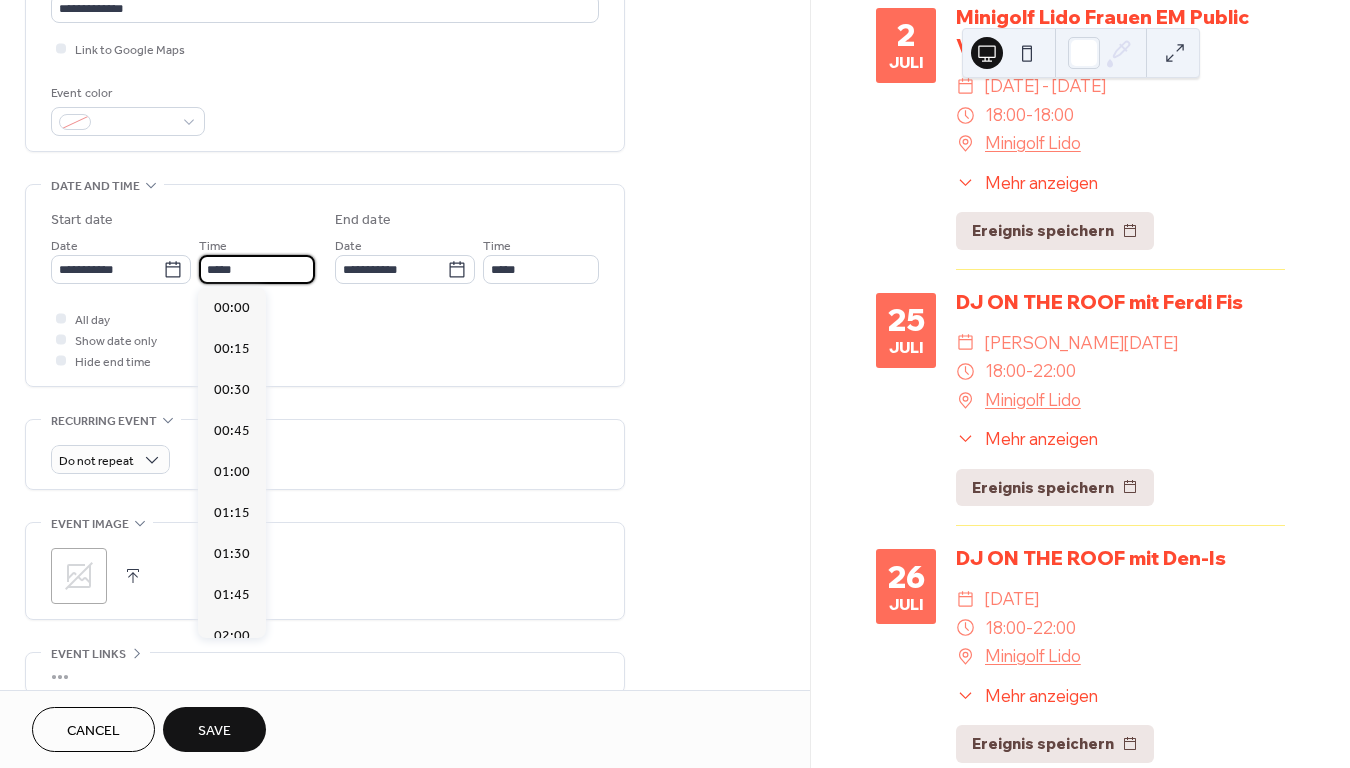 scroll, scrollTop: 1944, scrollLeft: 0, axis: vertical 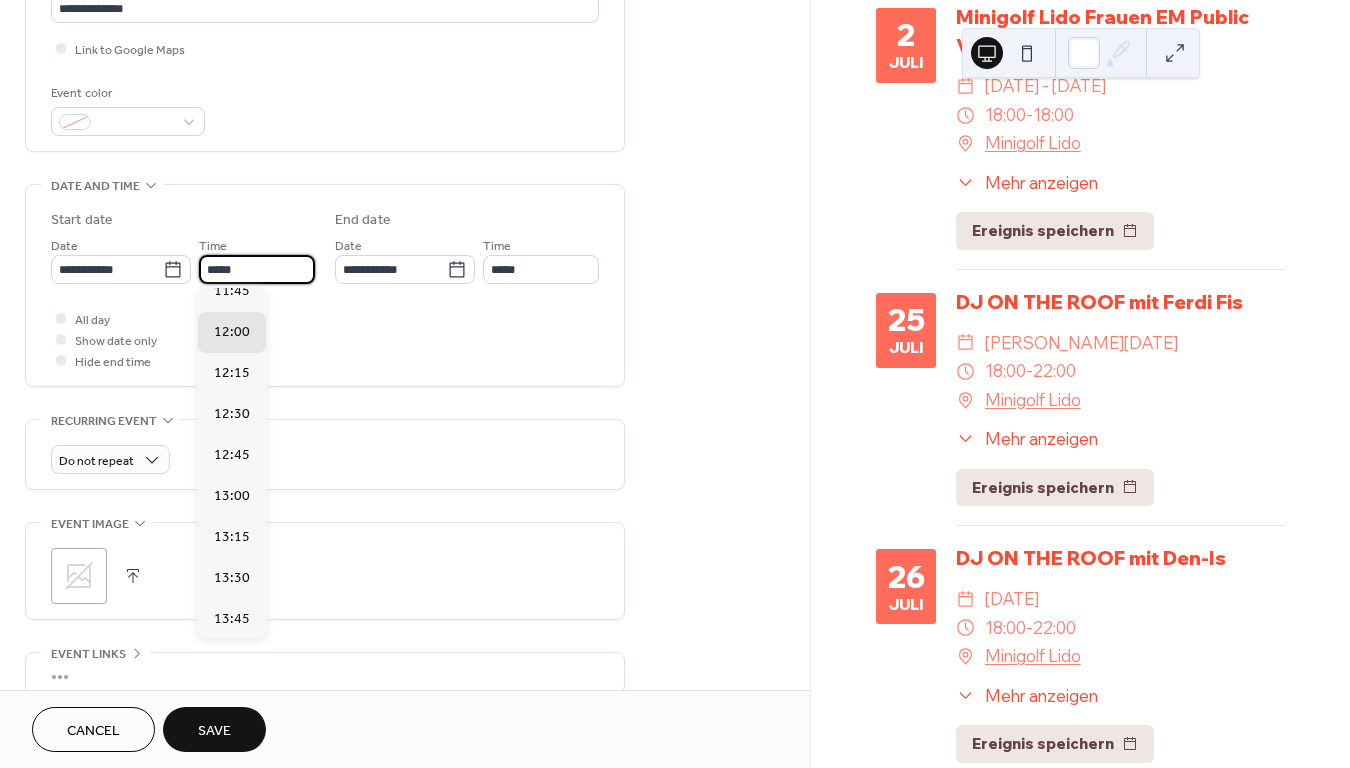 click on "*****" at bounding box center [257, 269] 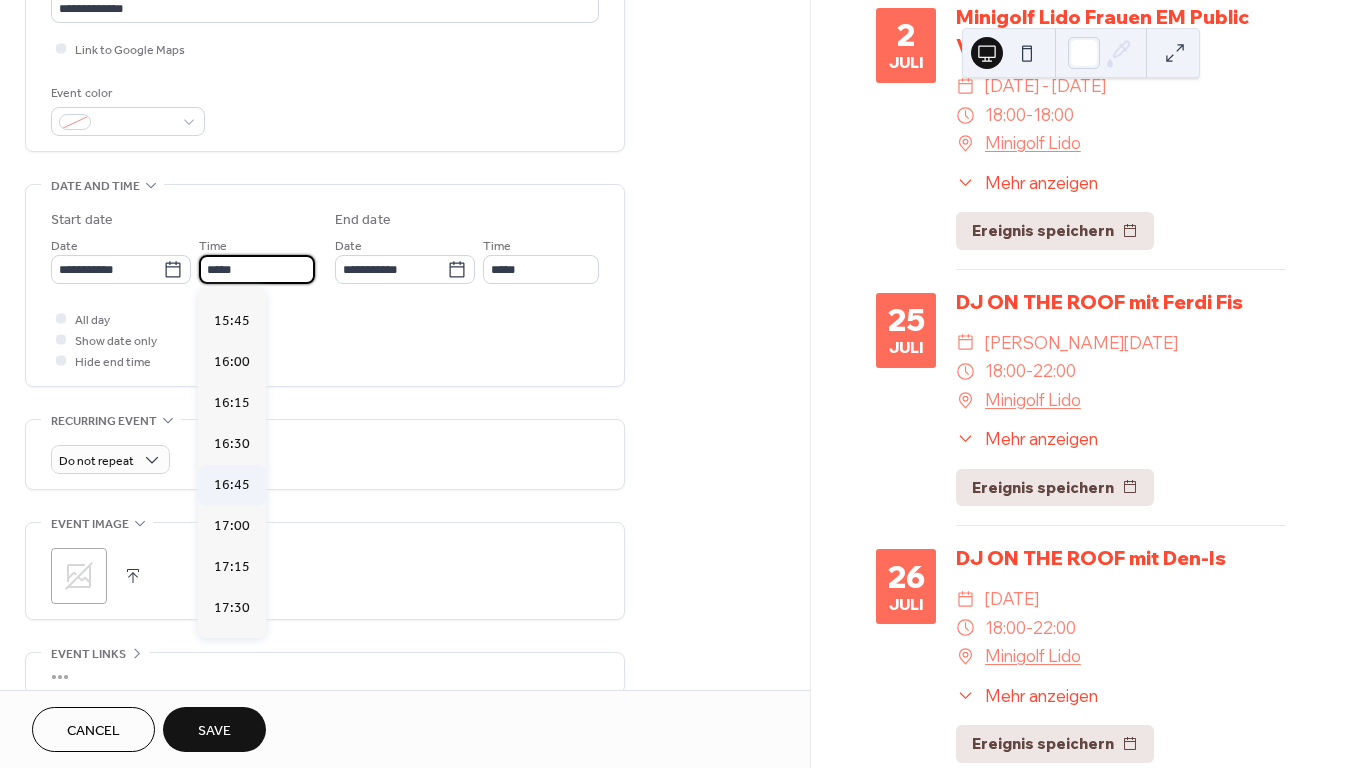 scroll, scrollTop: 2572, scrollLeft: 0, axis: vertical 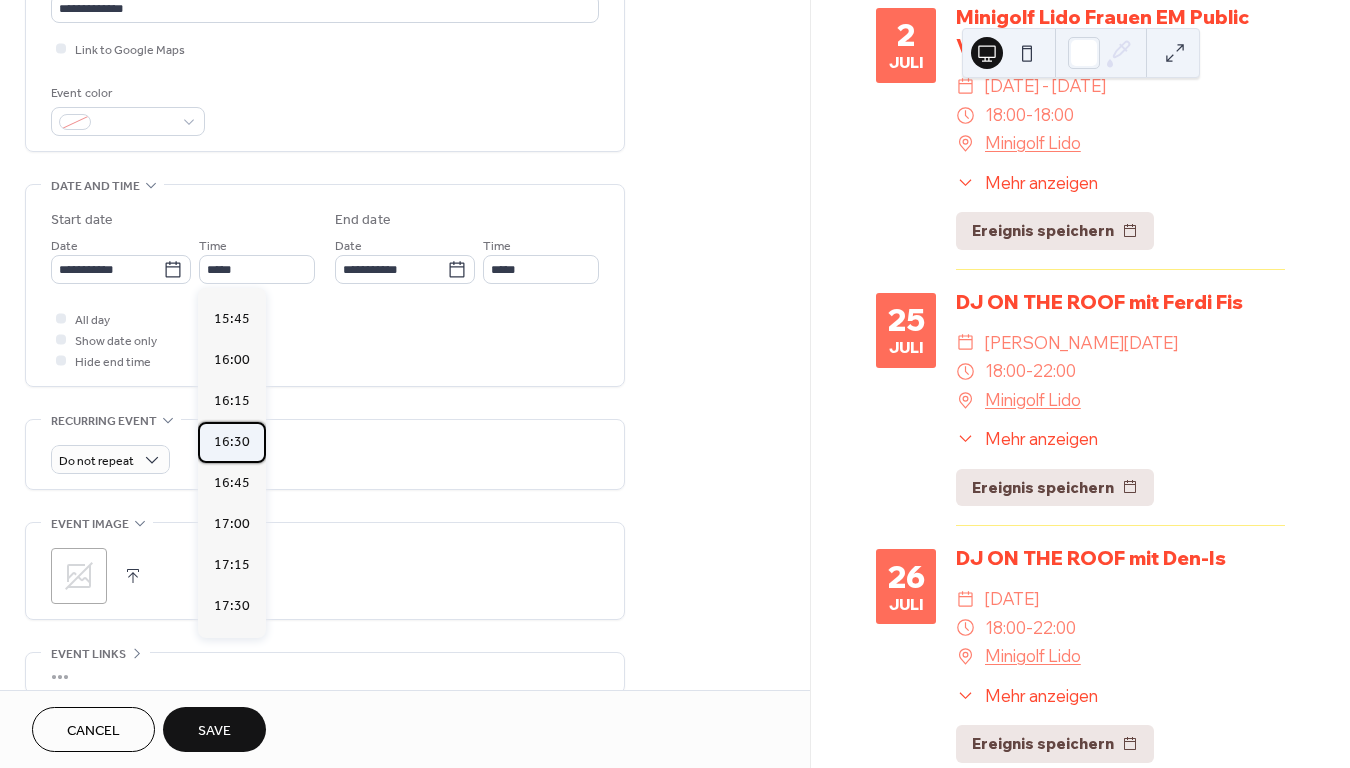 click on "16:30" at bounding box center [232, 442] 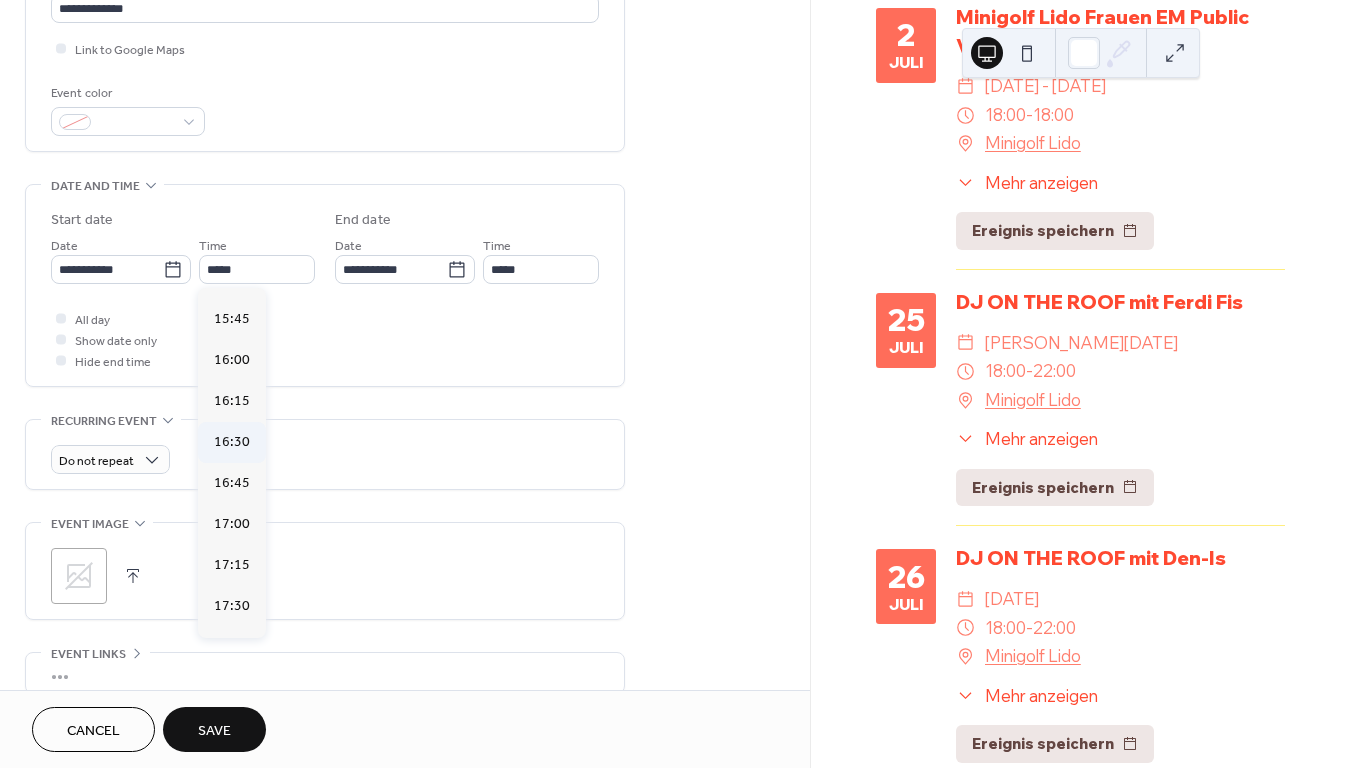 type on "*****" 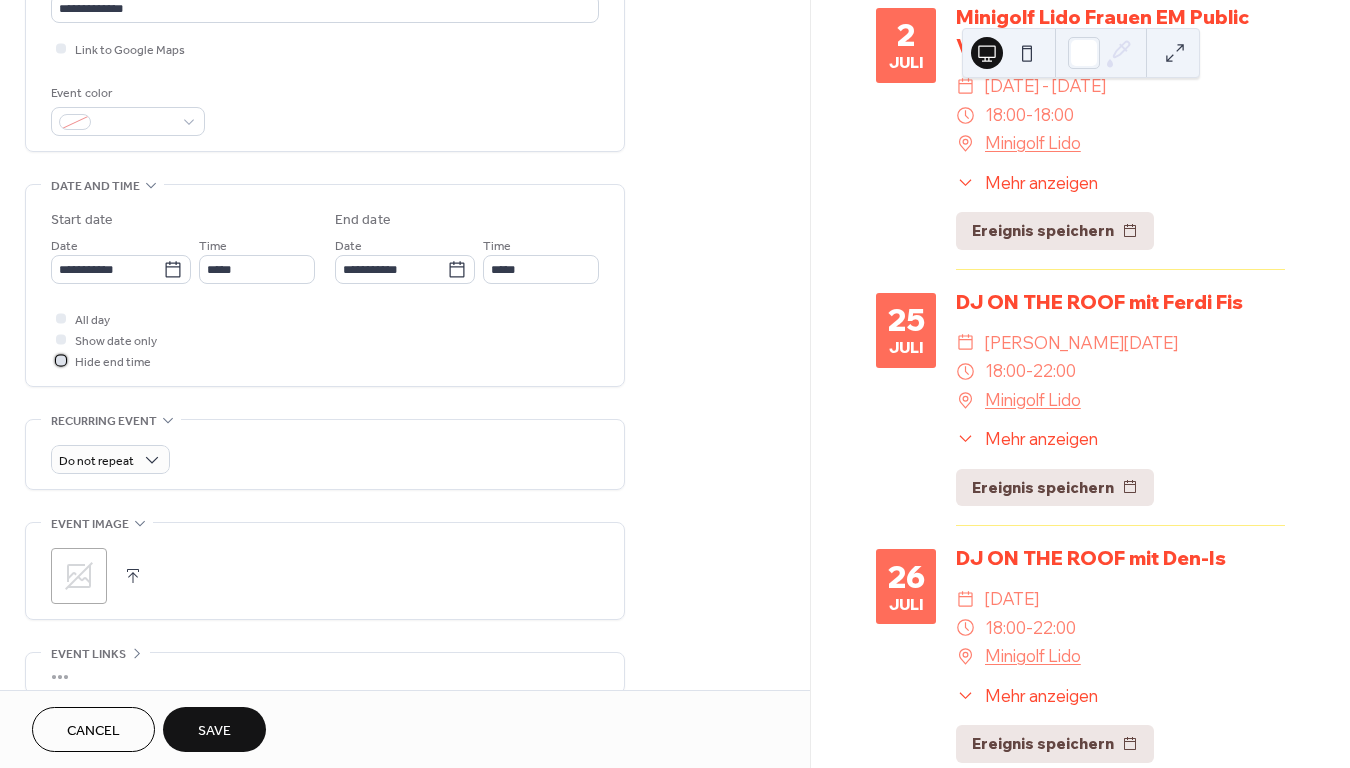 click at bounding box center [61, 360] 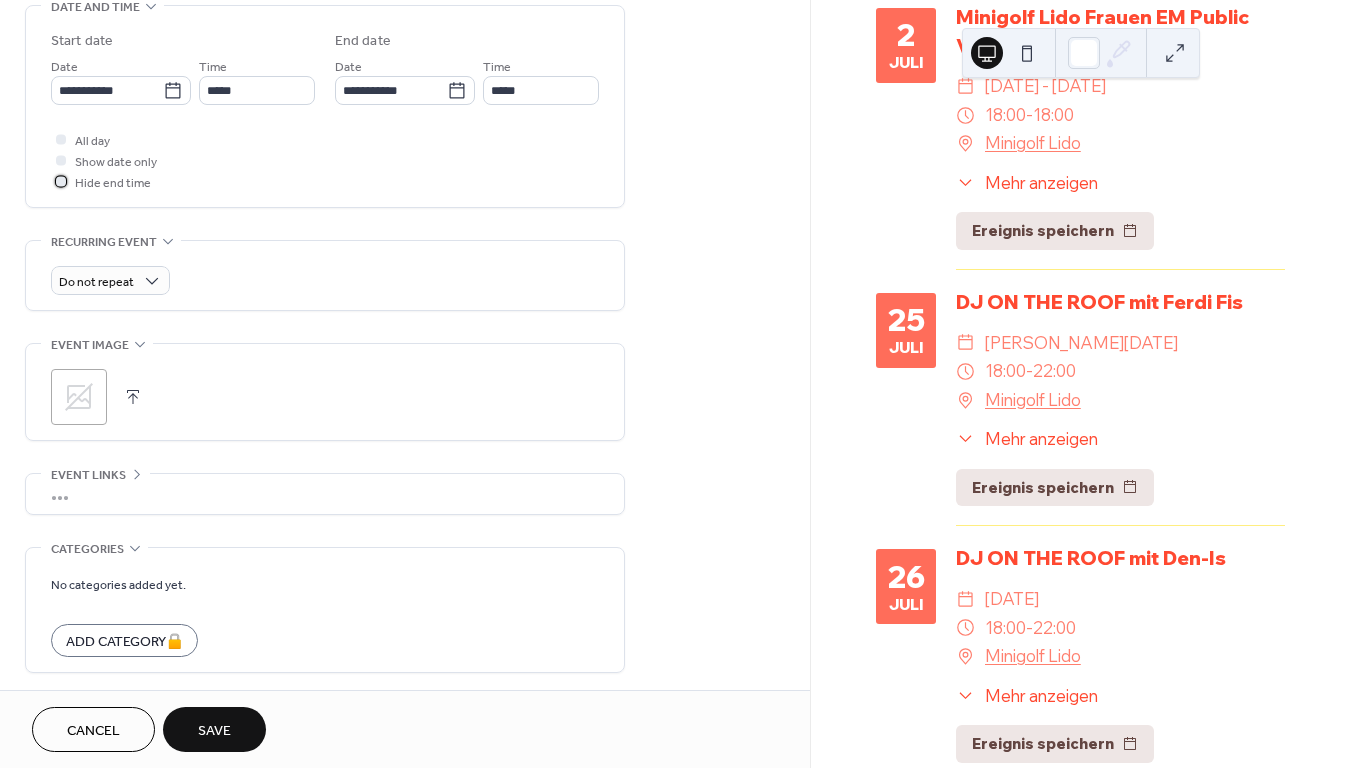 scroll, scrollTop: 647, scrollLeft: 0, axis: vertical 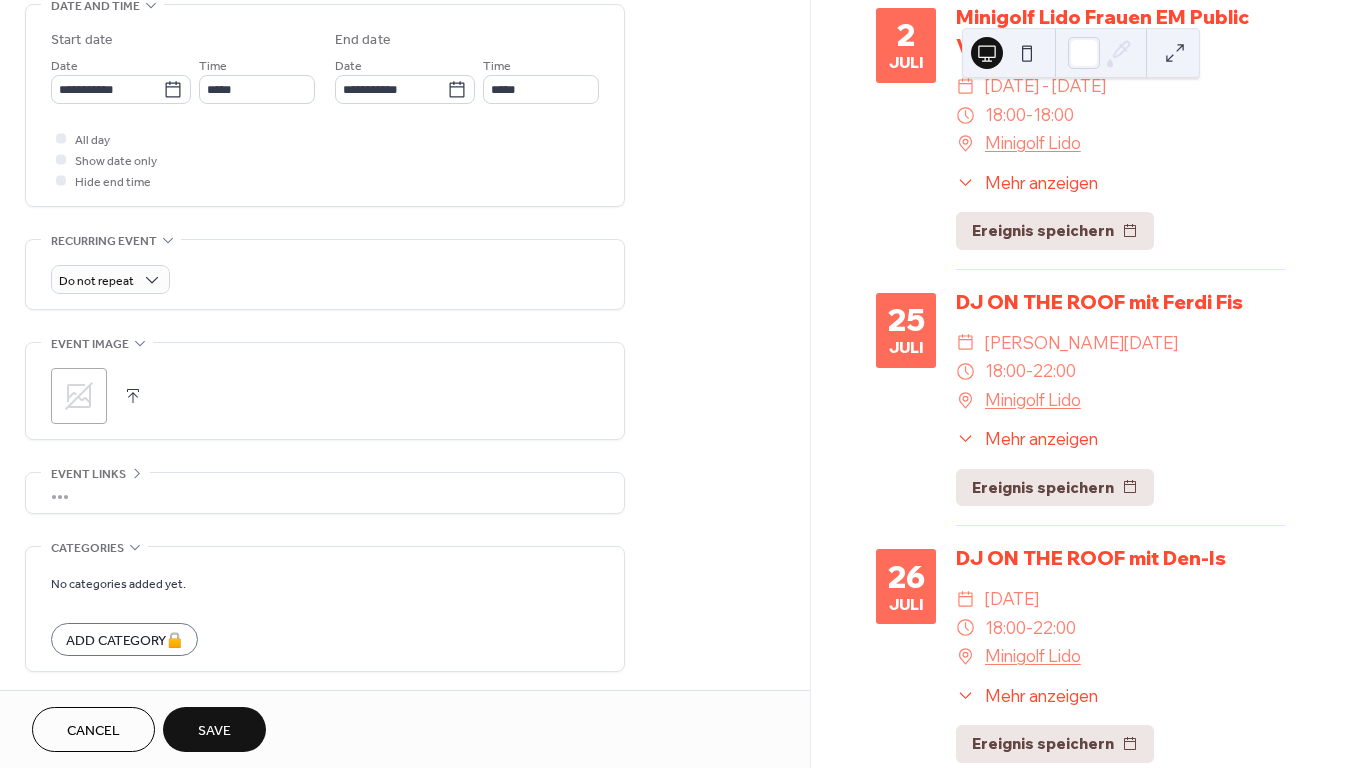 click 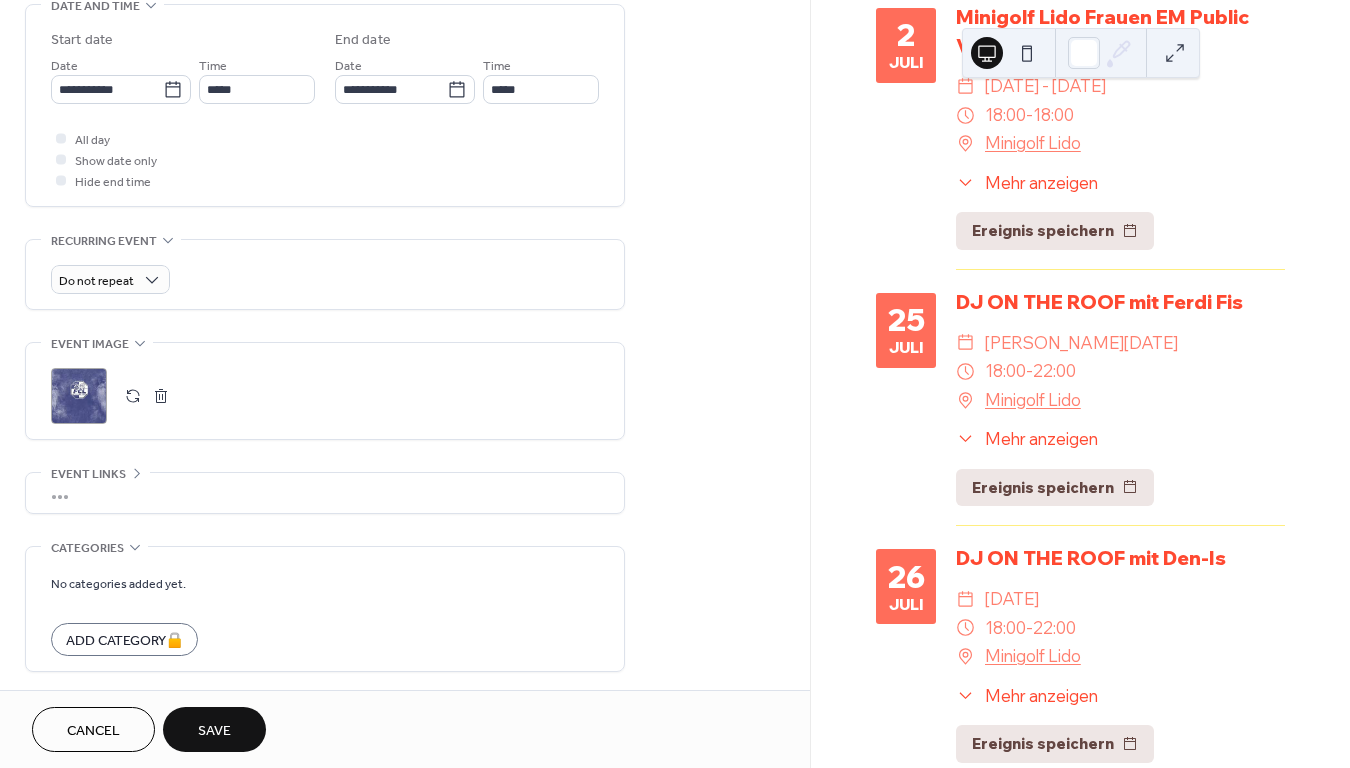 scroll, scrollTop: 724, scrollLeft: 0, axis: vertical 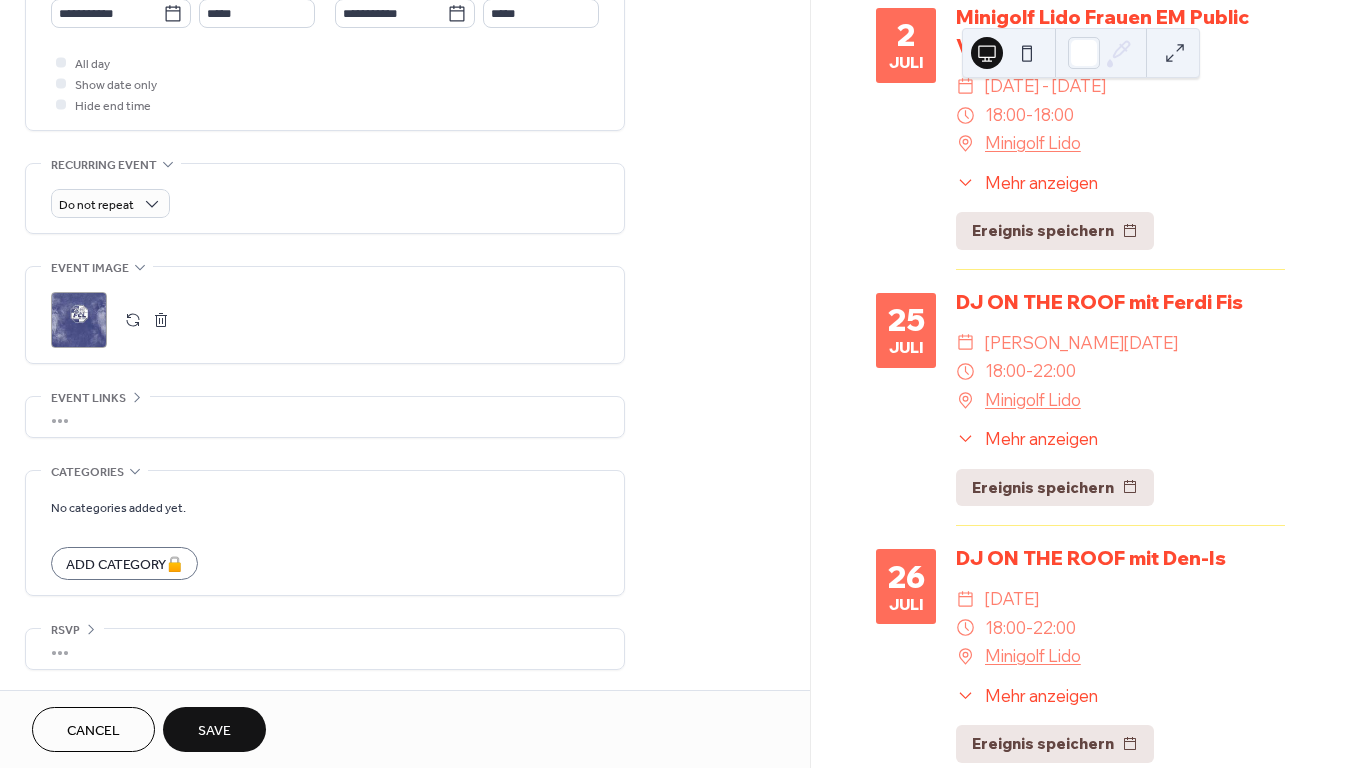 click on "Save" at bounding box center [214, 729] 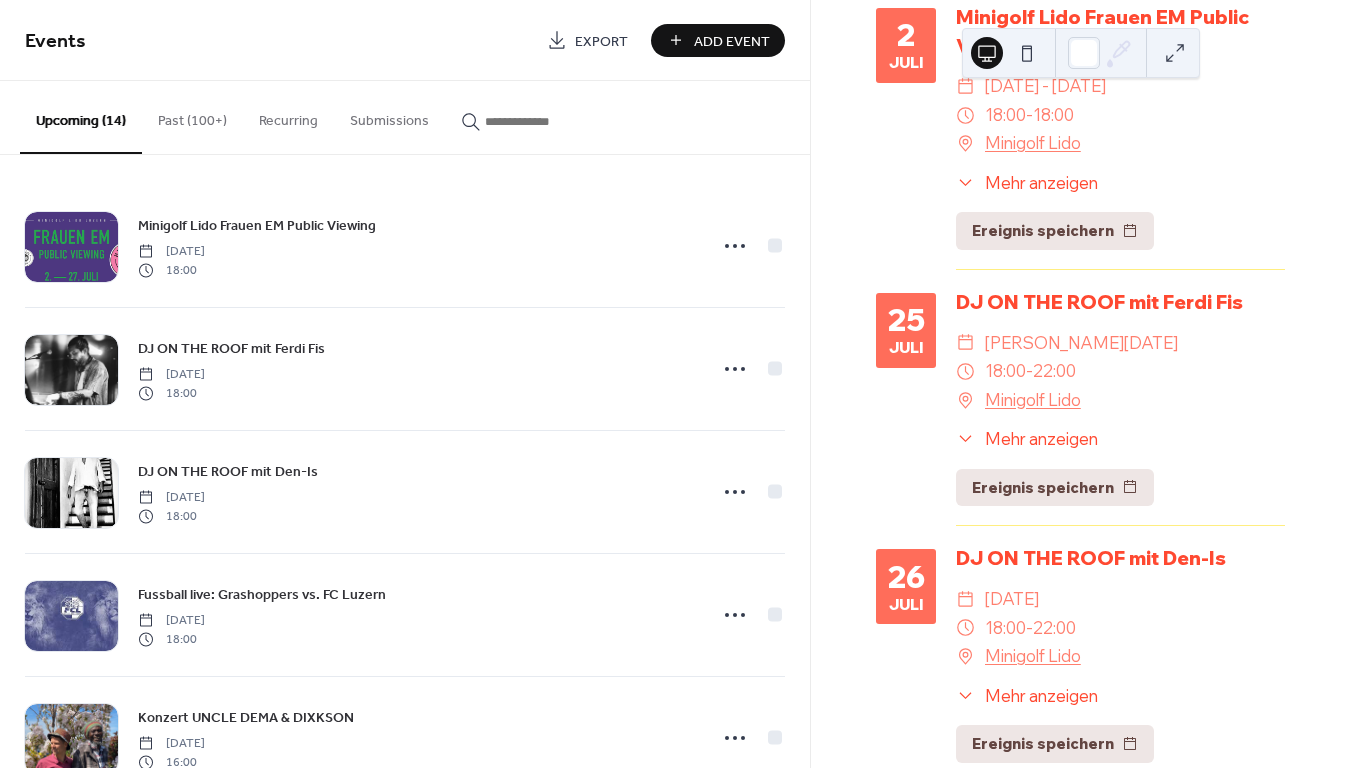 click on "Add Event" at bounding box center [732, 41] 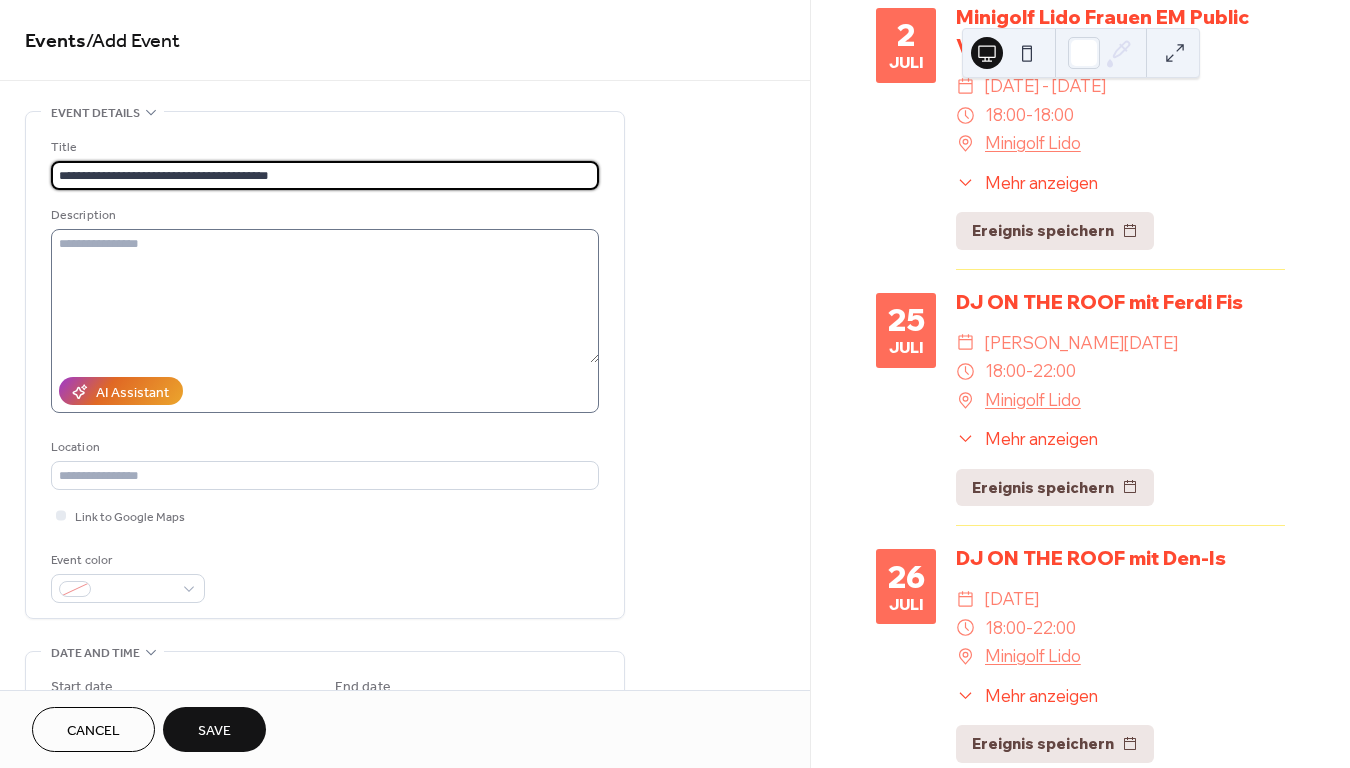 type on "**********" 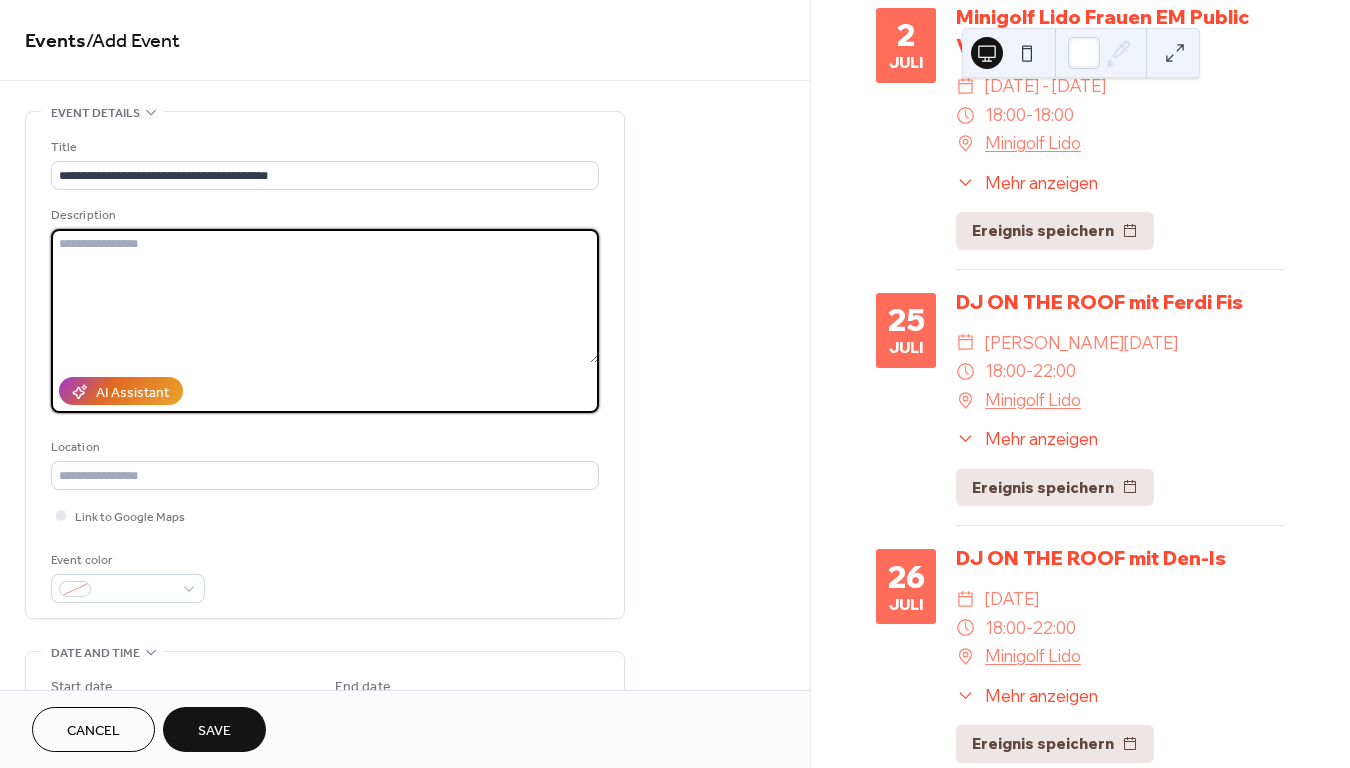 click at bounding box center (325, 296) 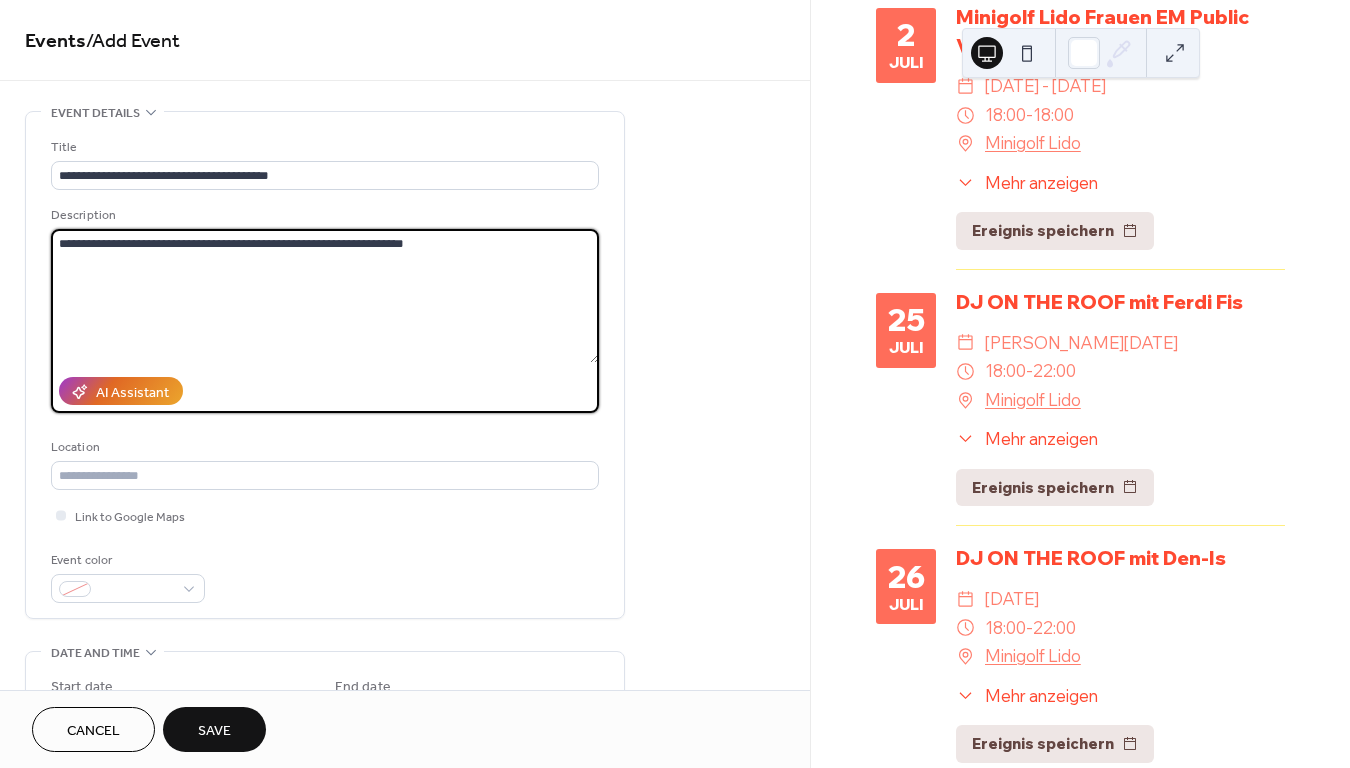click on "**********" at bounding box center [325, 296] 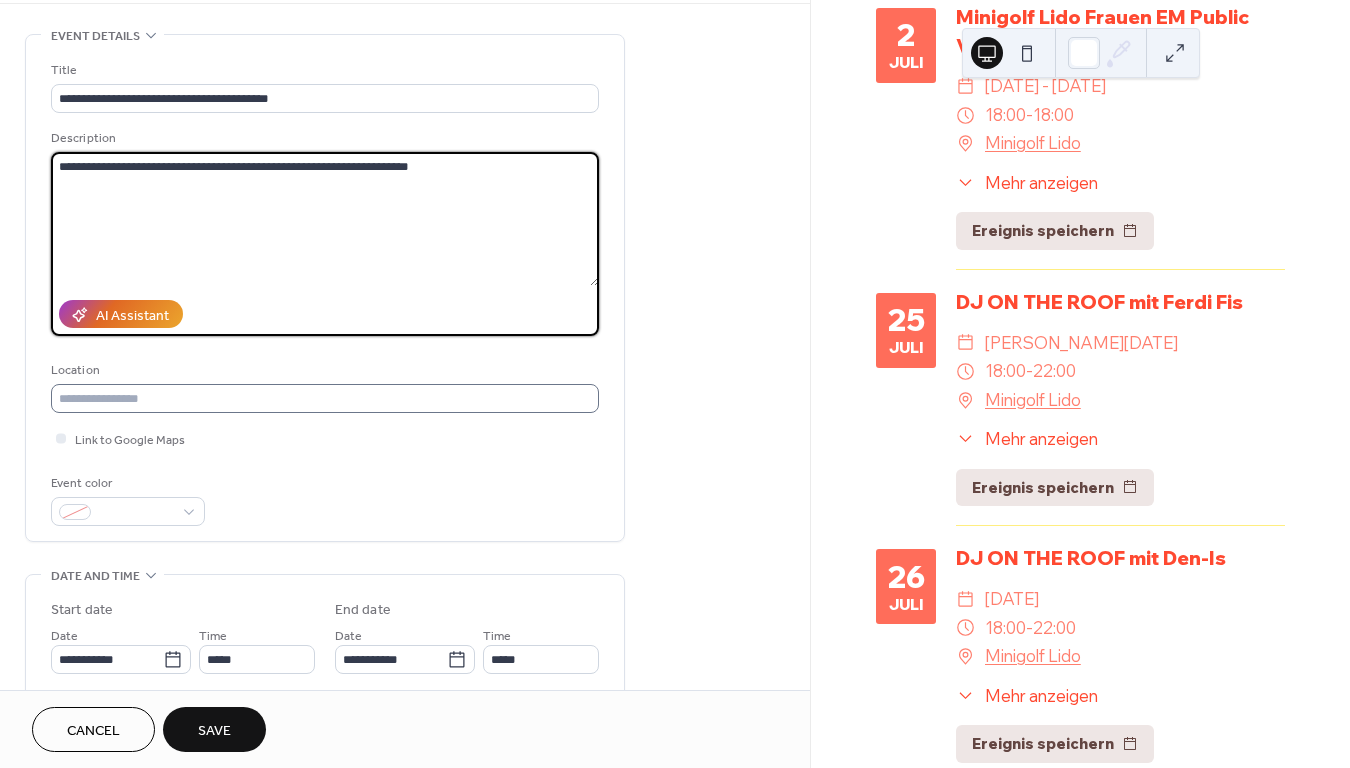 scroll, scrollTop: 78, scrollLeft: 0, axis: vertical 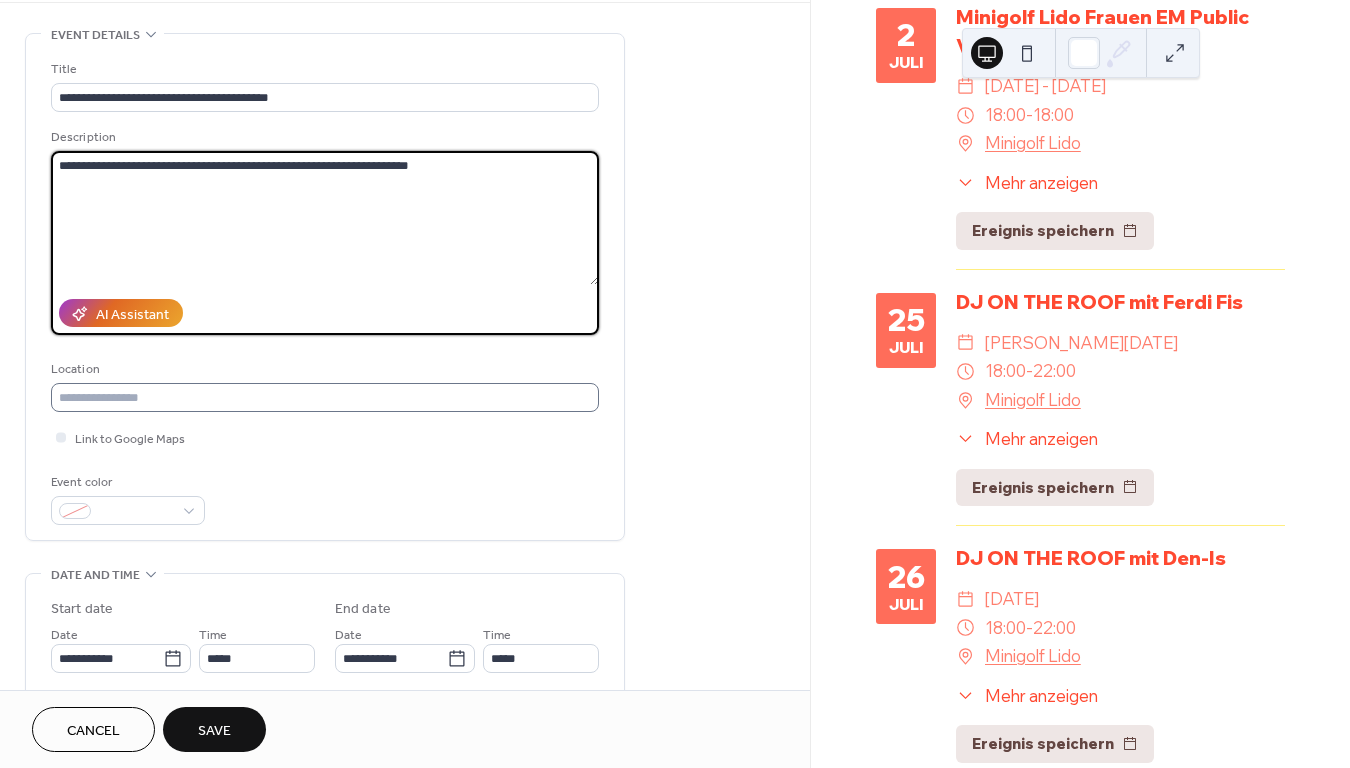 type on "**********" 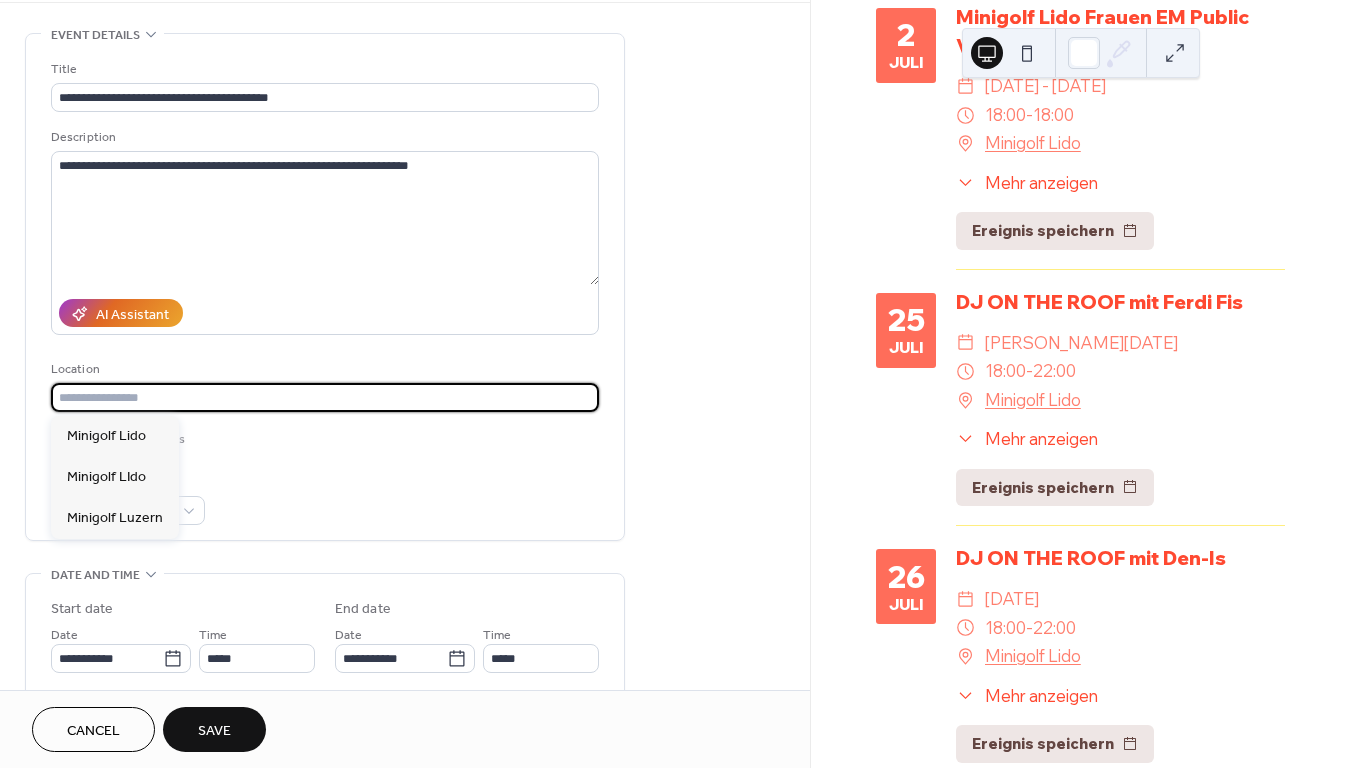 click at bounding box center [325, 397] 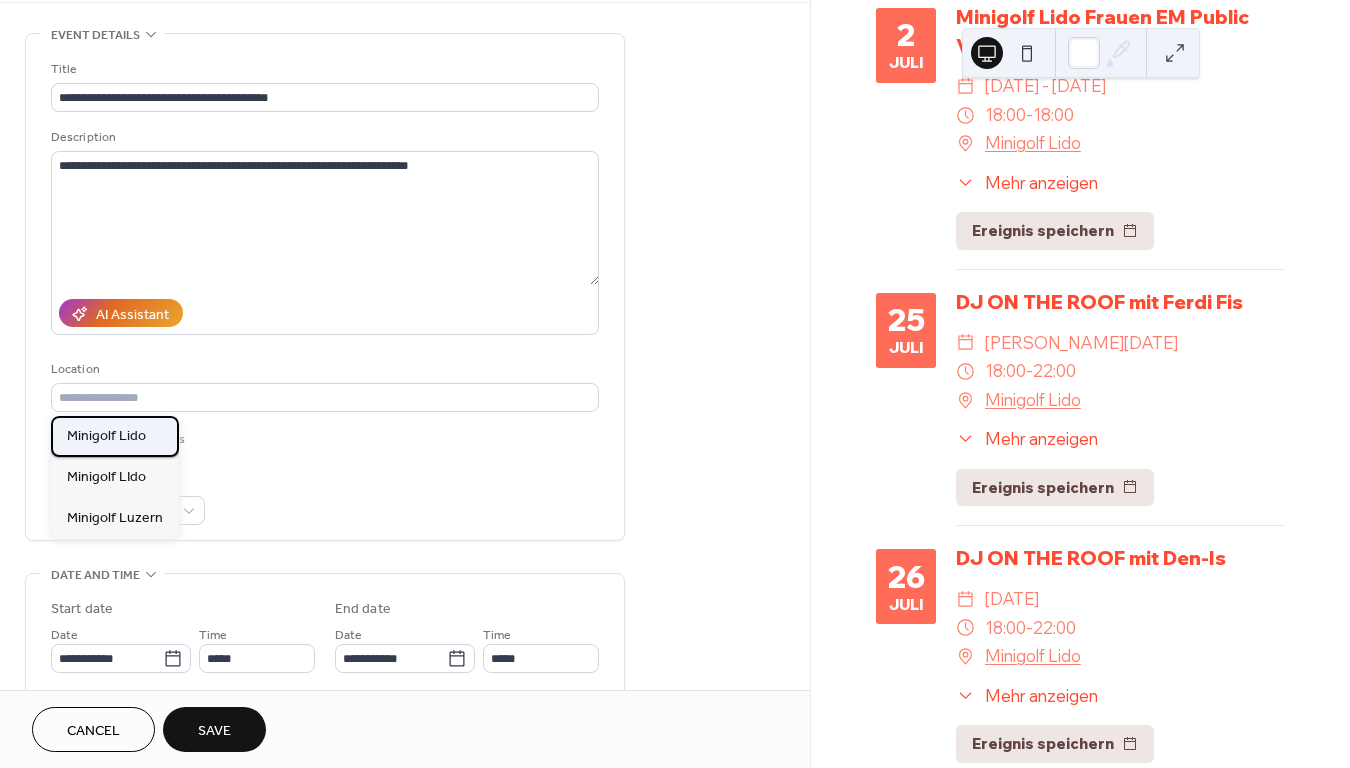 click on "Minigolf Lido" at bounding box center [106, 436] 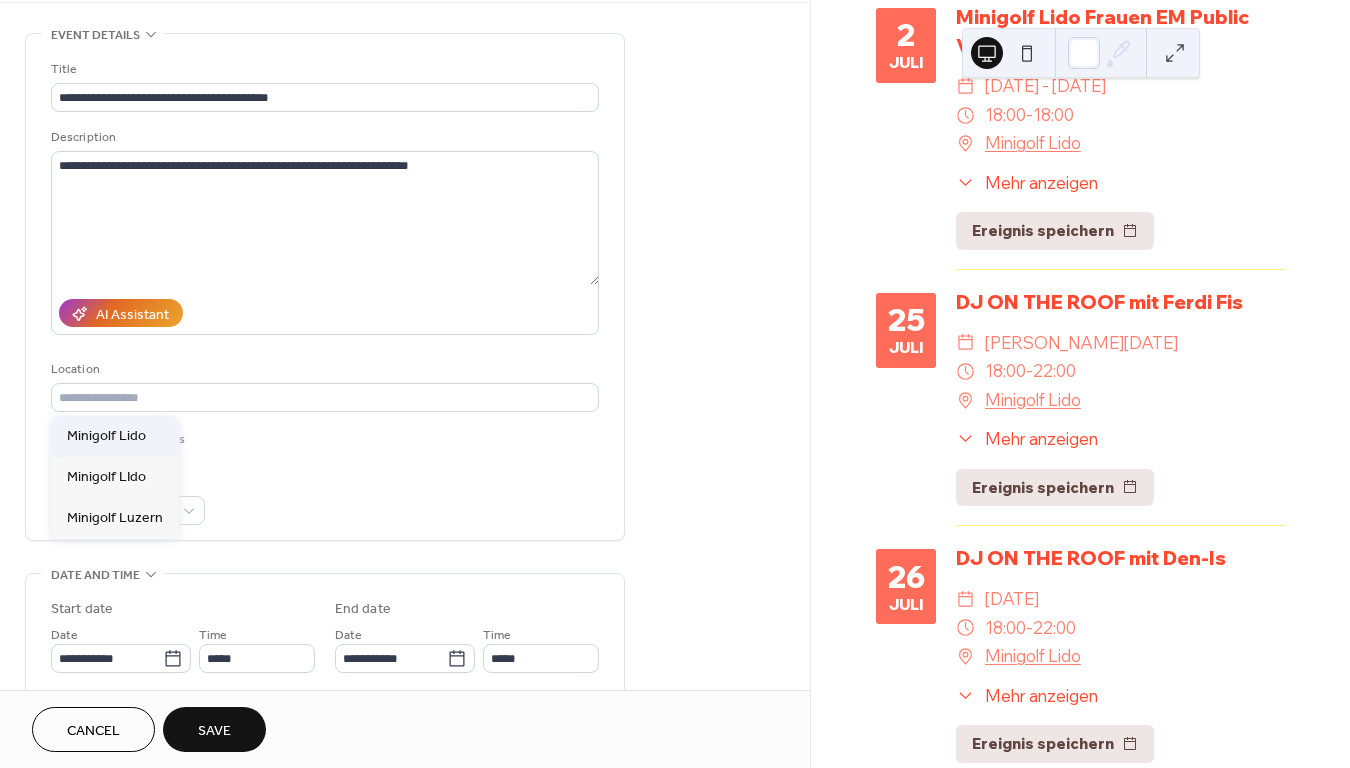 type on "**********" 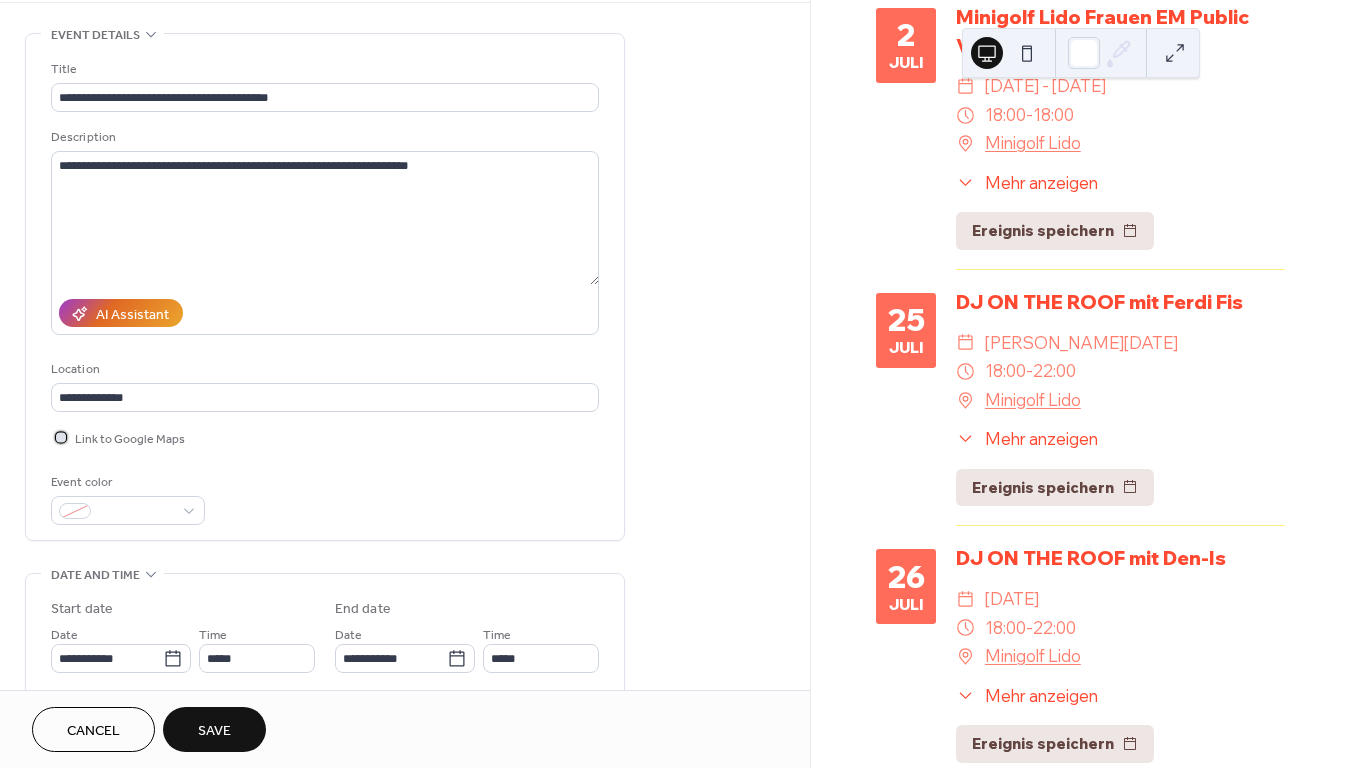 click at bounding box center (61, 437) 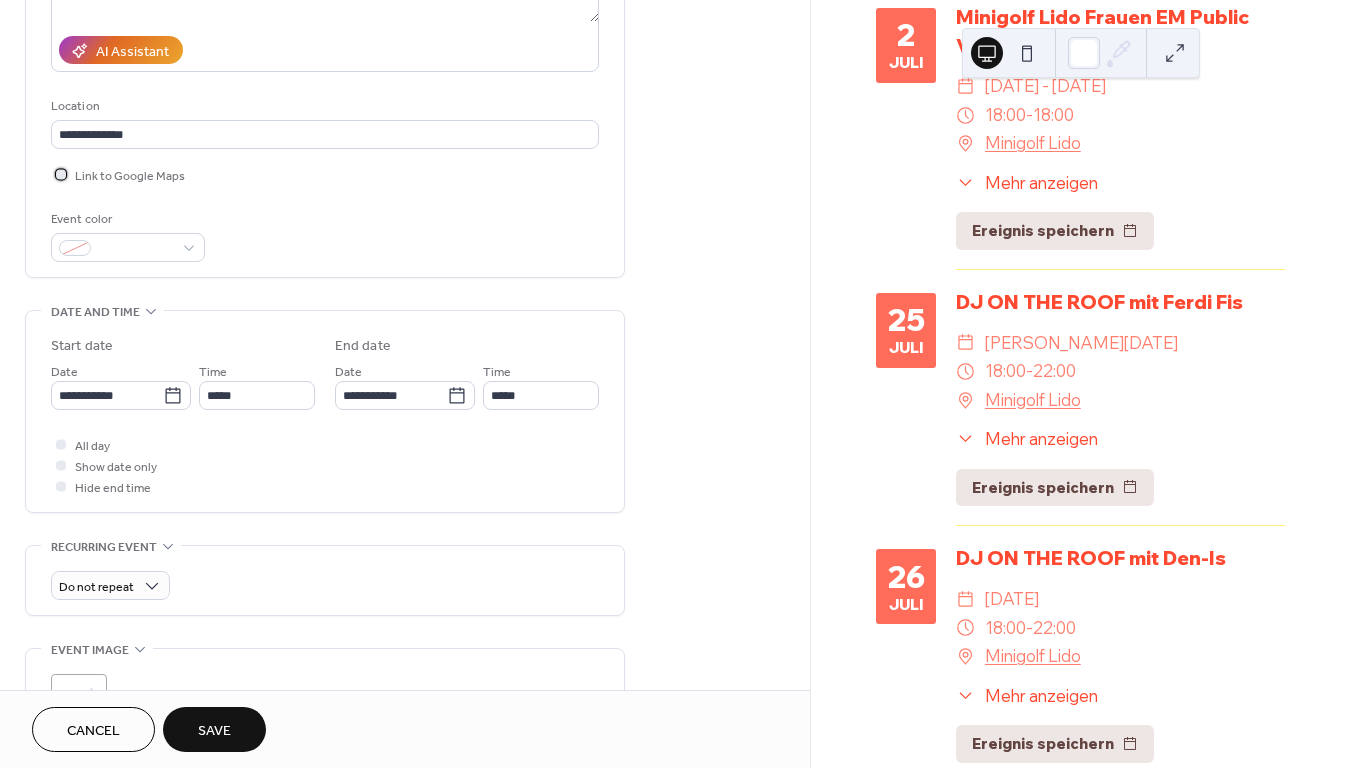 scroll, scrollTop: 347, scrollLeft: 0, axis: vertical 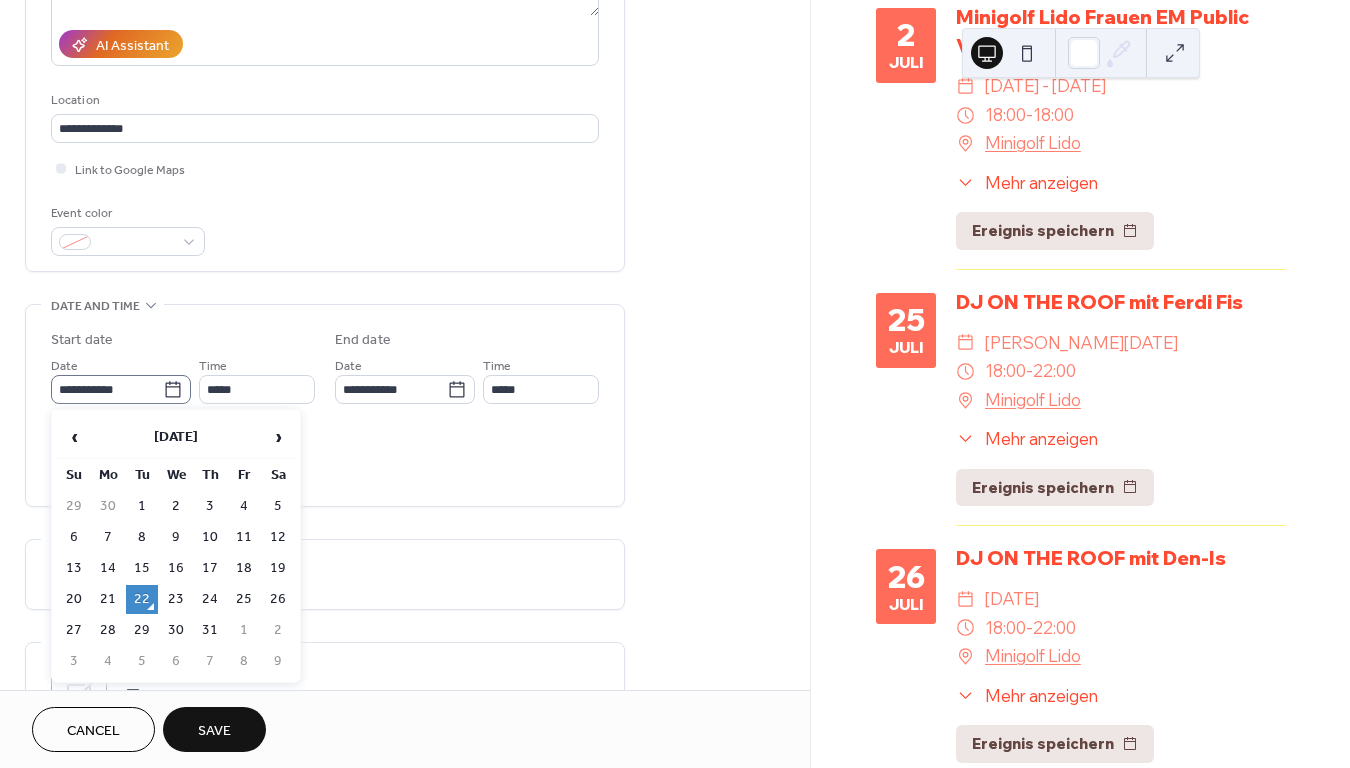 click 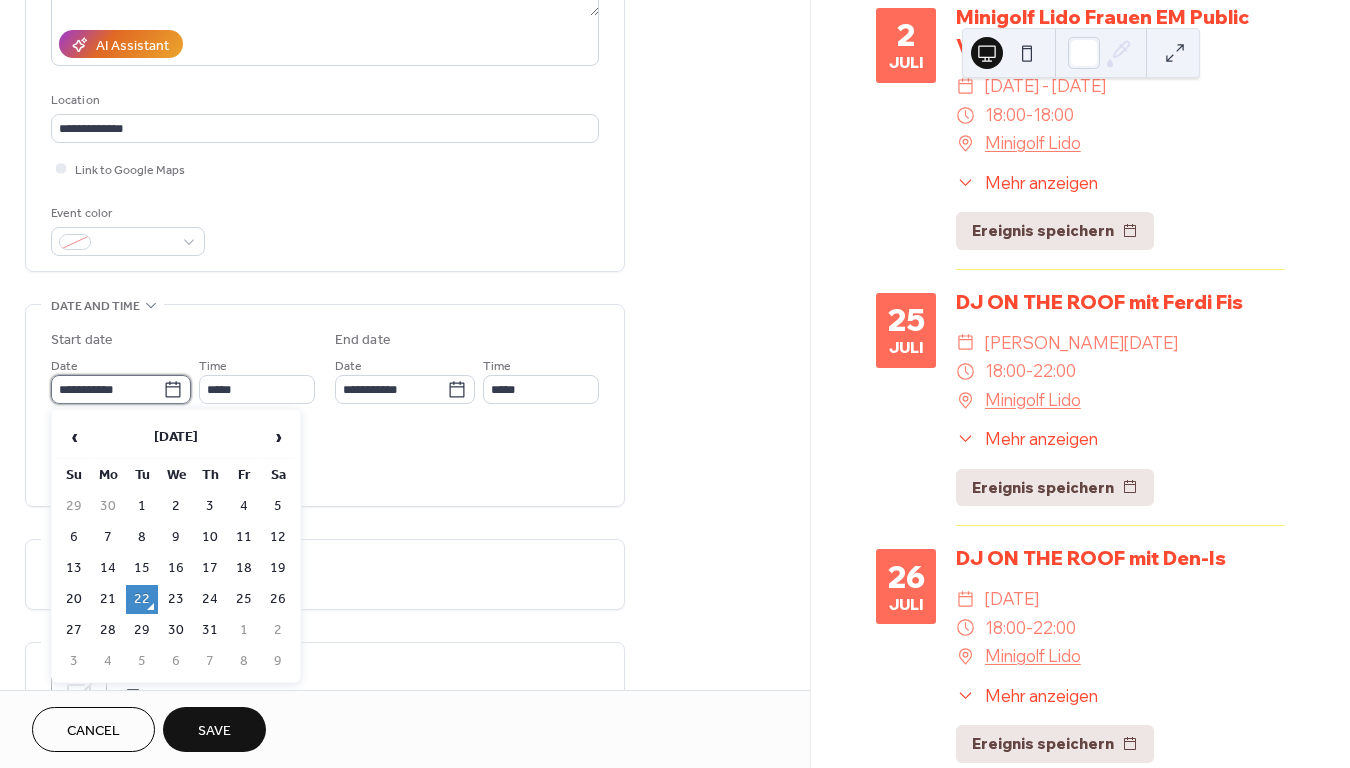 click on "**********" at bounding box center (107, 389) 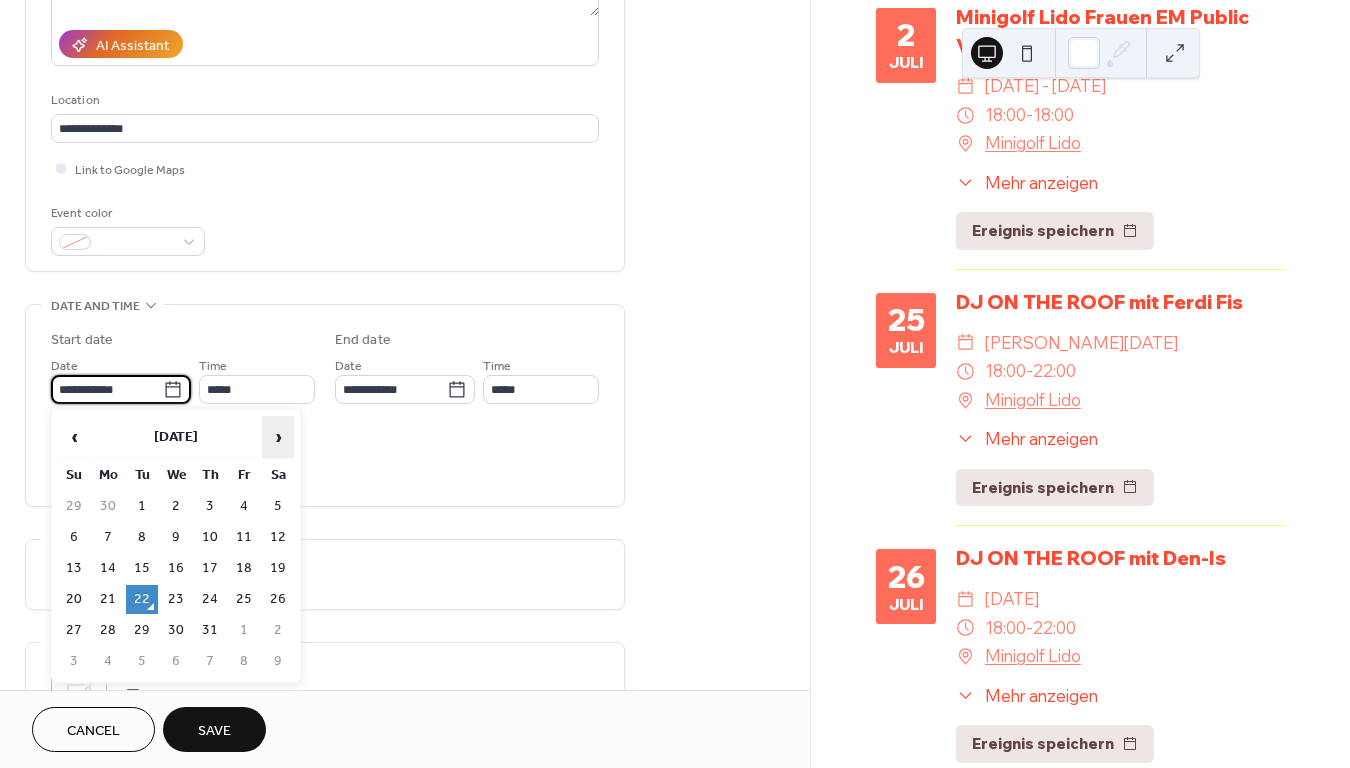 click on "›" at bounding box center [278, 437] 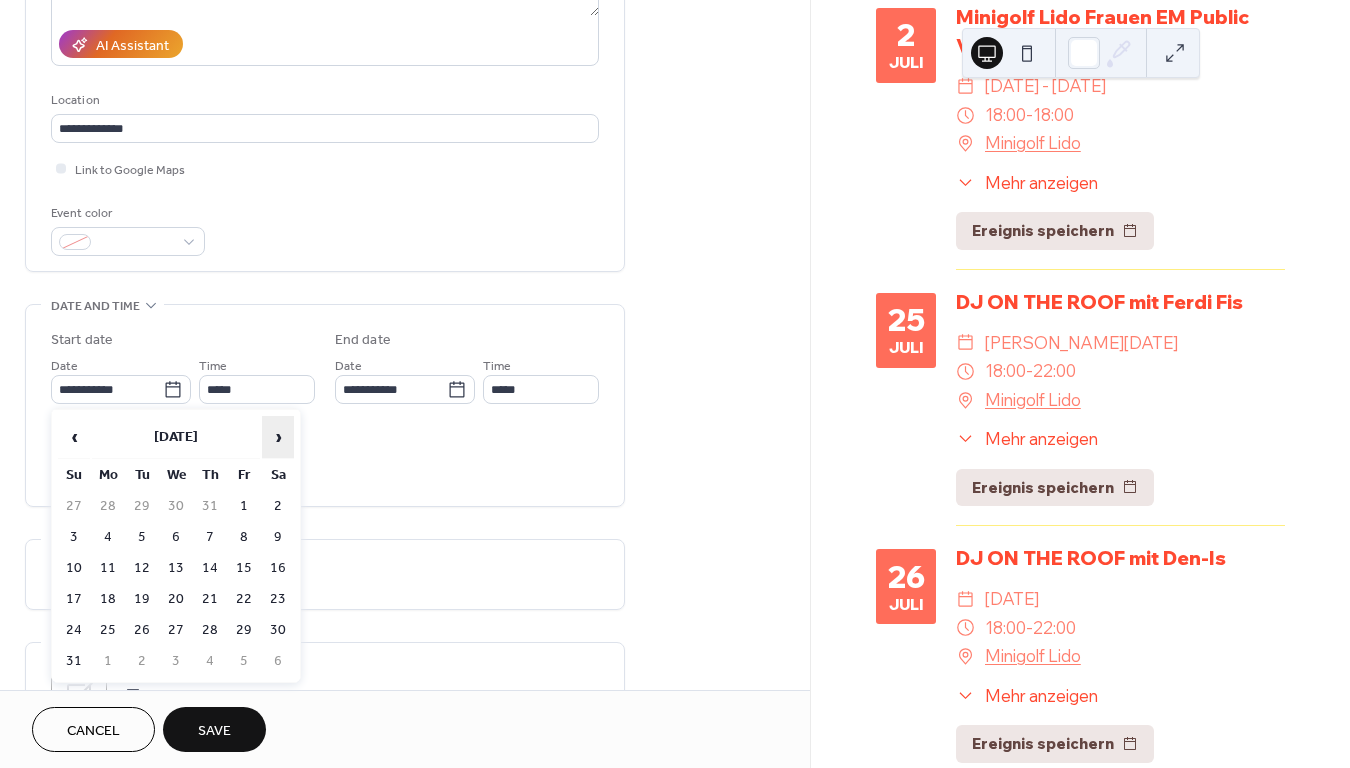 click on "›" at bounding box center [278, 437] 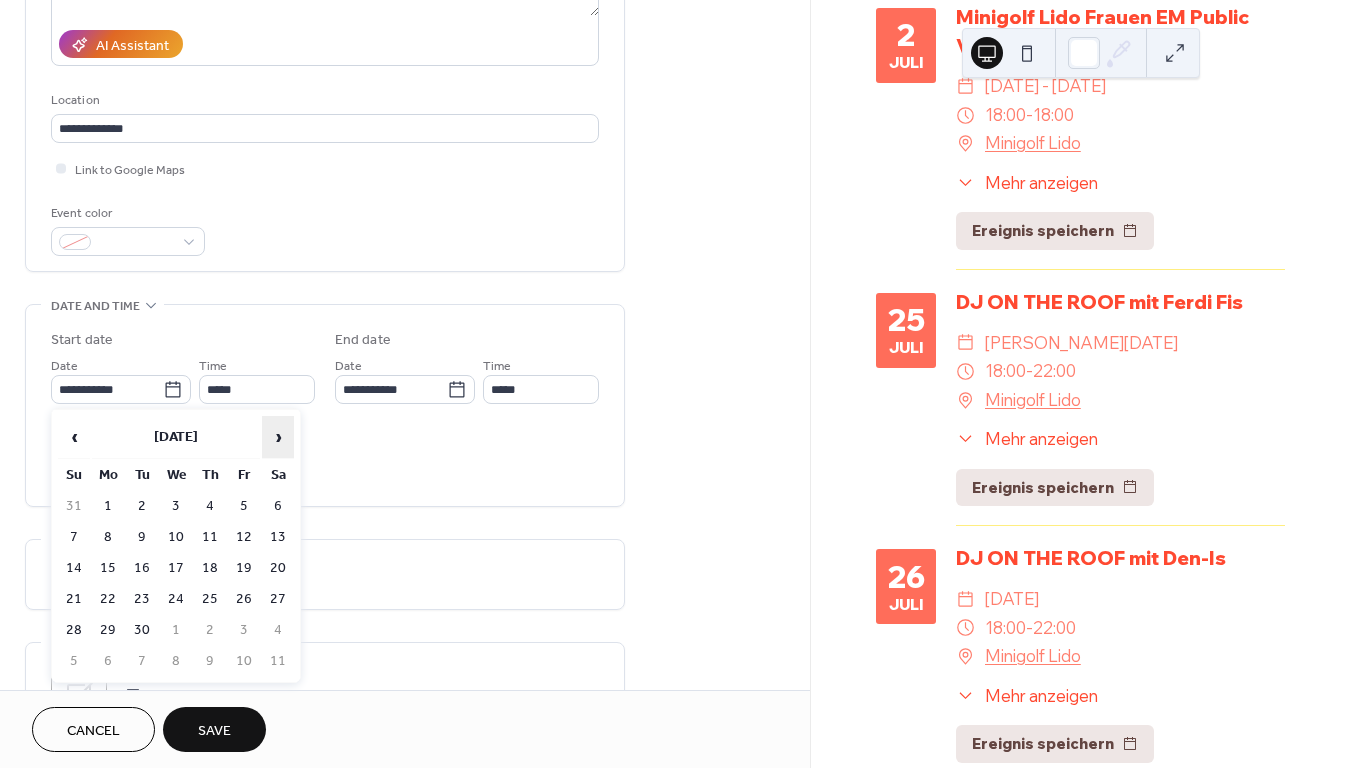 click on "›" at bounding box center [278, 437] 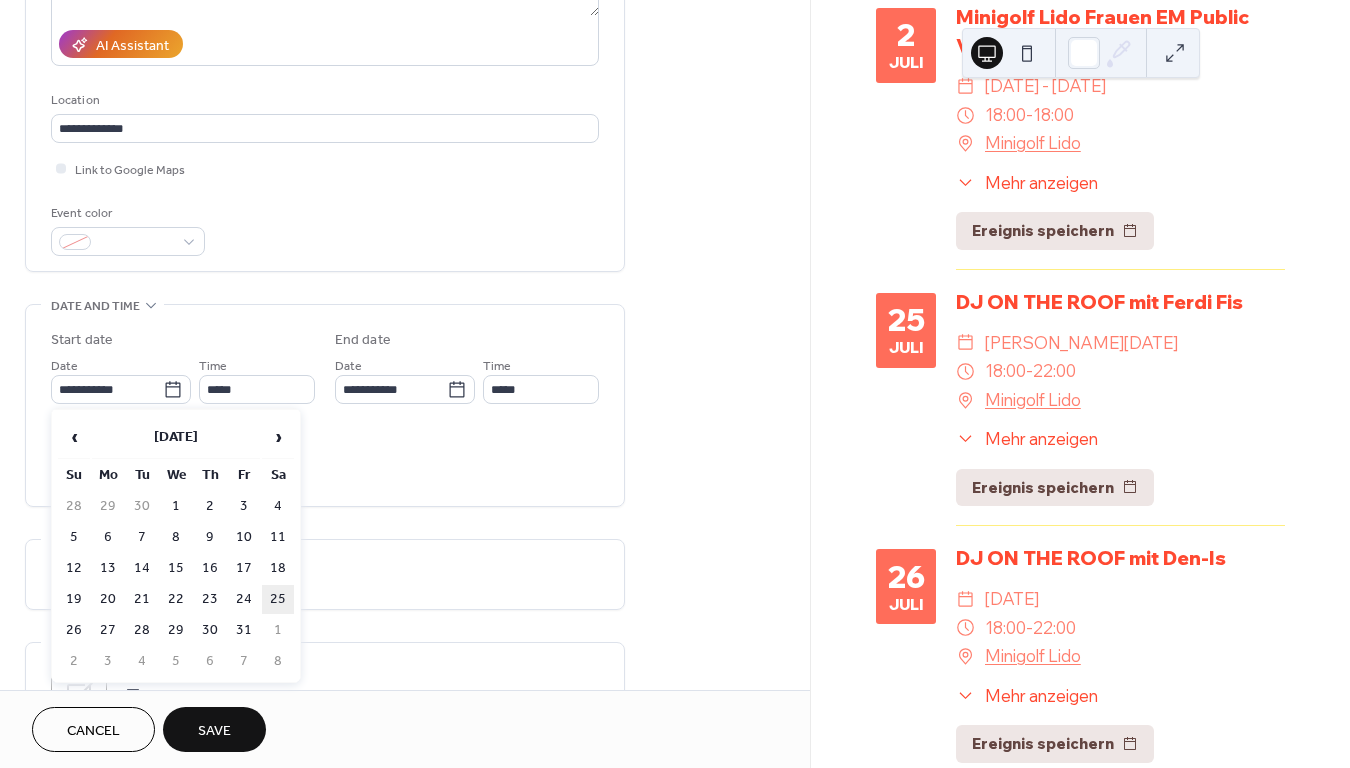 click on "25" at bounding box center (278, 599) 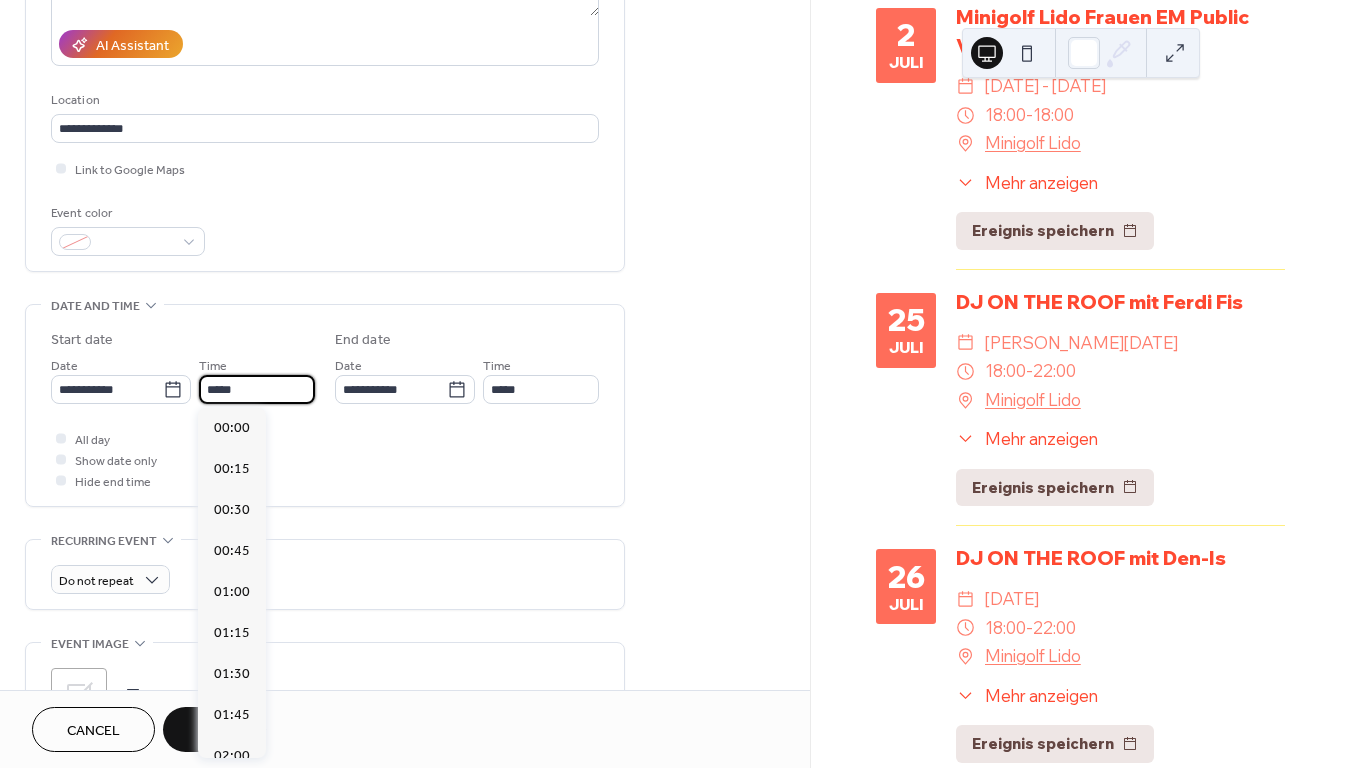 scroll, scrollTop: 1944, scrollLeft: 0, axis: vertical 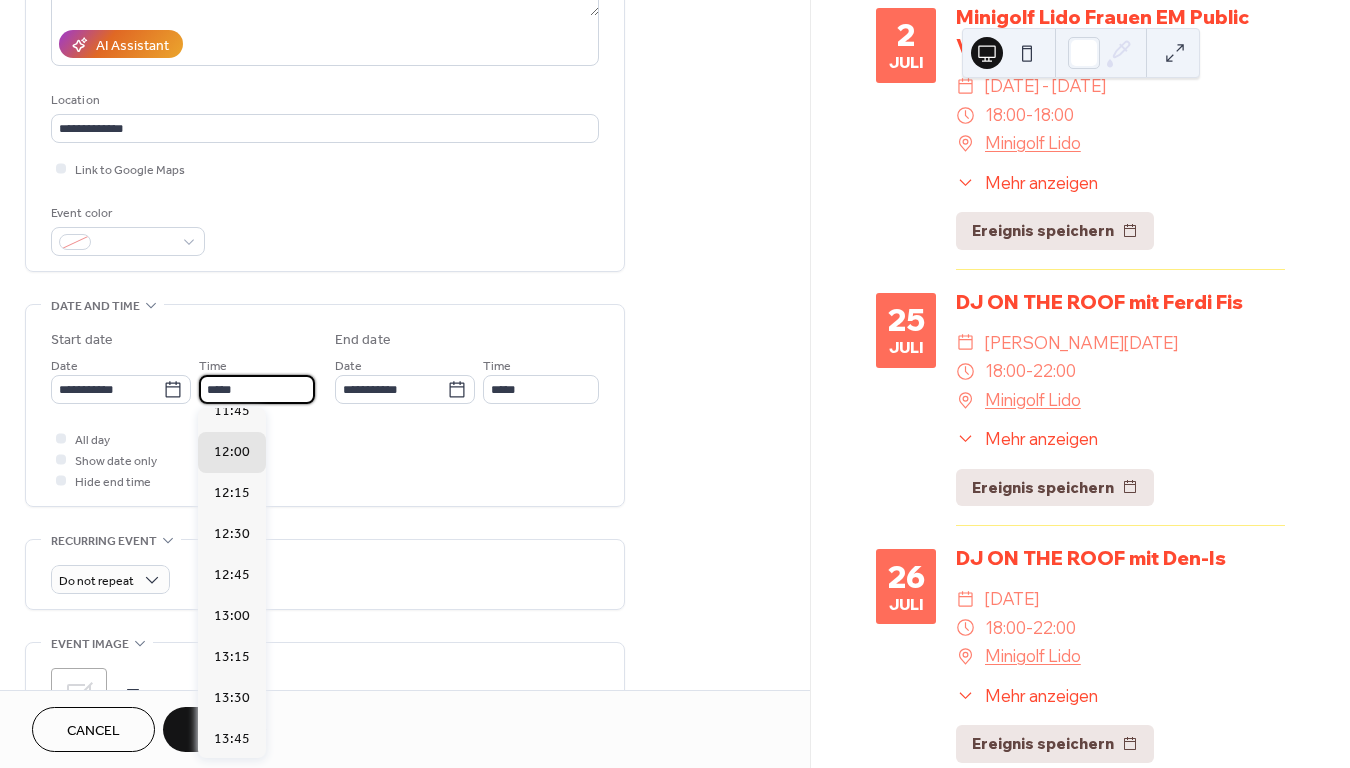 click on "*****" at bounding box center [257, 389] 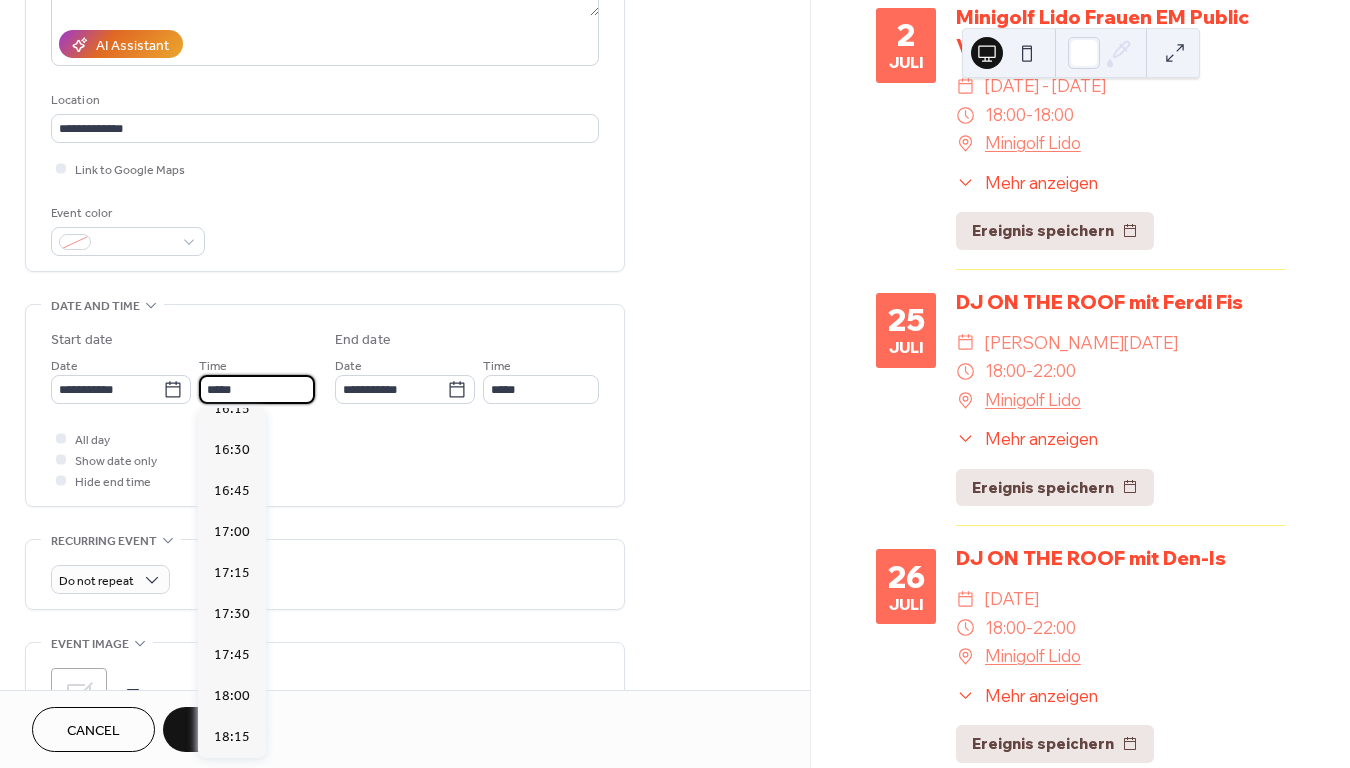 scroll, scrollTop: 2703, scrollLeft: 0, axis: vertical 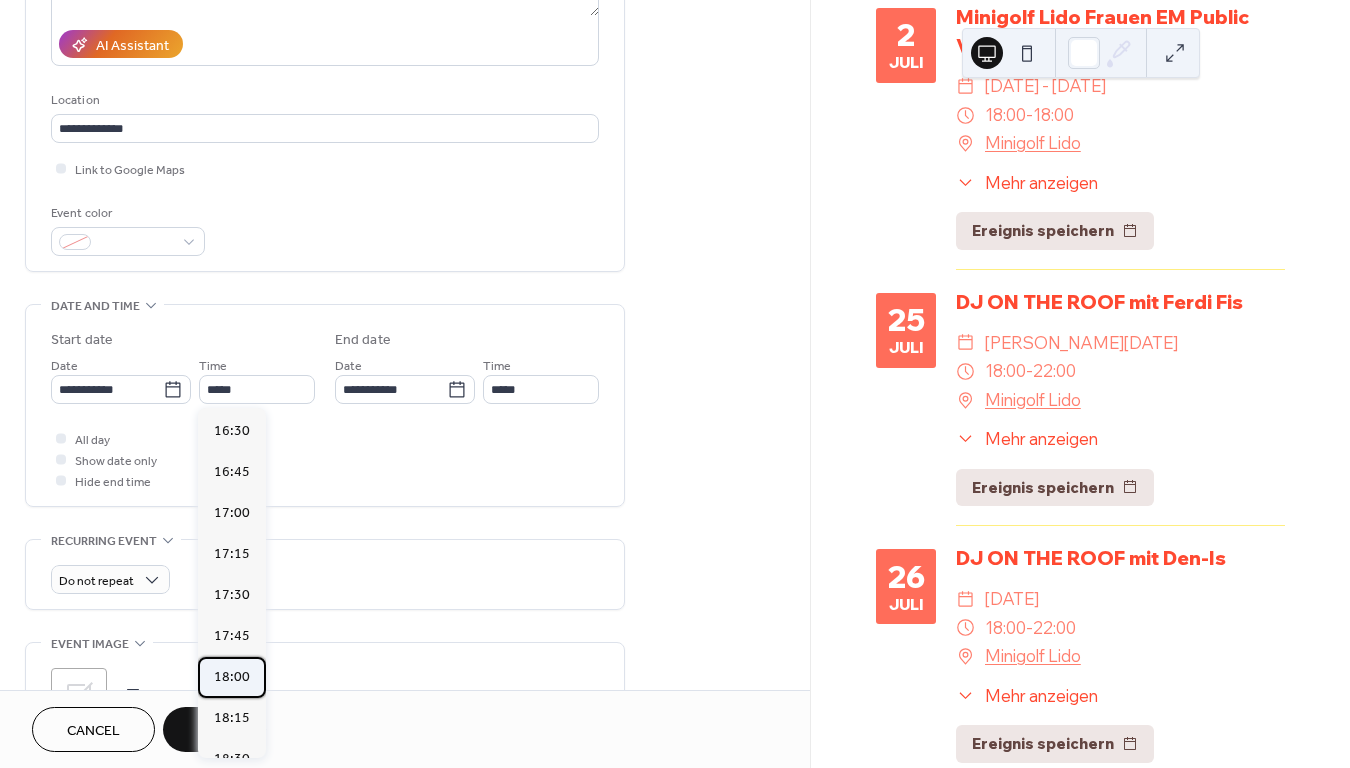 click on "18:00" at bounding box center (232, 677) 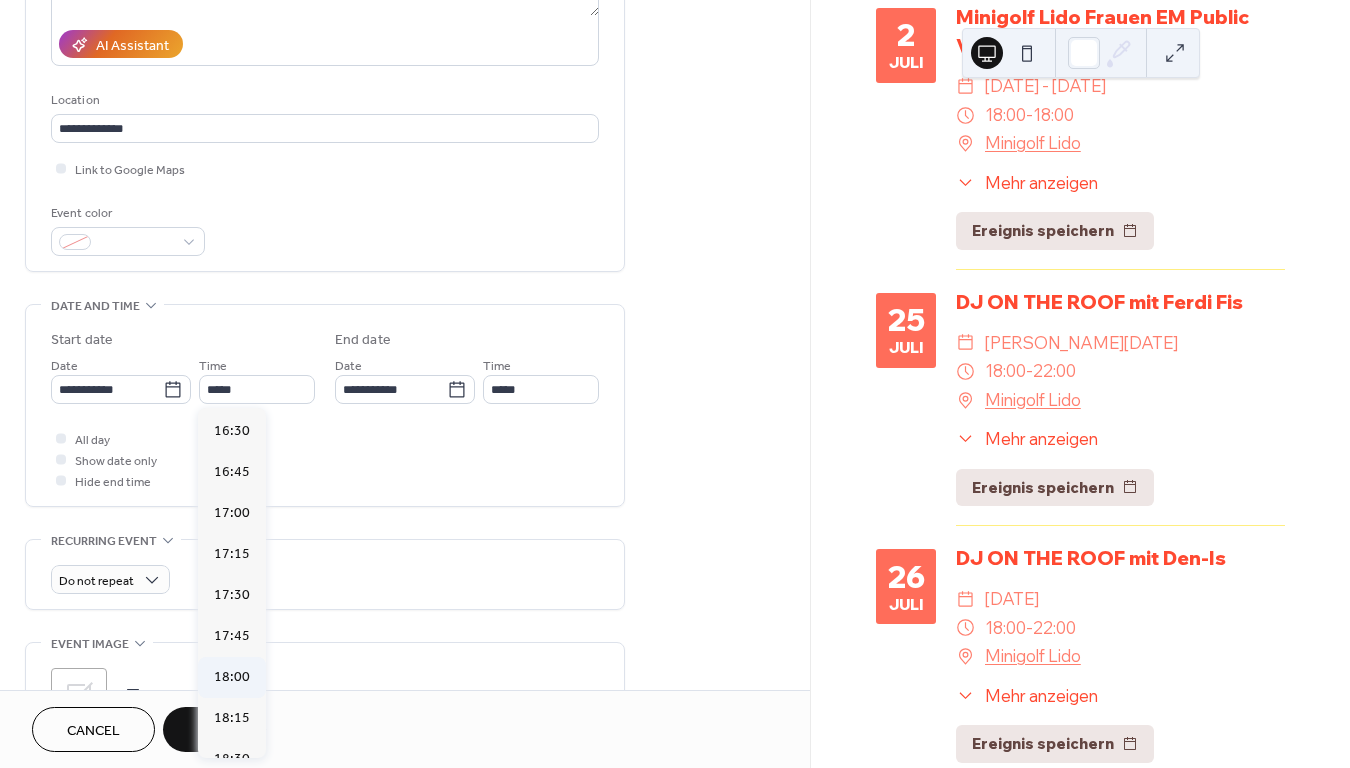 type on "*****" 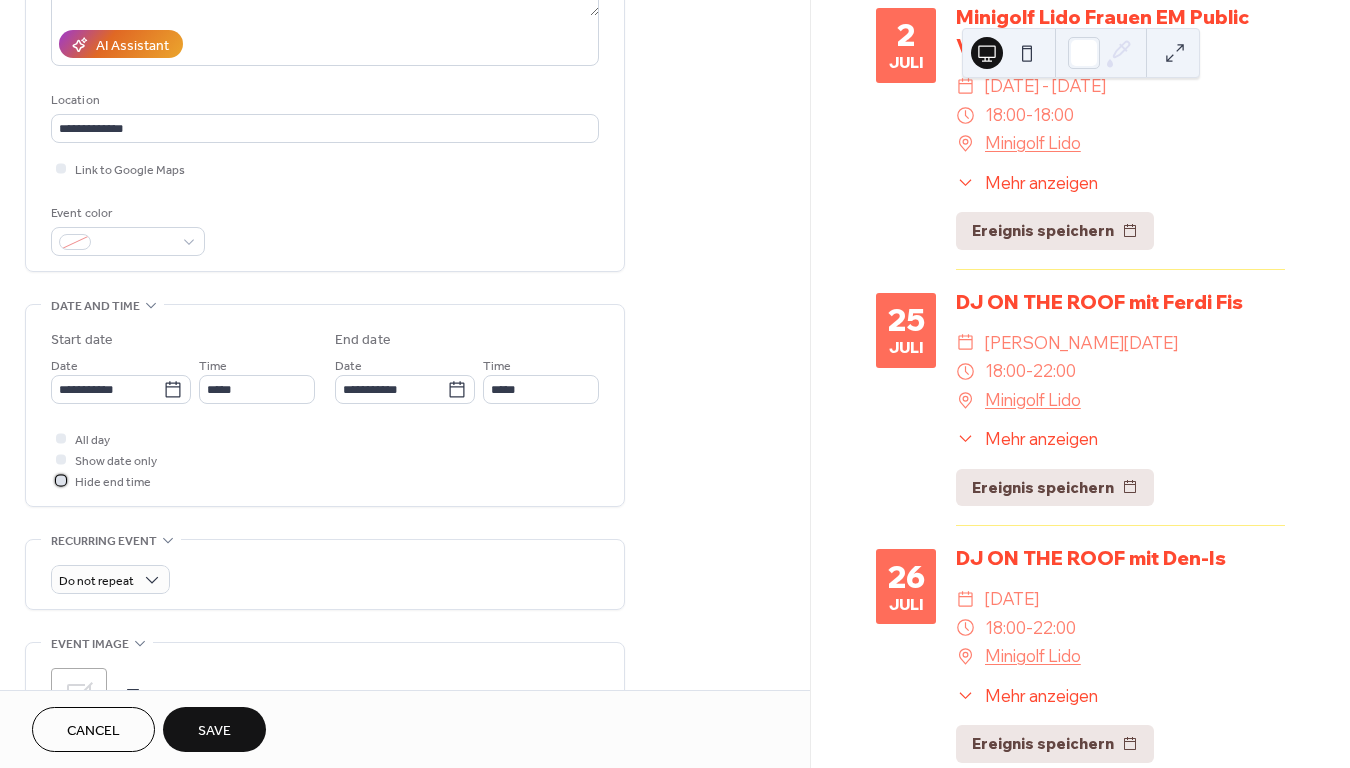 click at bounding box center (61, 480) 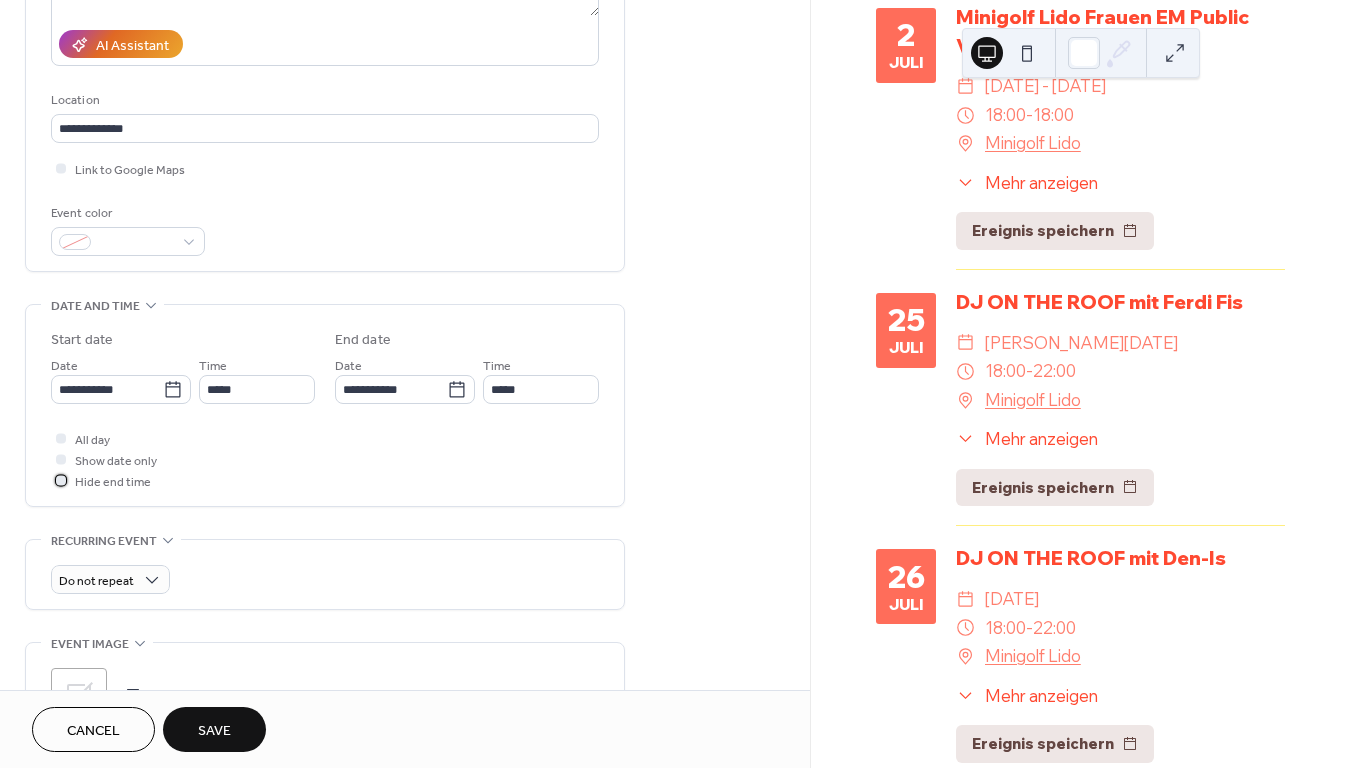 scroll, scrollTop: 585, scrollLeft: 0, axis: vertical 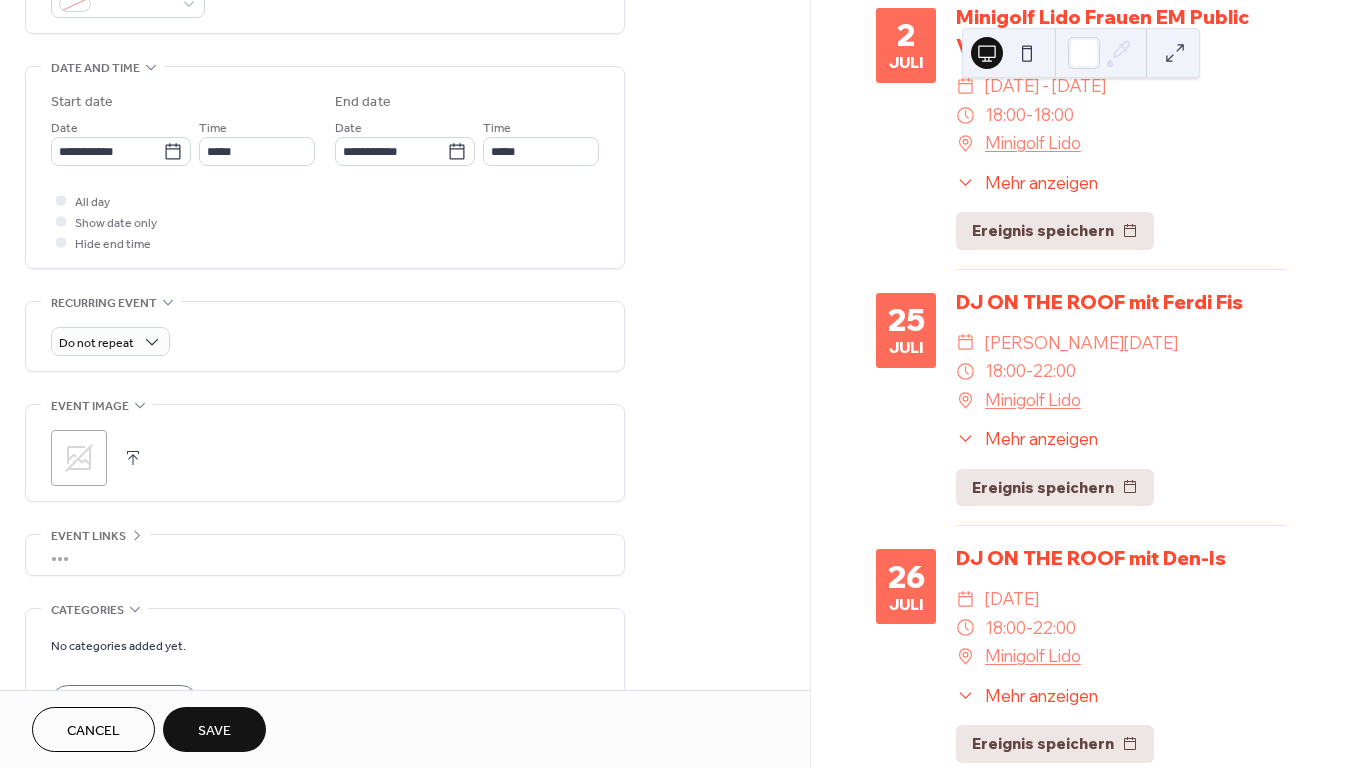 click on ";" at bounding box center [79, 458] 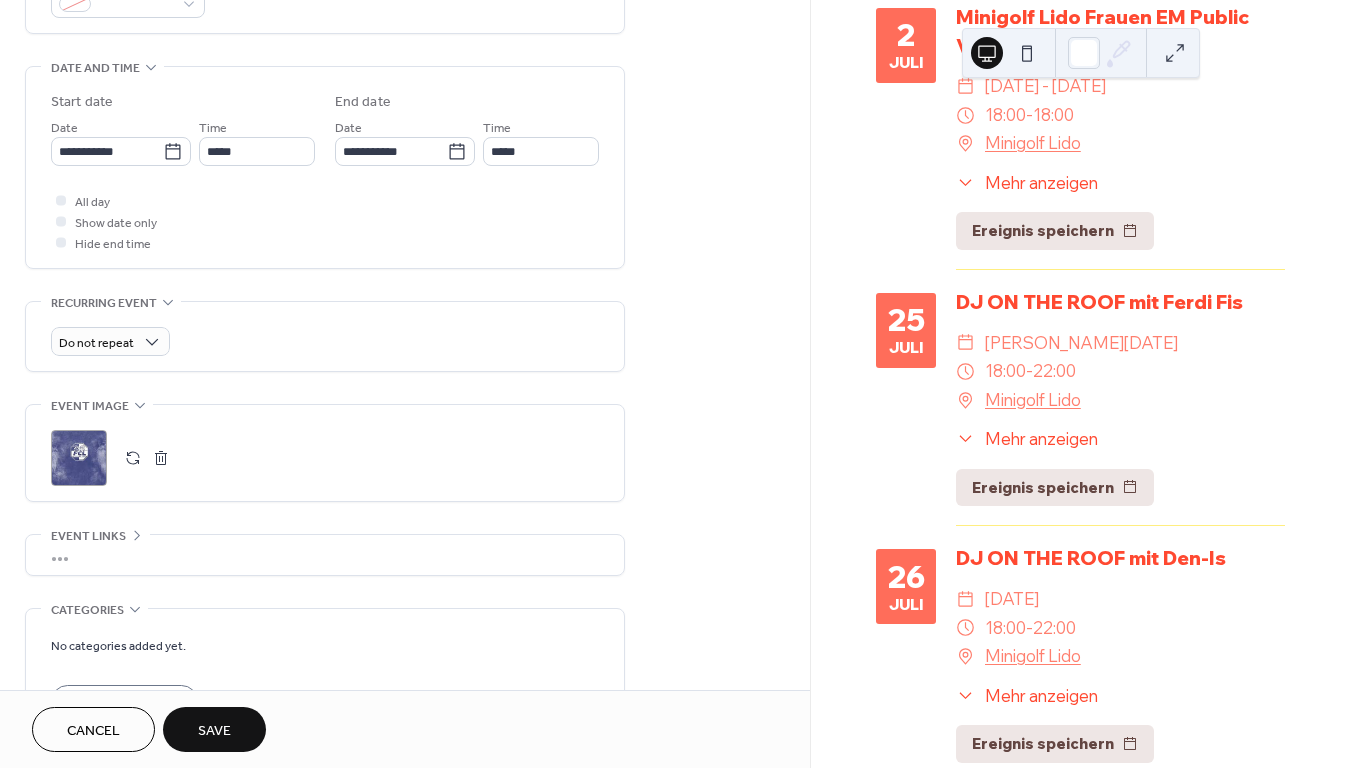 scroll, scrollTop: 724, scrollLeft: 0, axis: vertical 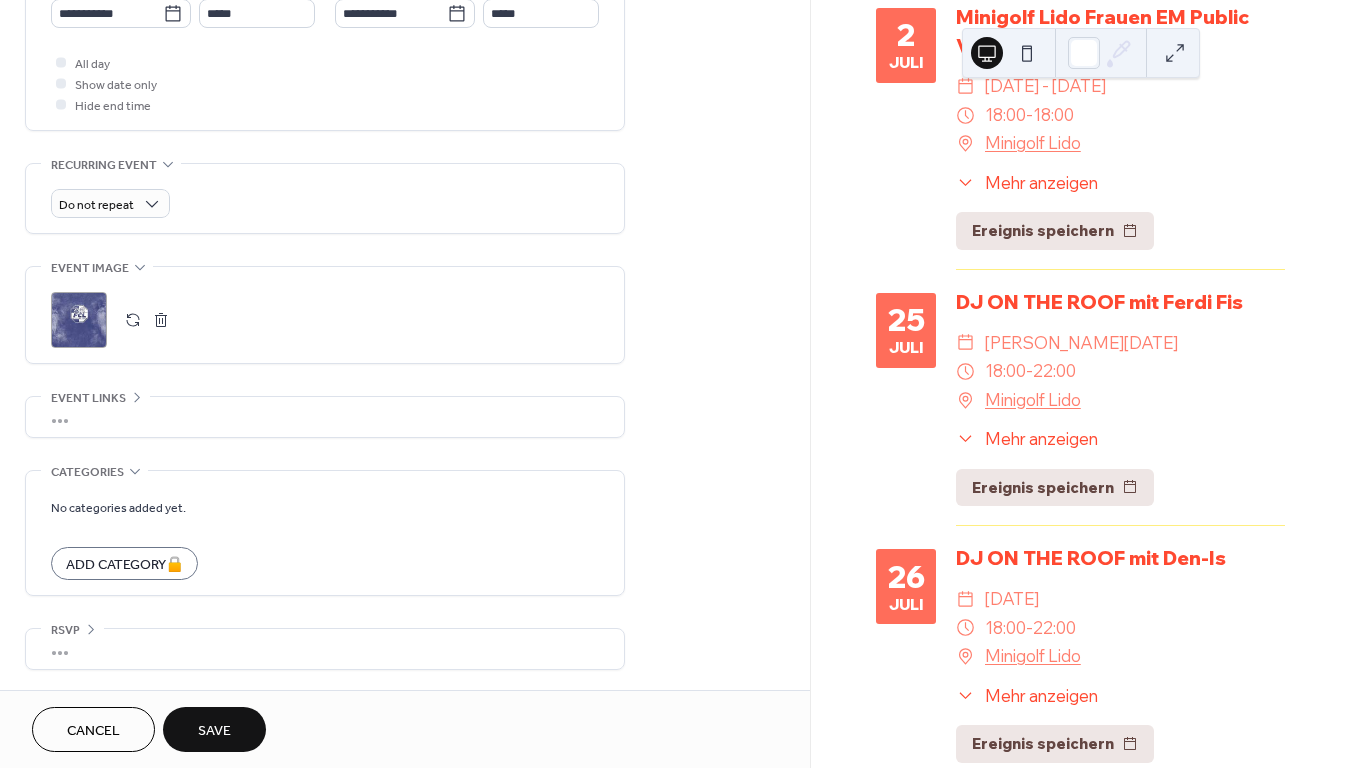 click on "Save" at bounding box center [214, 729] 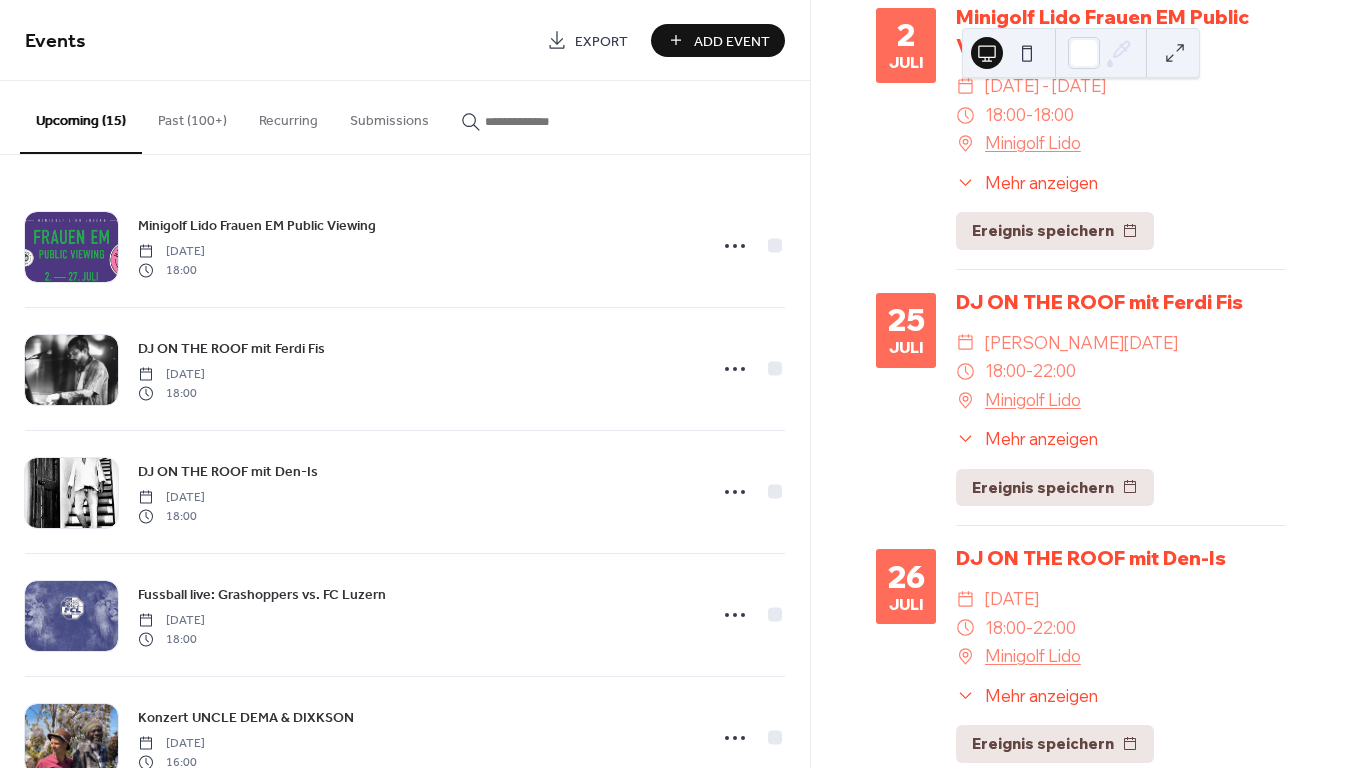 click on "Add Event" at bounding box center [732, 41] 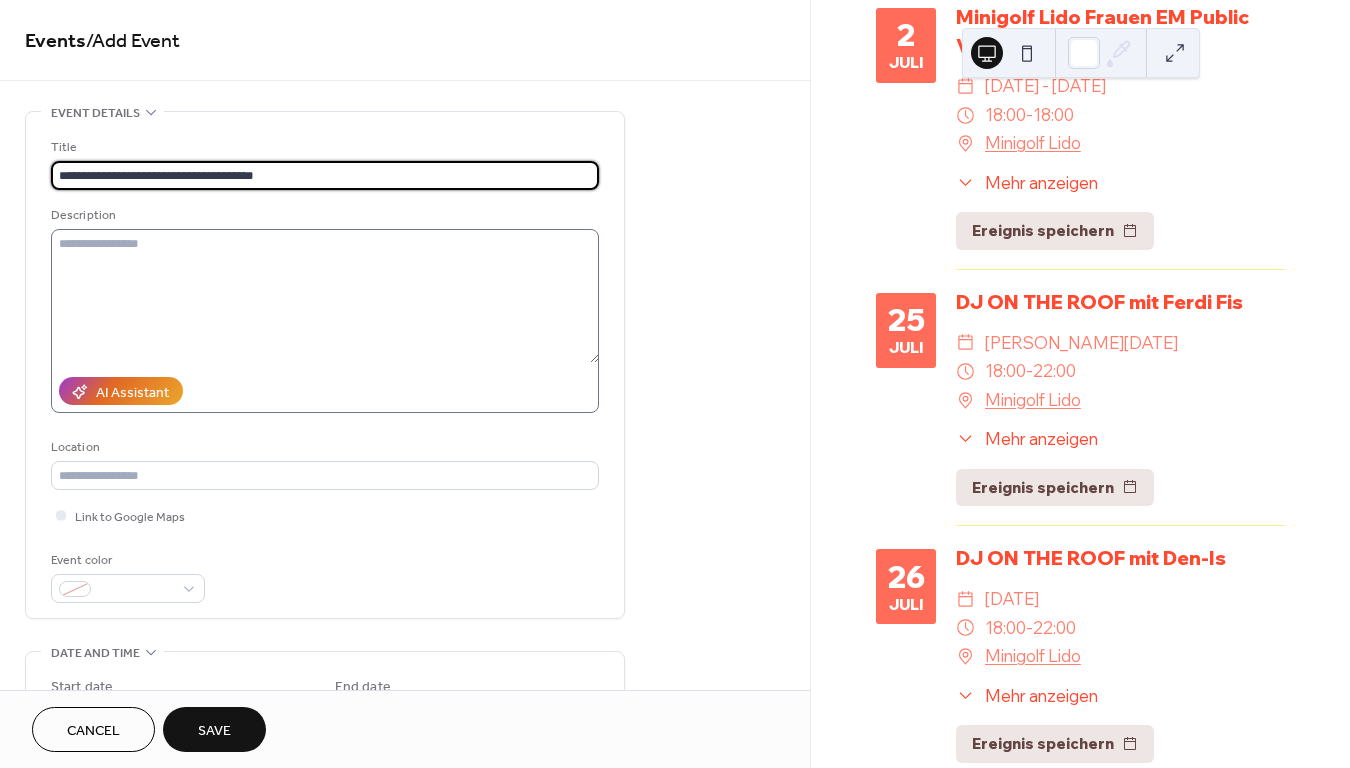 type on "**********" 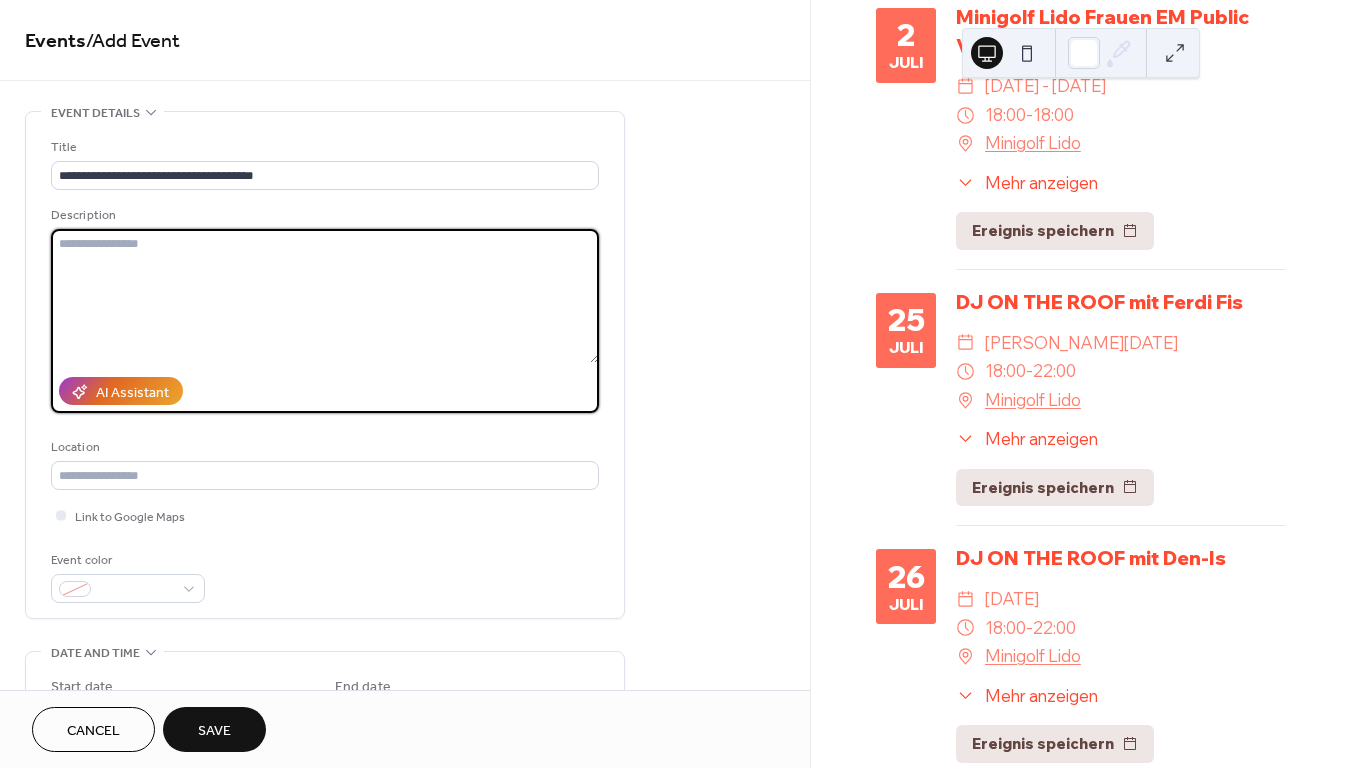 click at bounding box center (325, 296) 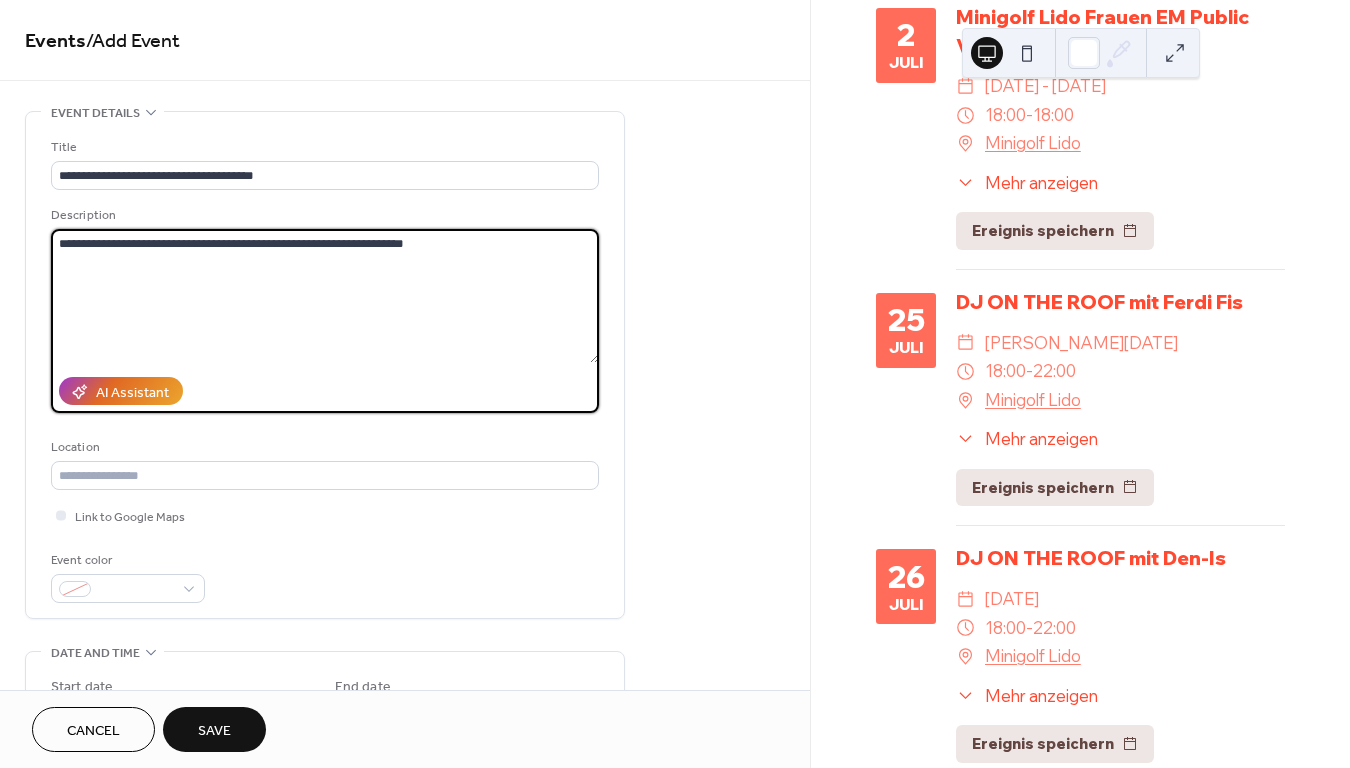click on "**********" at bounding box center (325, 296) 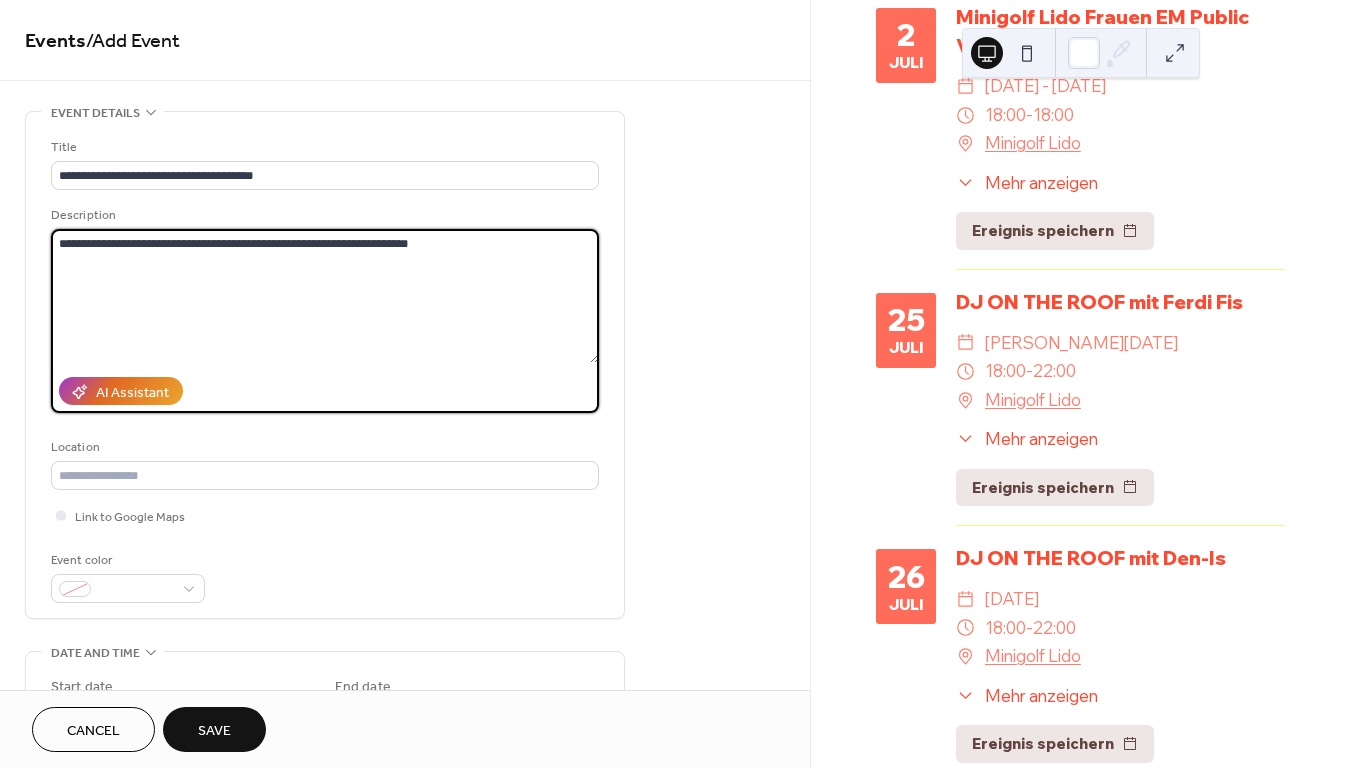 type on "**********" 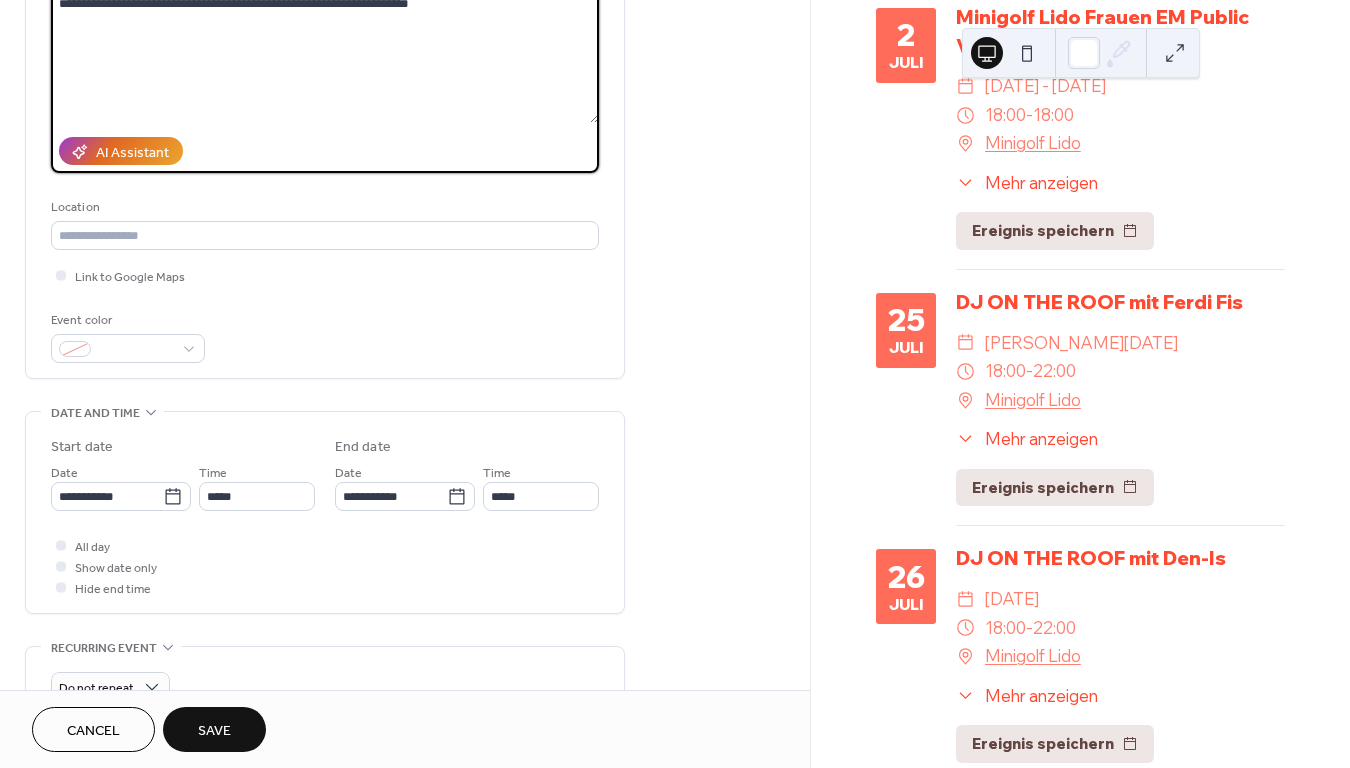scroll, scrollTop: 242, scrollLeft: 0, axis: vertical 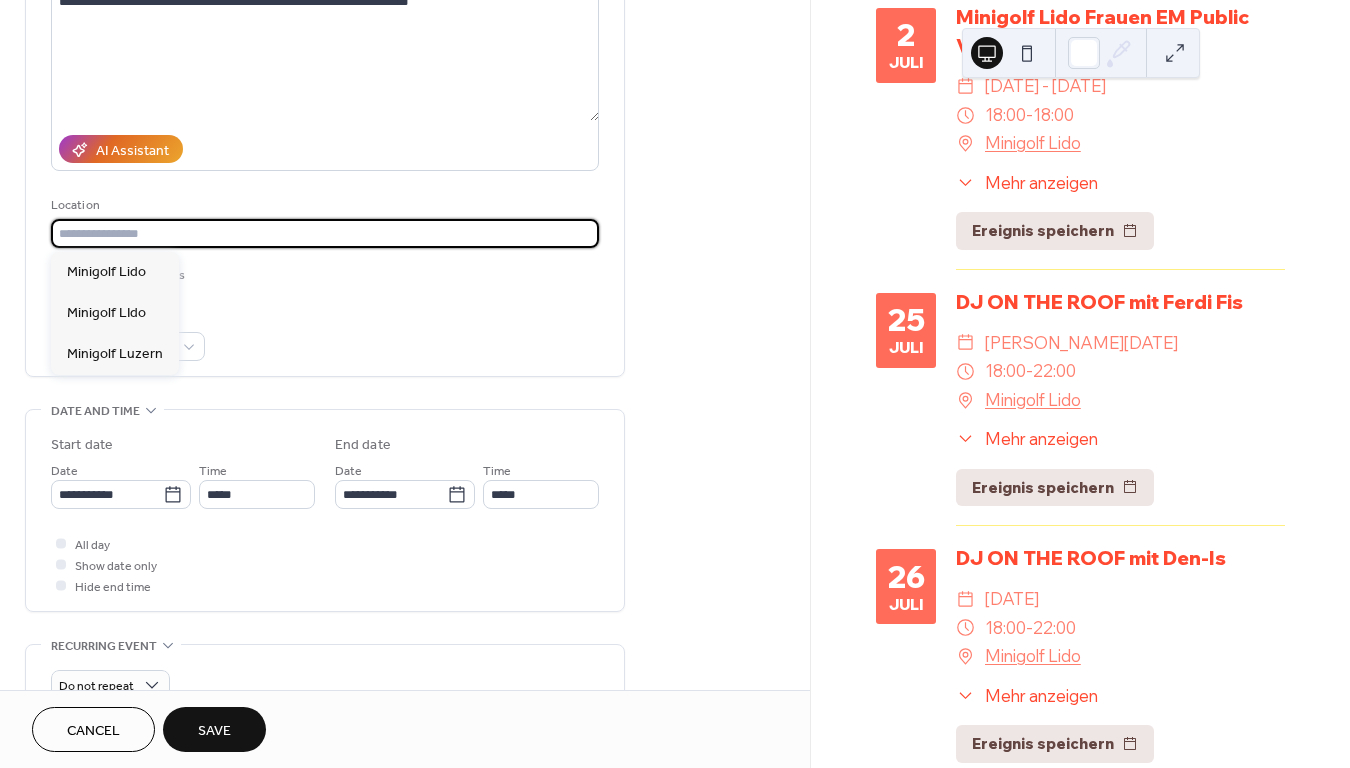 click at bounding box center (325, 233) 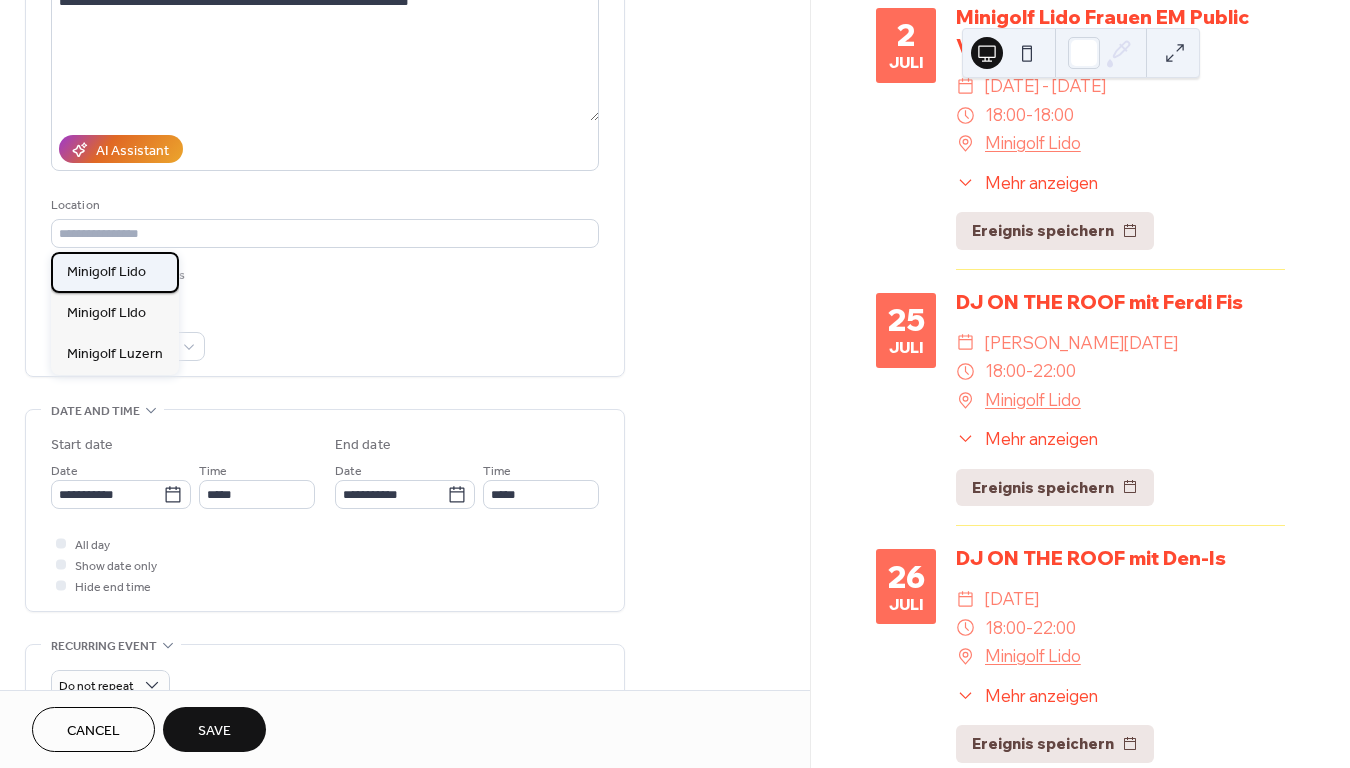 click on "Minigolf Lido" at bounding box center [106, 272] 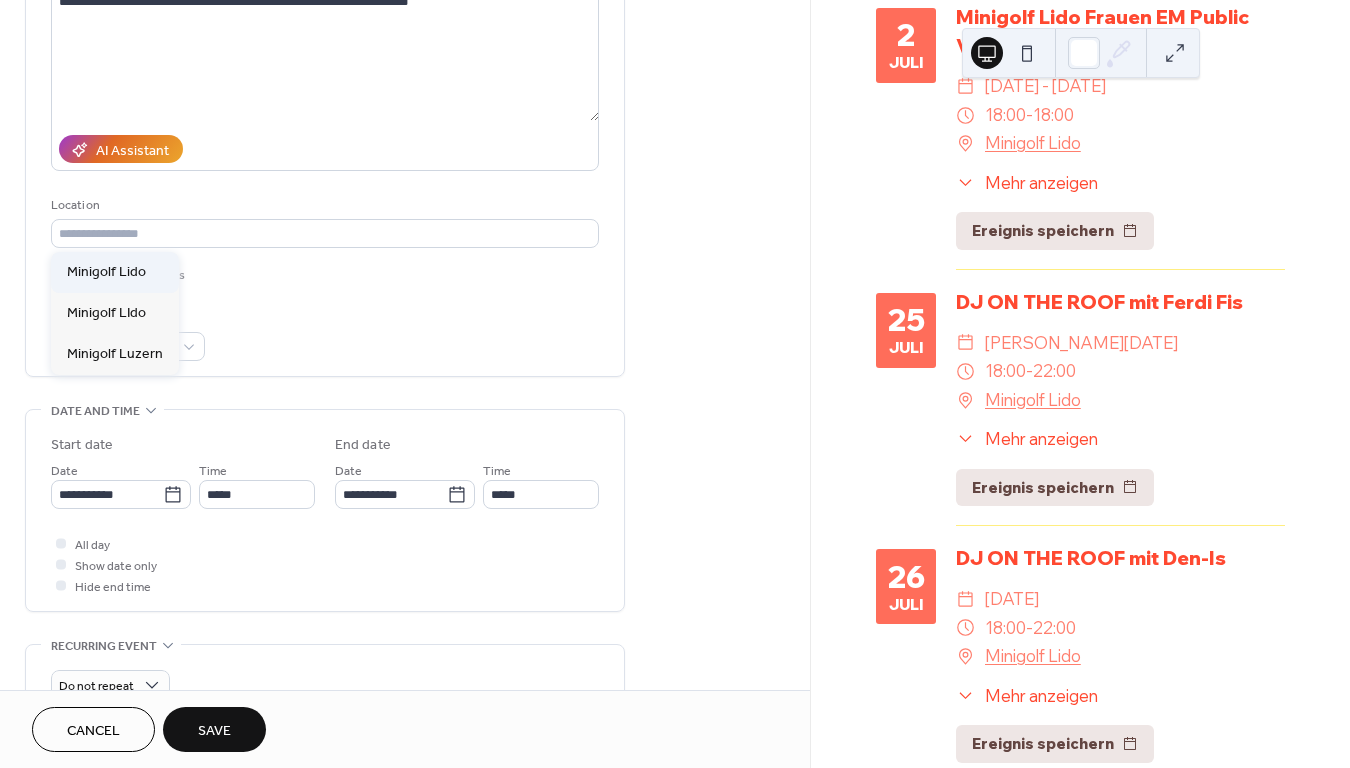 type on "**********" 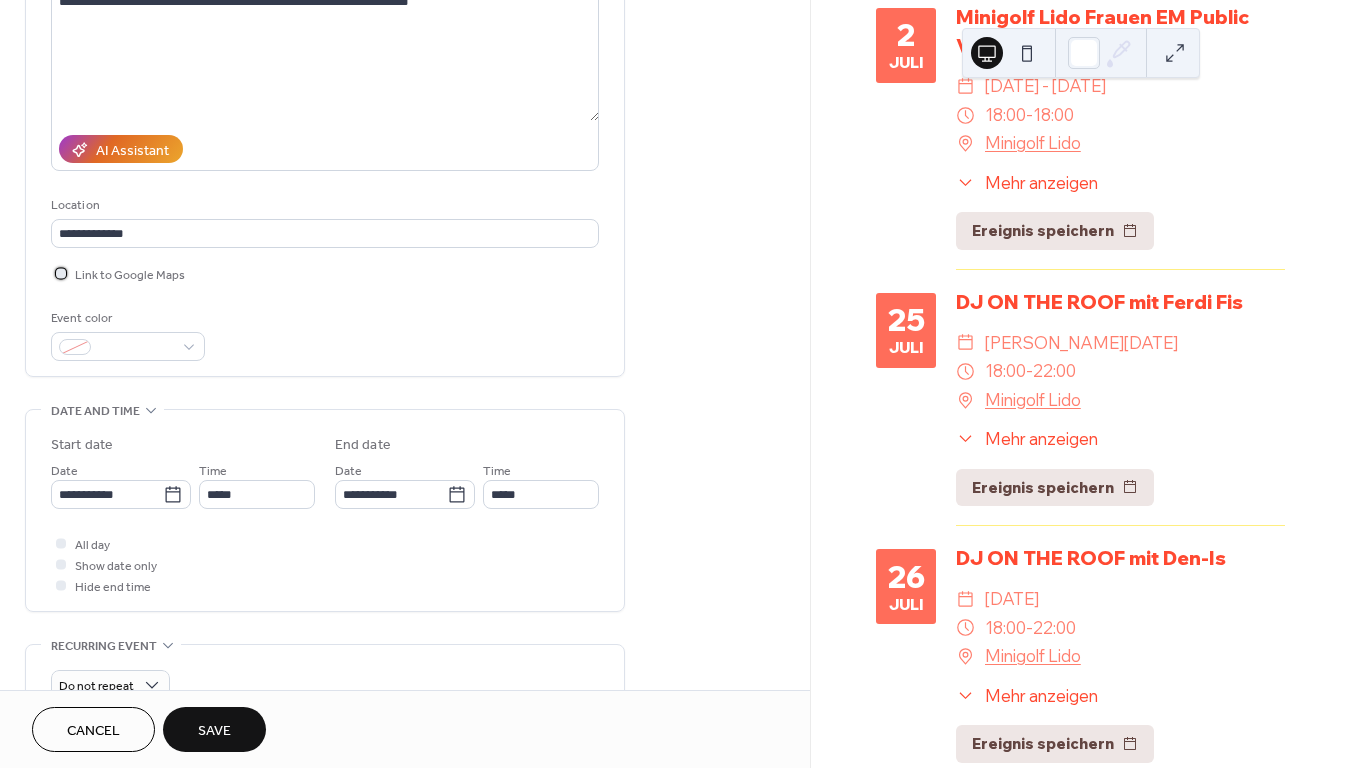 drag, startPoint x: 59, startPoint y: 272, endPoint x: 401, endPoint y: 319, distance: 345.21442 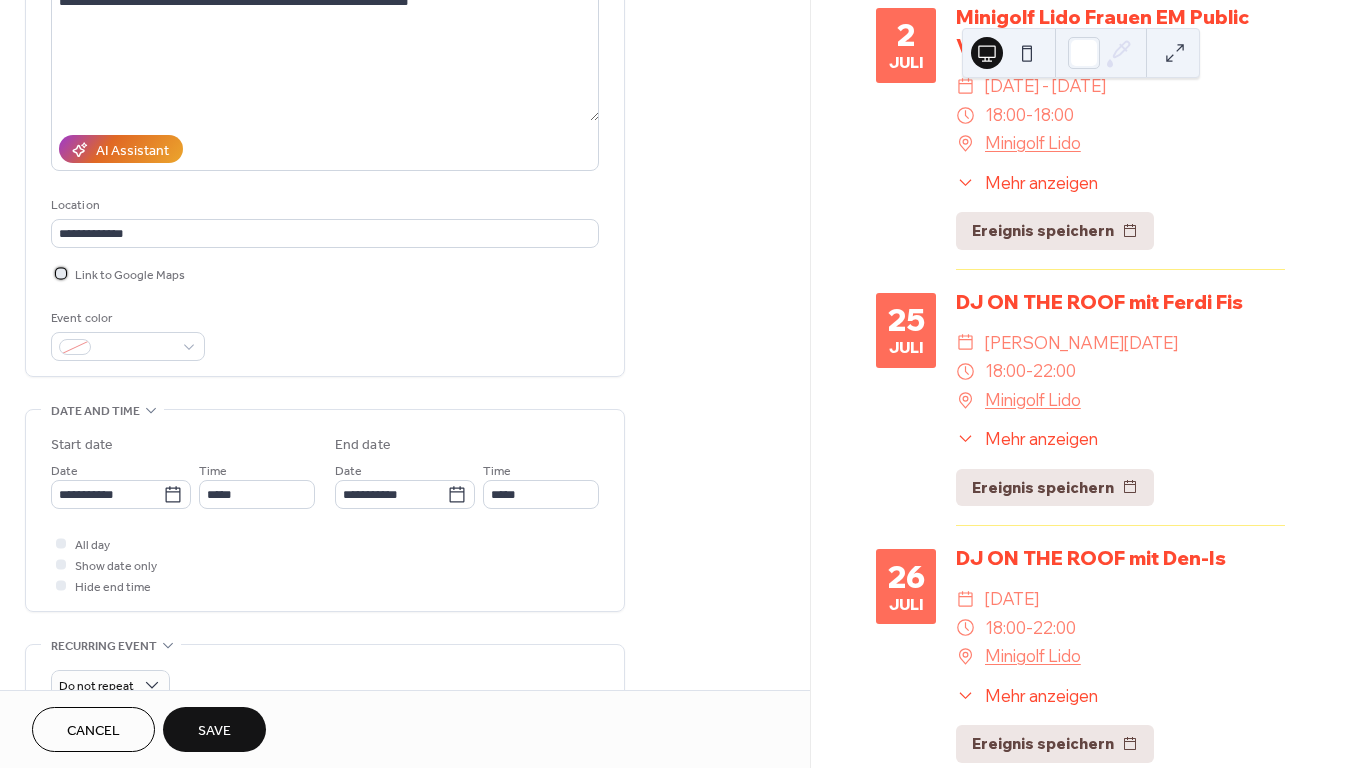 click on "**********" at bounding box center [325, 128] 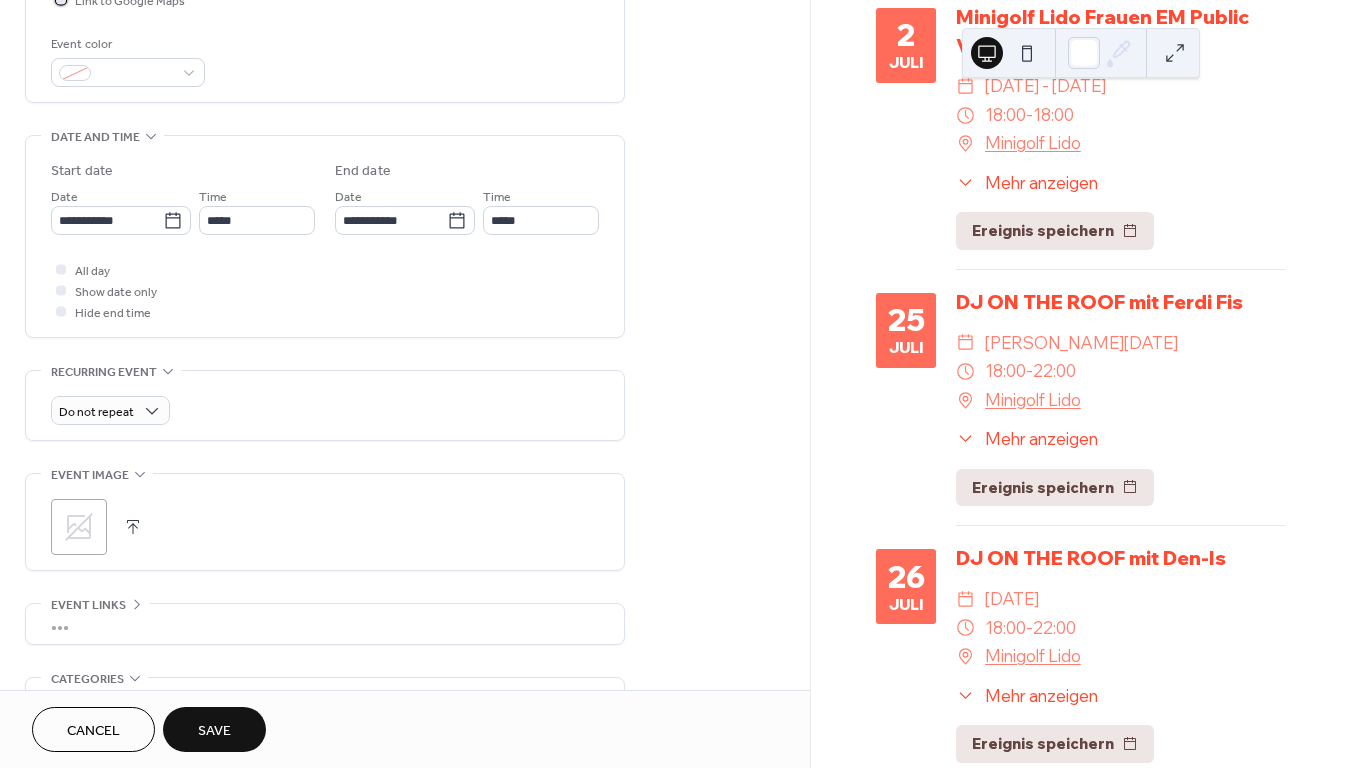 scroll, scrollTop: 524, scrollLeft: 0, axis: vertical 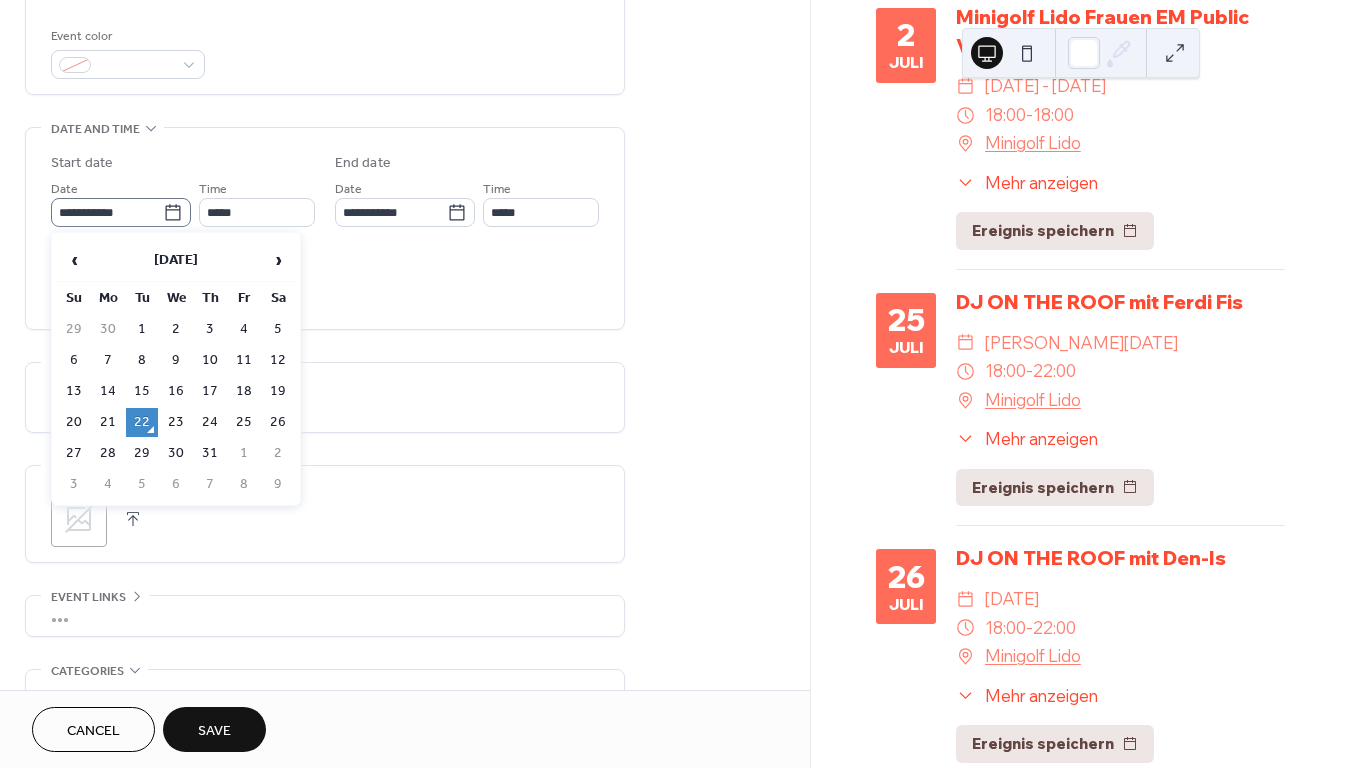 click 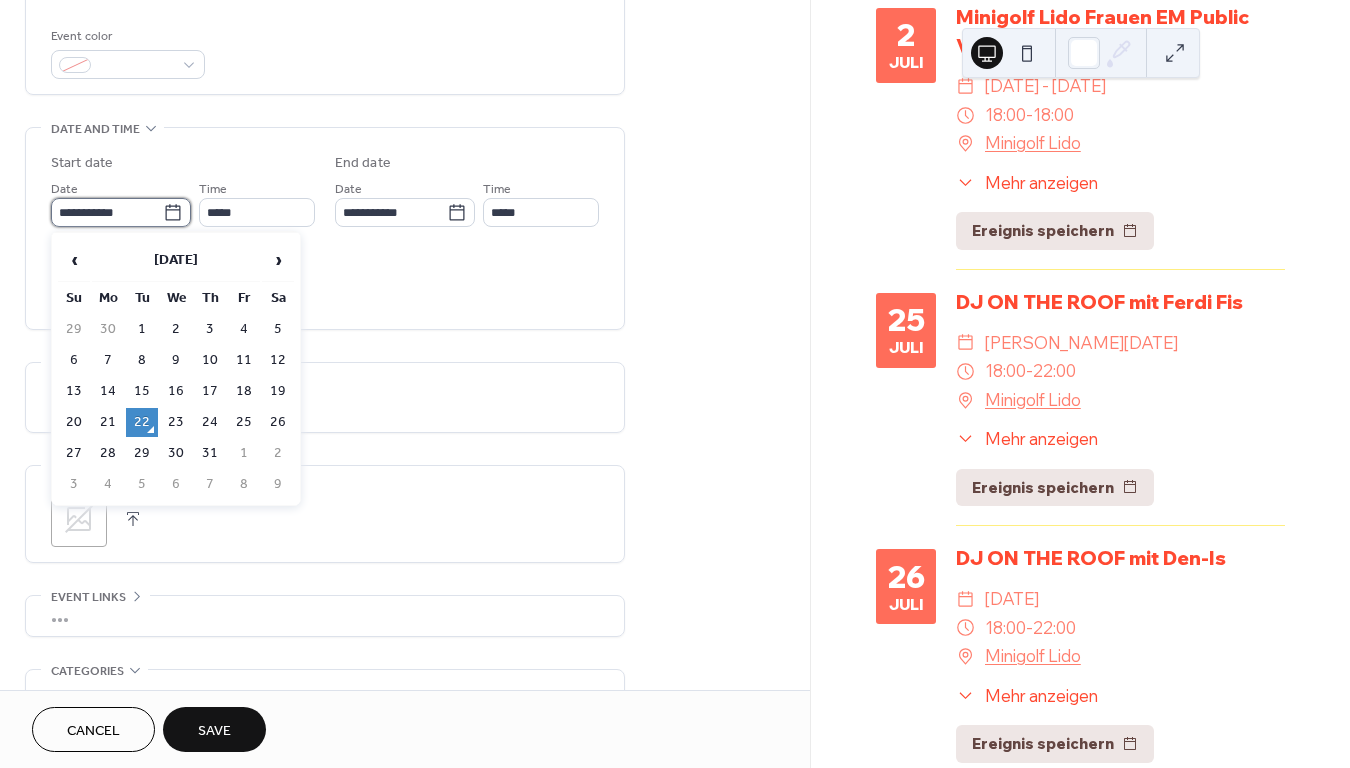 click on "**********" at bounding box center (107, 212) 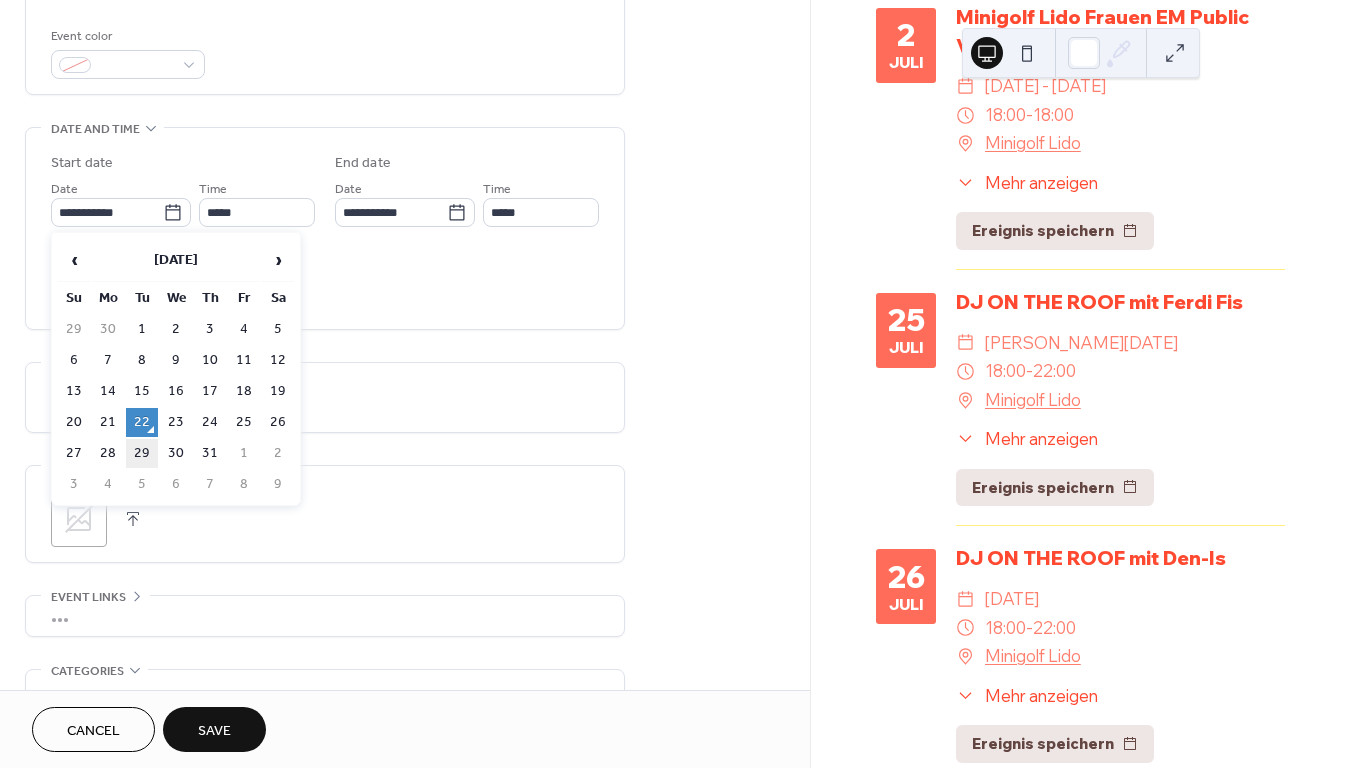 click on "29" at bounding box center [142, 453] 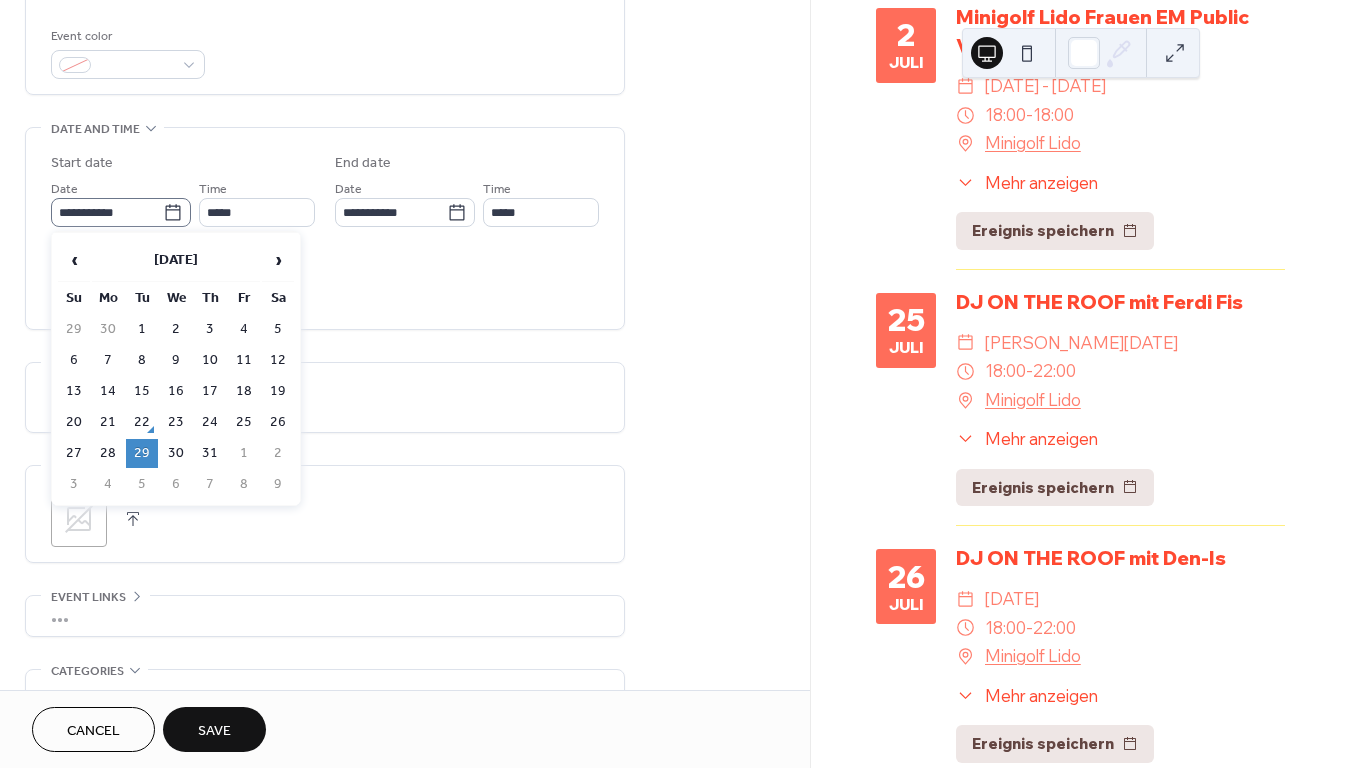 click 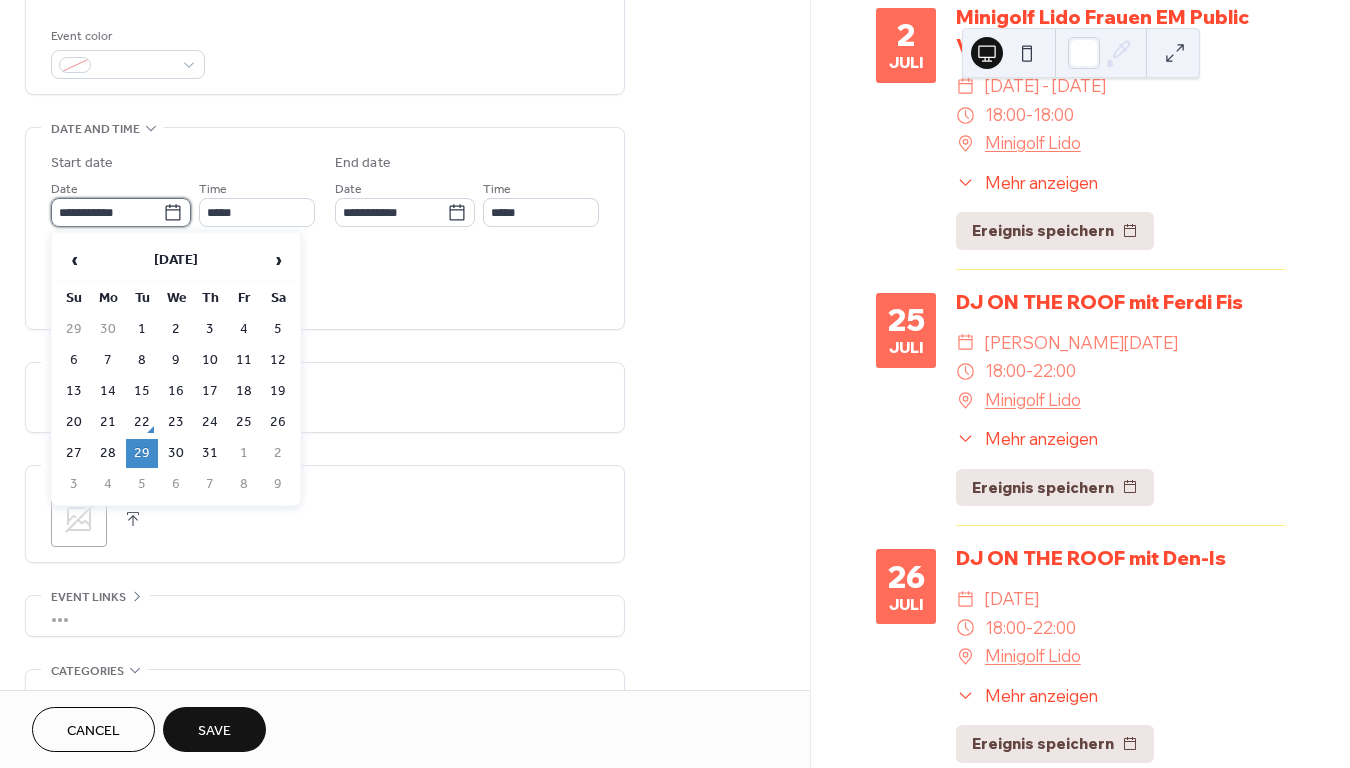 click on "**********" at bounding box center (107, 212) 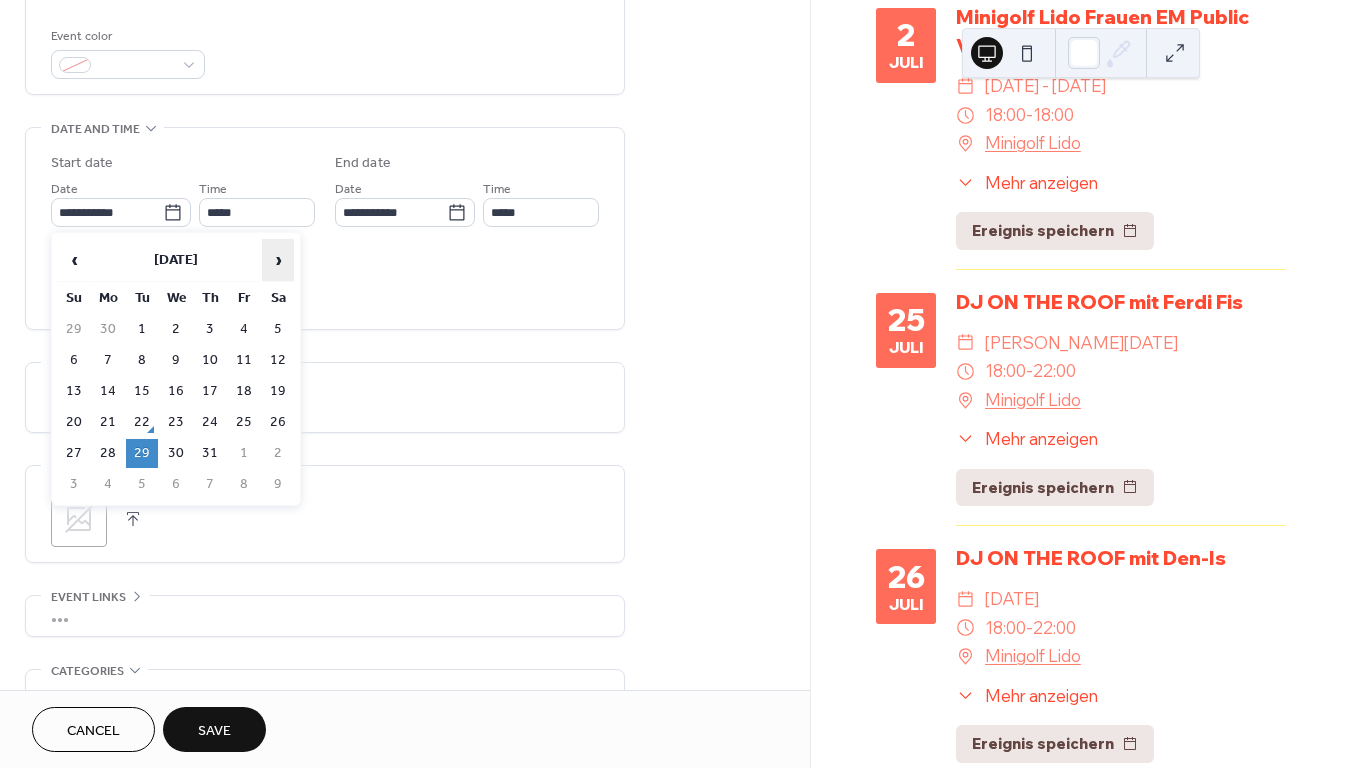 click on "›" at bounding box center [278, 260] 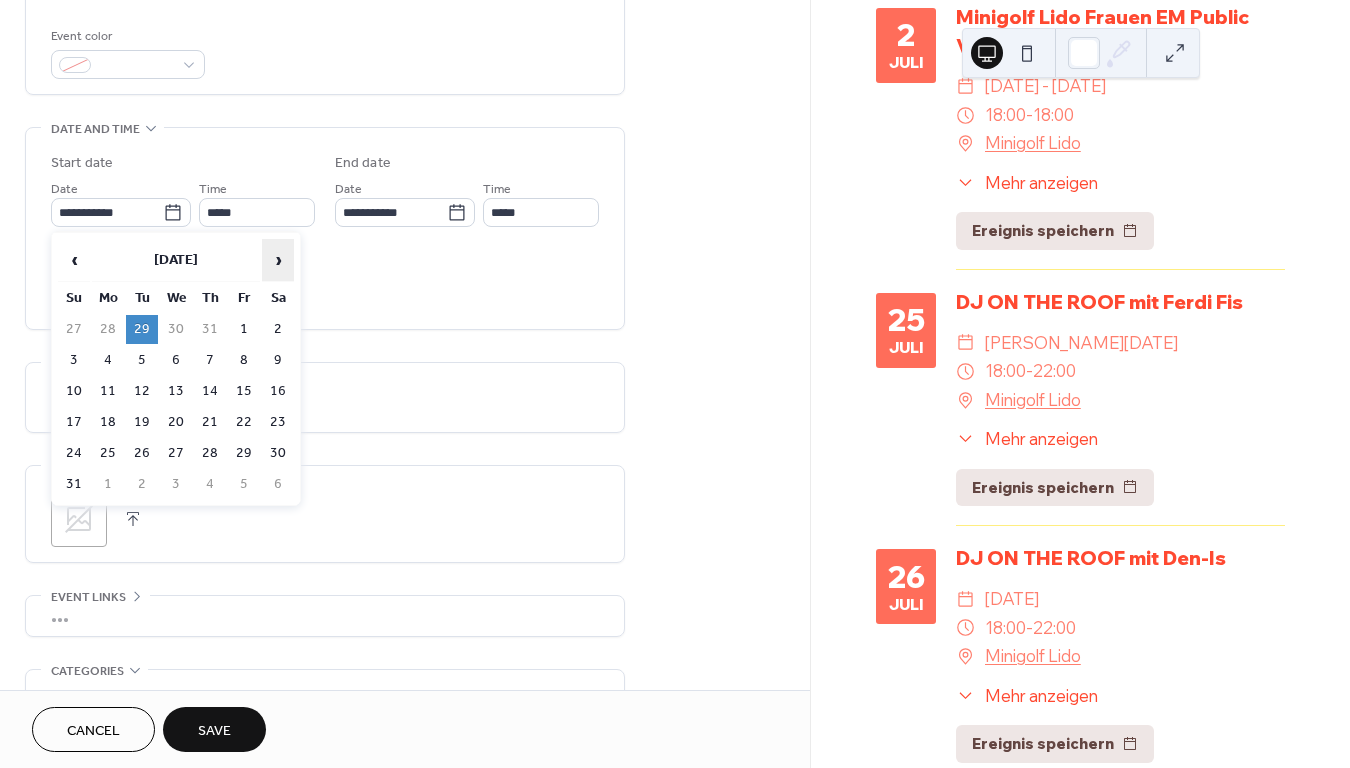 click on "›" at bounding box center (278, 260) 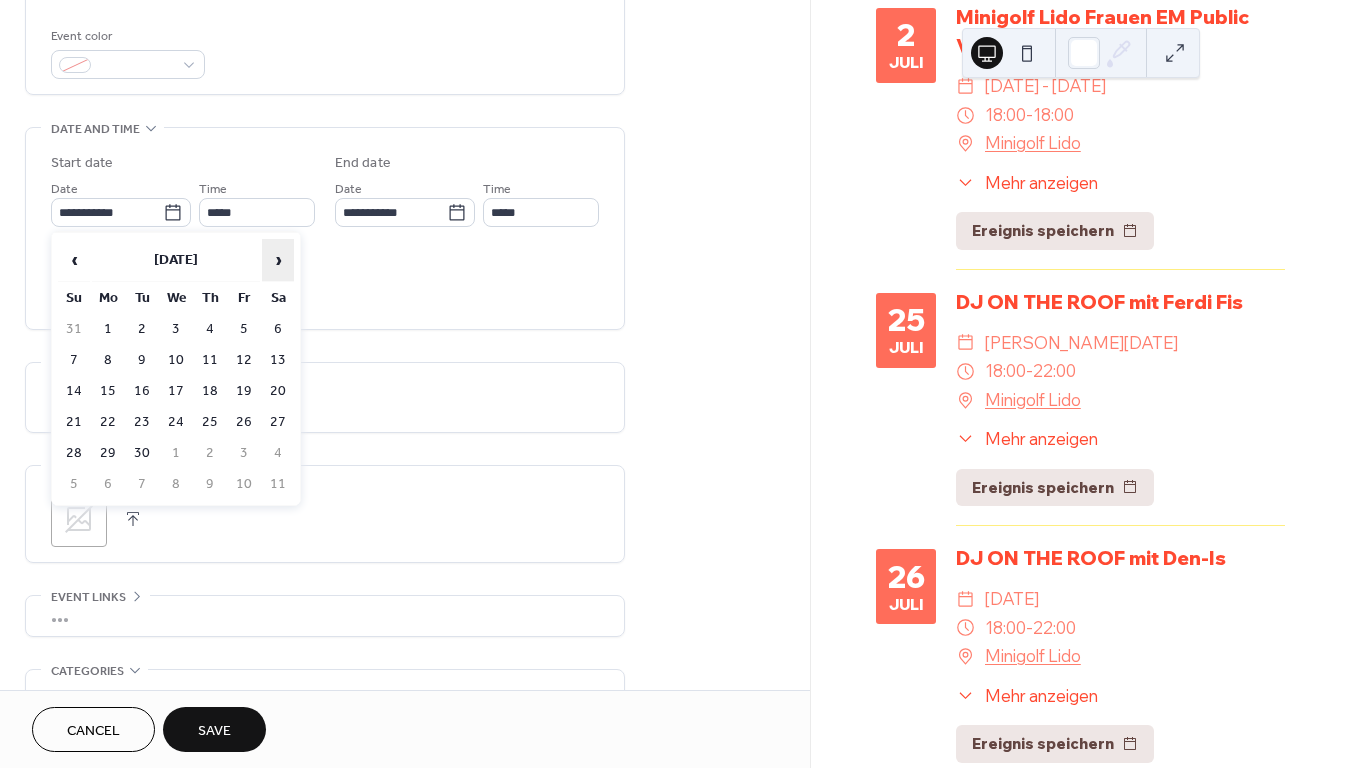 click on "›" at bounding box center (278, 260) 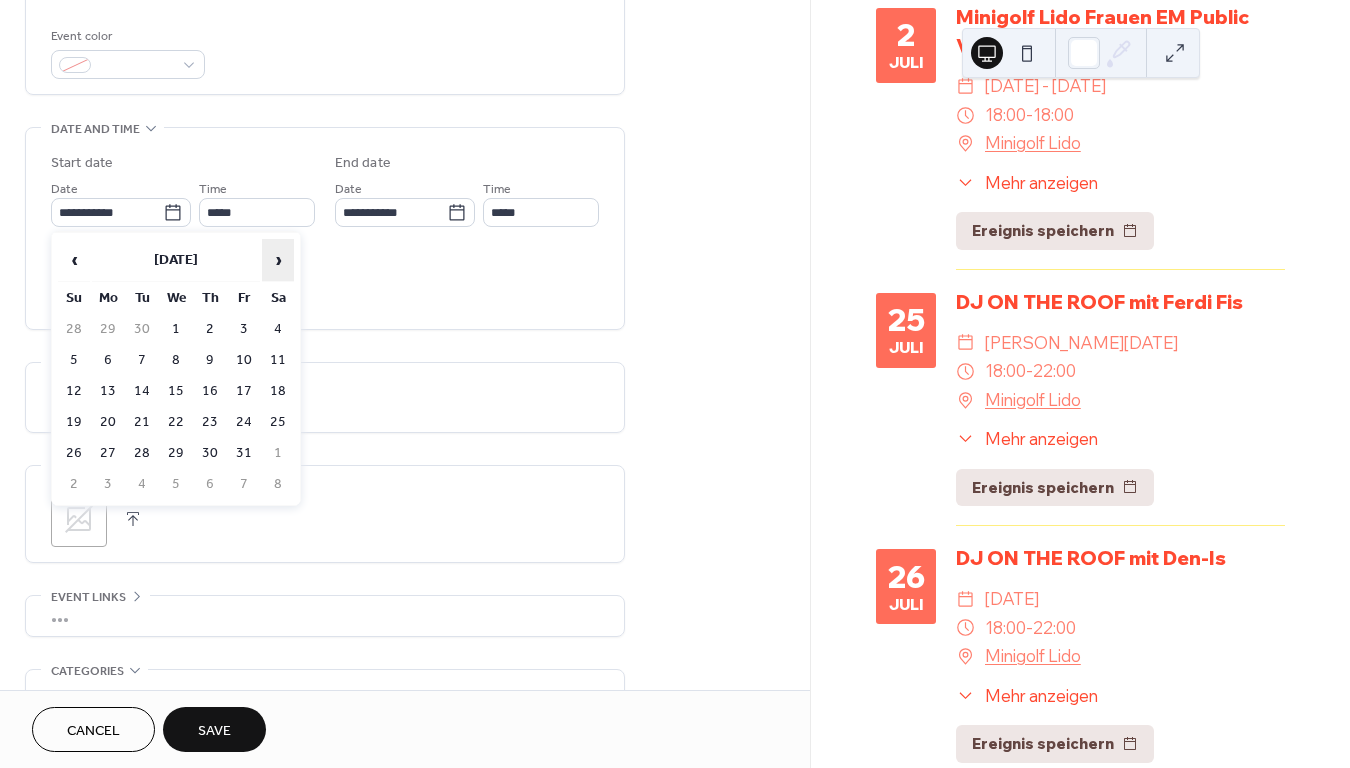 click on "›" at bounding box center (278, 260) 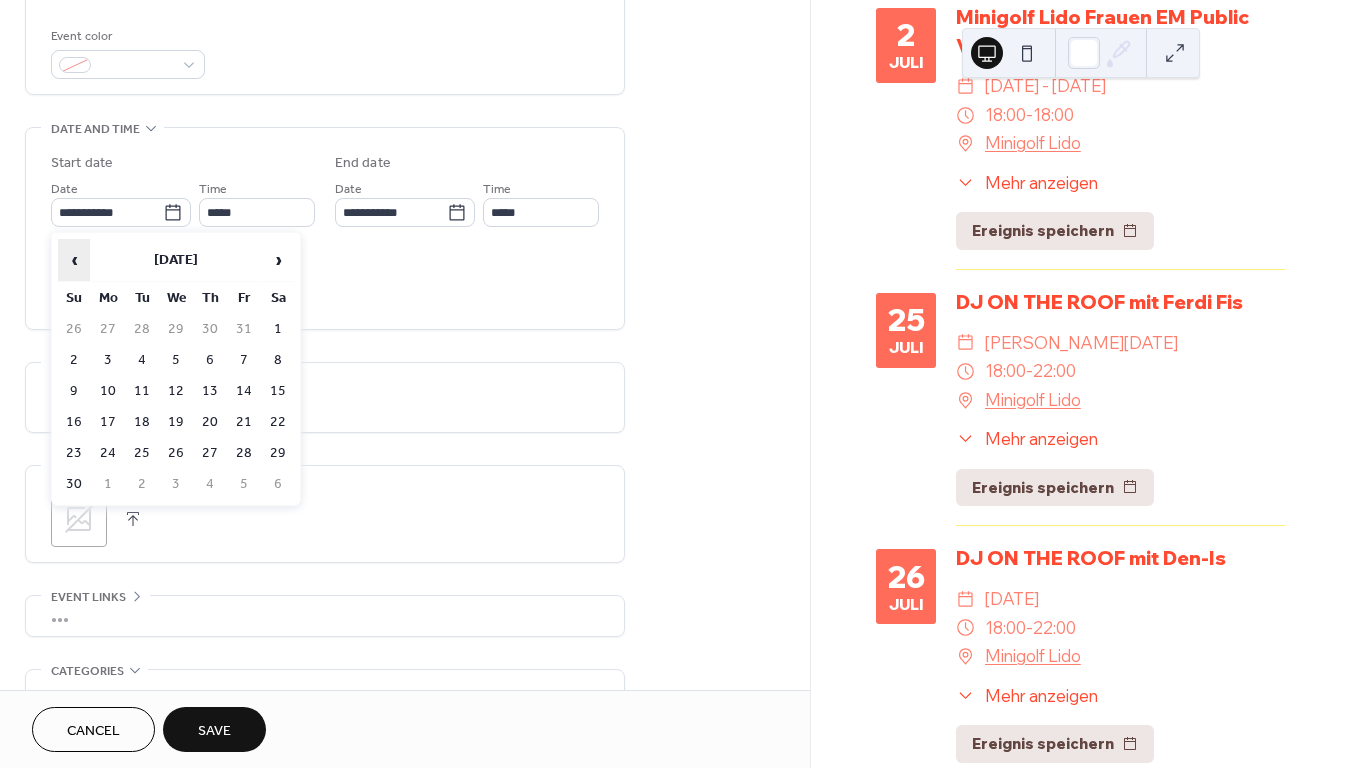 click on "‹" at bounding box center [74, 260] 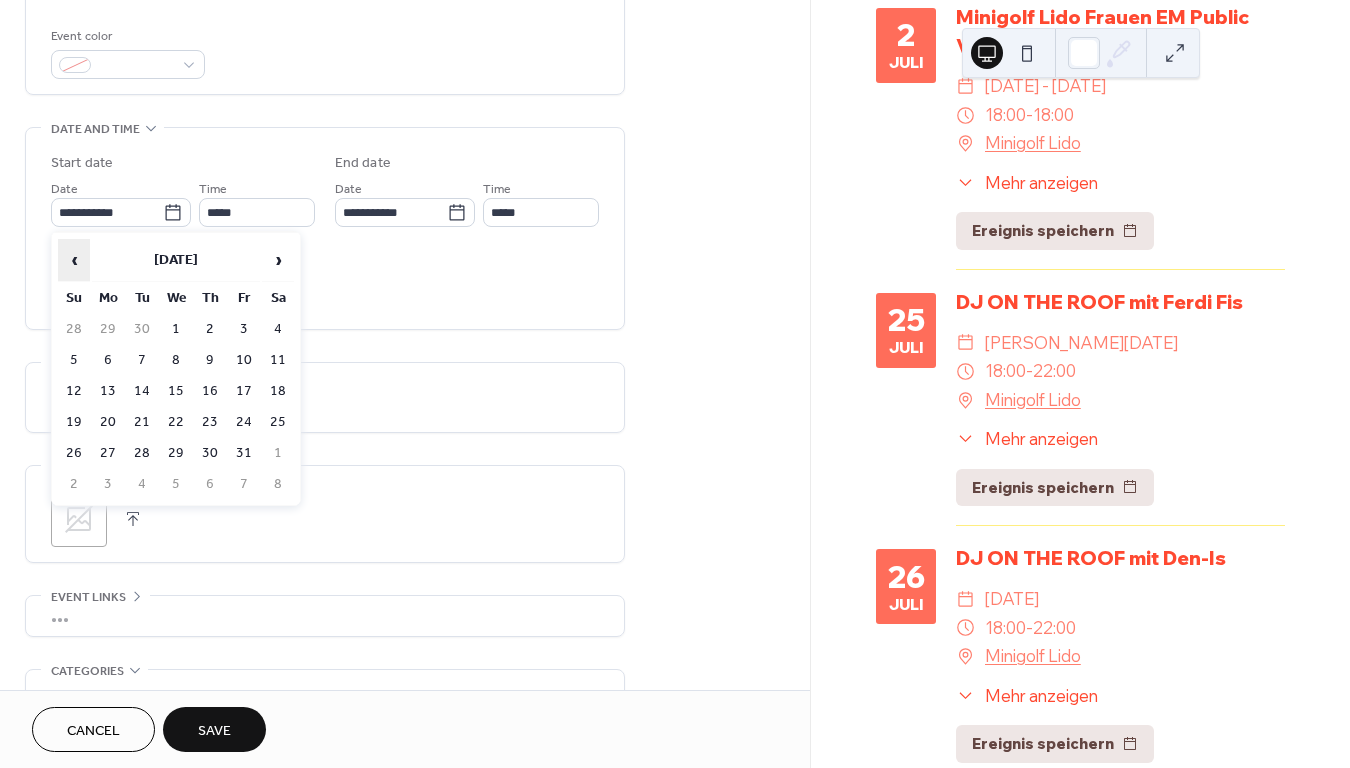 click on "‹" at bounding box center [74, 260] 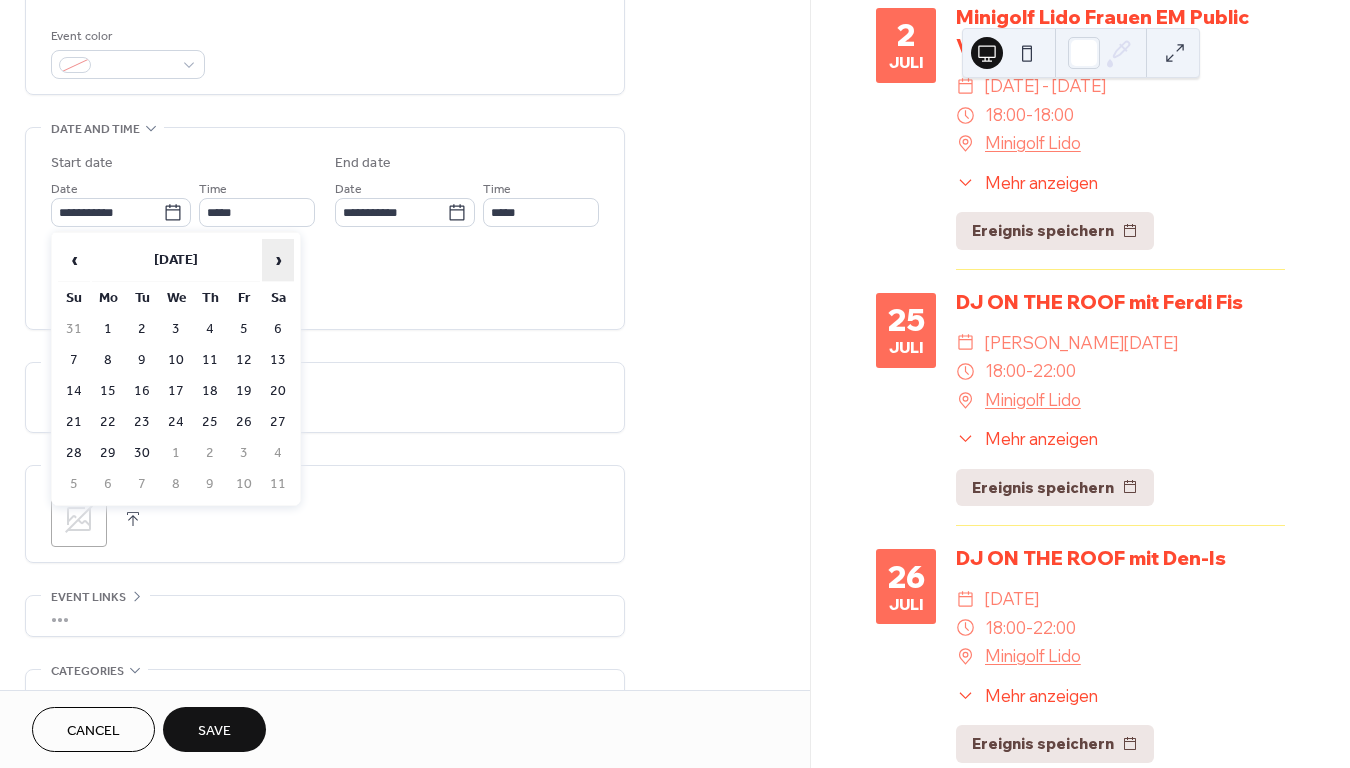 click on "›" at bounding box center [278, 260] 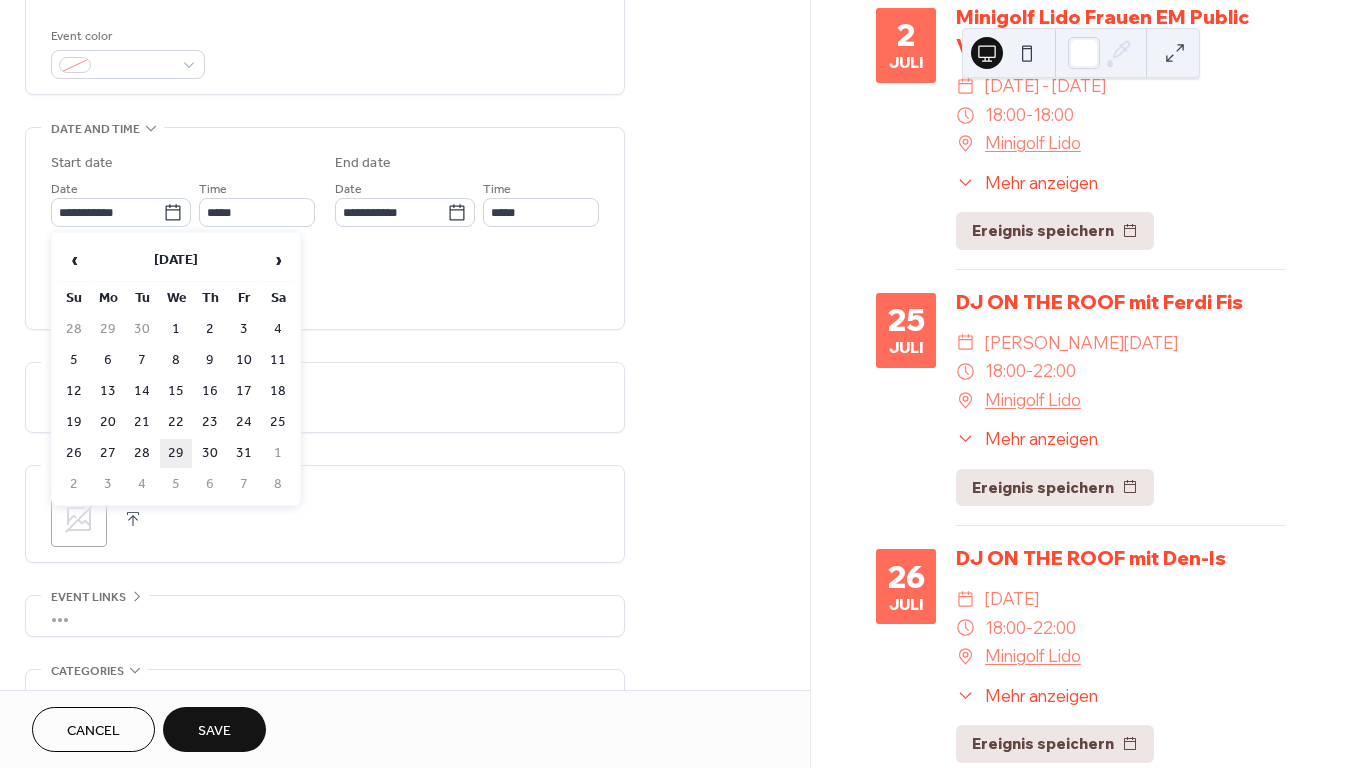 click on "29" at bounding box center [176, 453] 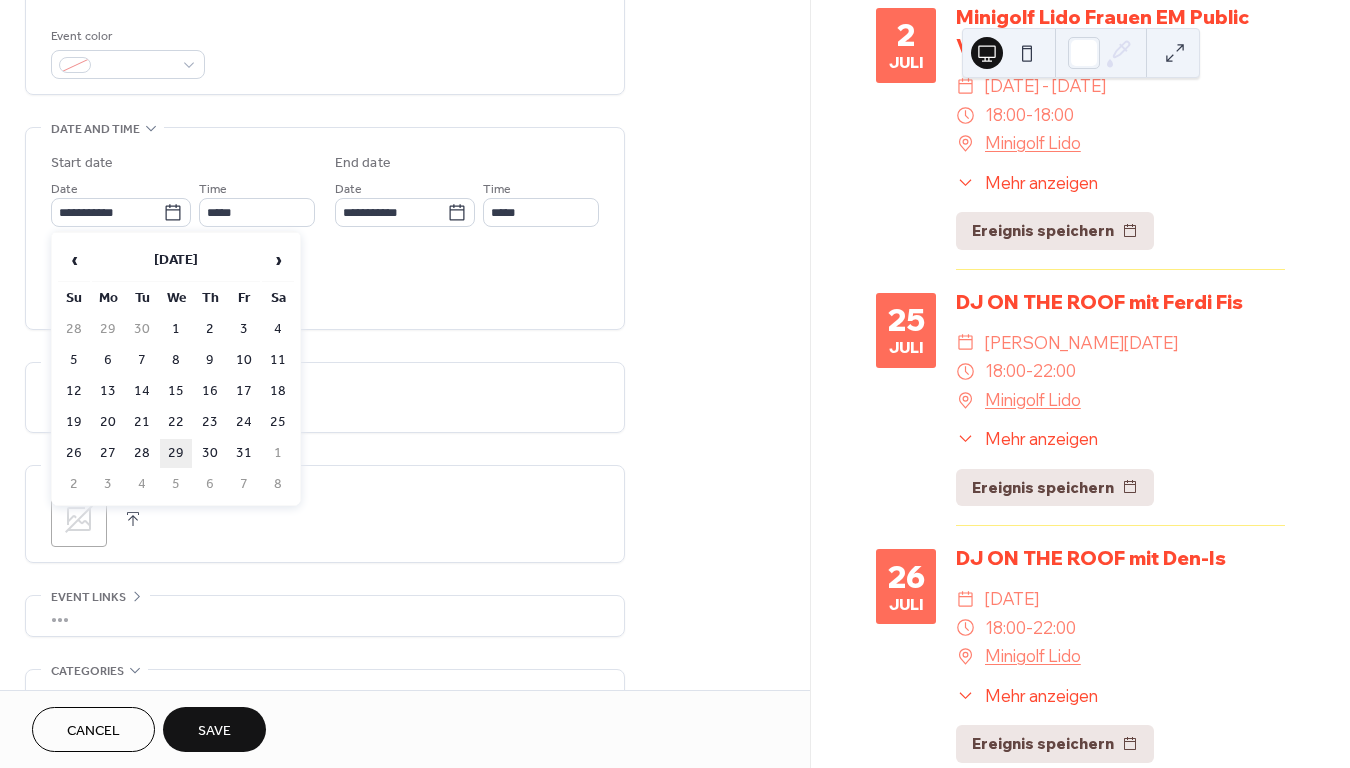 type on "**********" 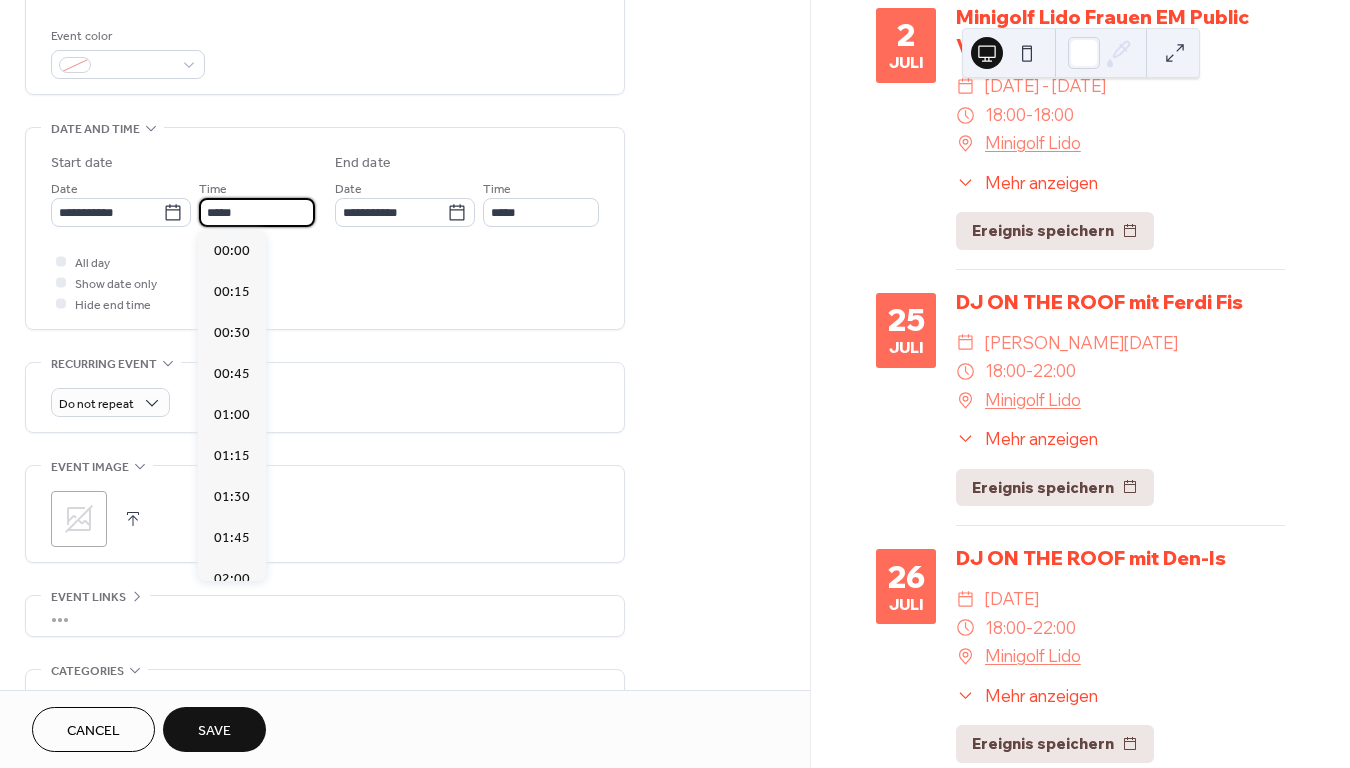 scroll, scrollTop: 1944, scrollLeft: 0, axis: vertical 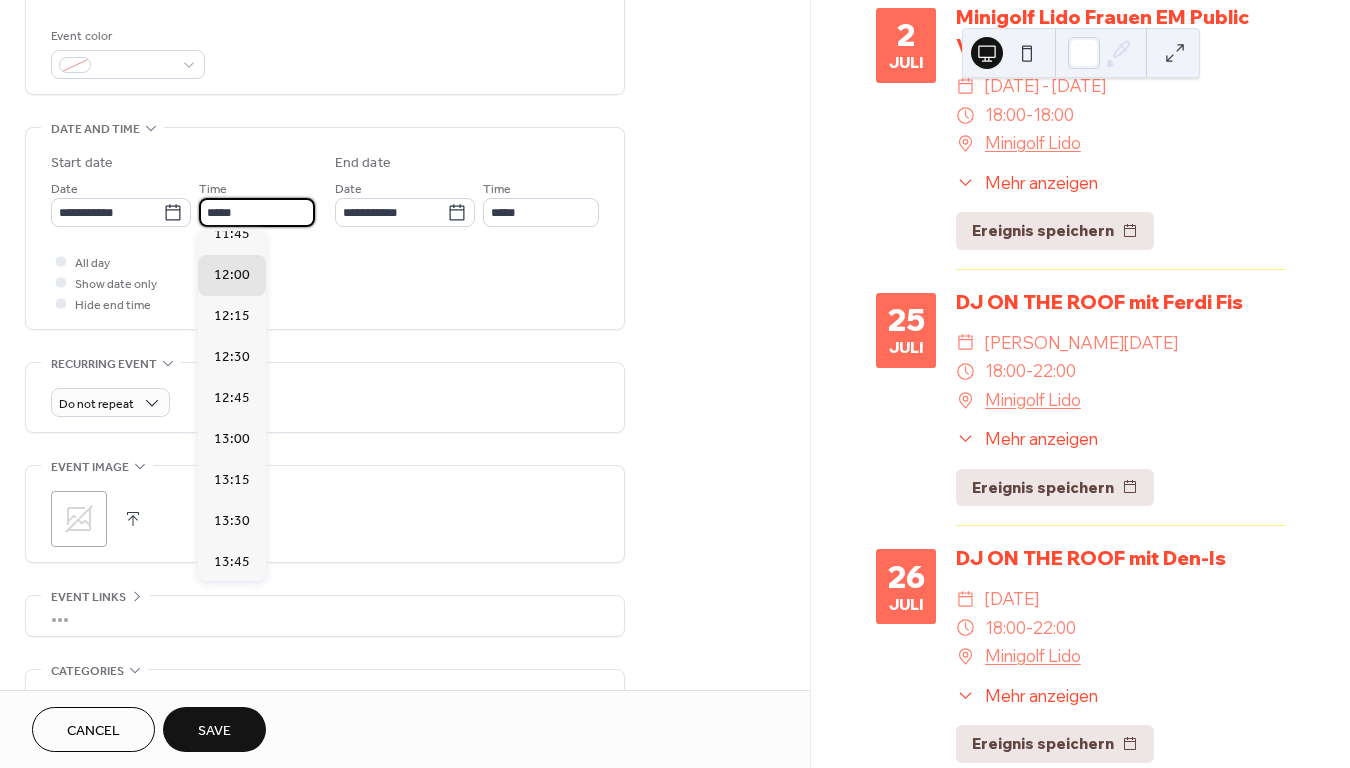 click on "*****" at bounding box center (257, 212) 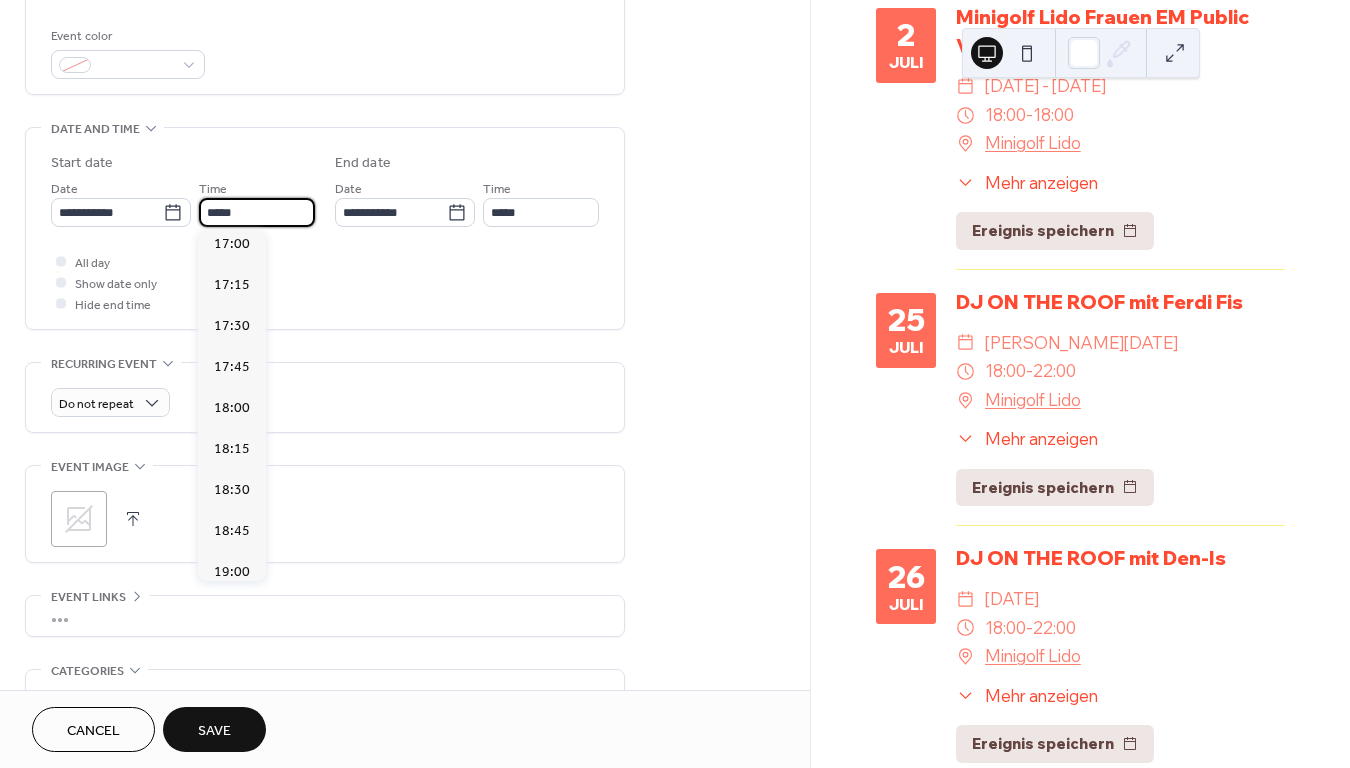 scroll, scrollTop: 2796, scrollLeft: 0, axis: vertical 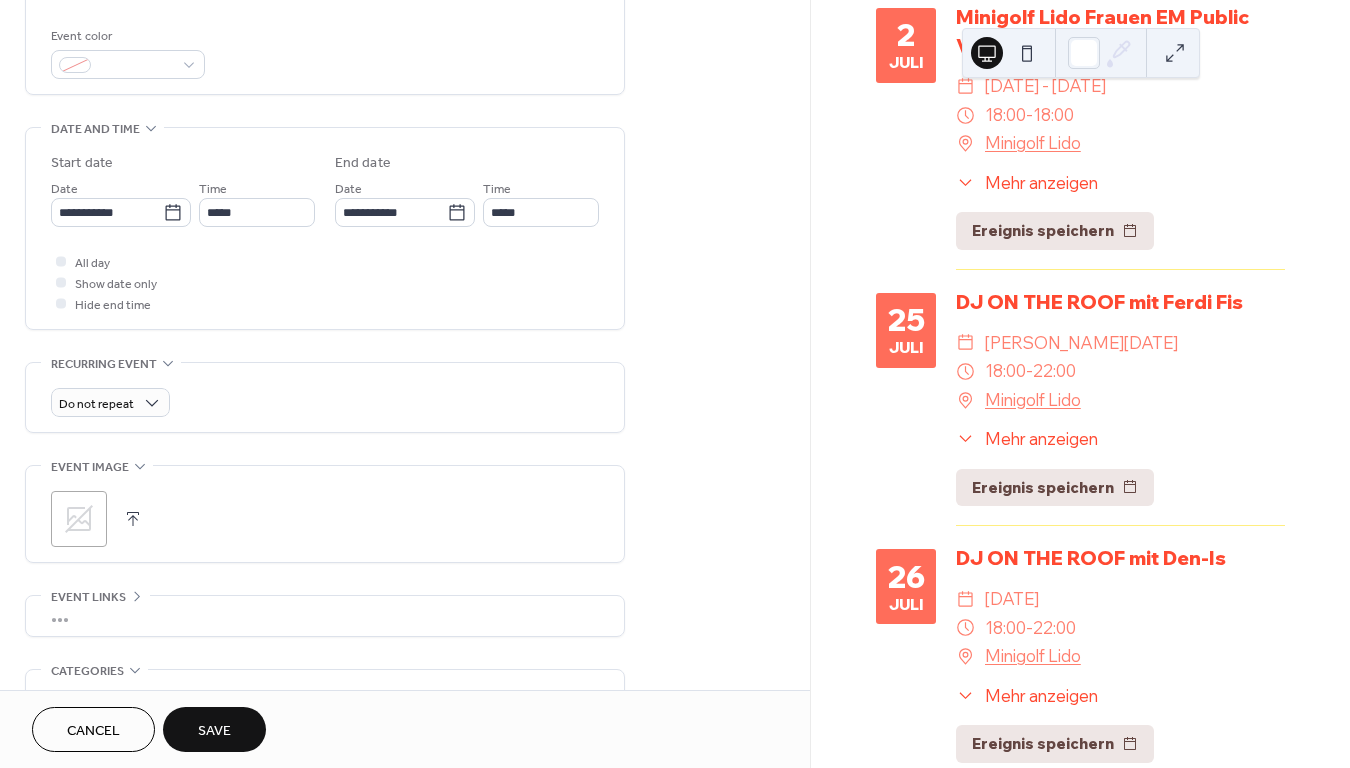 click on "All day Show date only Hide end time" at bounding box center (325, 282) 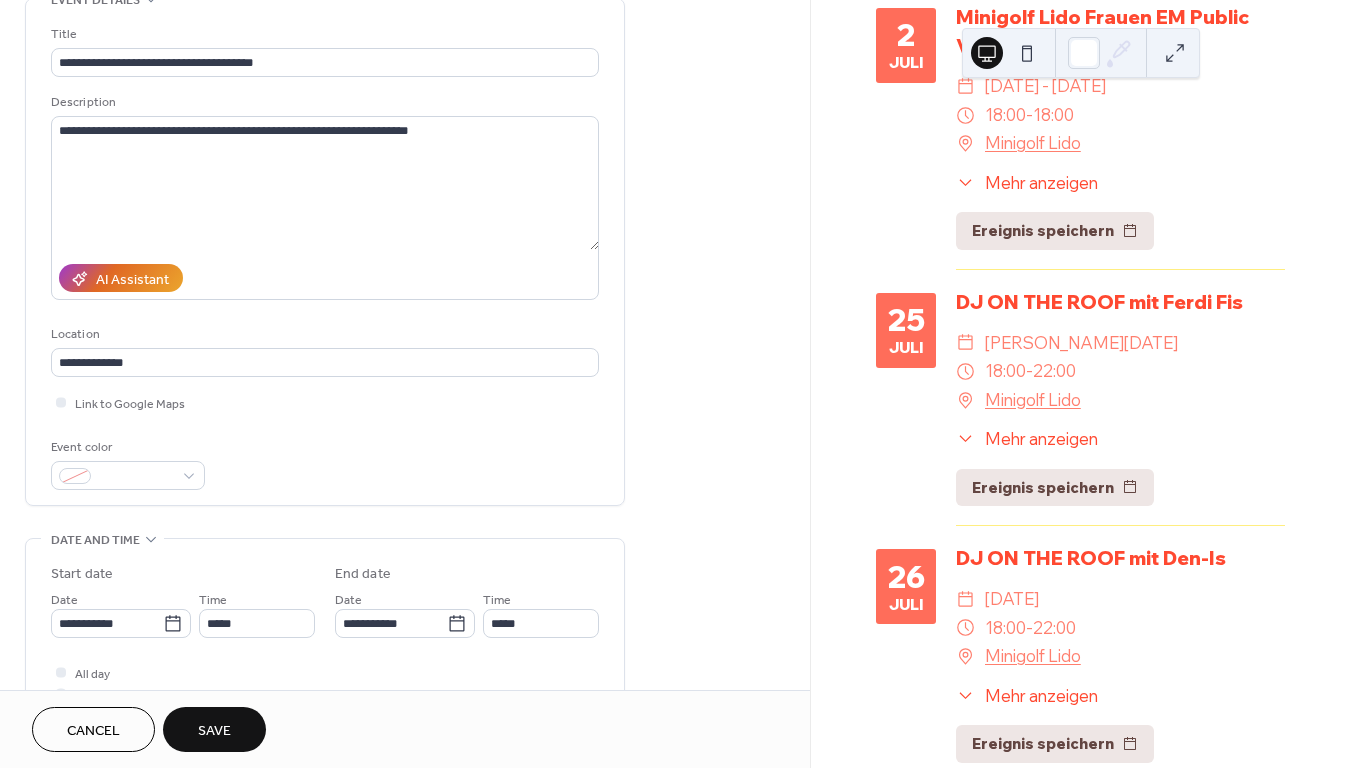 scroll, scrollTop: 0, scrollLeft: 0, axis: both 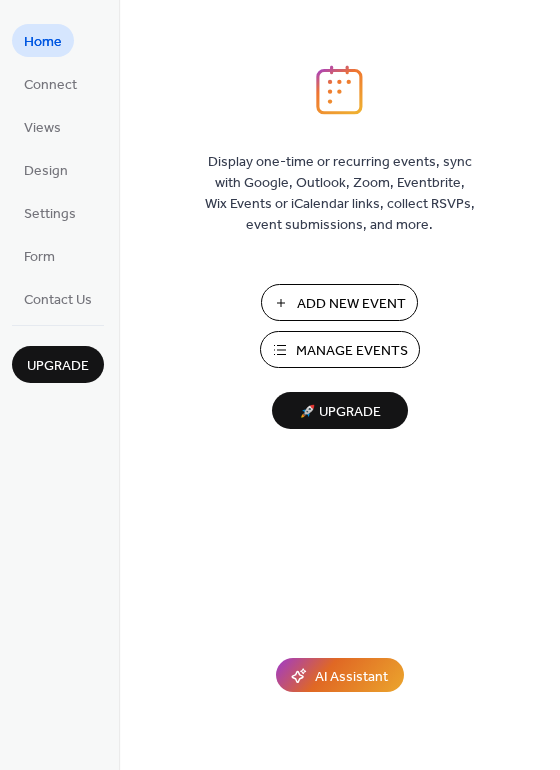 click on "Add New Event" at bounding box center (351, 304) 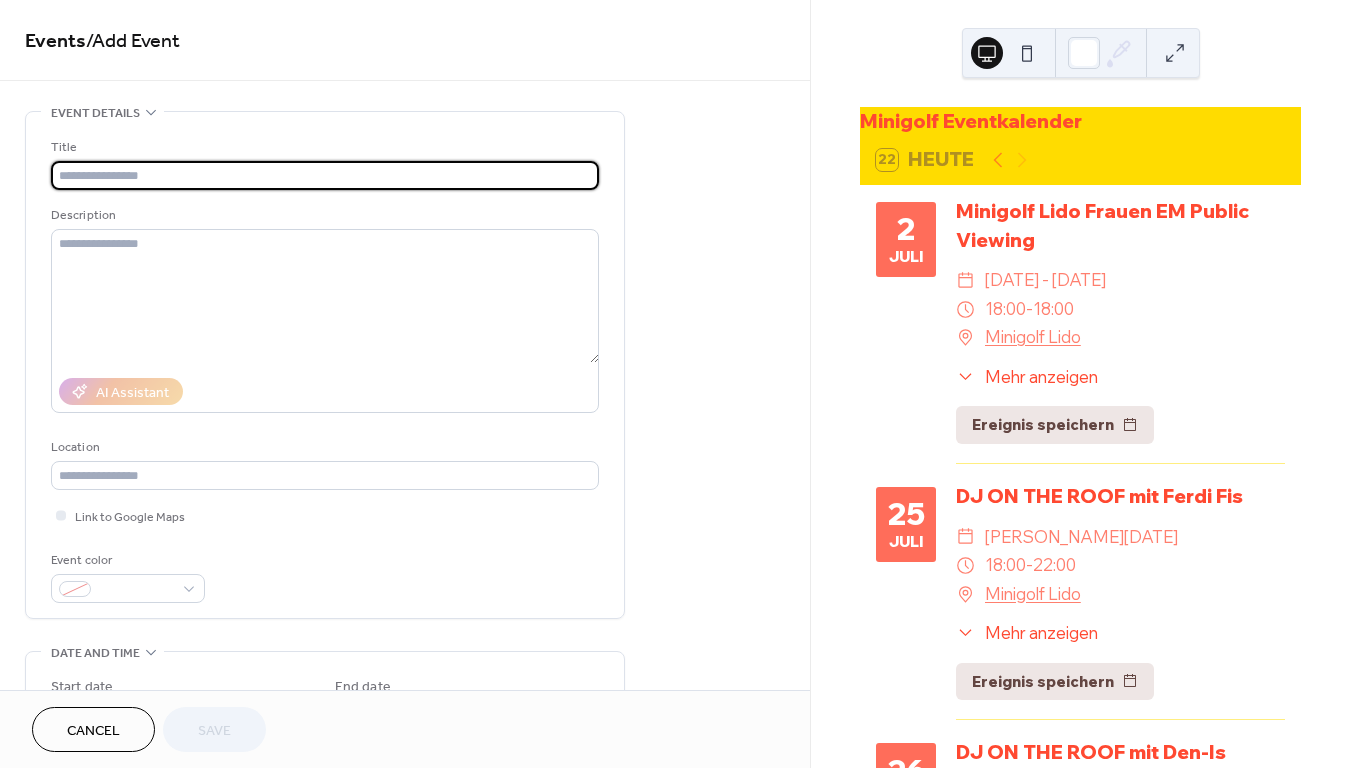 scroll, scrollTop: 0, scrollLeft: 0, axis: both 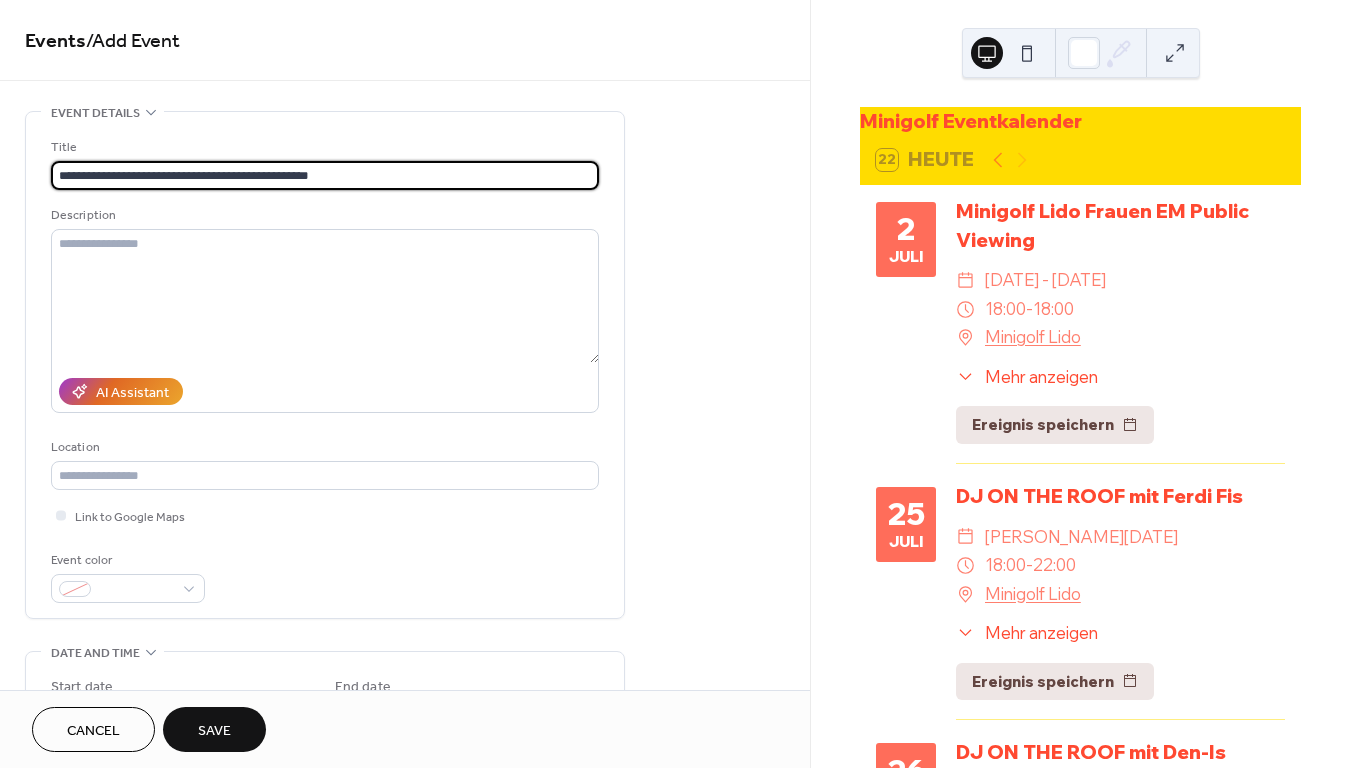paste on "*" 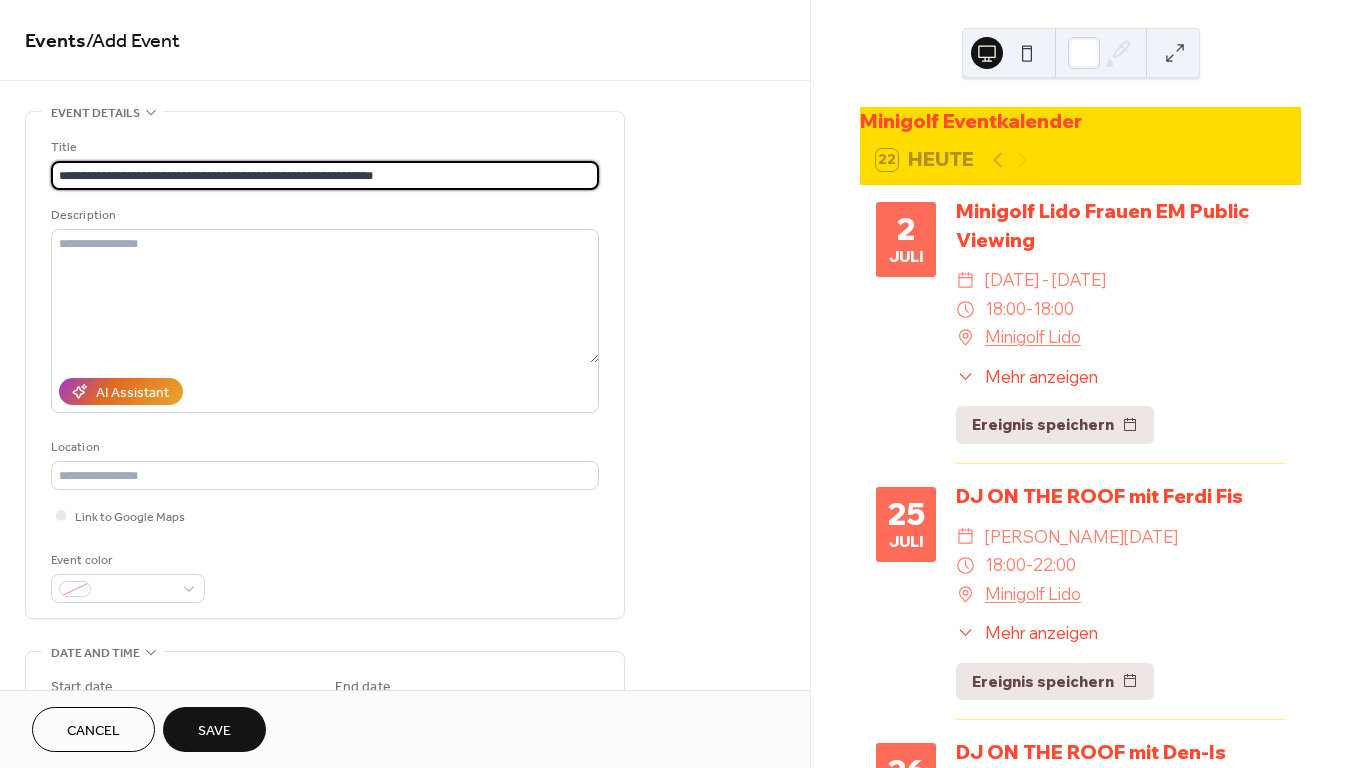 type on "**********" 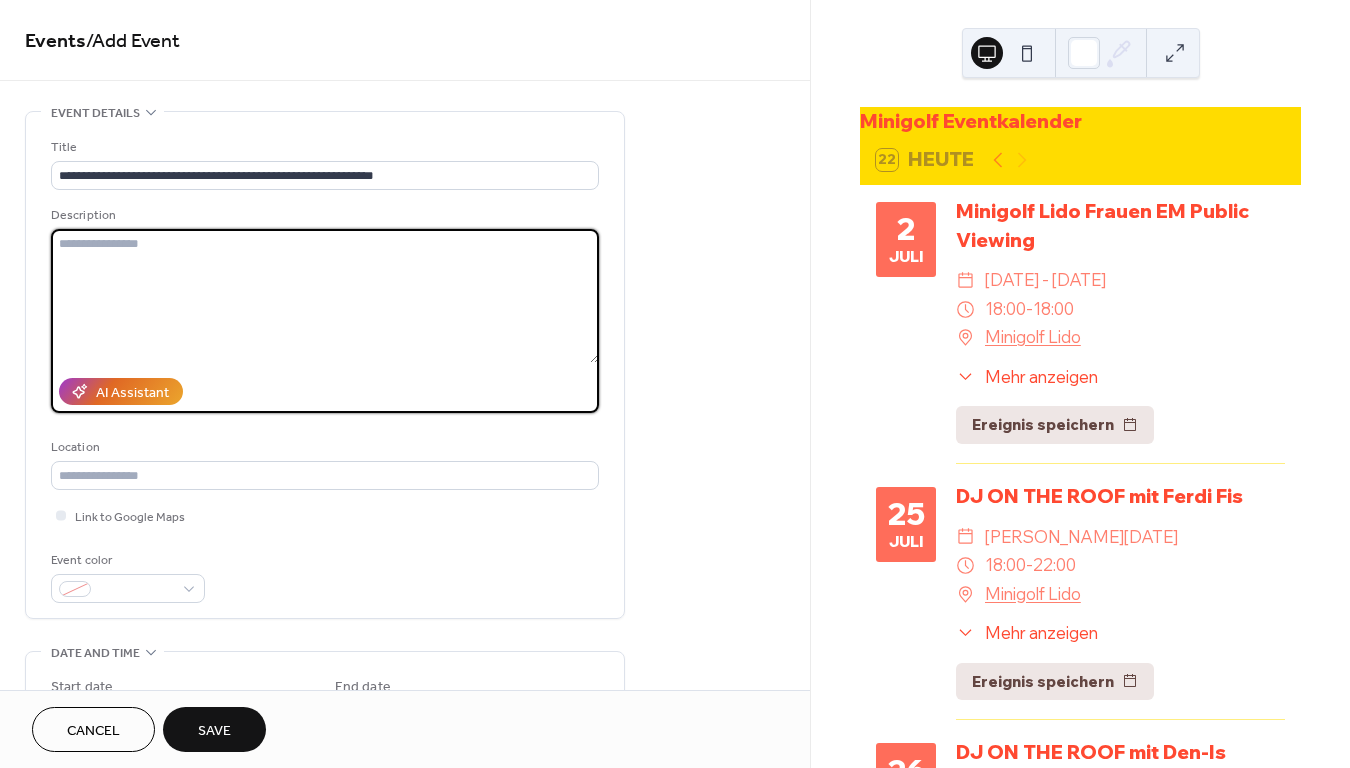 click at bounding box center [325, 296] 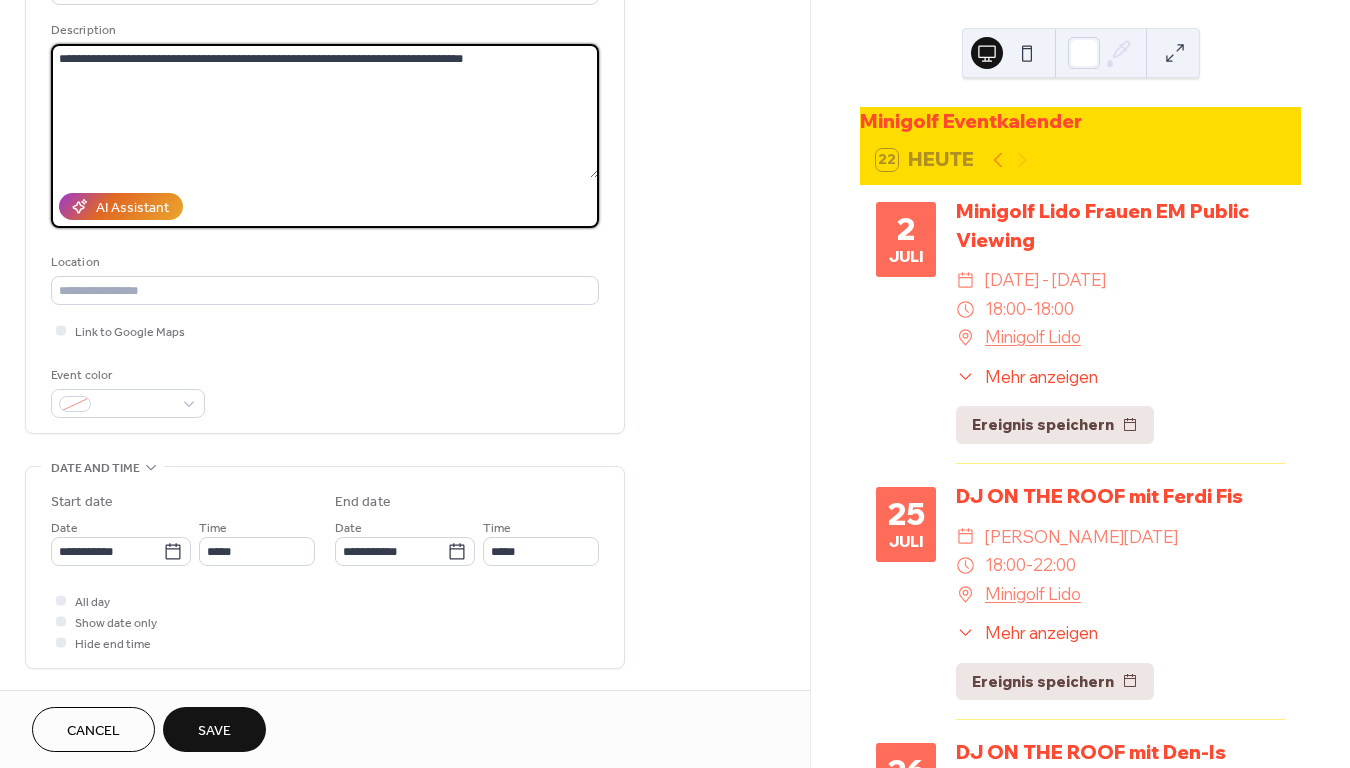 scroll, scrollTop: 186, scrollLeft: 0, axis: vertical 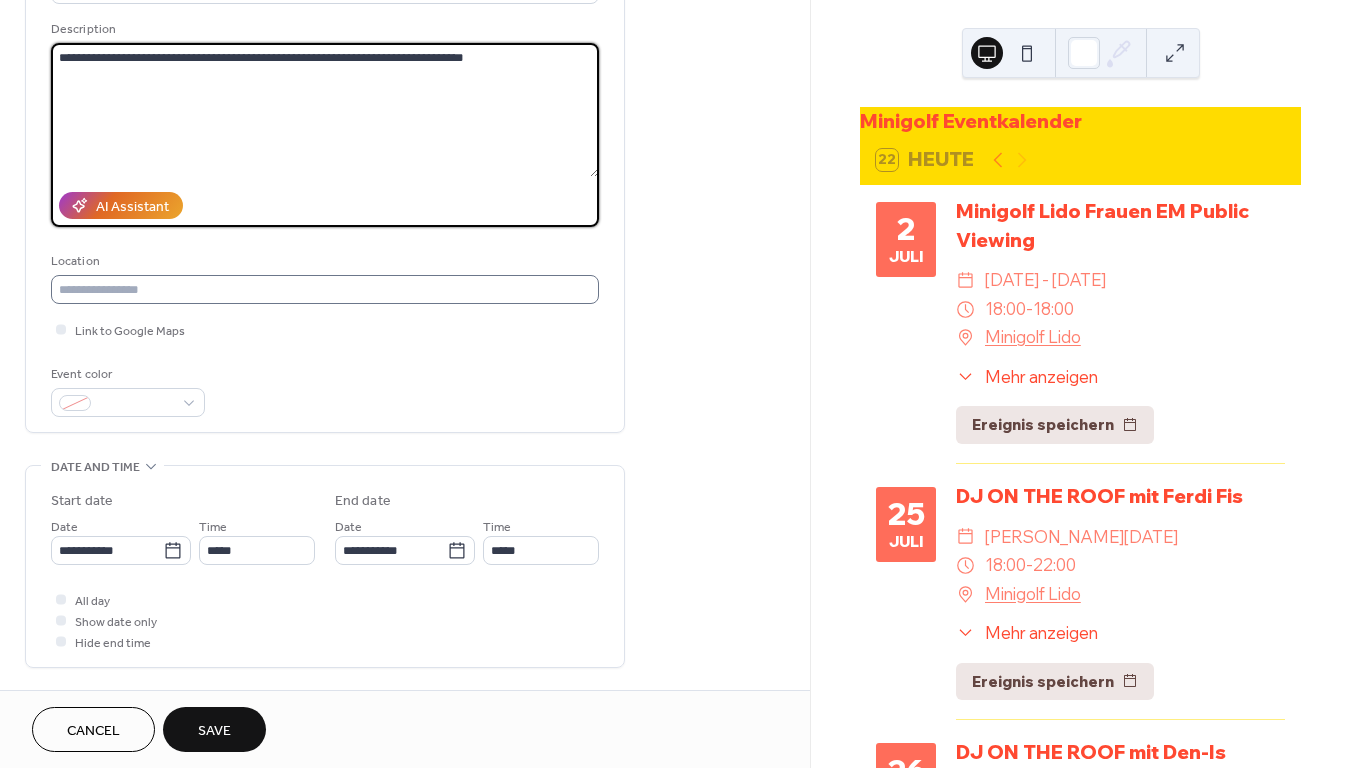type on "**********" 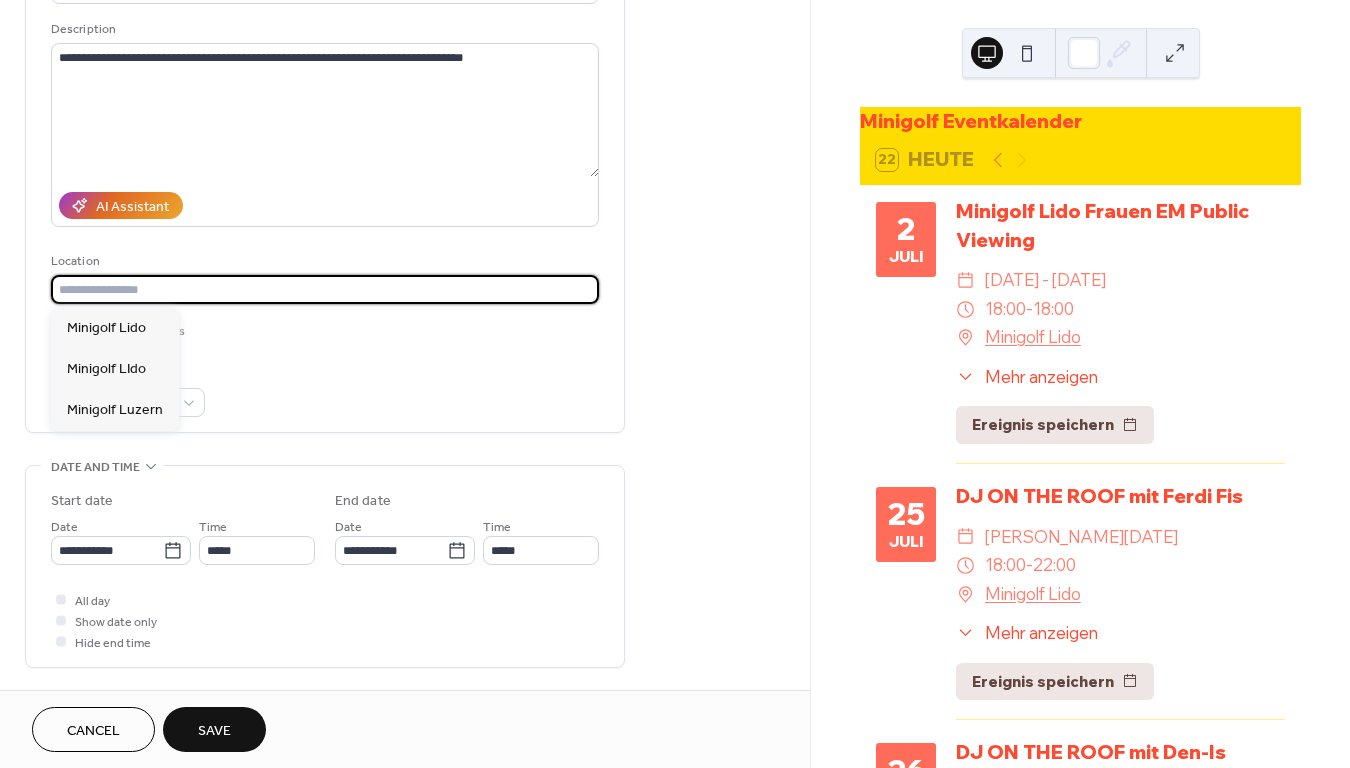 click at bounding box center (325, 289) 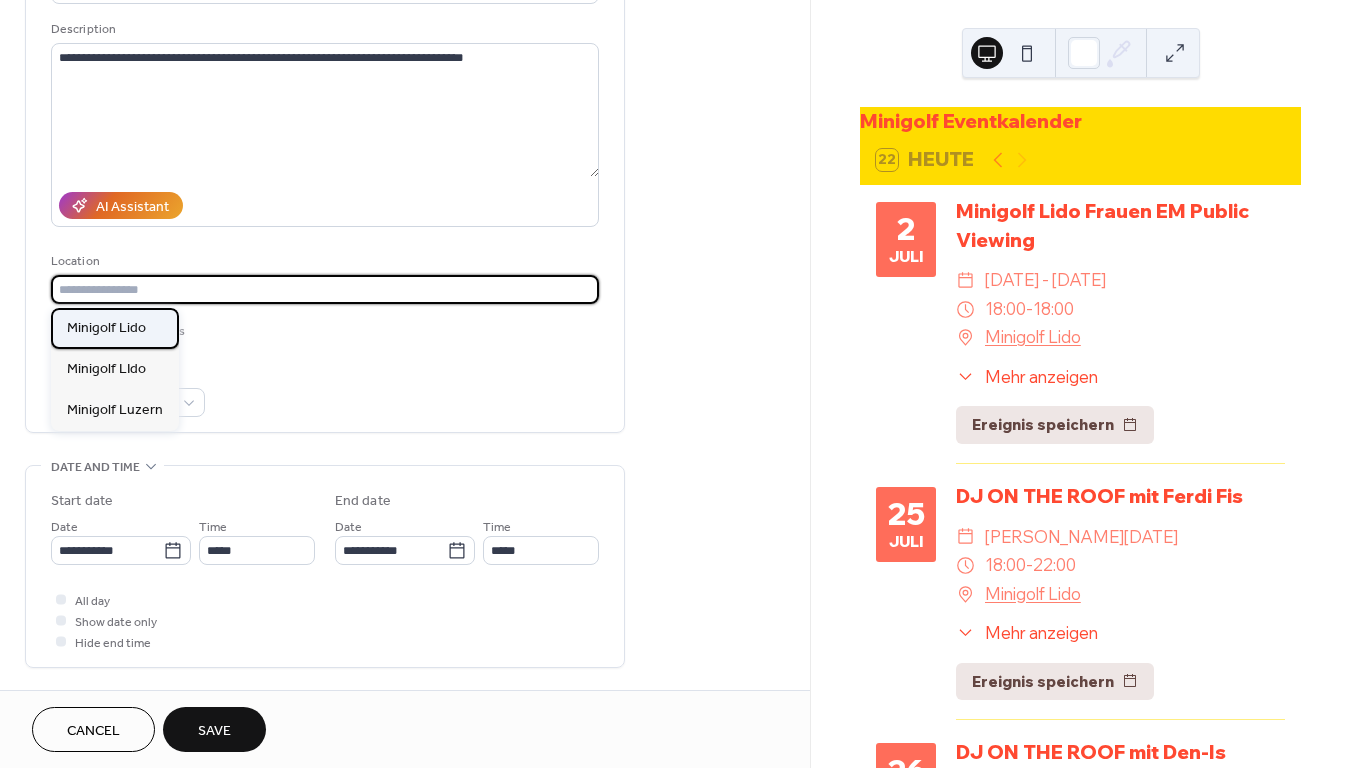 click on "Minigolf Lido" at bounding box center (106, 328) 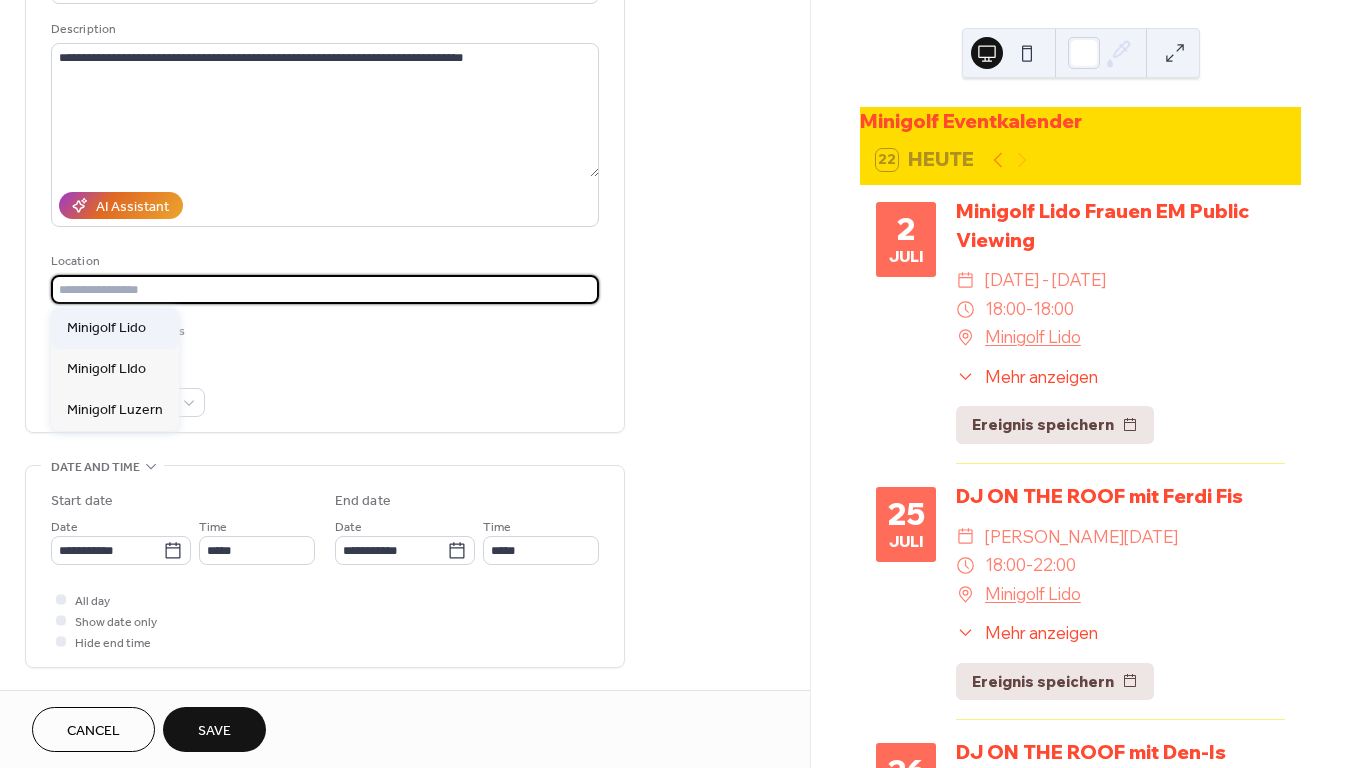 type on "**********" 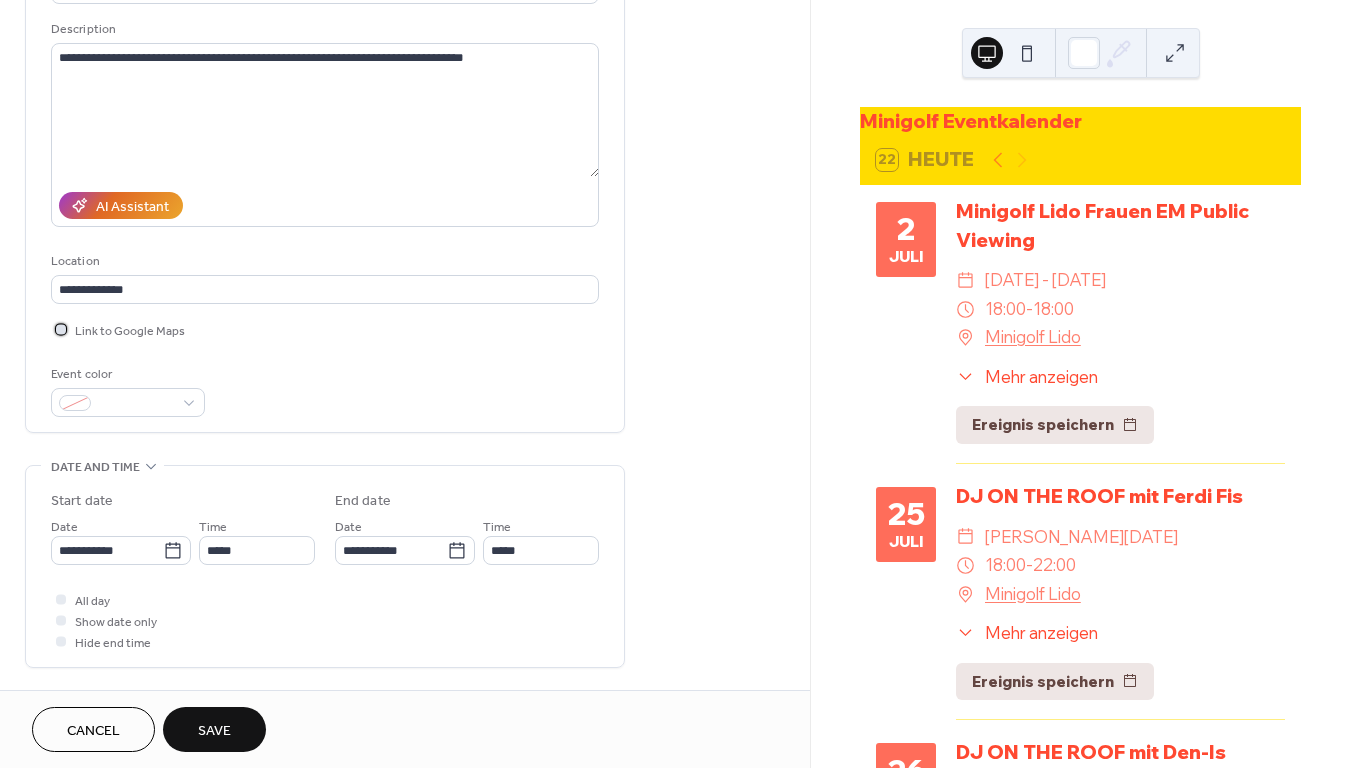 click at bounding box center [61, 329] 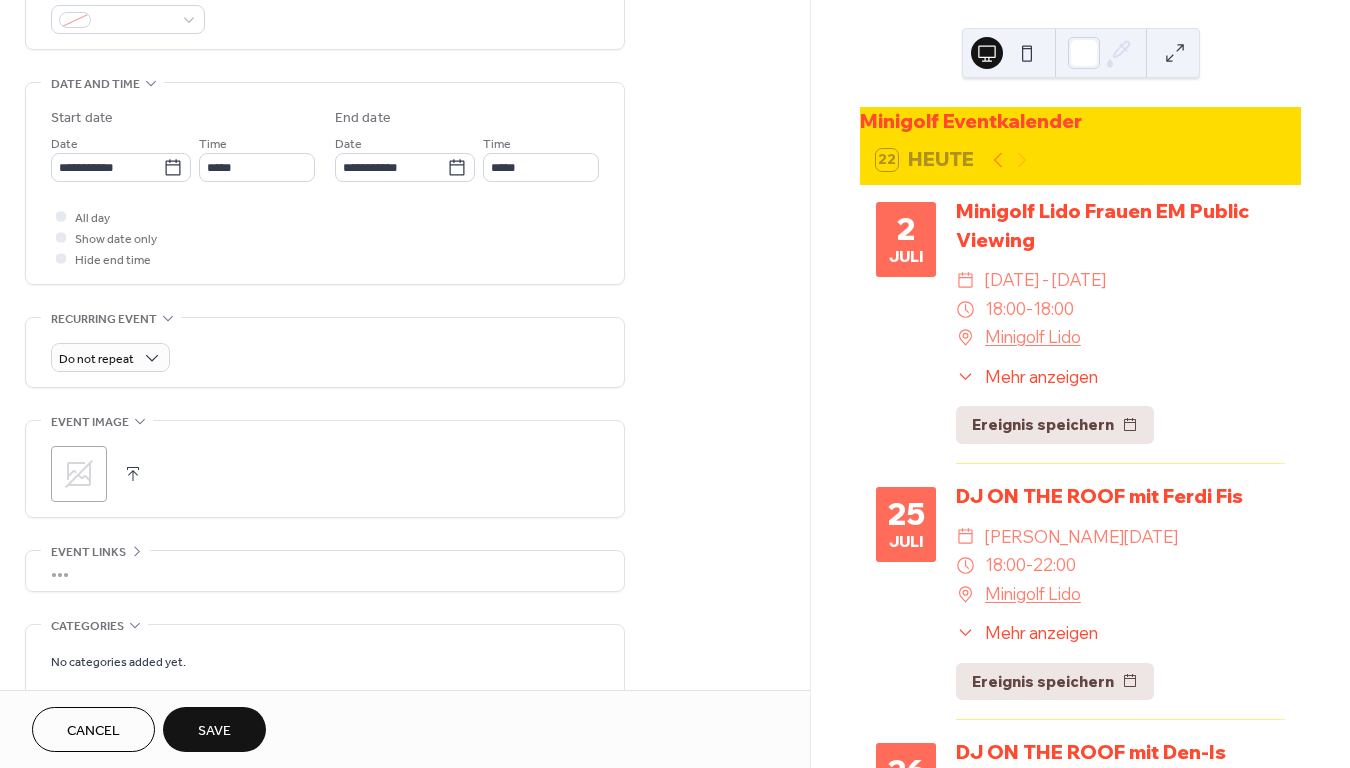 scroll, scrollTop: 571, scrollLeft: 0, axis: vertical 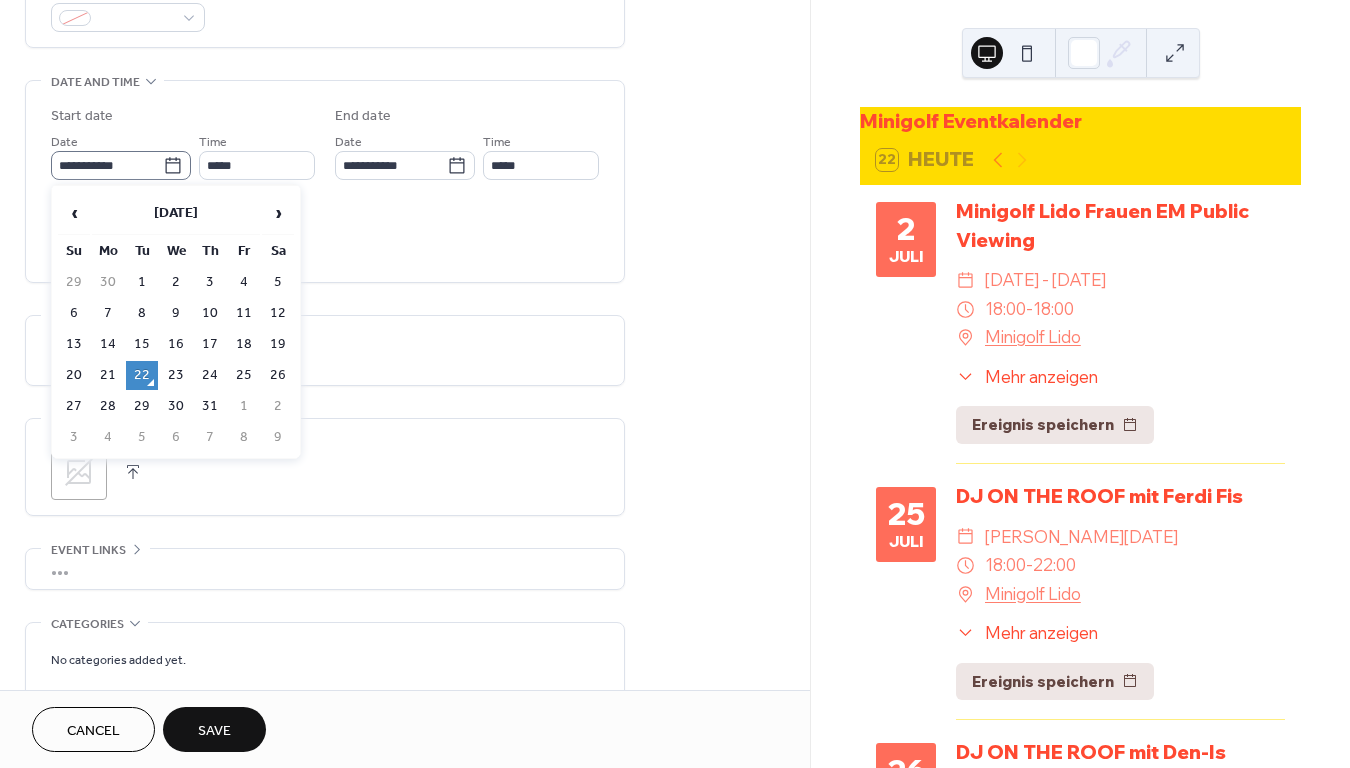 click 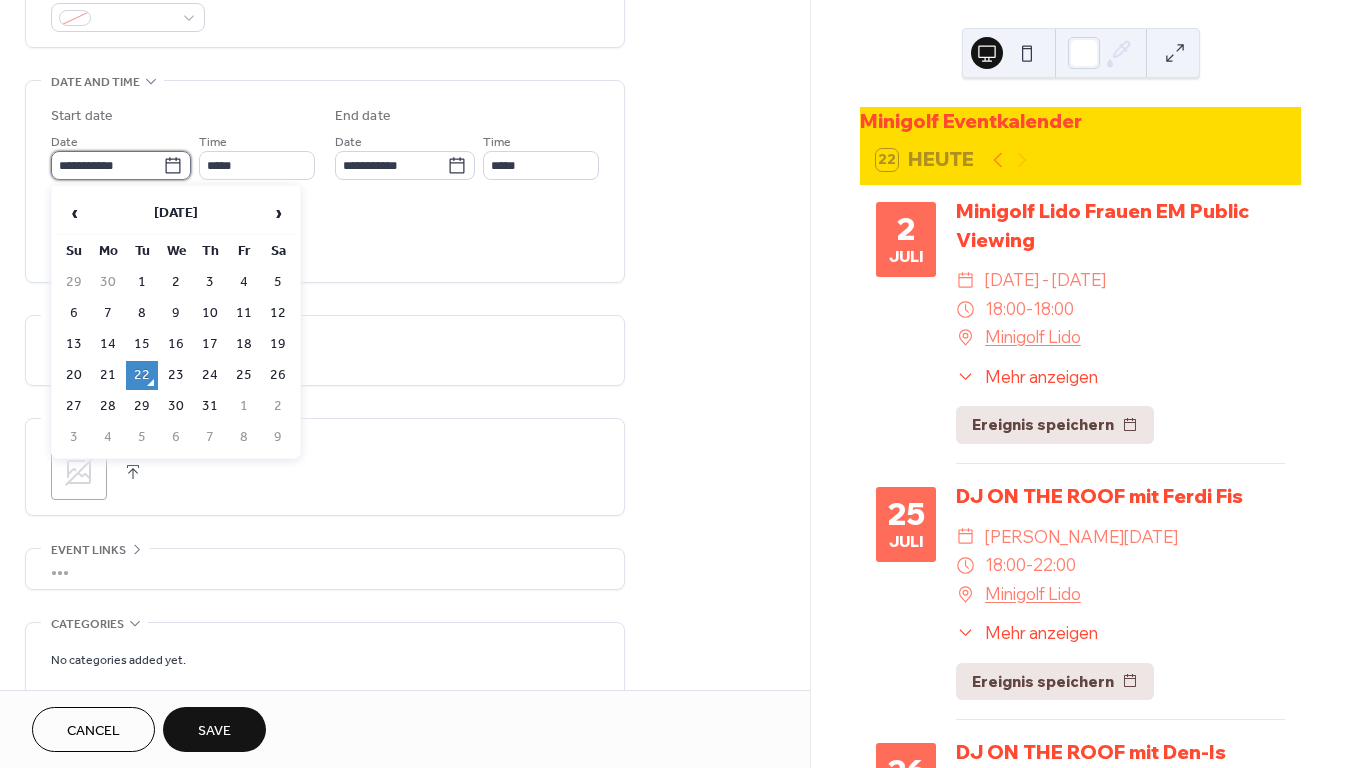 click on "**********" at bounding box center (107, 165) 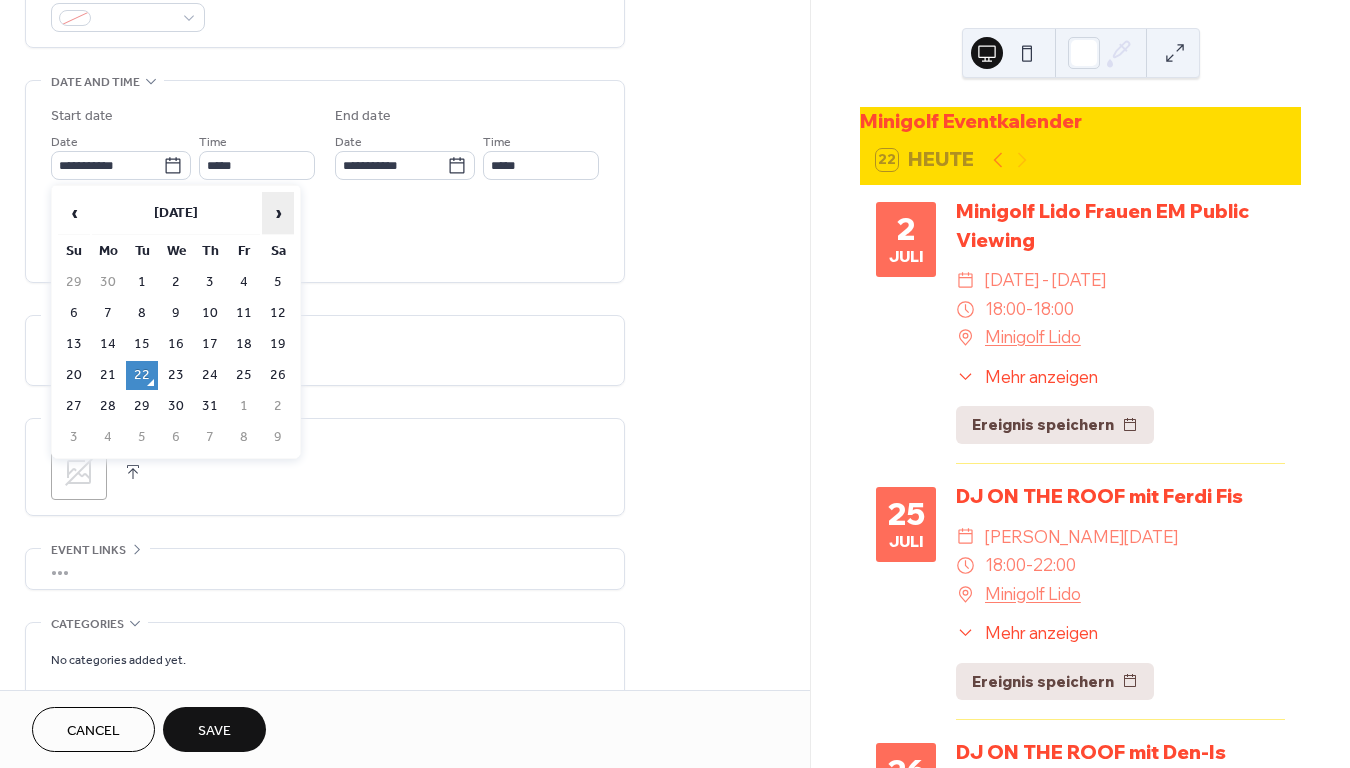 click on "›" at bounding box center [278, 213] 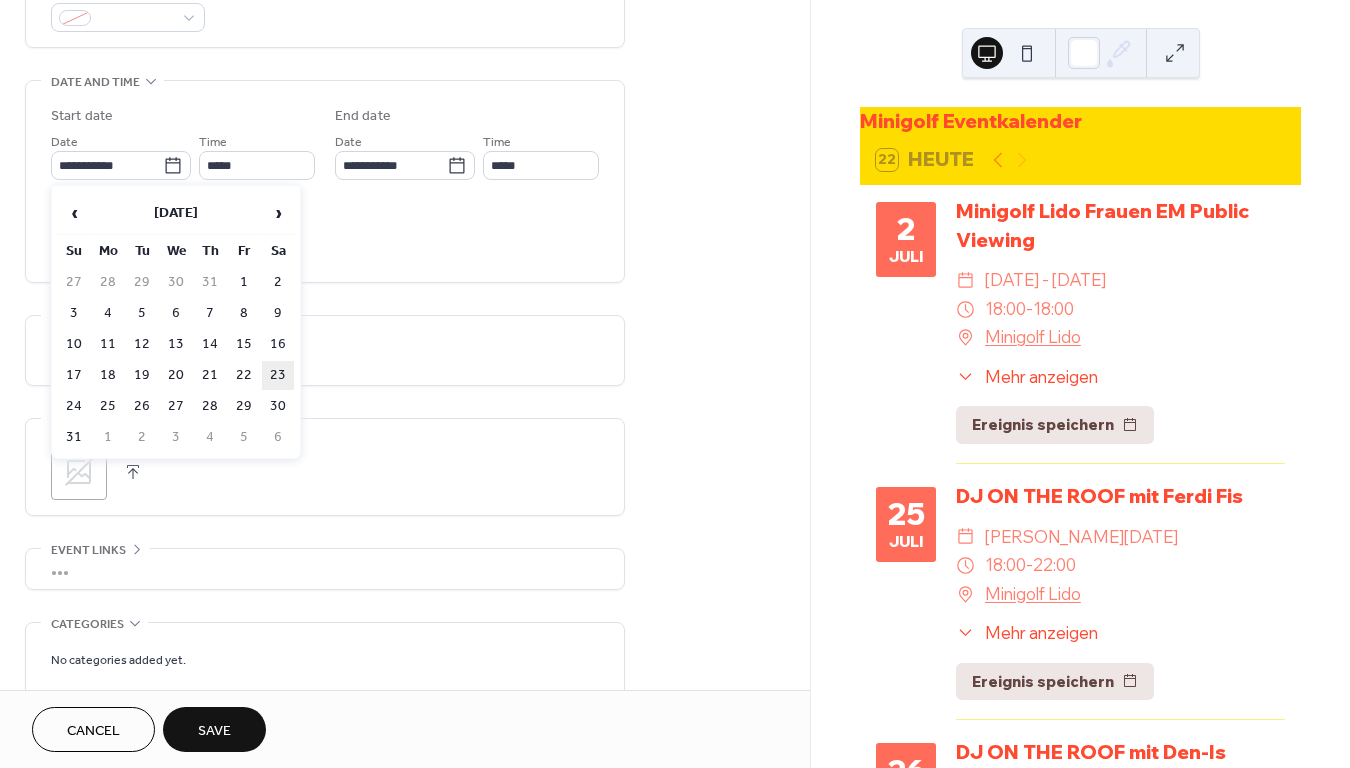 click on "23" at bounding box center (278, 375) 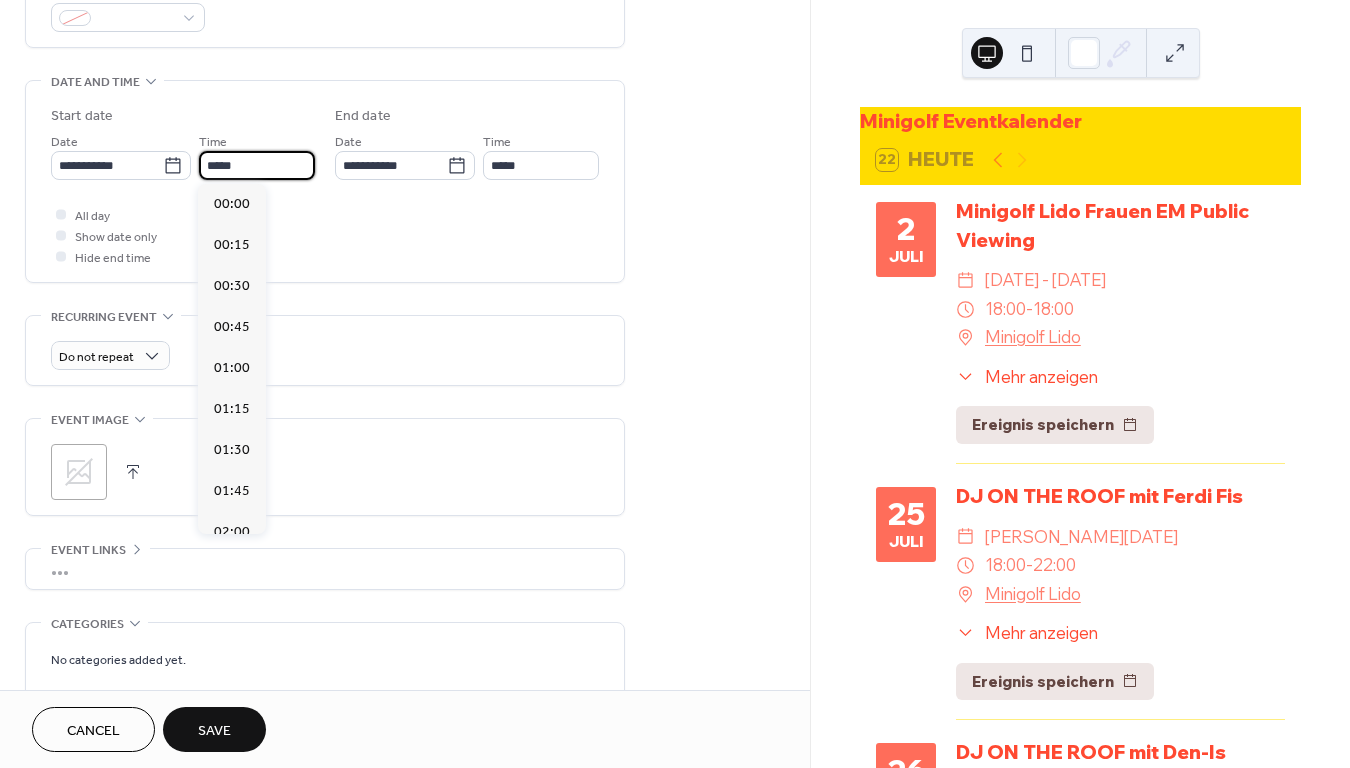 click on "*****" at bounding box center [257, 165] 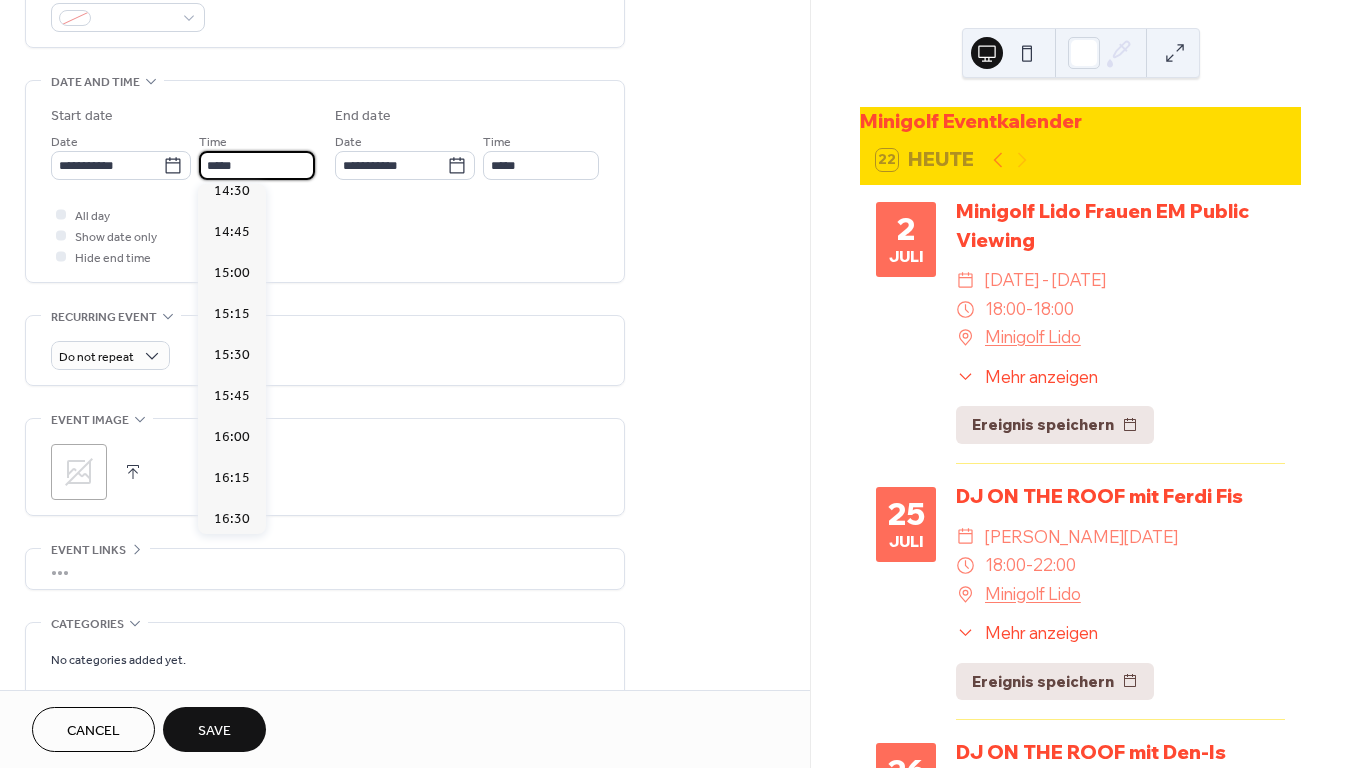 scroll, scrollTop: 2393, scrollLeft: 0, axis: vertical 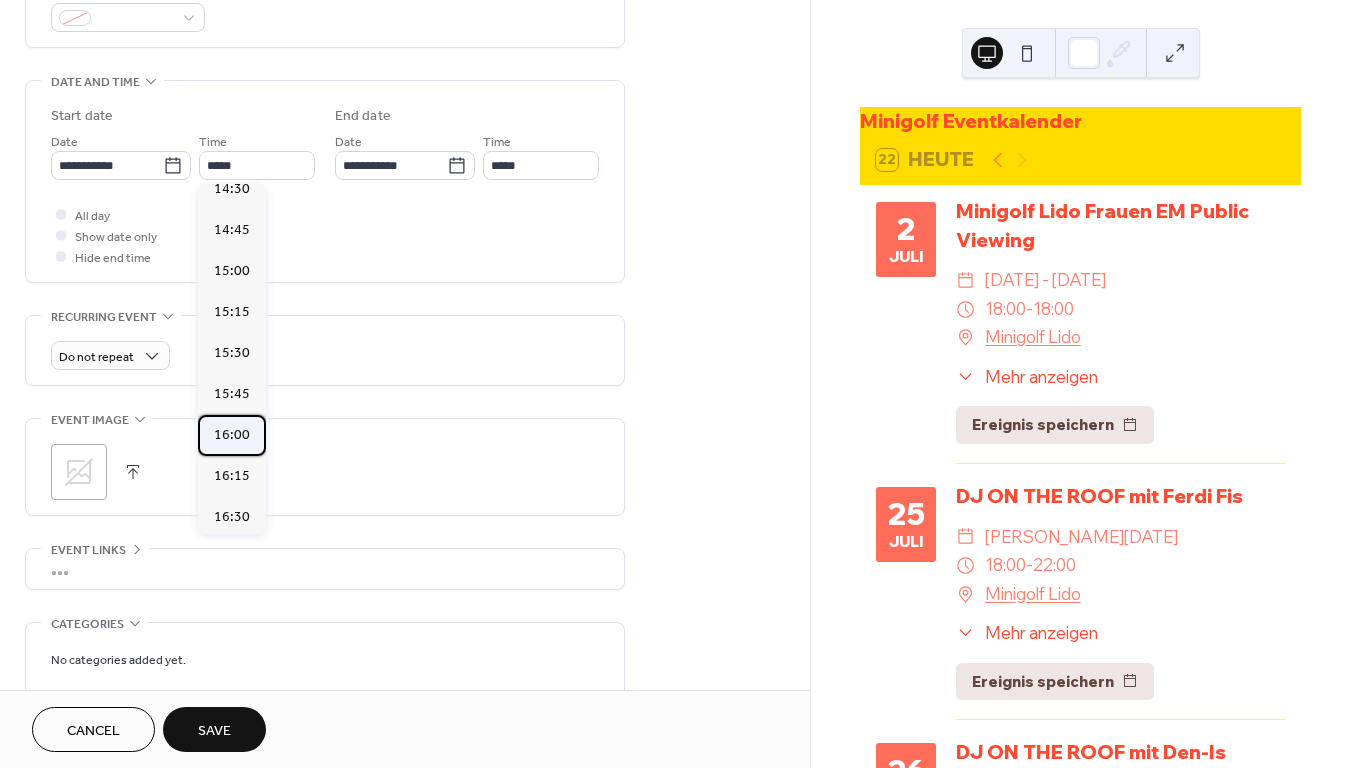 click on "16:00" at bounding box center [232, 435] 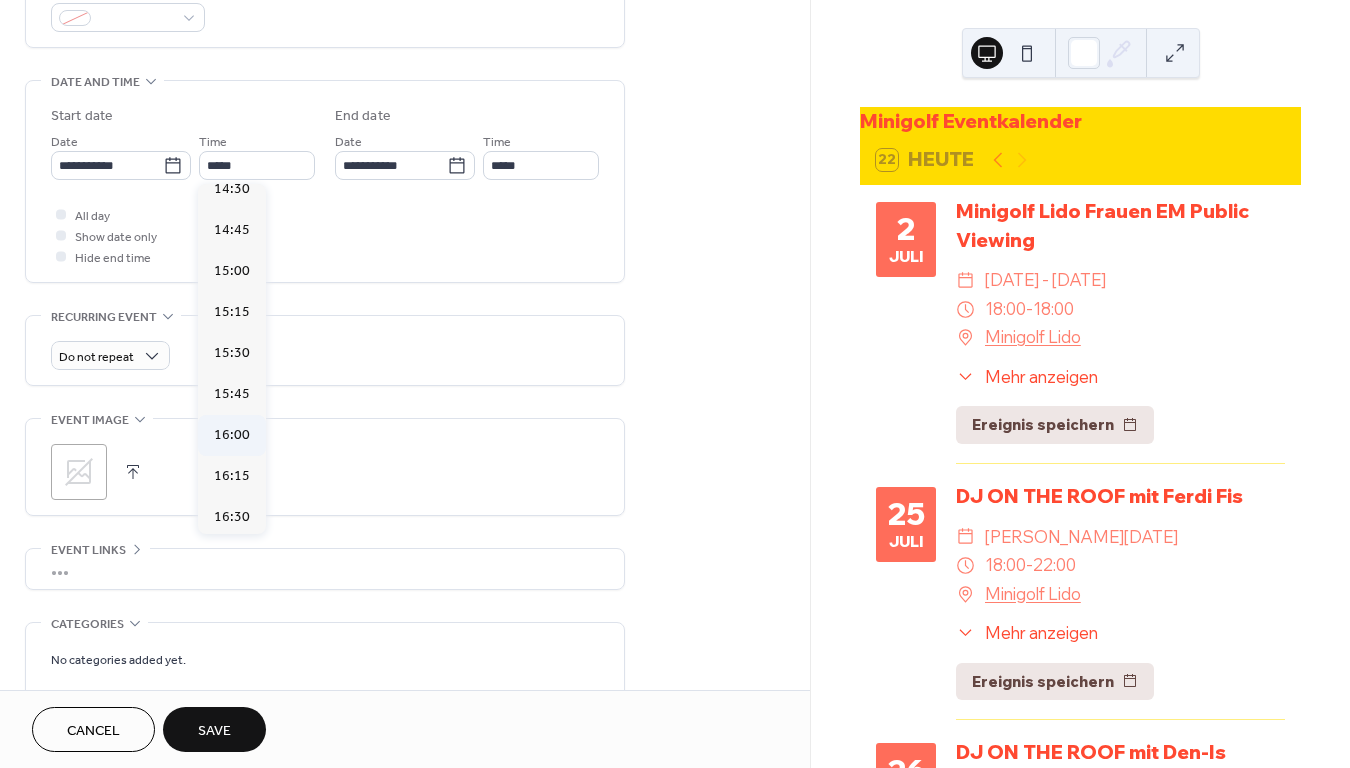 type on "*****" 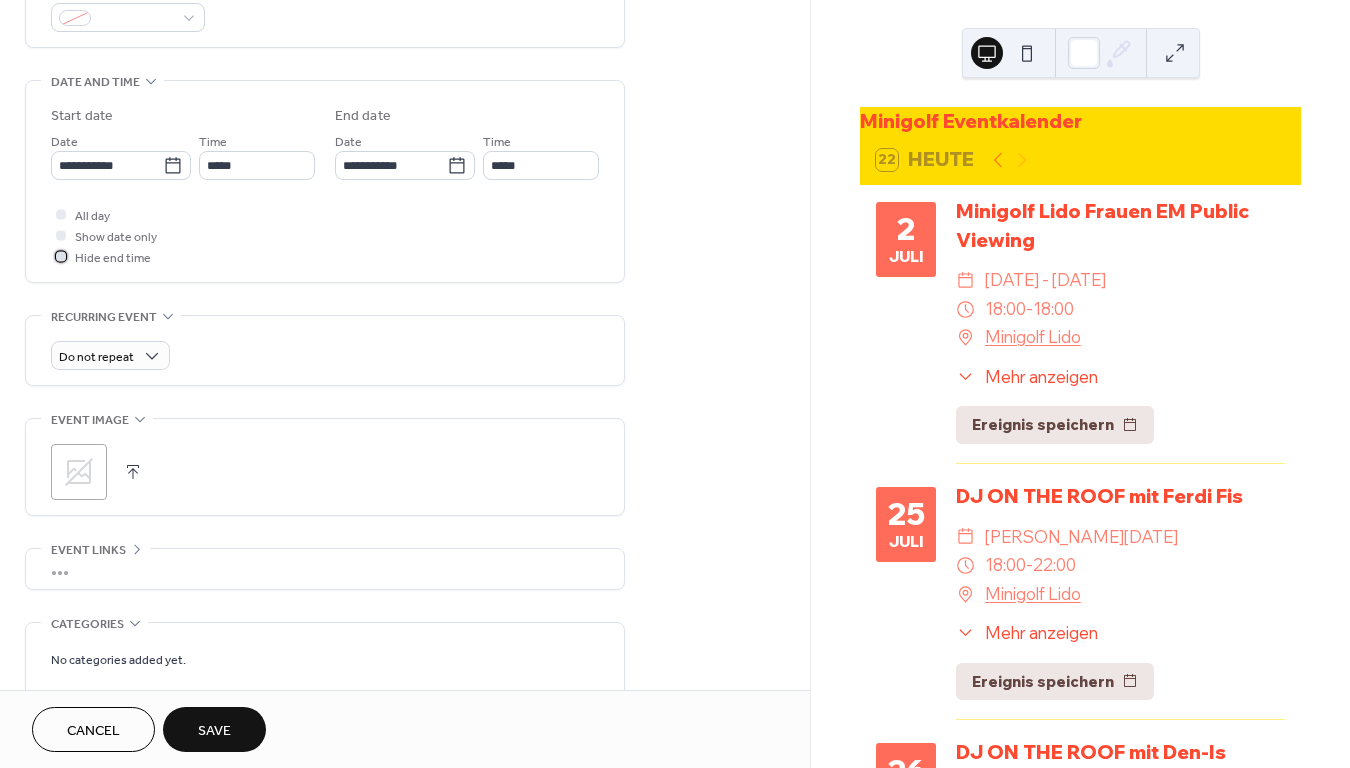 click at bounding box center (61, 256) 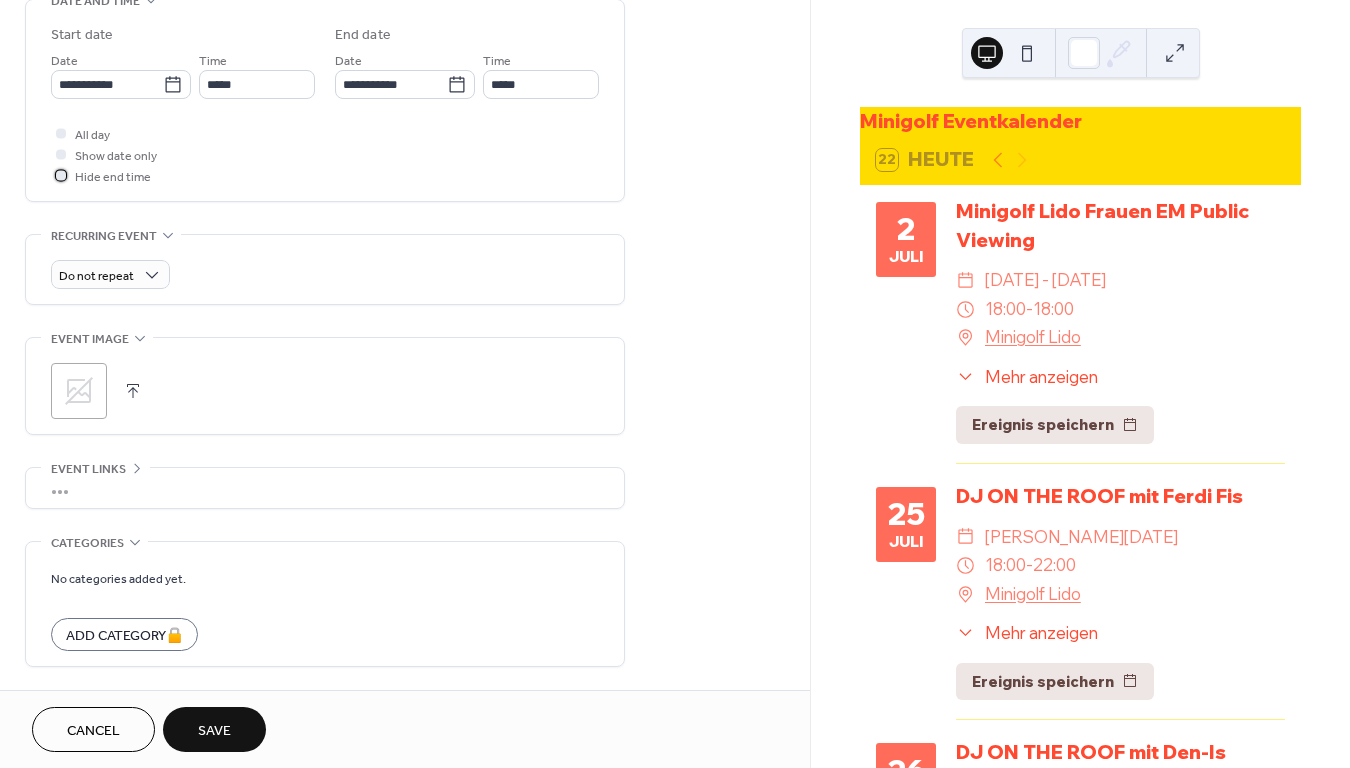 scroll, scrollTop: 653, scrollLeft: 0, axis: vertical 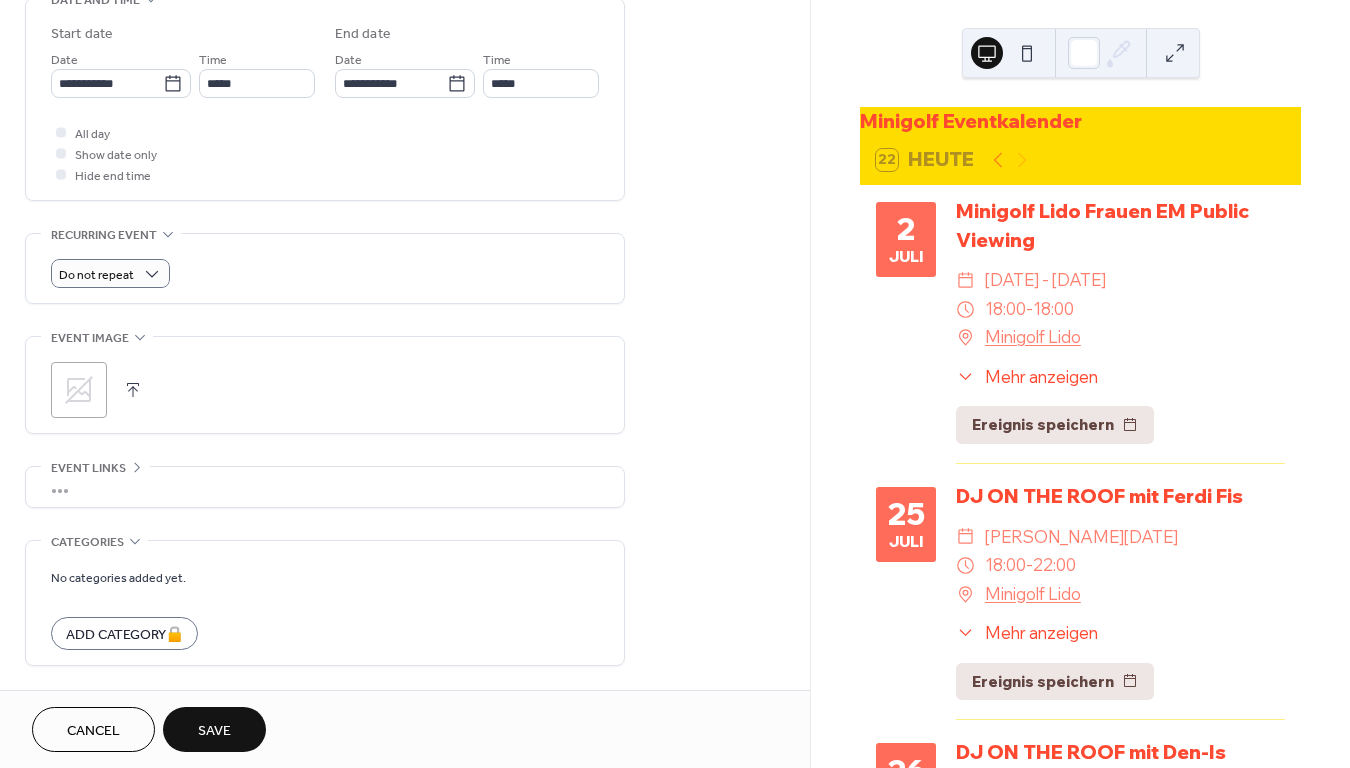 click on "Do not repeat" at bounding box center [325, 273] 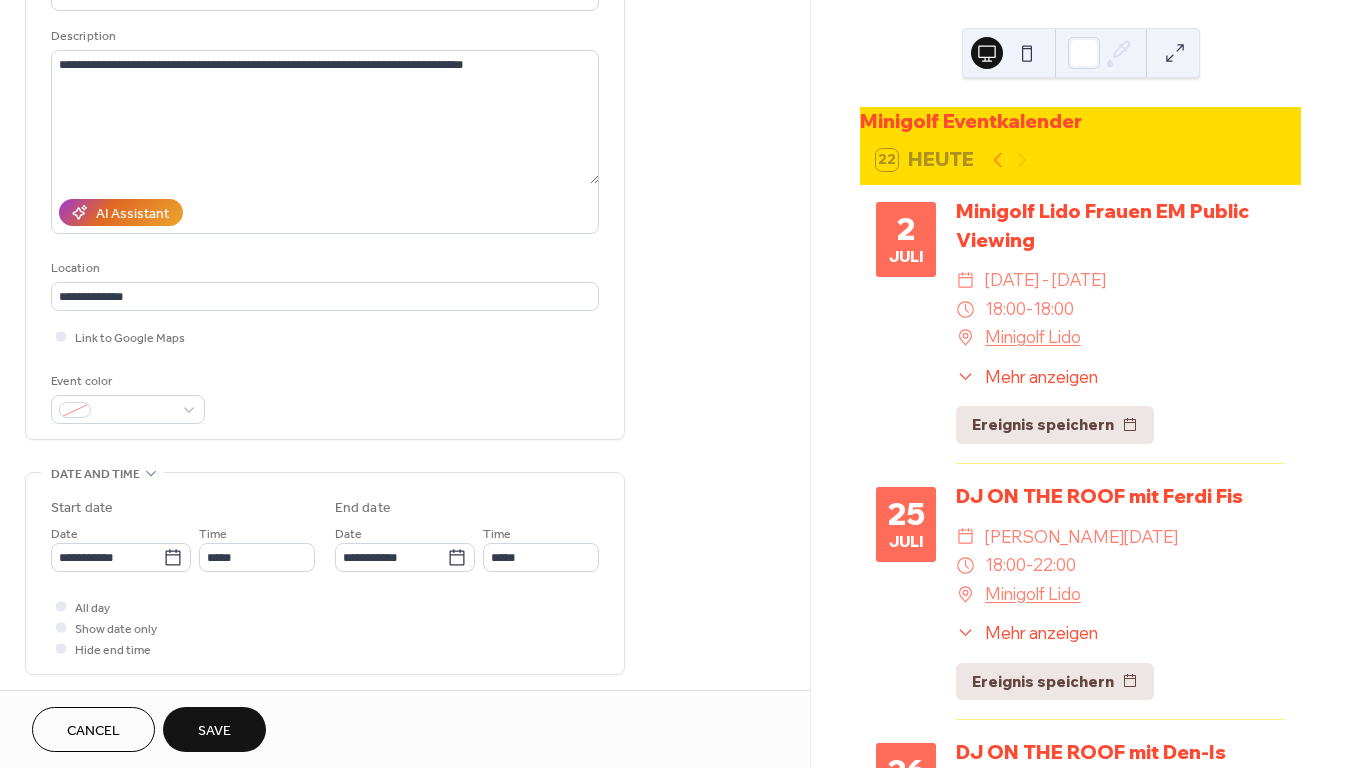 scroll, scrollTop: 0, scrollLeft: 0, axis: both 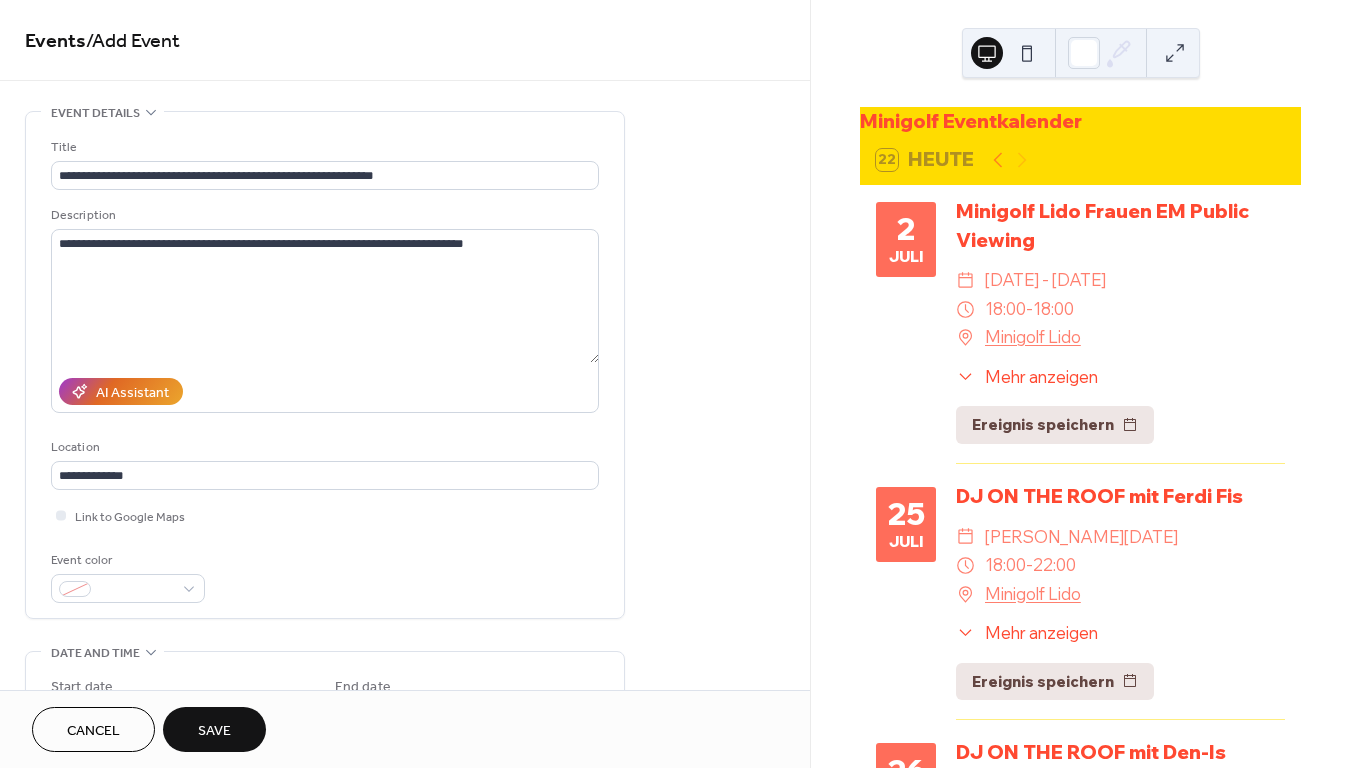 click on "Save" at bounding box center [214, 731] 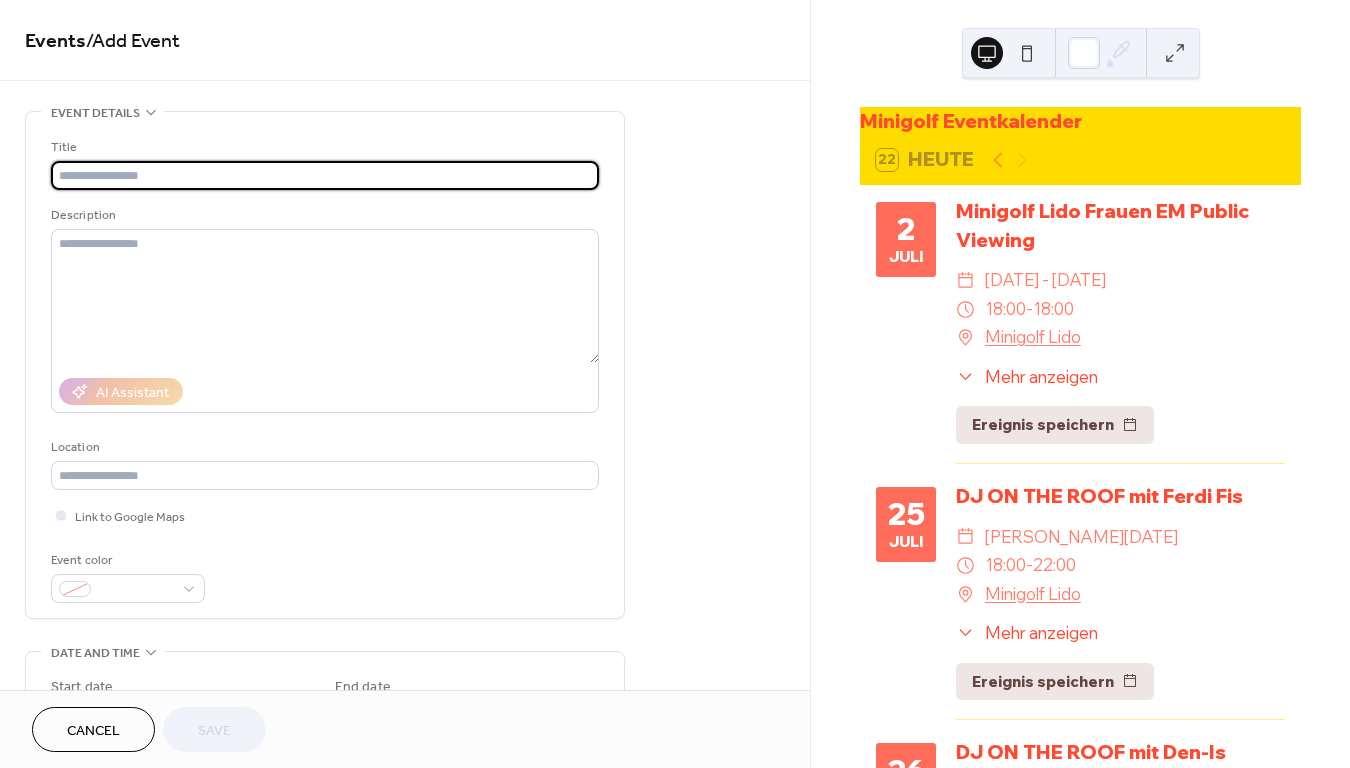 scroll, scrollTop: 0, scrollLeft: 0, axis: both 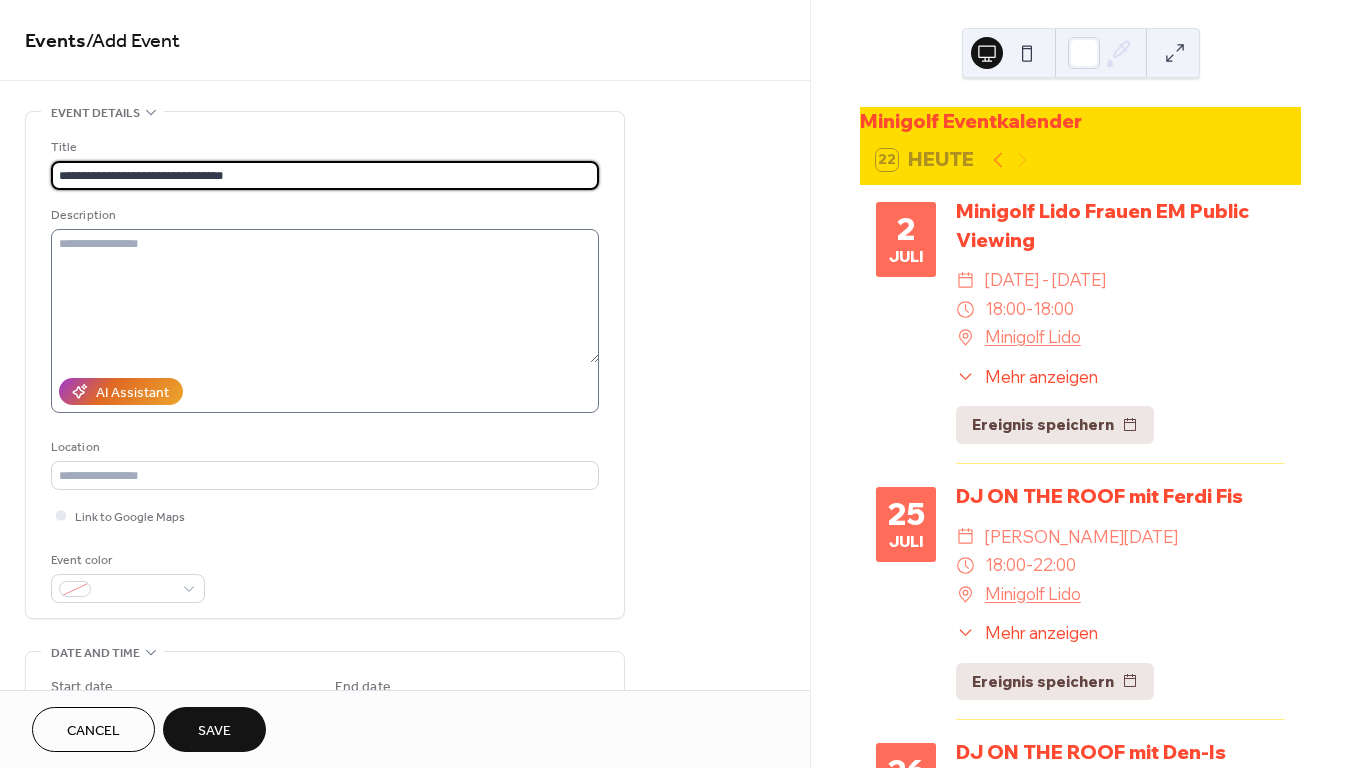 type on "**********" 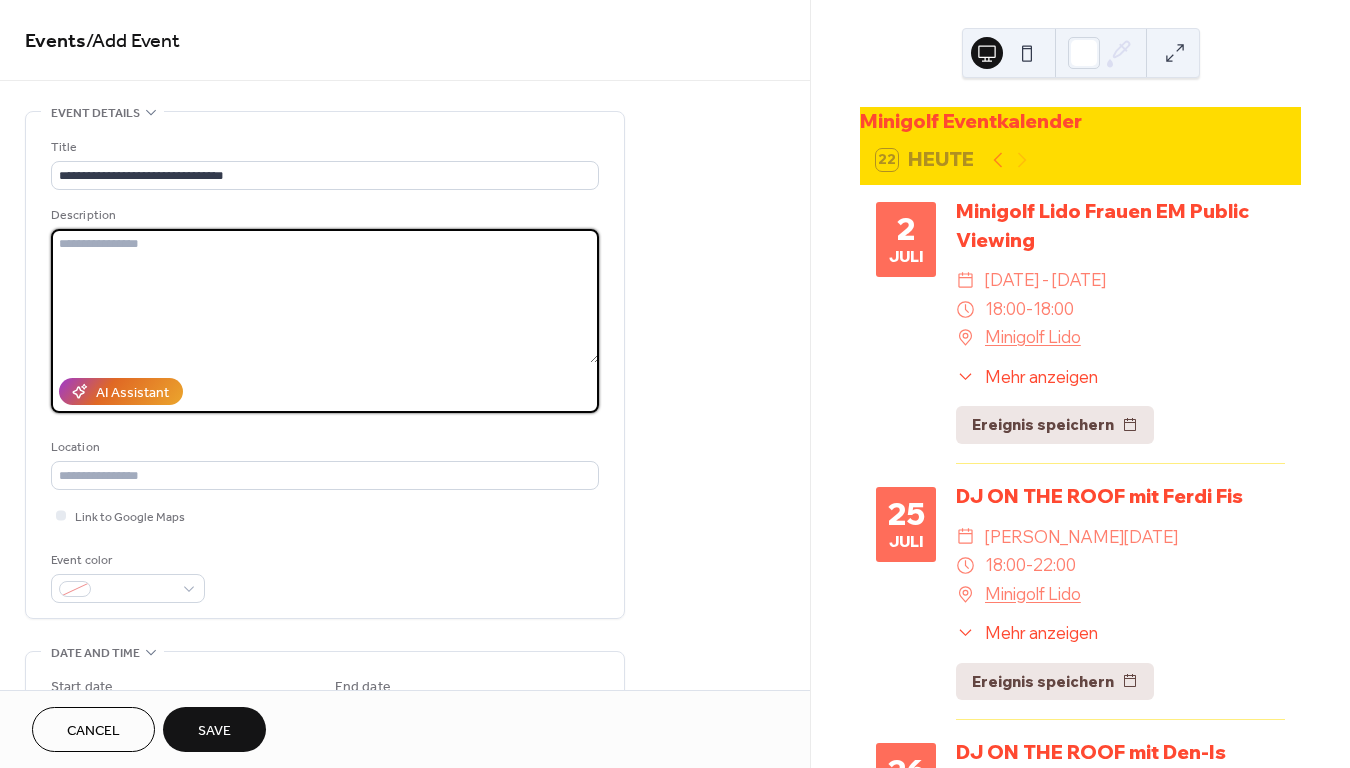 click at bounding box center (325, 296) 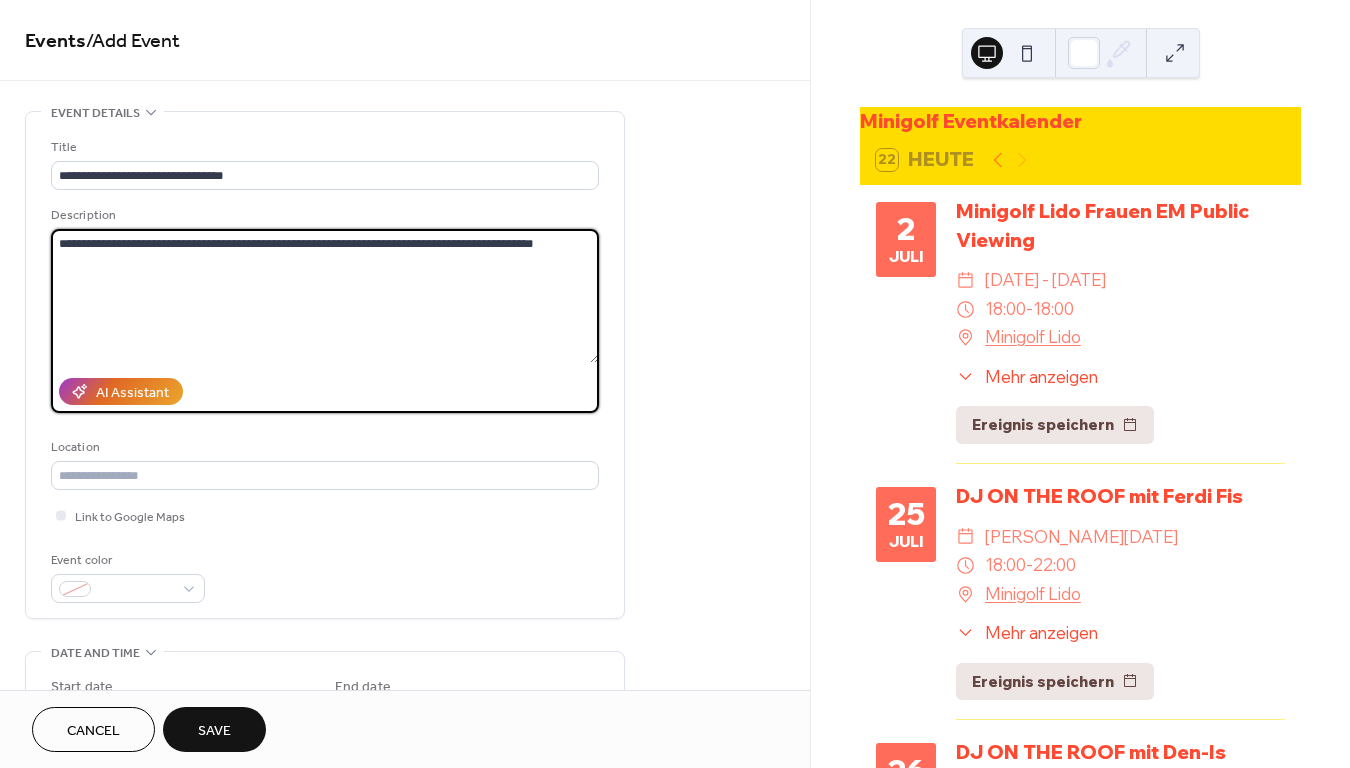 drag, startPoint x: 56, startPoint y: 244, endPoint x: 565, endPoint y: 249, distance: 509.02457 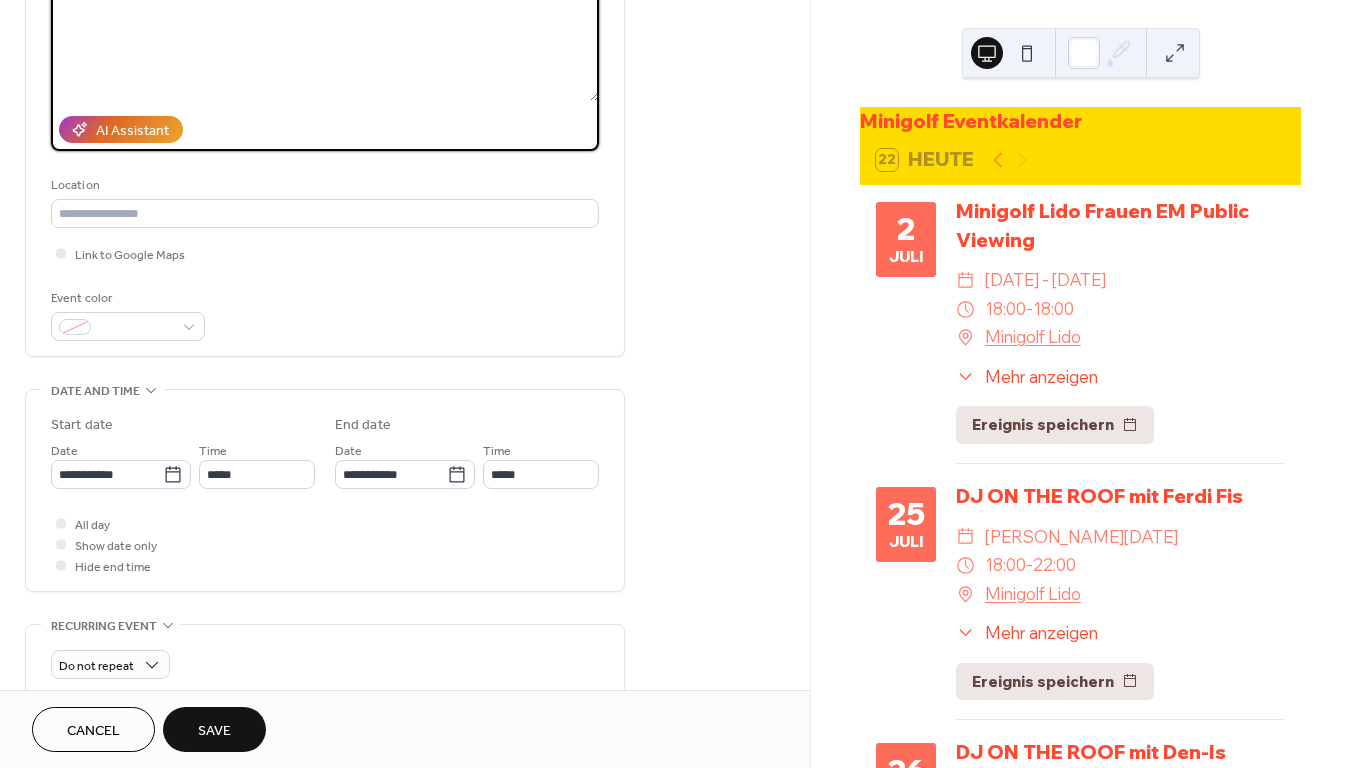 scroll, scrollTop: 263, scrollLeft: 0, axis: vertical 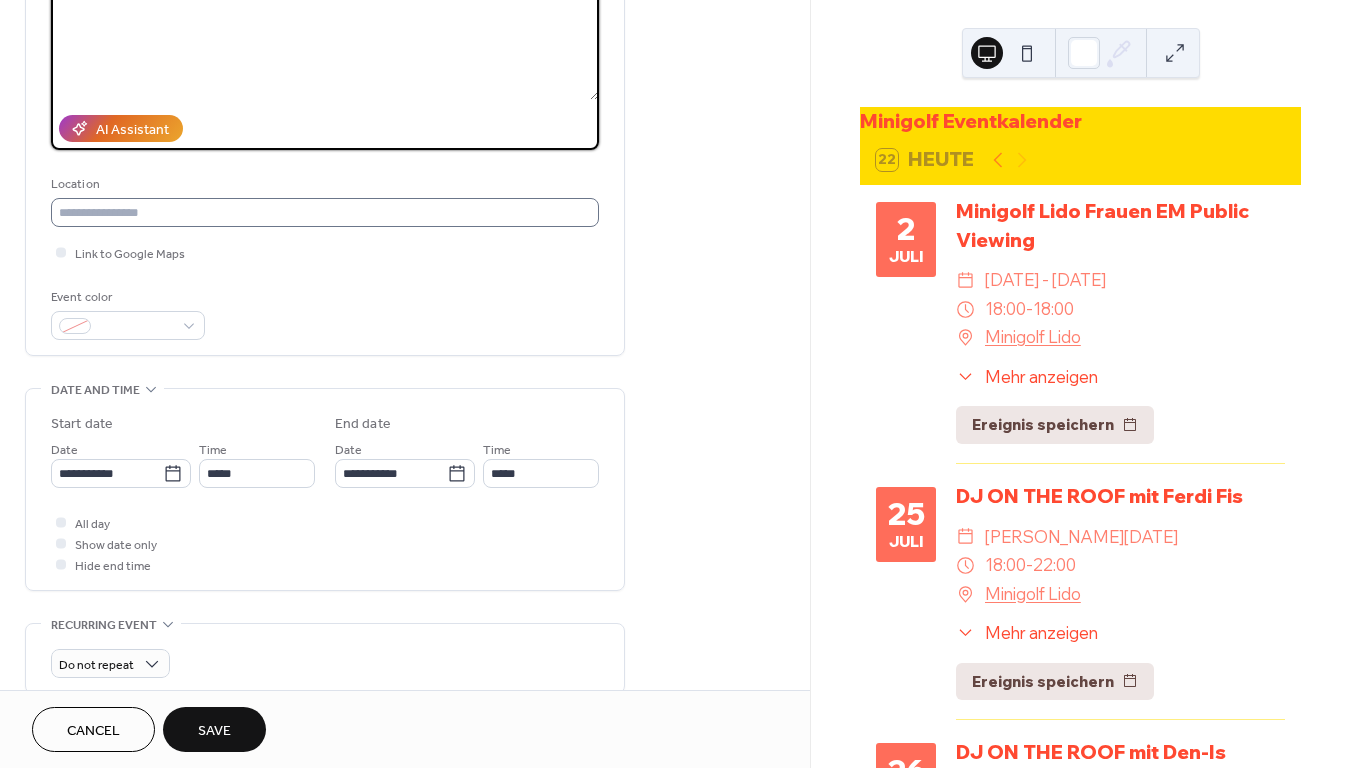 type on "**********" 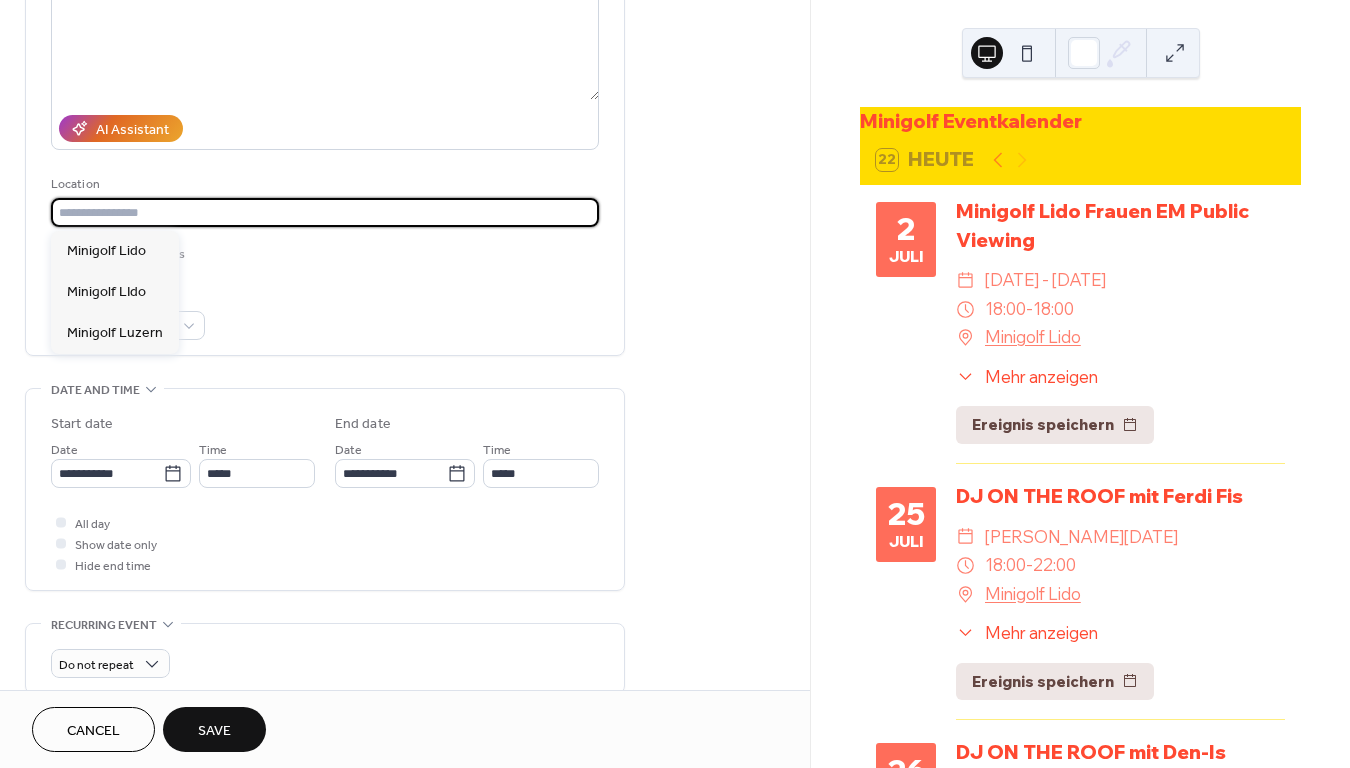 click at bounding box center [325, 212] 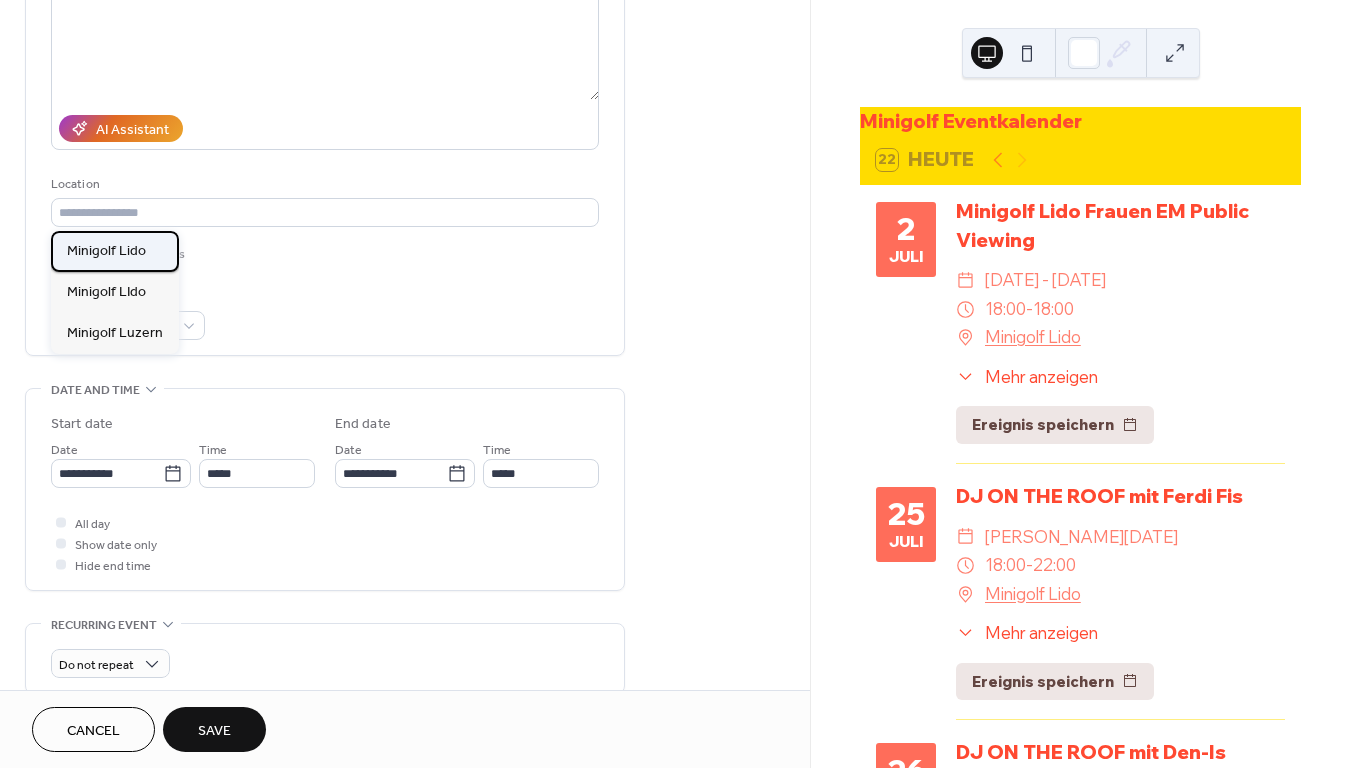 click on "Minigolf Lido" at bounding box center (106, 251) 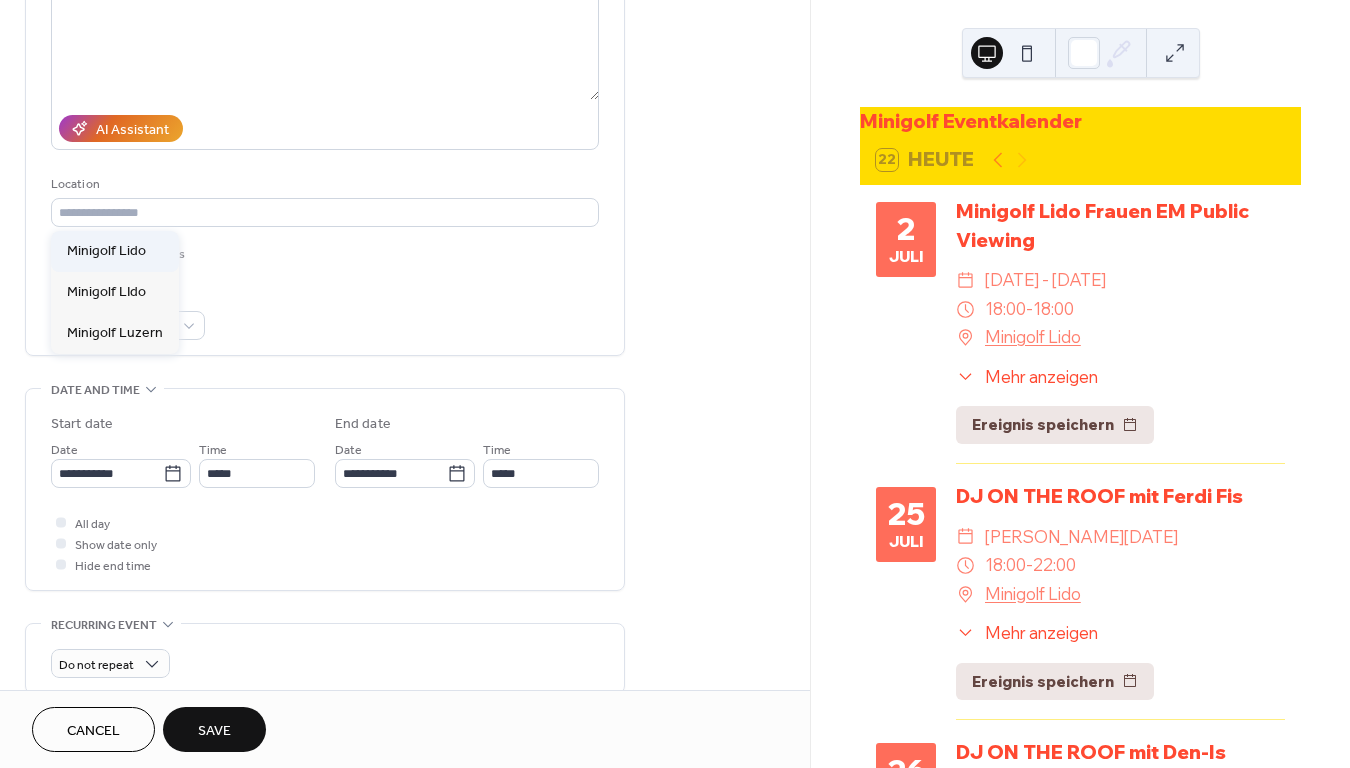 type on "**********" 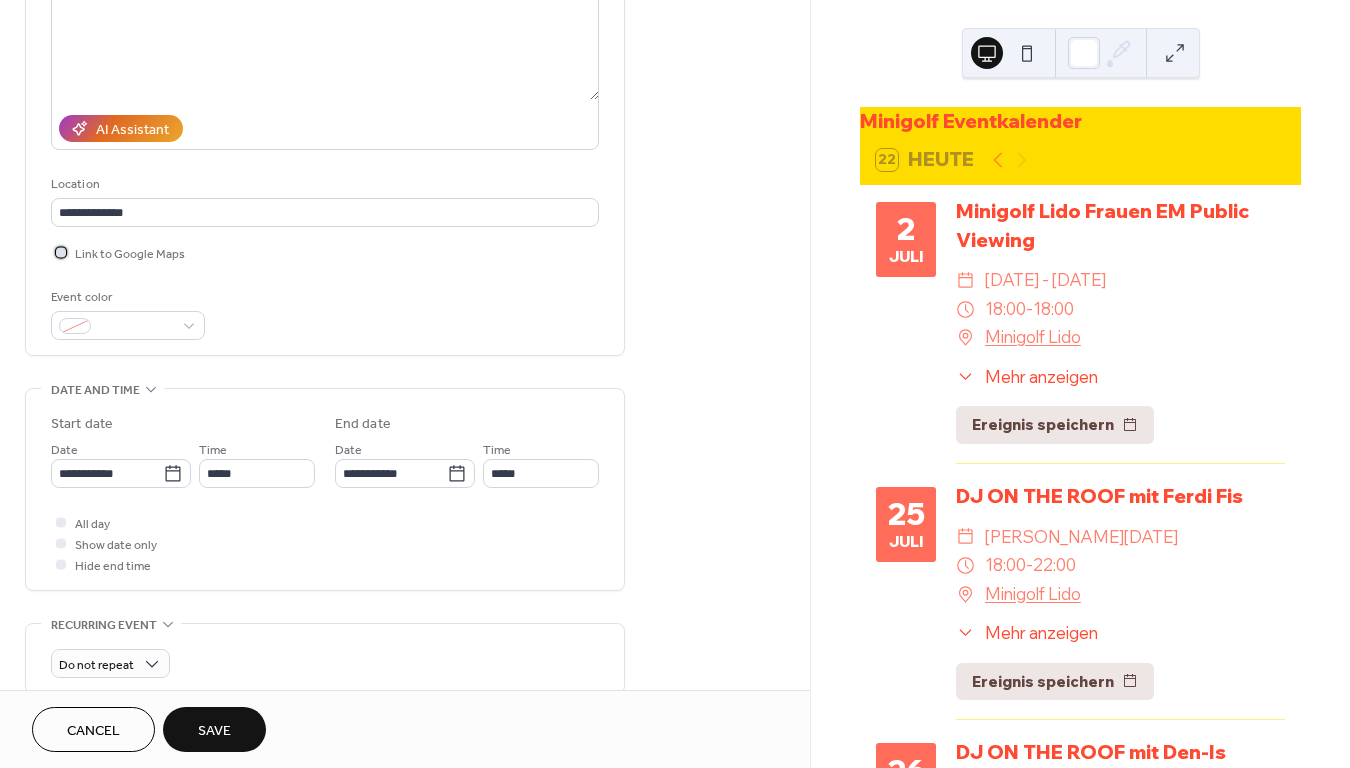 click at bounding box center (61, 252) 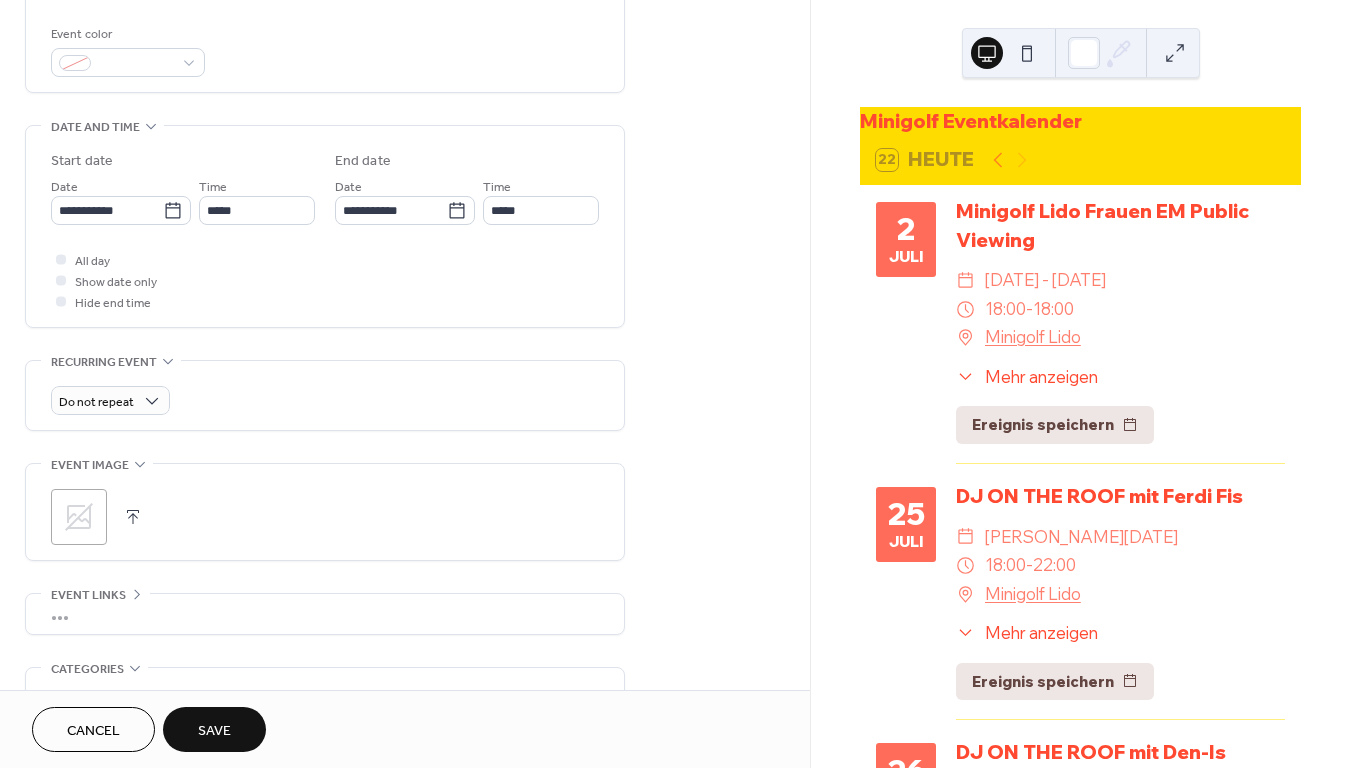 scroll, scrollTop: 527, scrollLeft: 0, axis: vertical 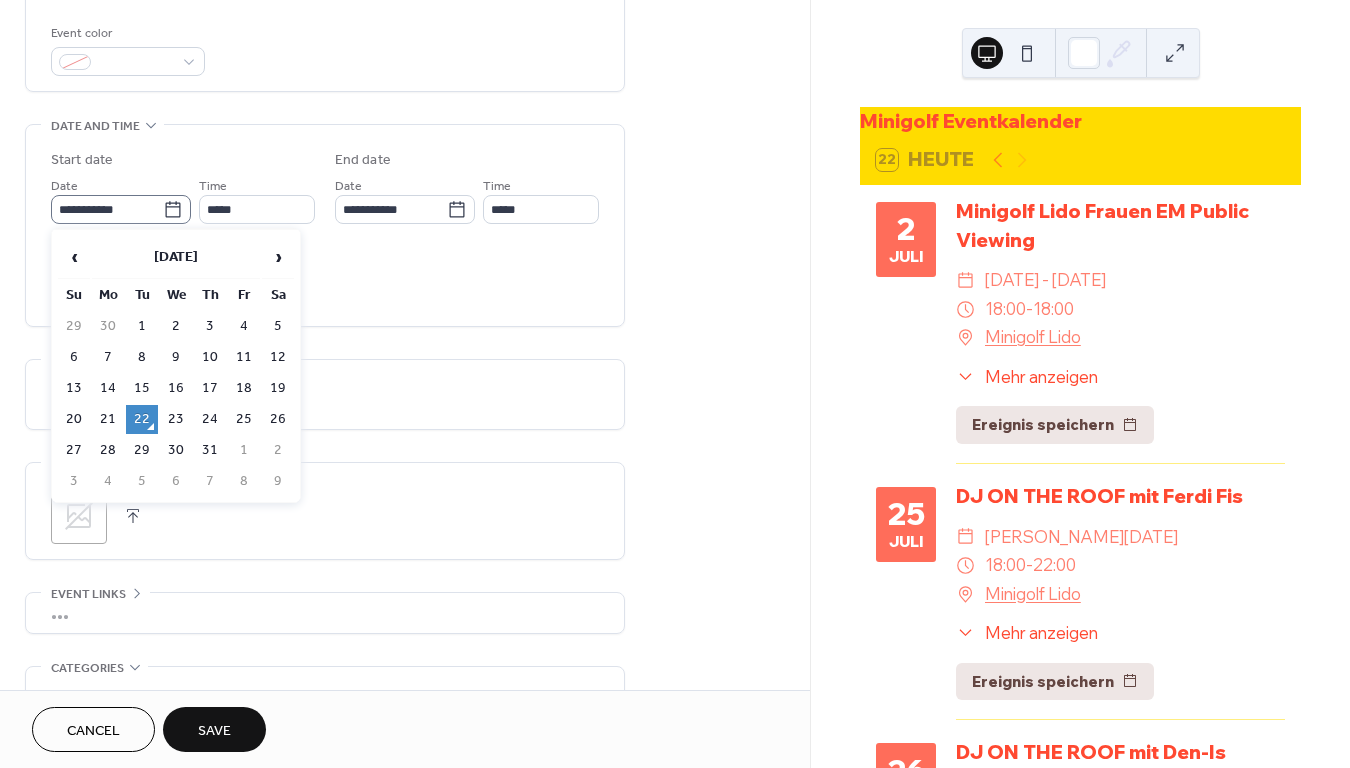 click 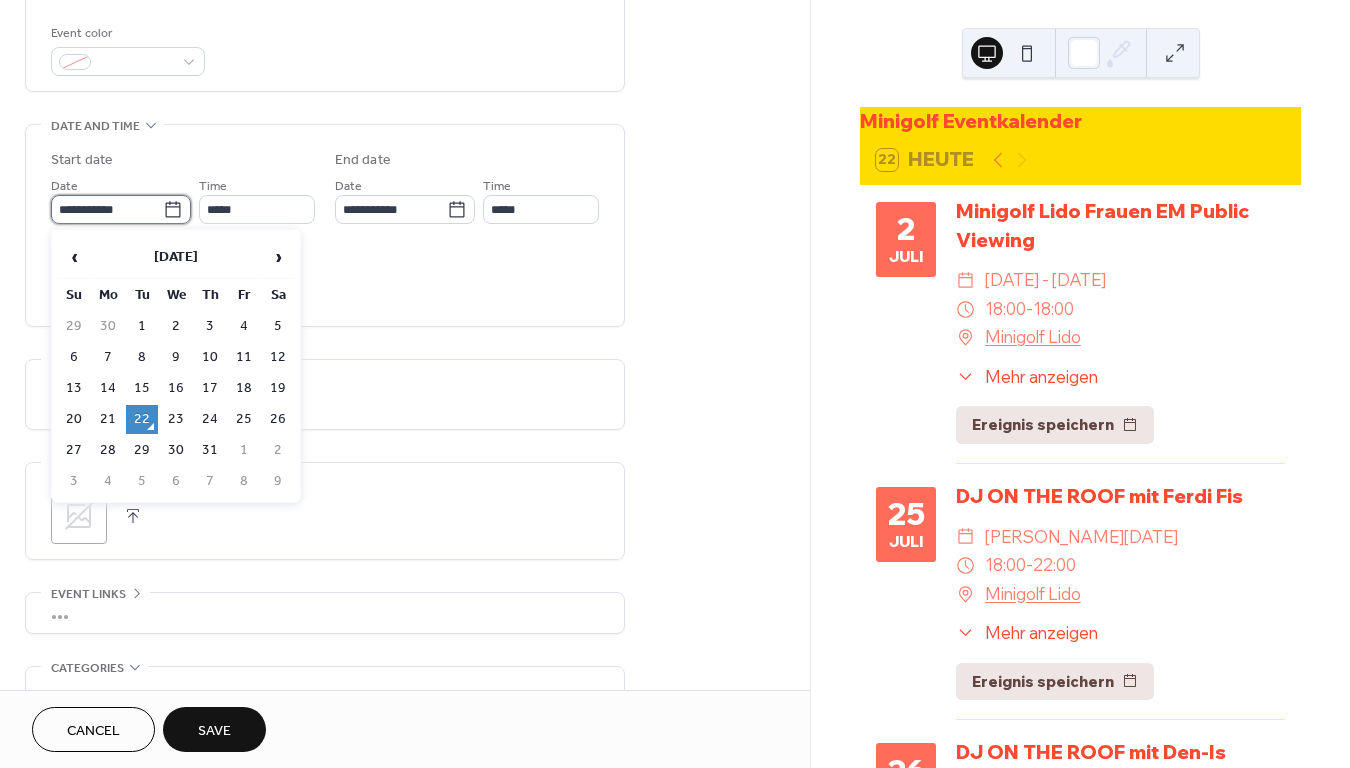 click on "**********" at bounding box center [107, 209] 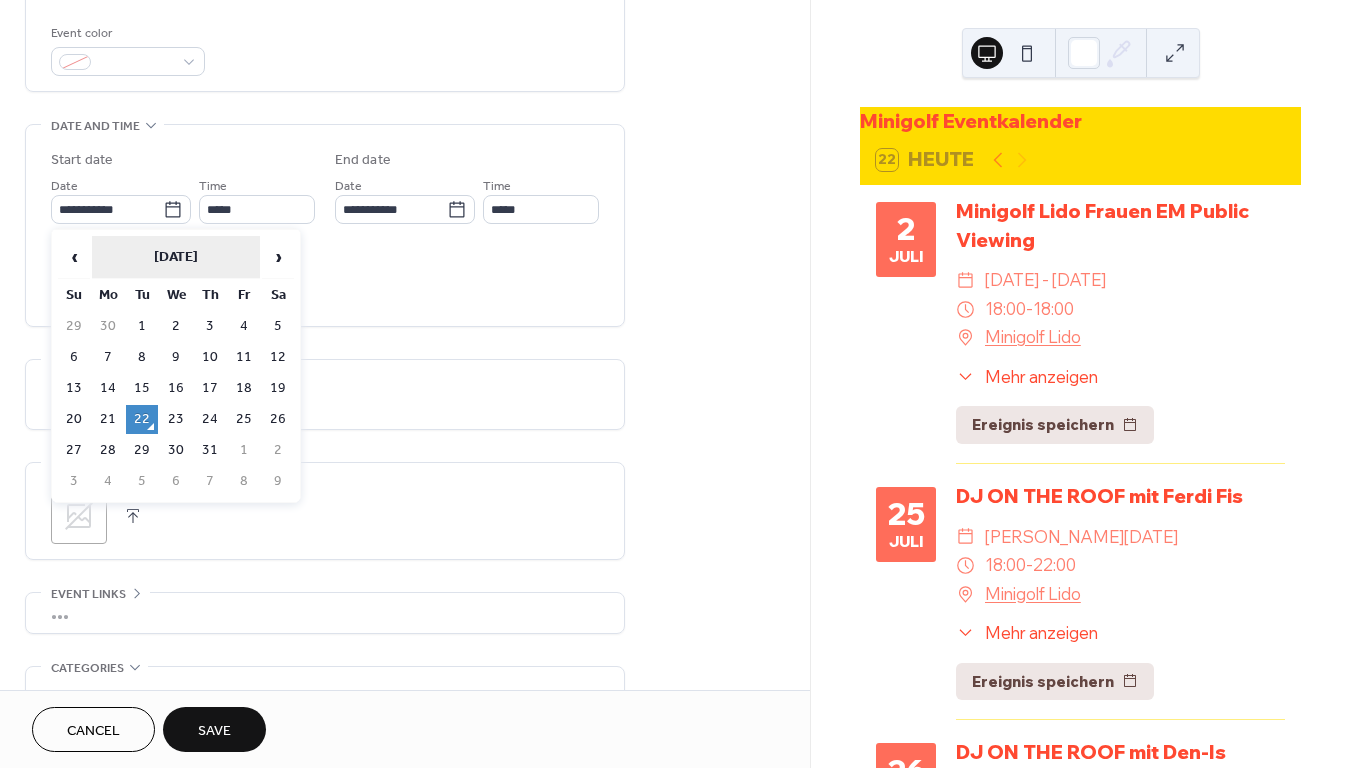 click on "[DATE]" at bounding box center [176, 257] 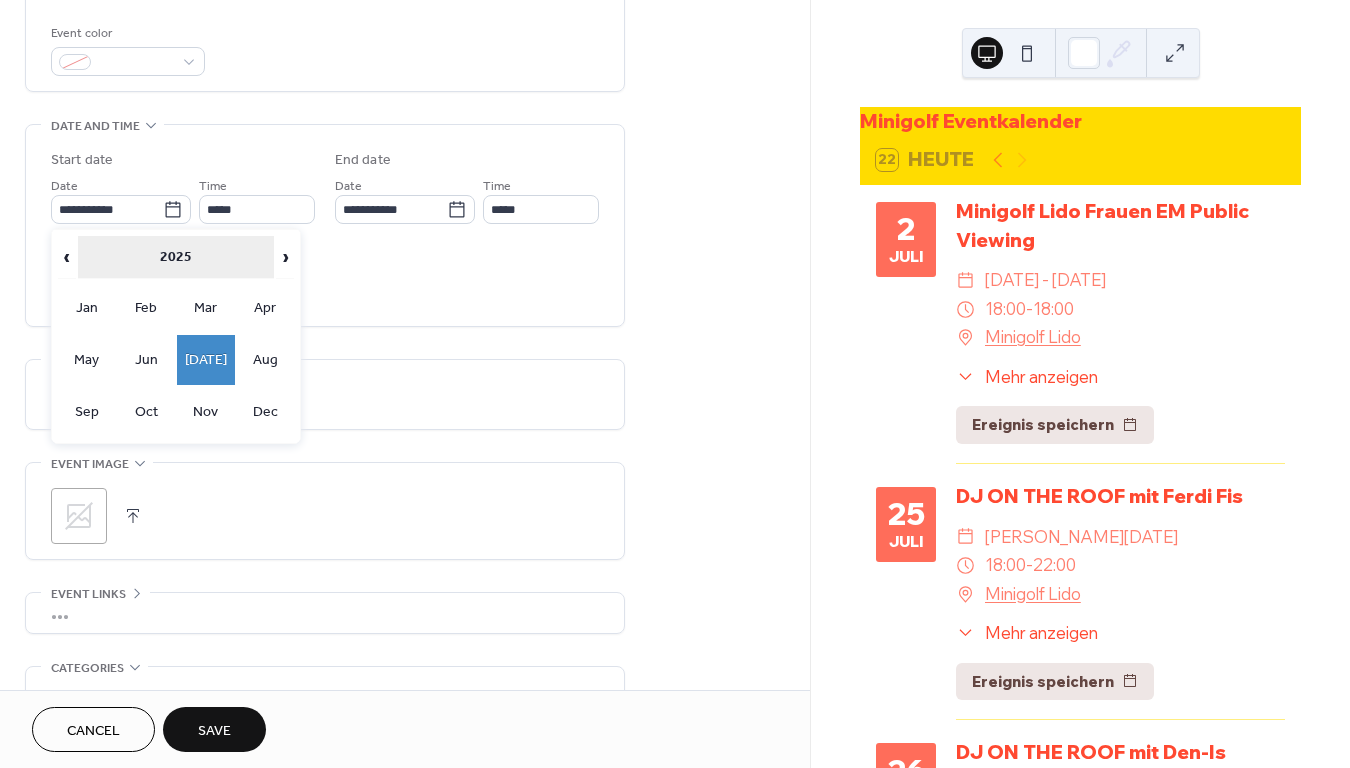 click on "2025" at bounding box center (176, 257) 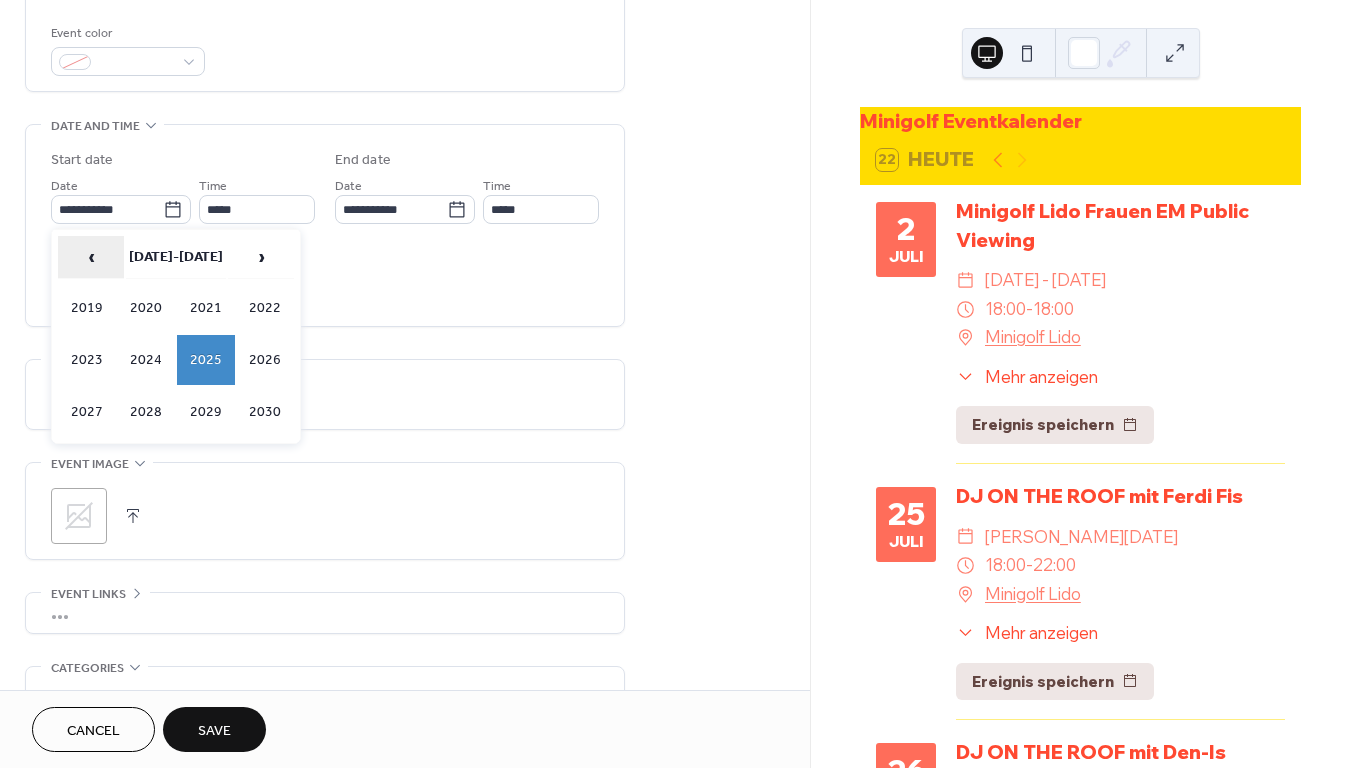 click on "‹" at bounding box center (91, 257) 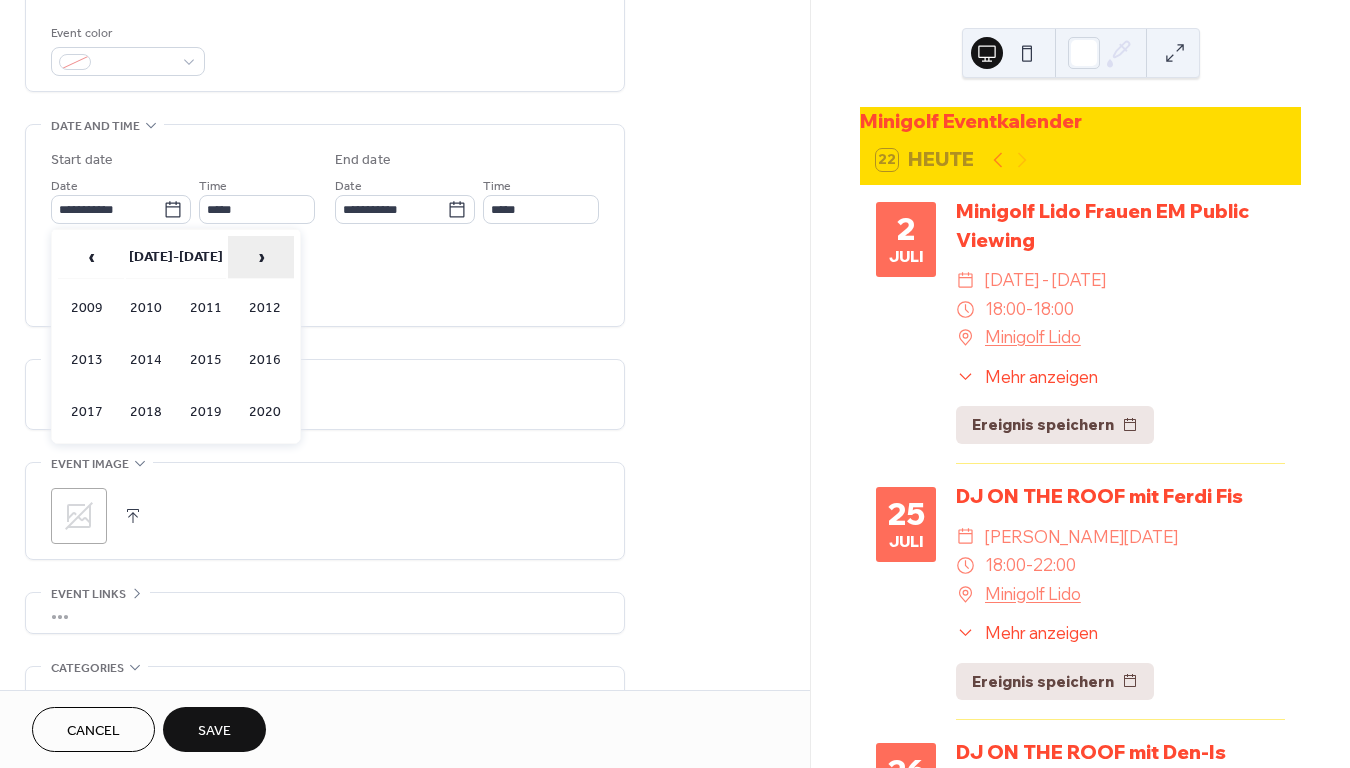 click on "›" at bounding box center (261, 257) 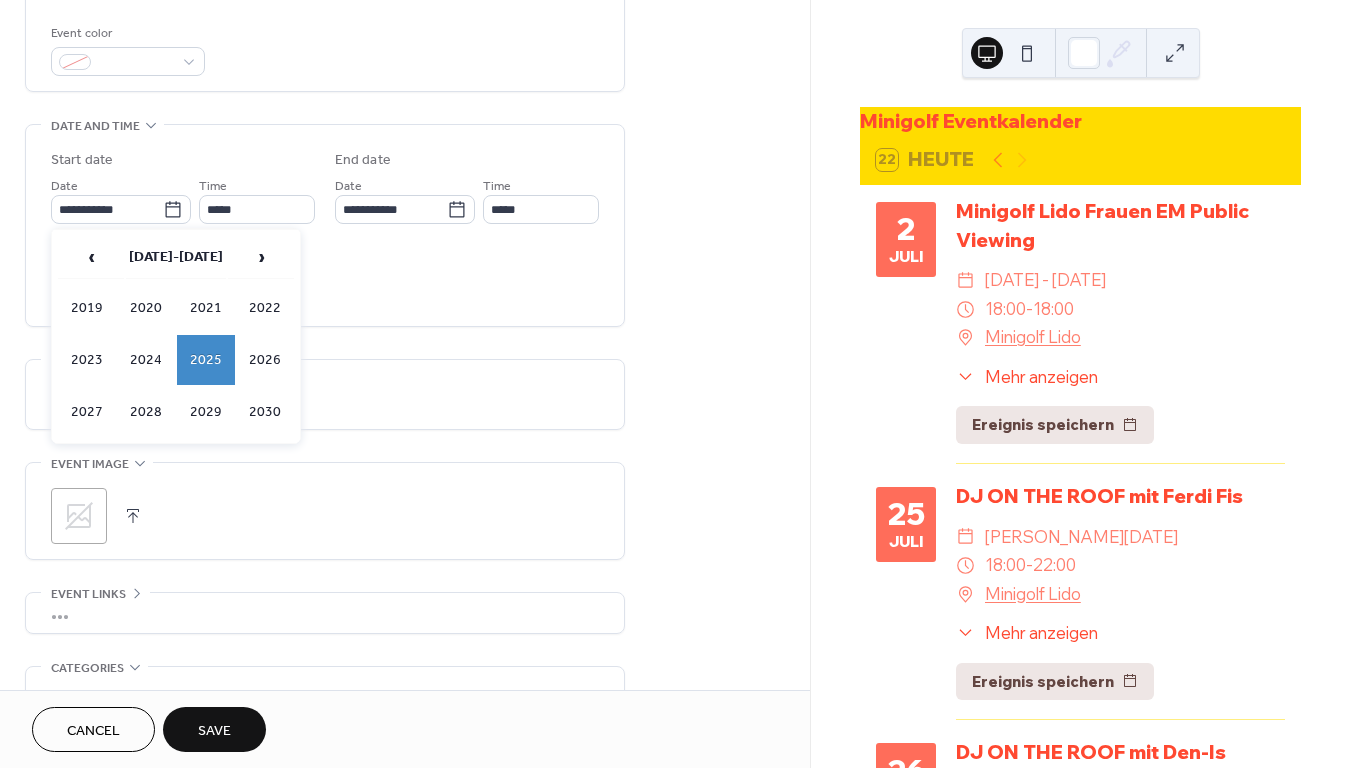 click on "2025" at bounding box center (206, 360) 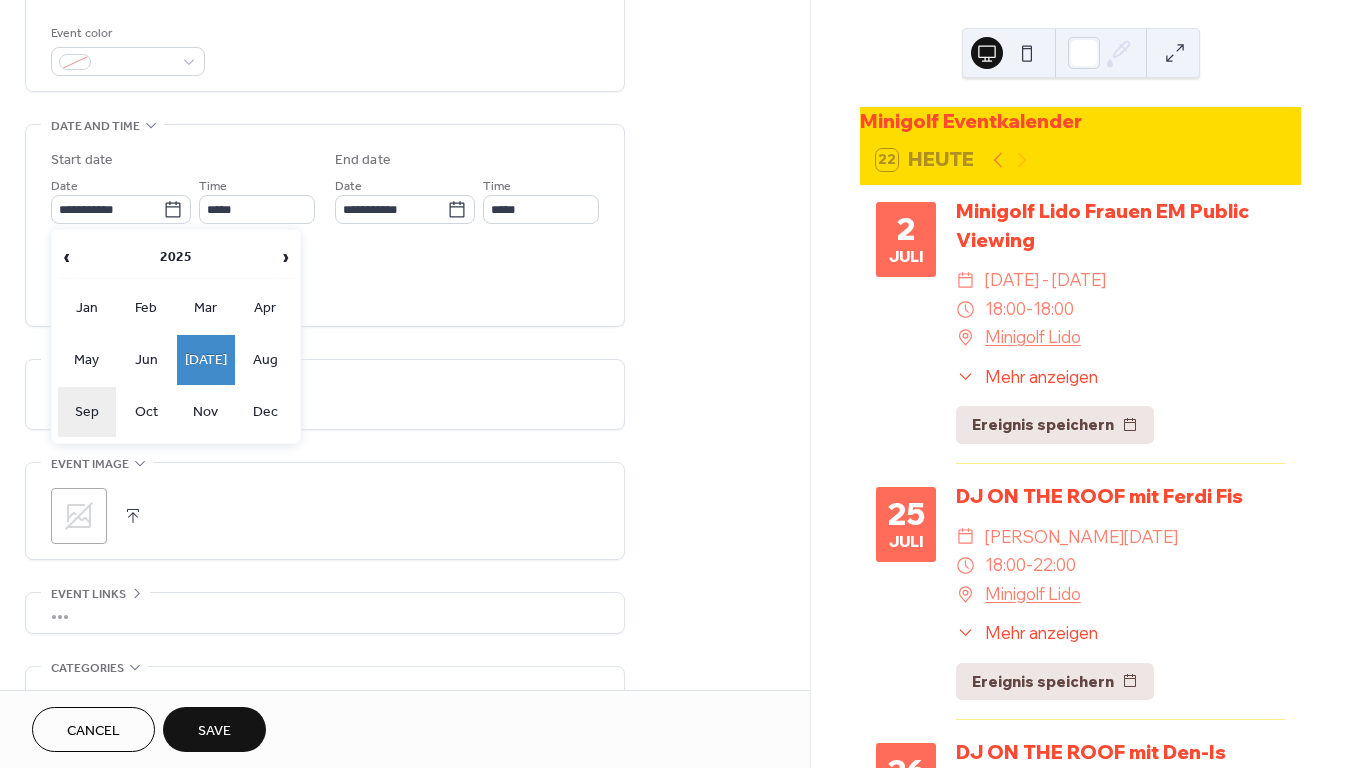 click on "Sep" at bounding box center (87, 412) 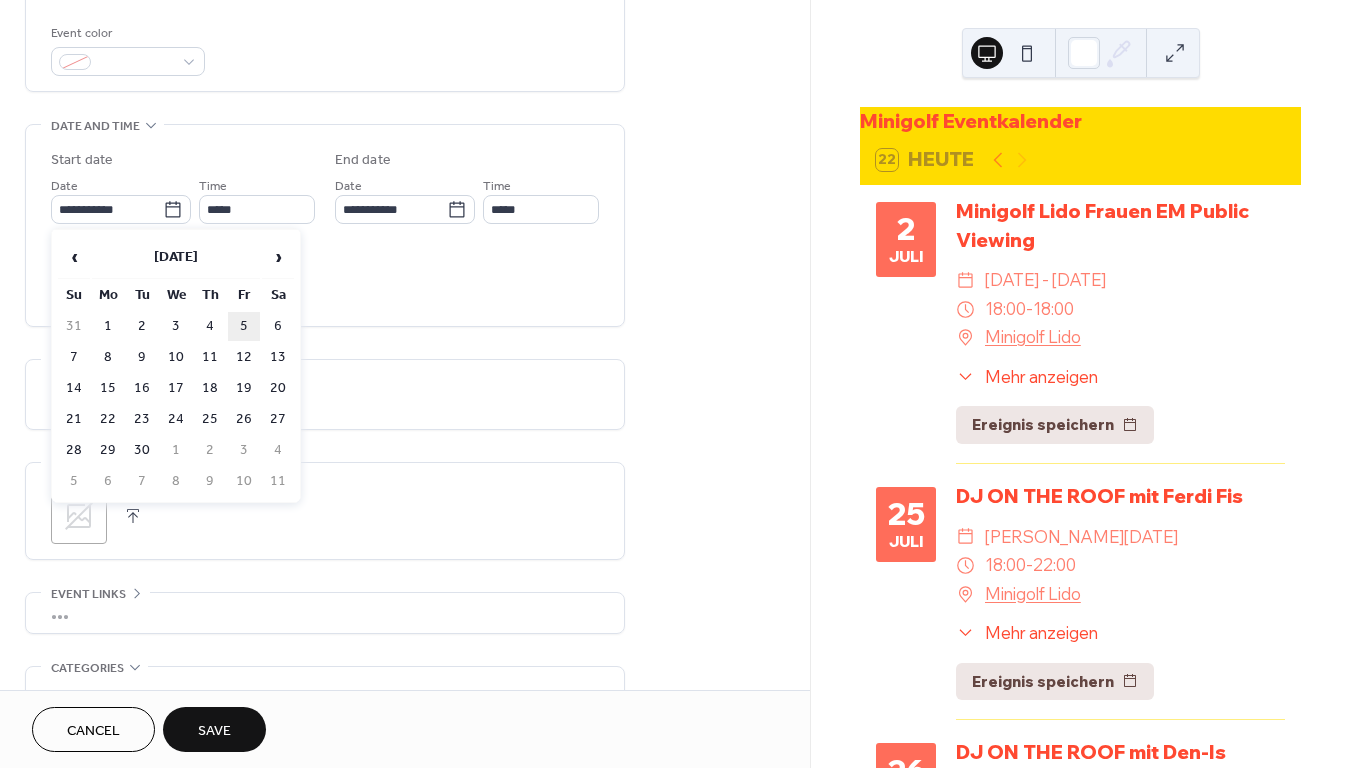 click on "5" at bounding box center (244, 326) 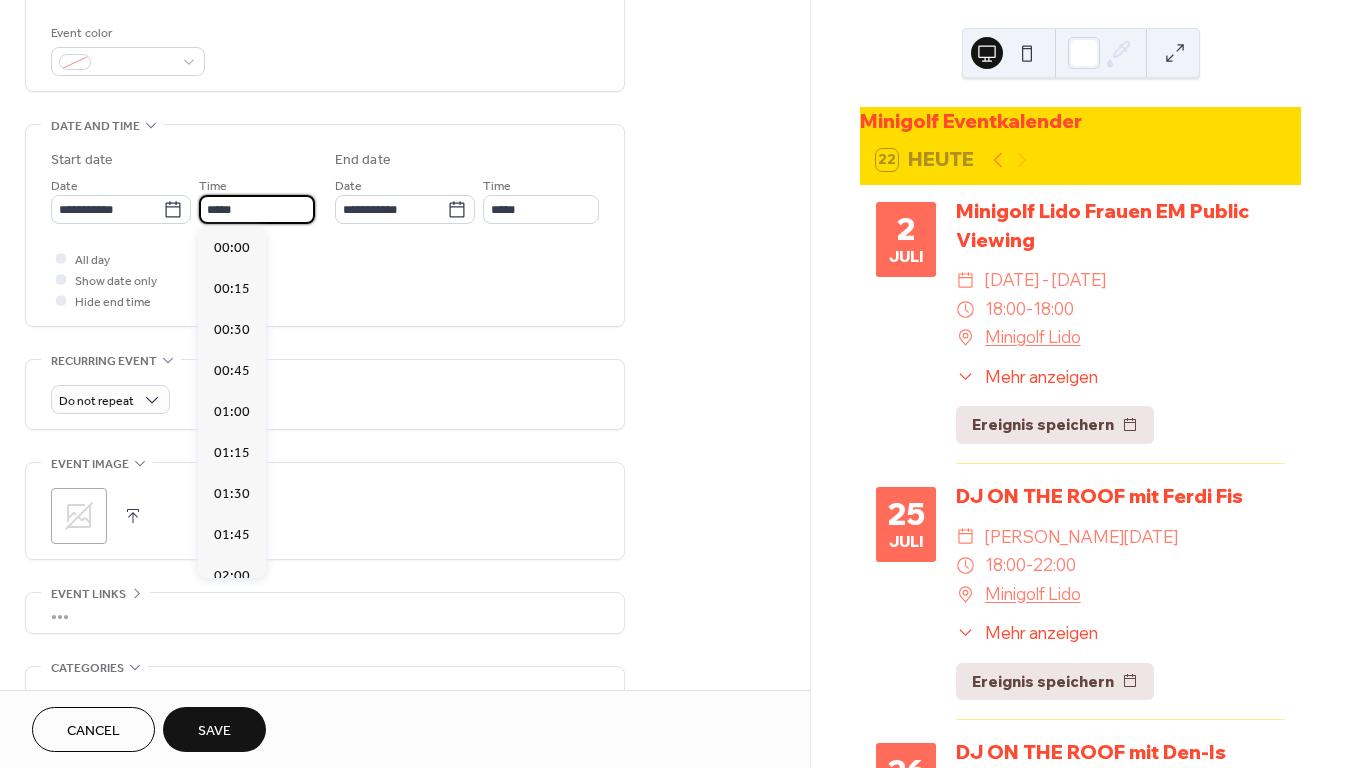 click on "*****" at bounding box center [257, 209] 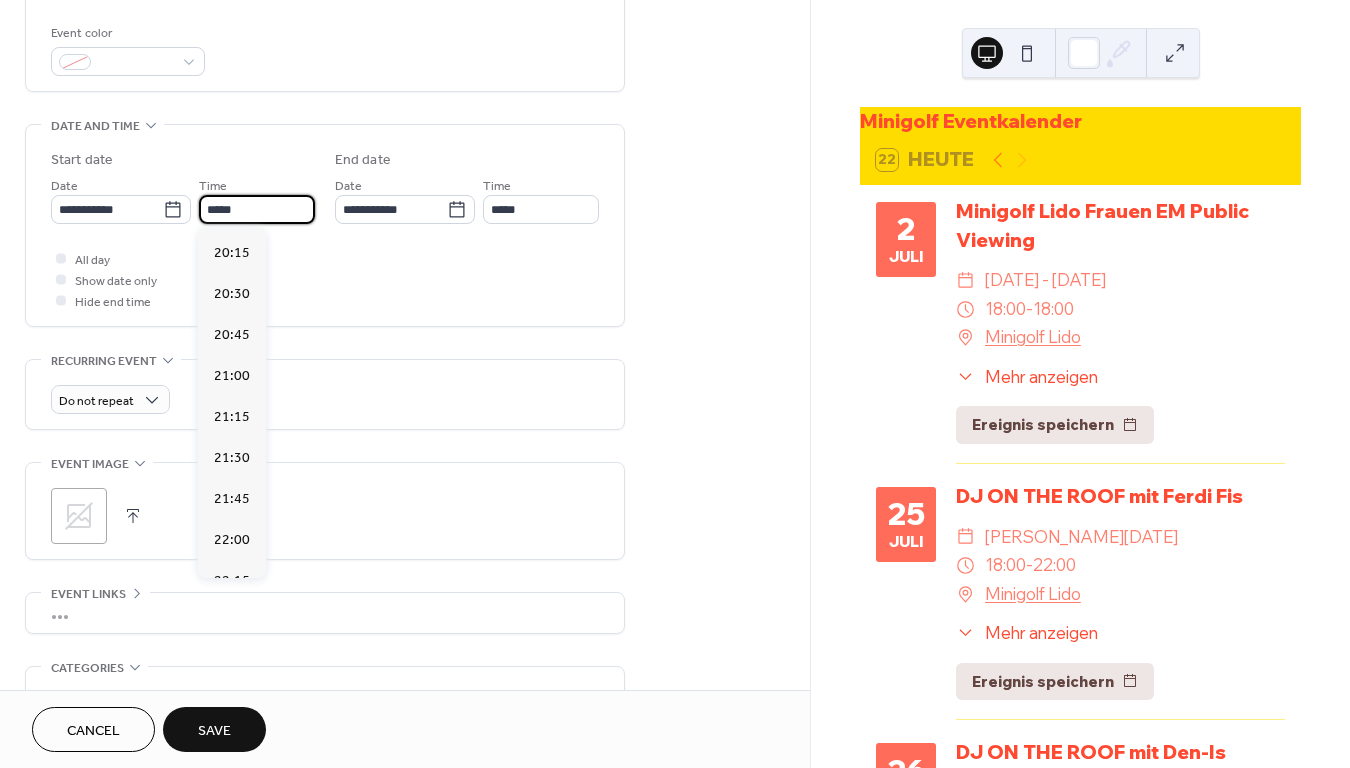 scroll, scrollTop: 3306, scrollLeft: 0, axis: vertical 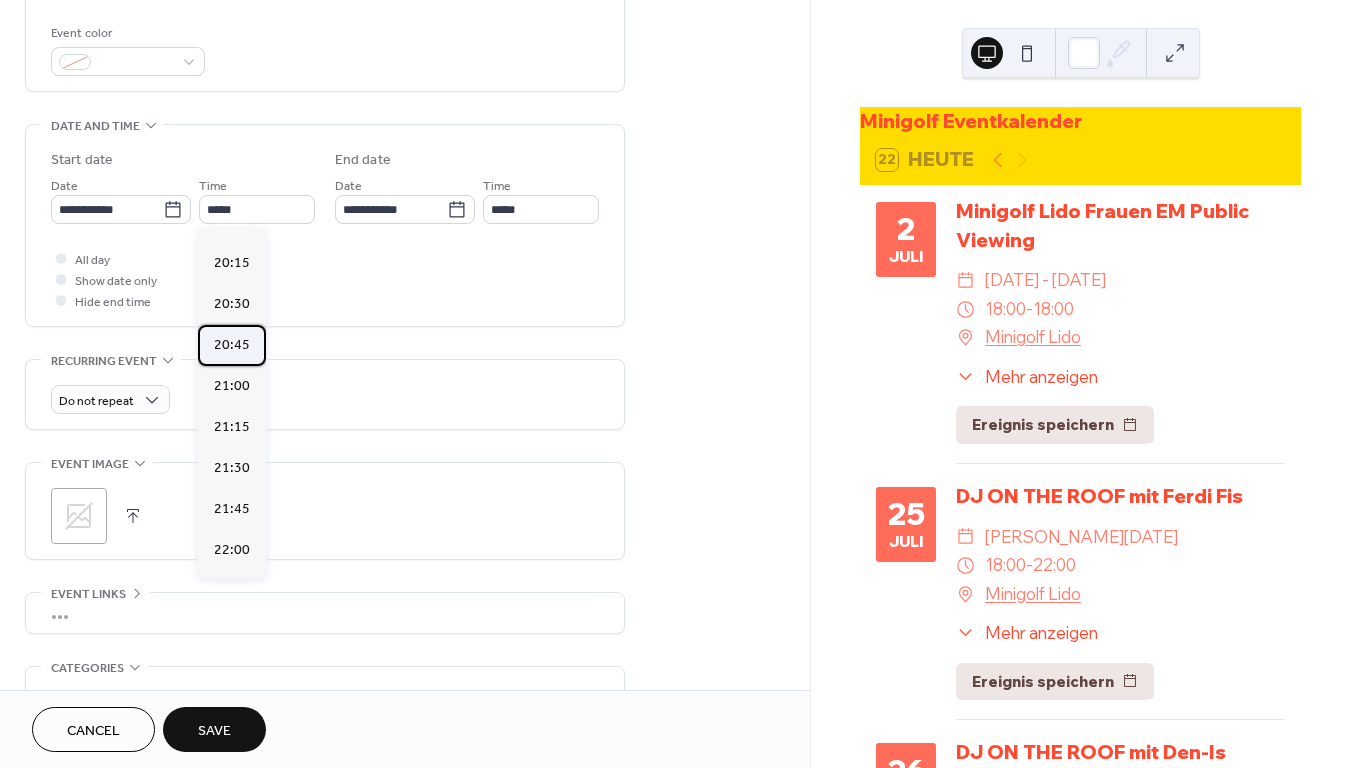 click on "20:45" at bounding box center (232, 345) 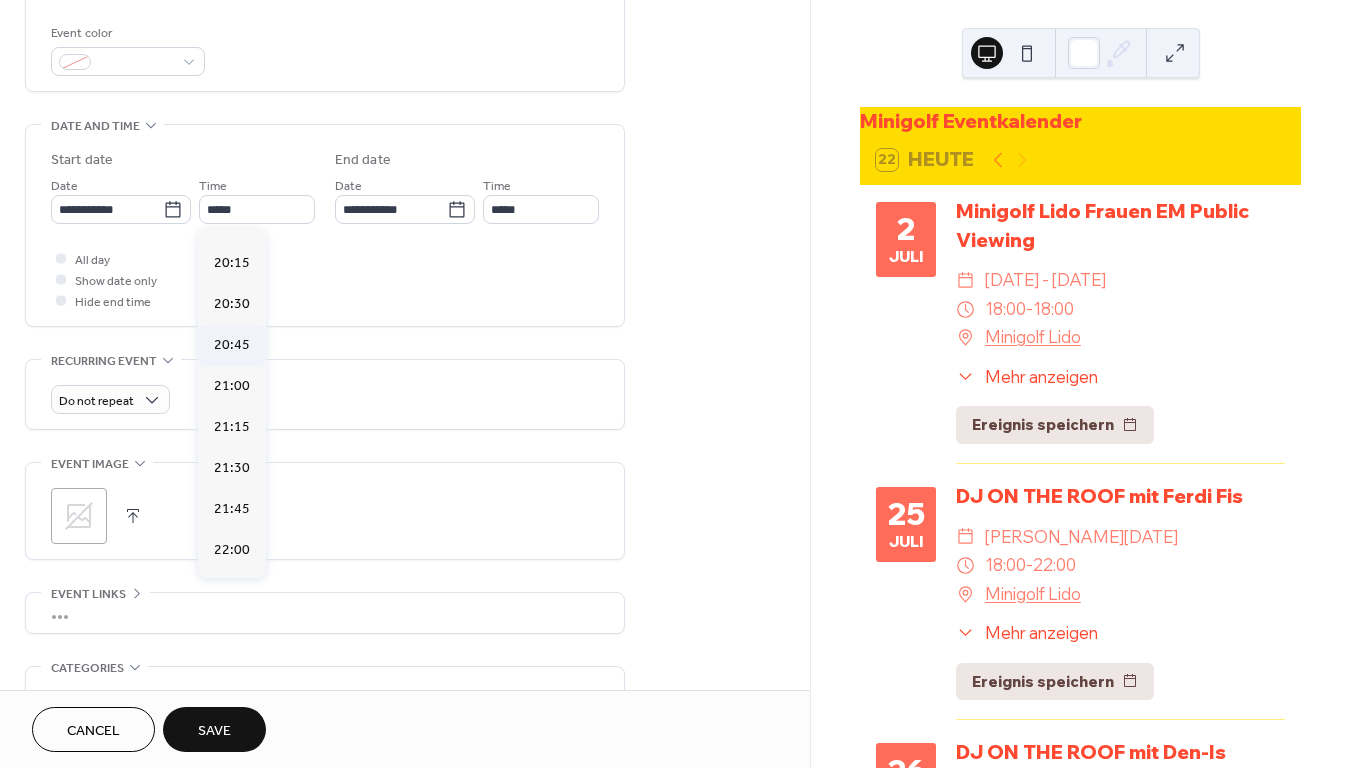 type on "*****" 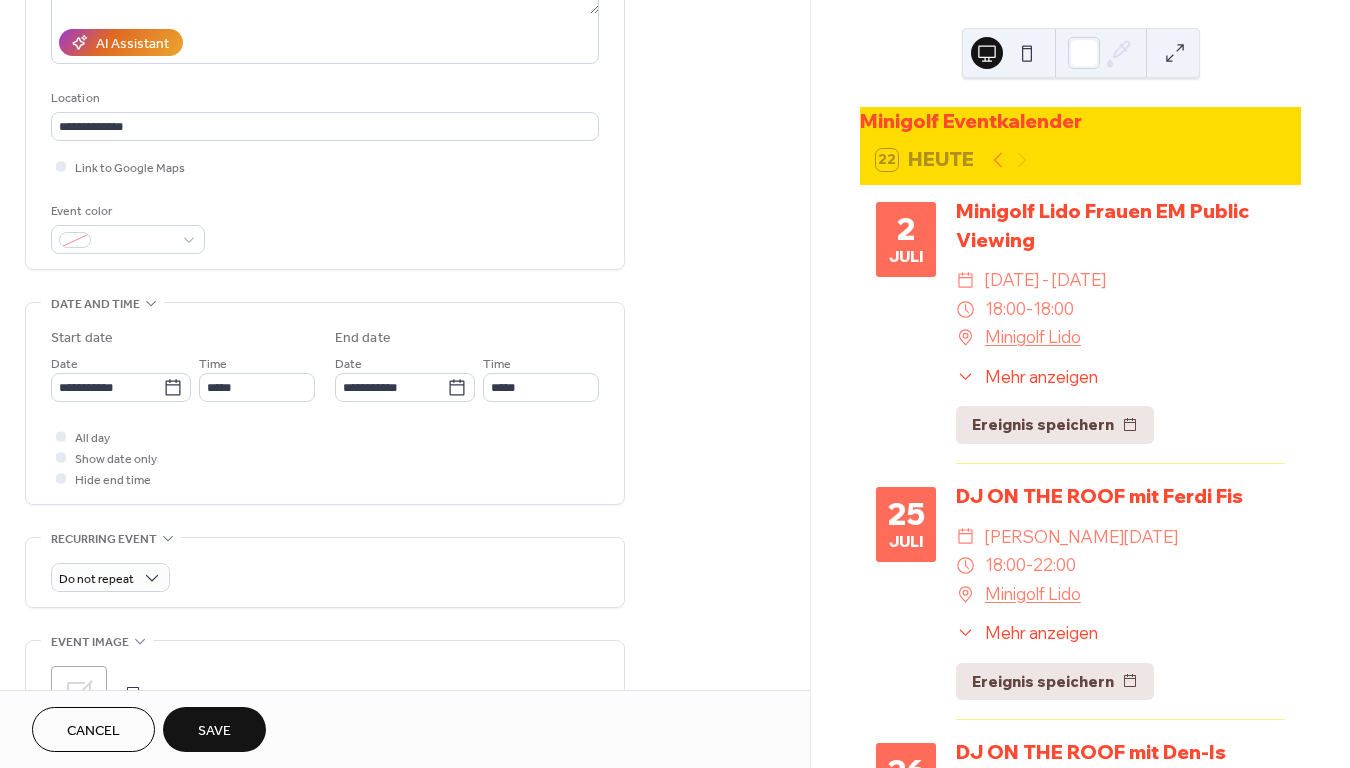scroll, scrollTop: 539, scrollLeft: 0, axis: vertical 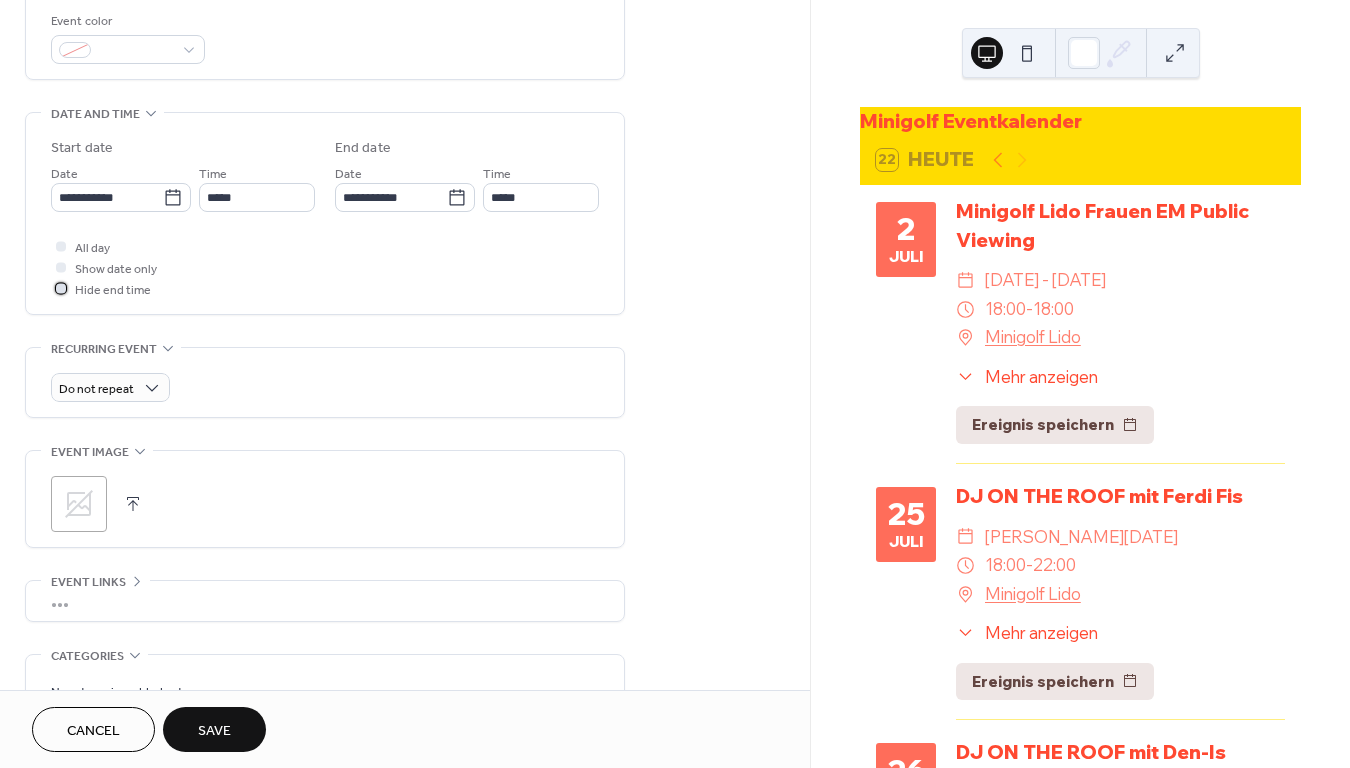 click at bounding box center [61, 288] 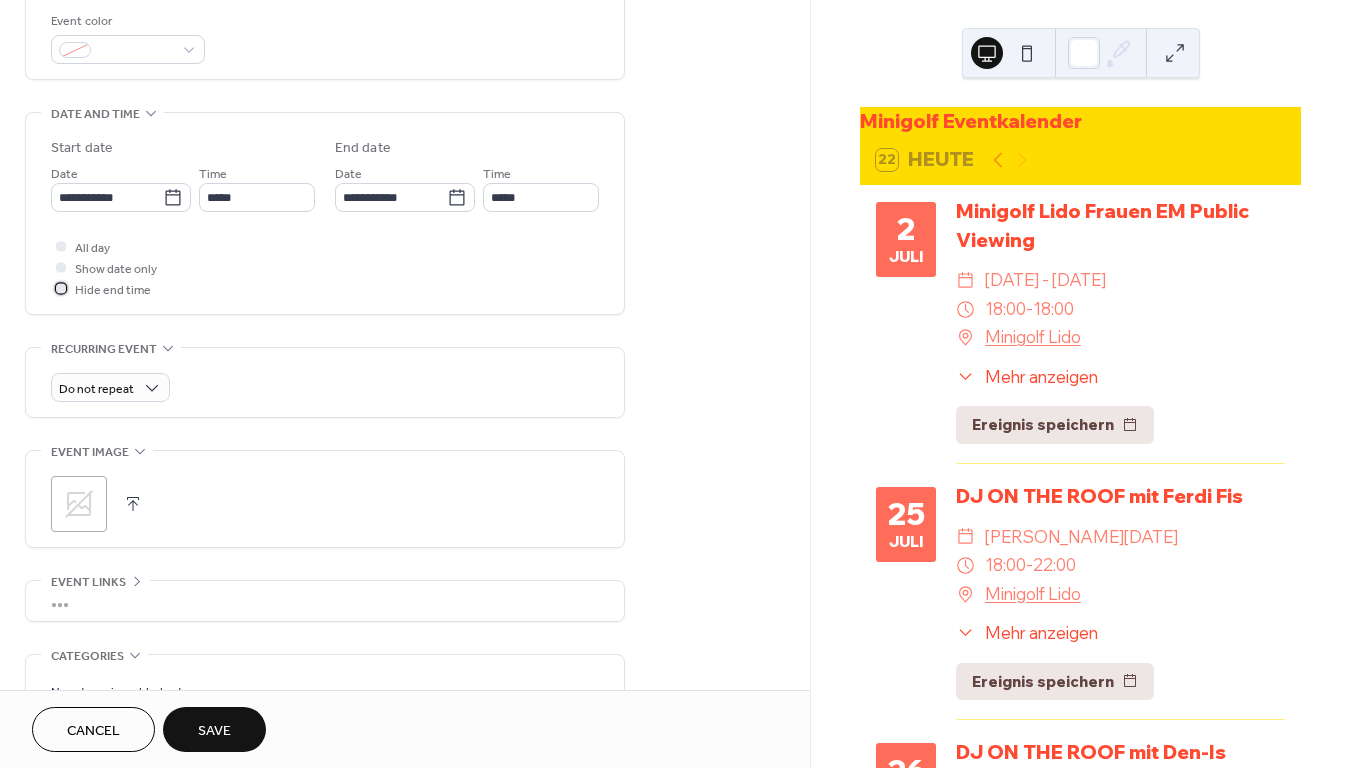 scroll, scrollTop: 724, scrollLeft: 0, axis: vertical 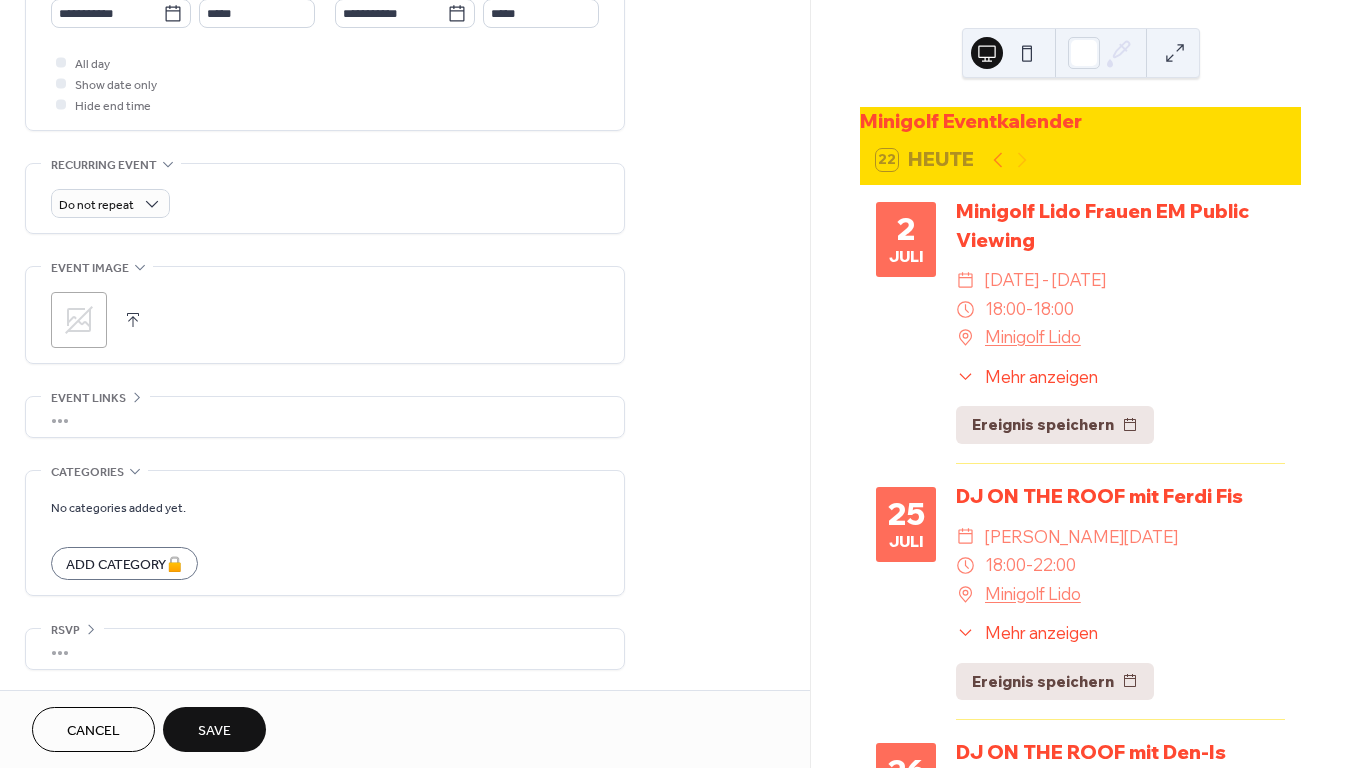 click 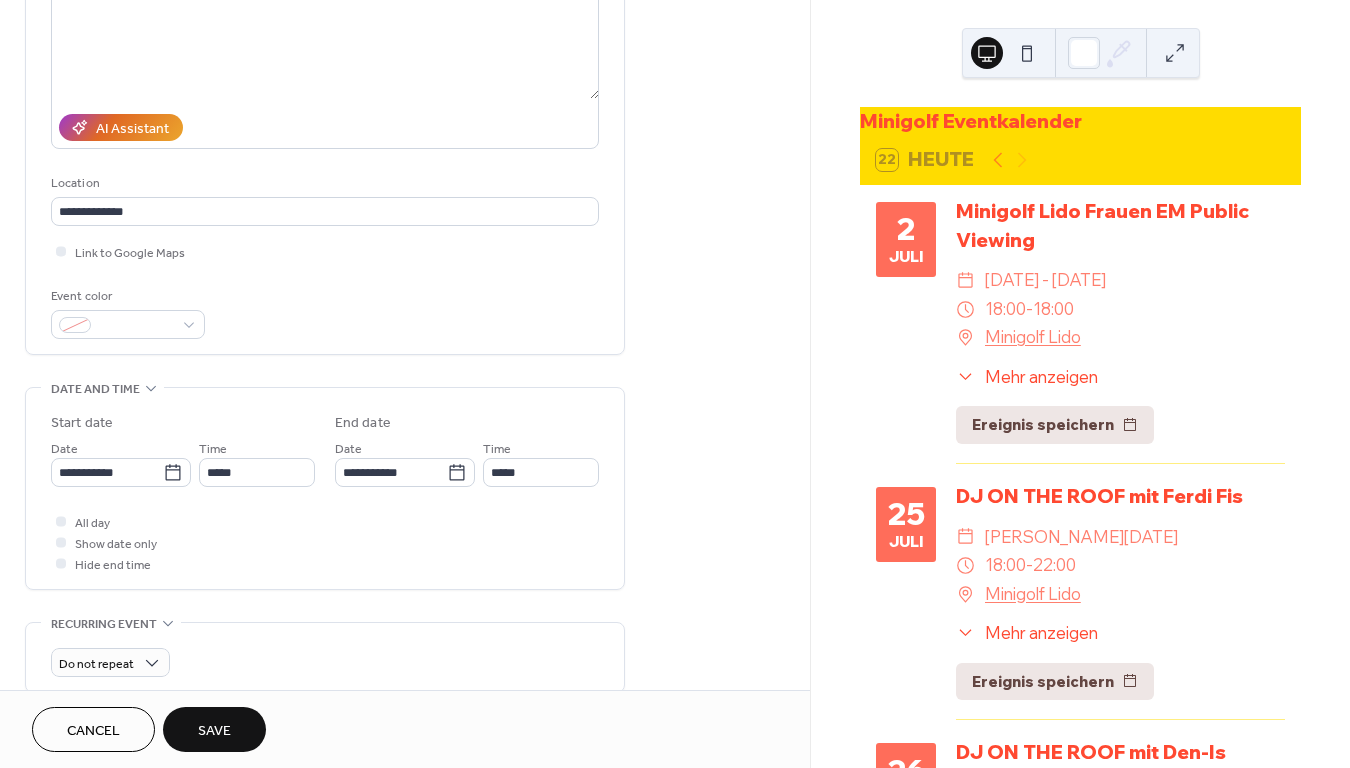 scroll, scrollTop: 0, scrollLeft: 0, axis: both 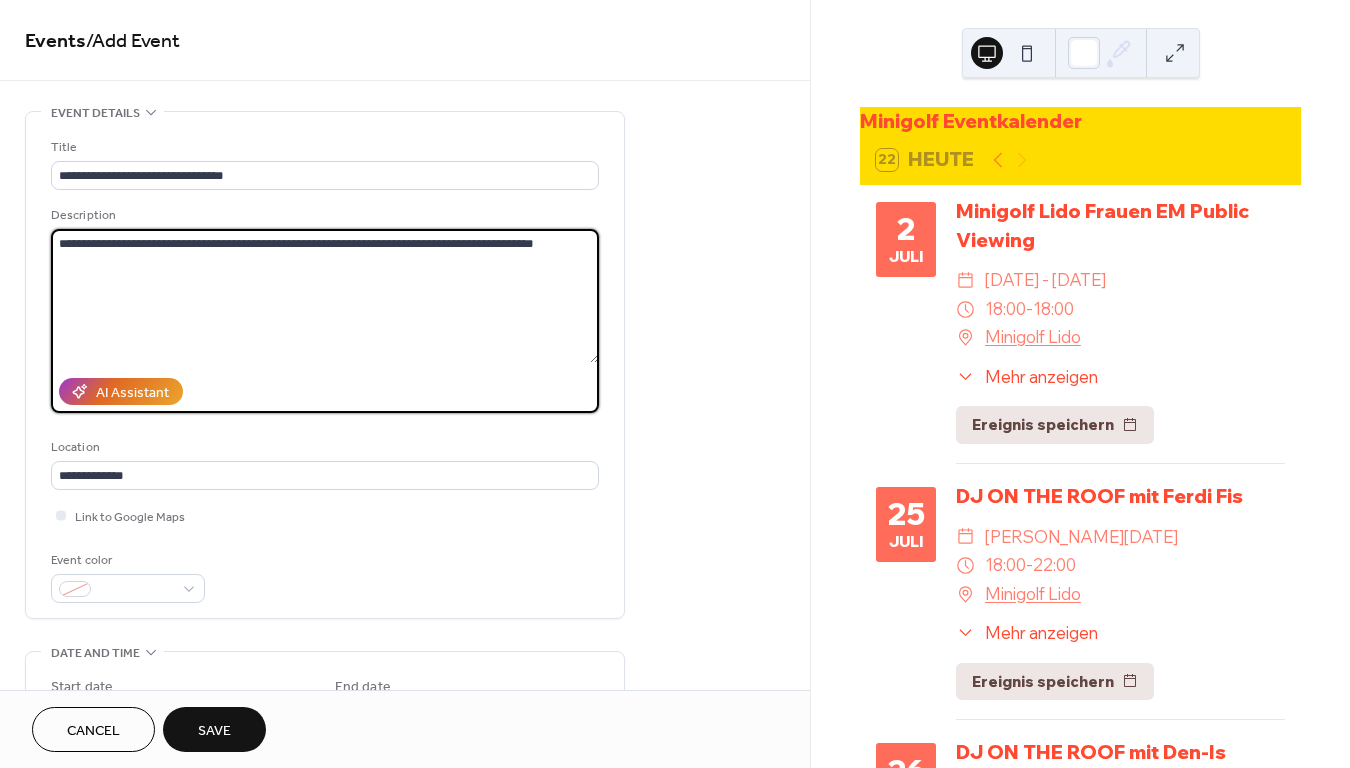 drag, startPoint x: 573, startPoint y: 245, endPoint x: 39, endPoint y: 242, distance: 534.0084 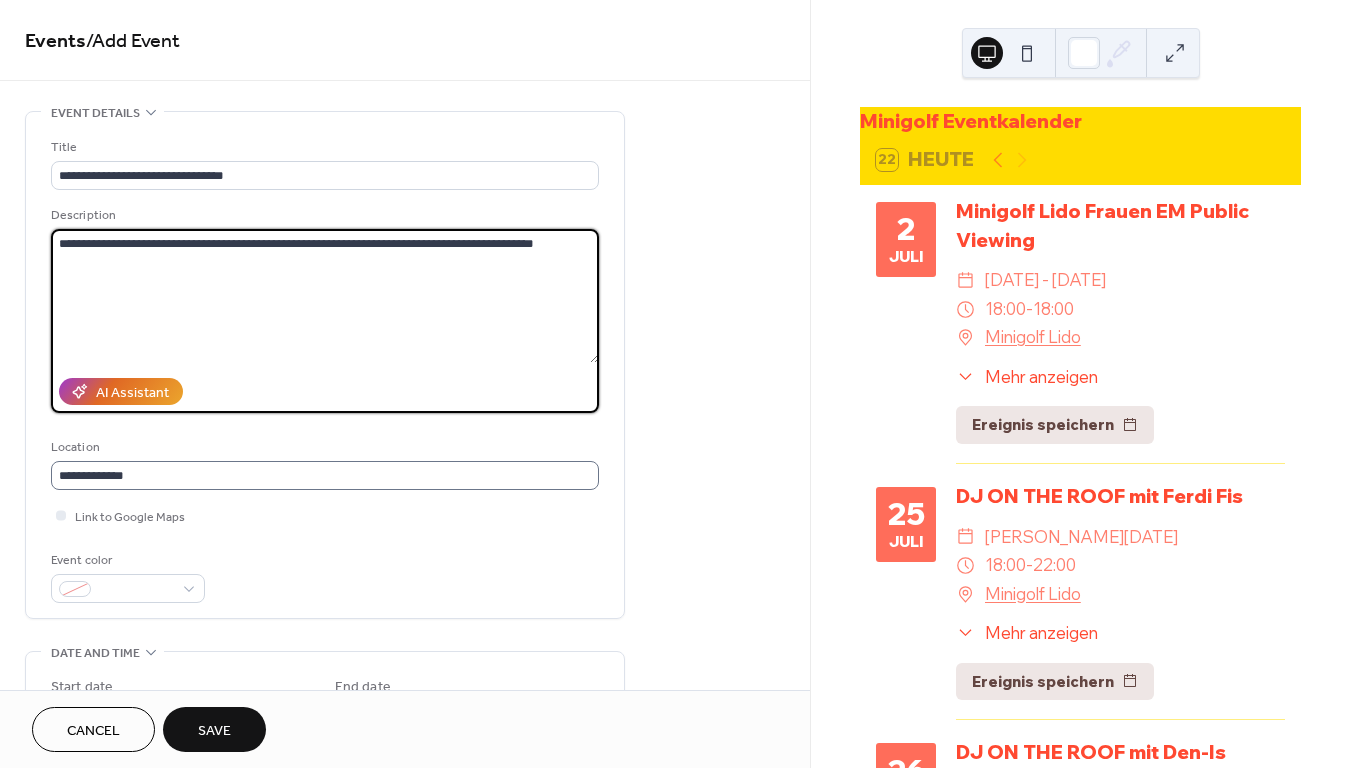 scroll, scrollTop: 1, scrollLeft: 0, axis: vertical 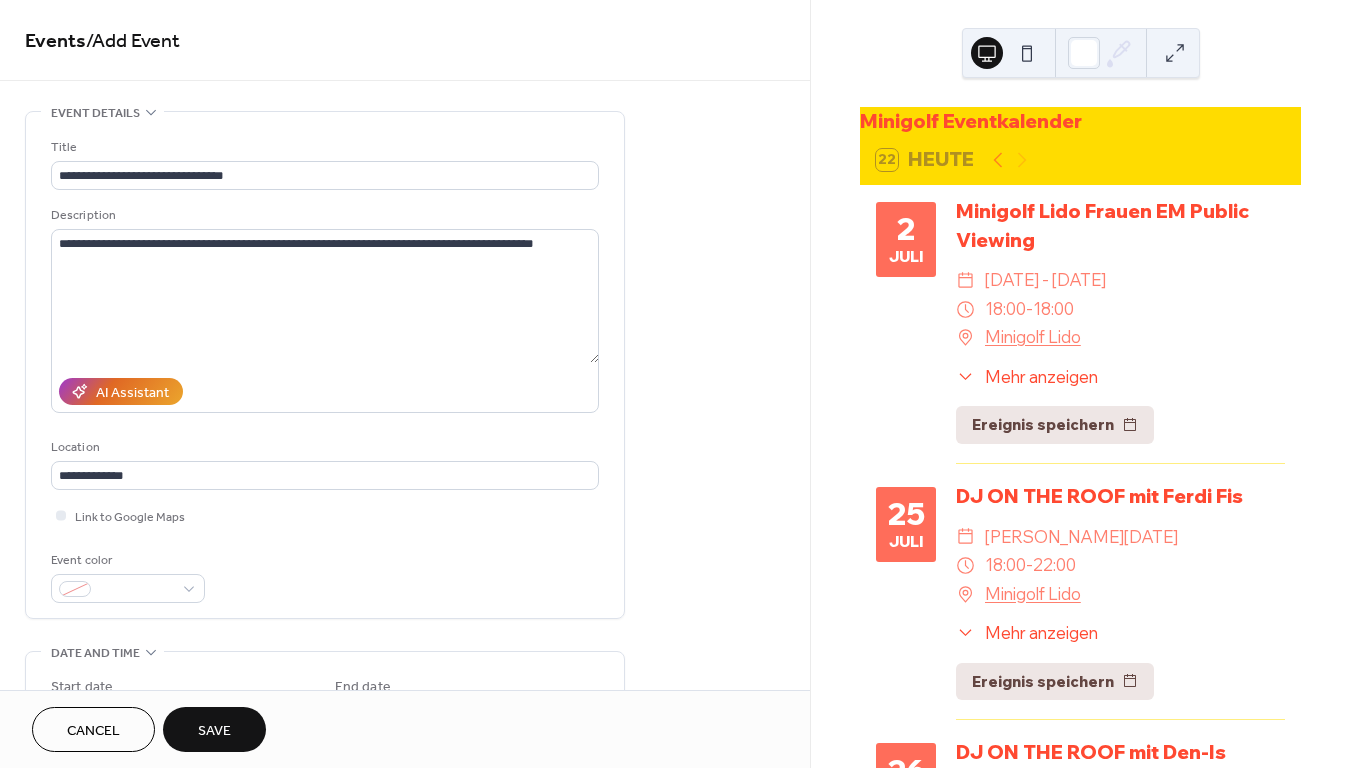 click on "Save" at bounding box center (214, 729) 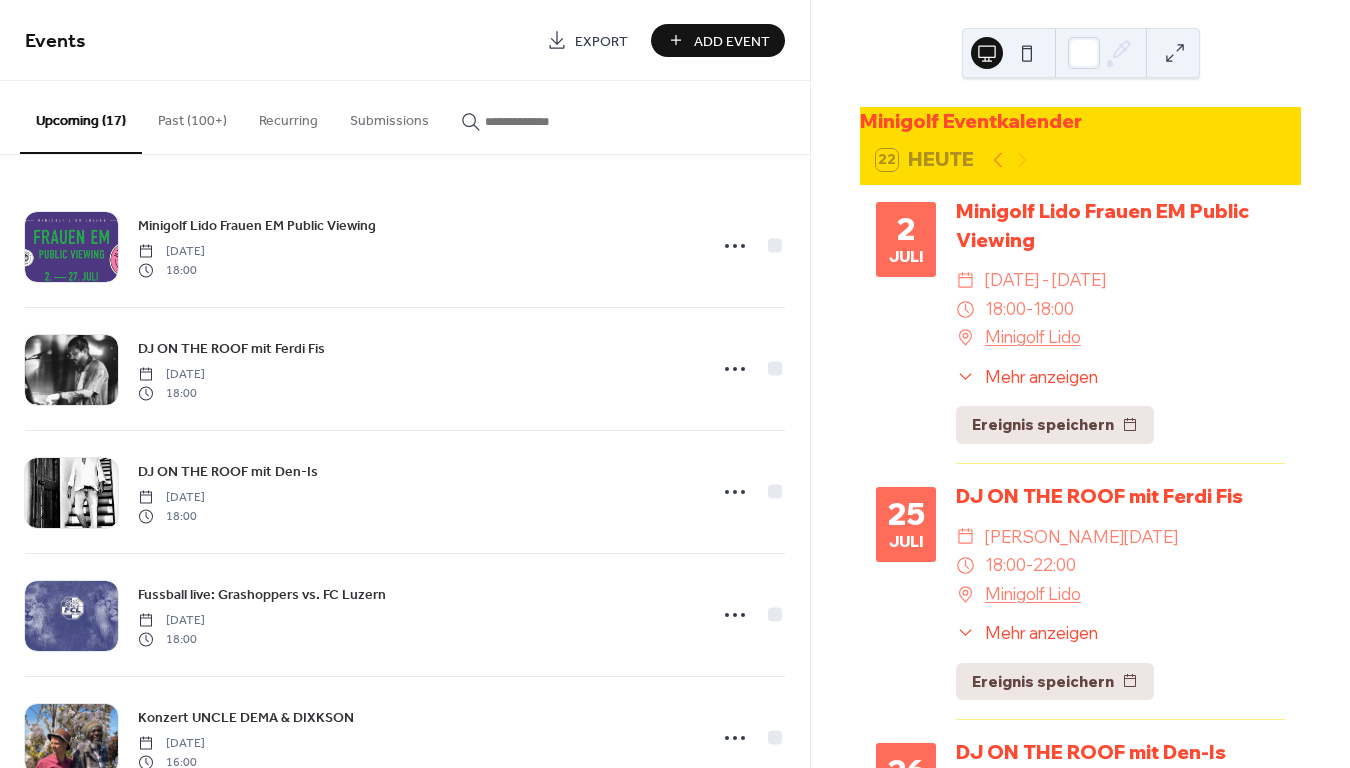 click on "Add Event" at bounding box center [732, 41] 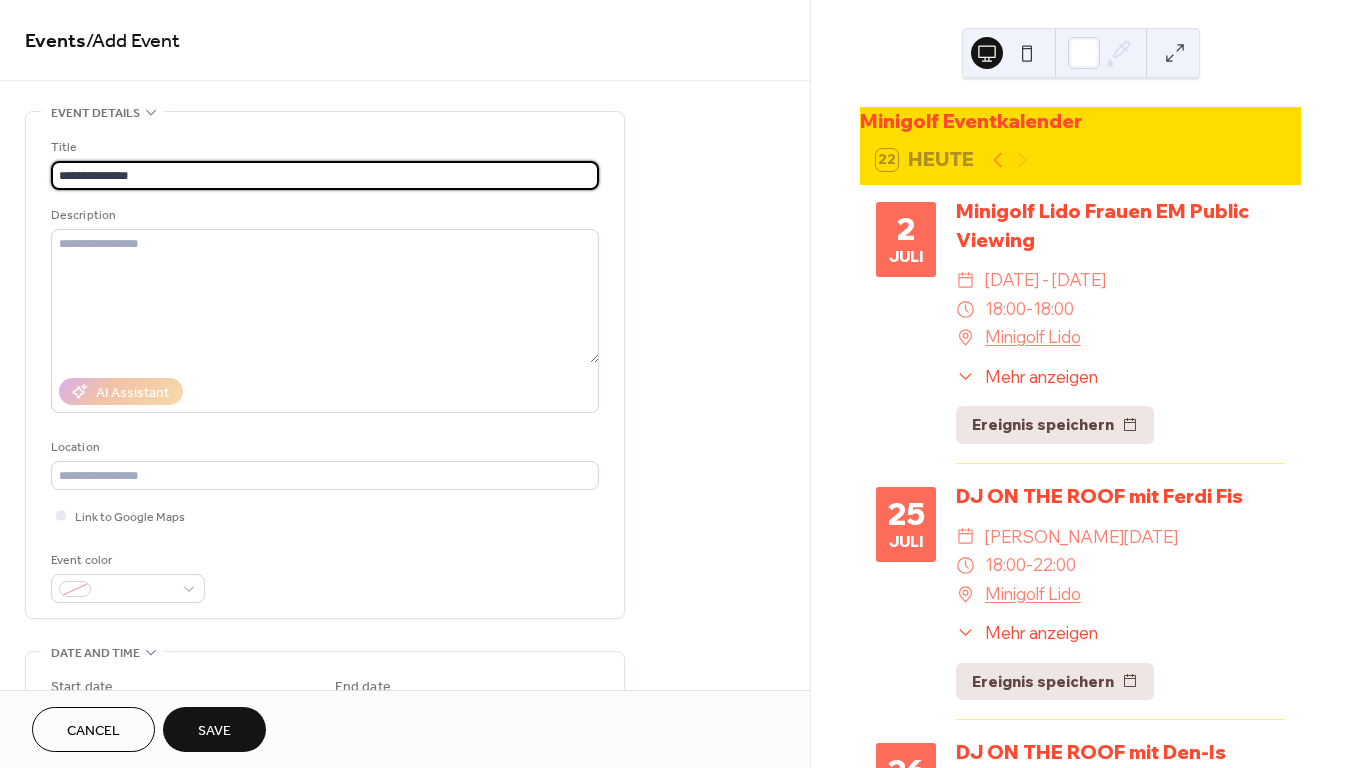 type on "**********" 